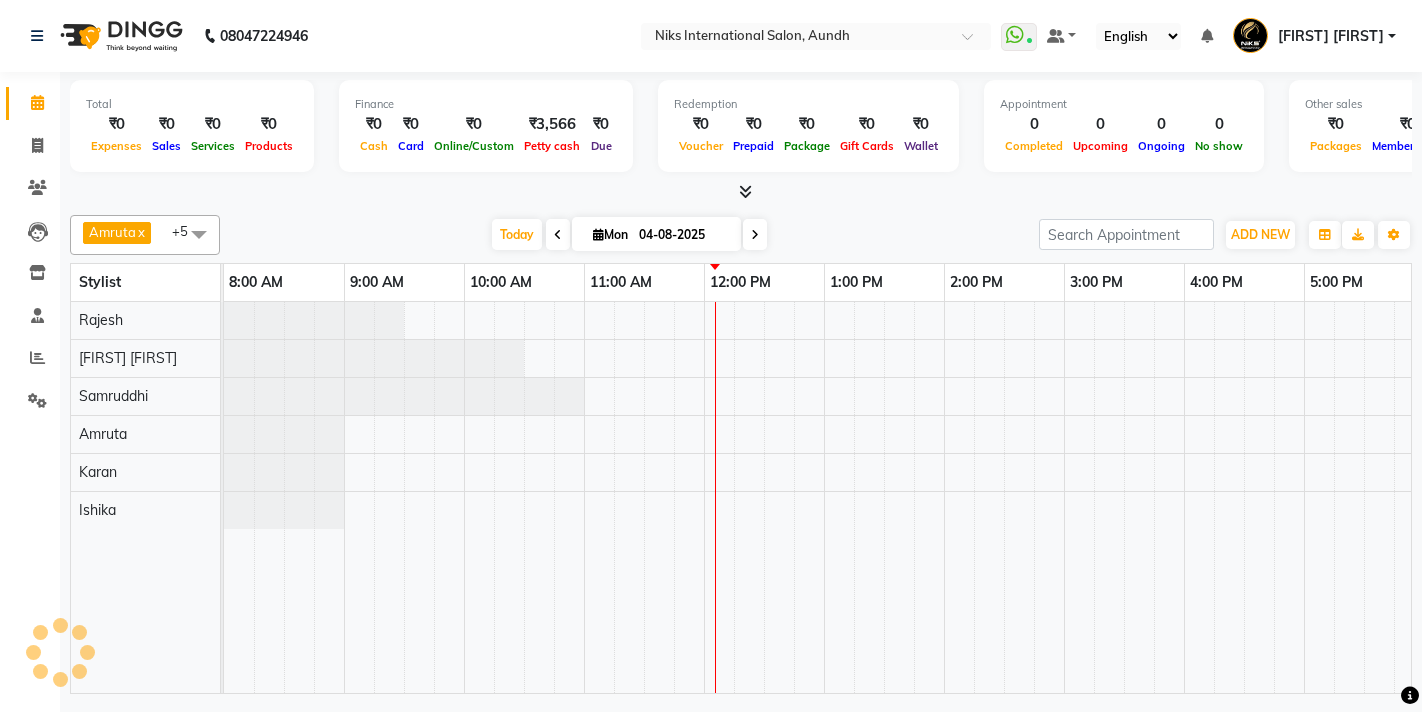 scroll, scrollTop: 0, scrollLeft: 0, axis: both 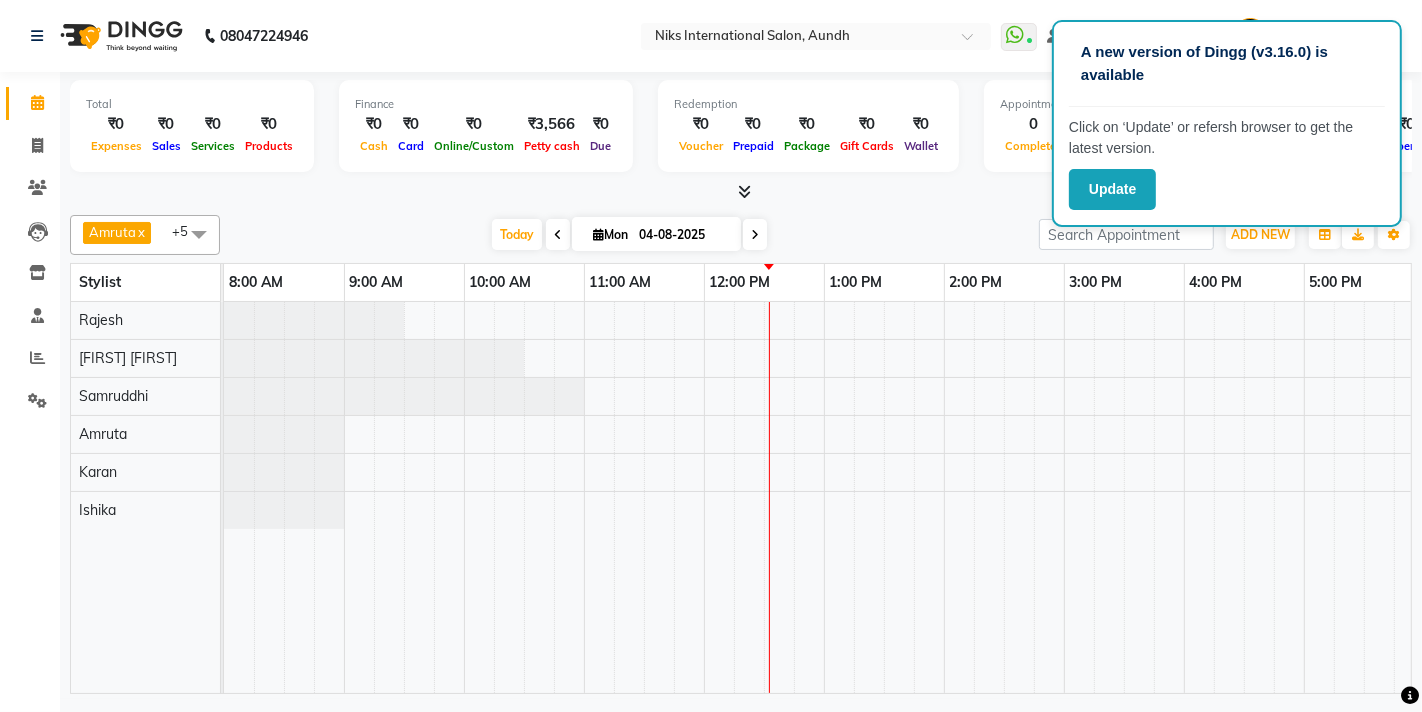 click at bounding box center (741, 192) 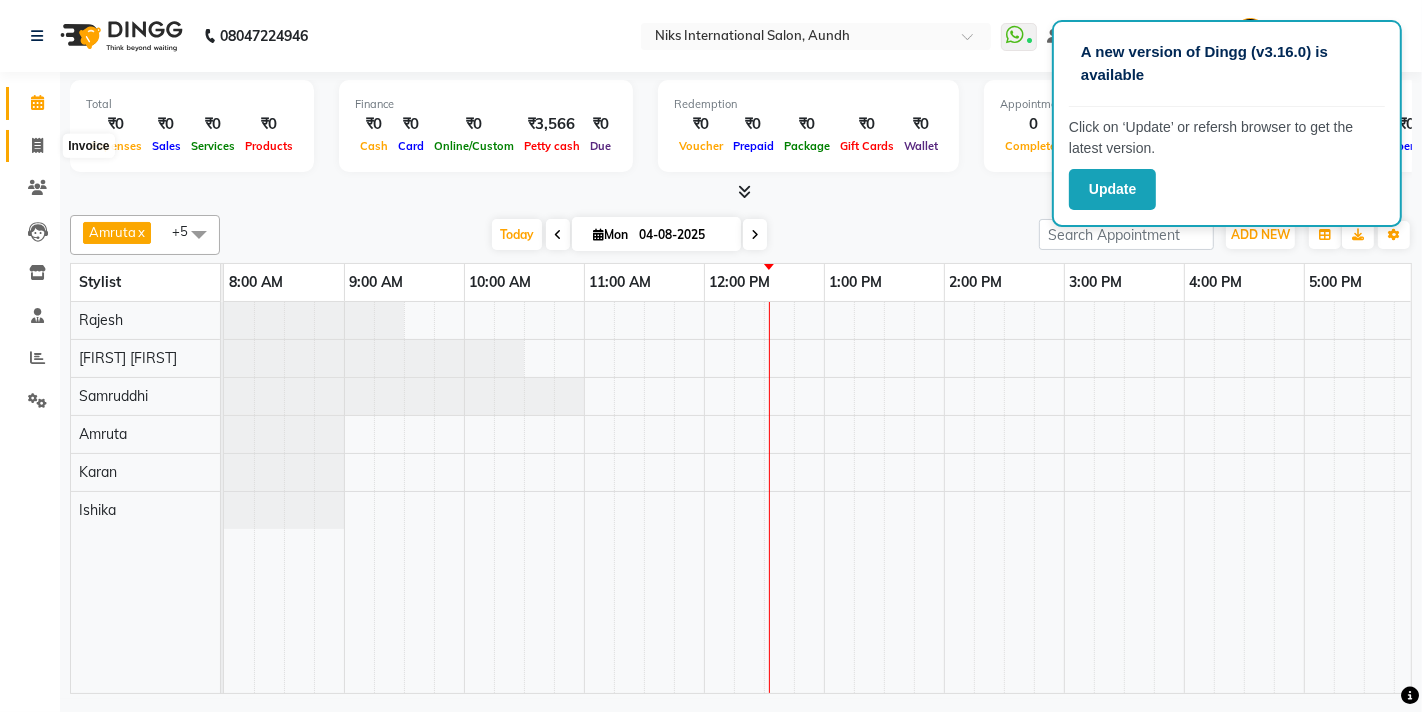 click 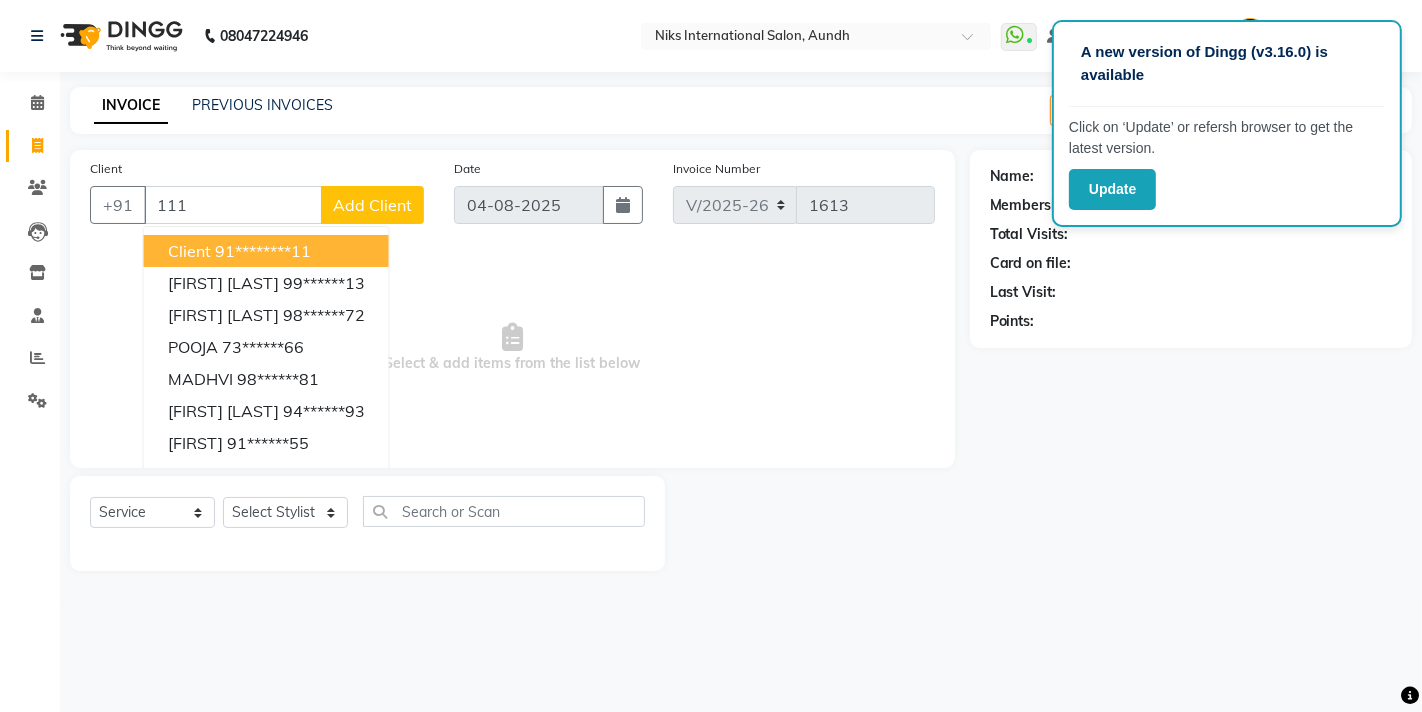 click on "Client" at bounding box center [189, 251] 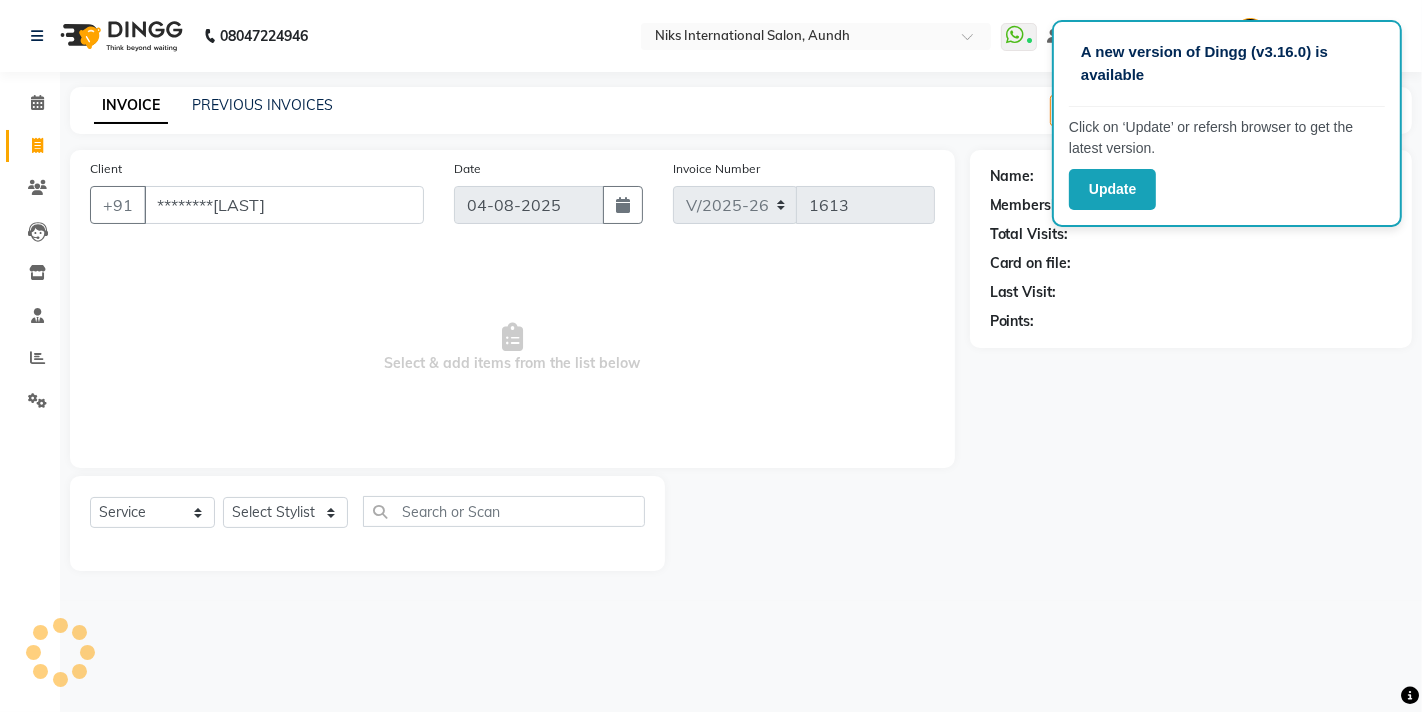 type on "********11" 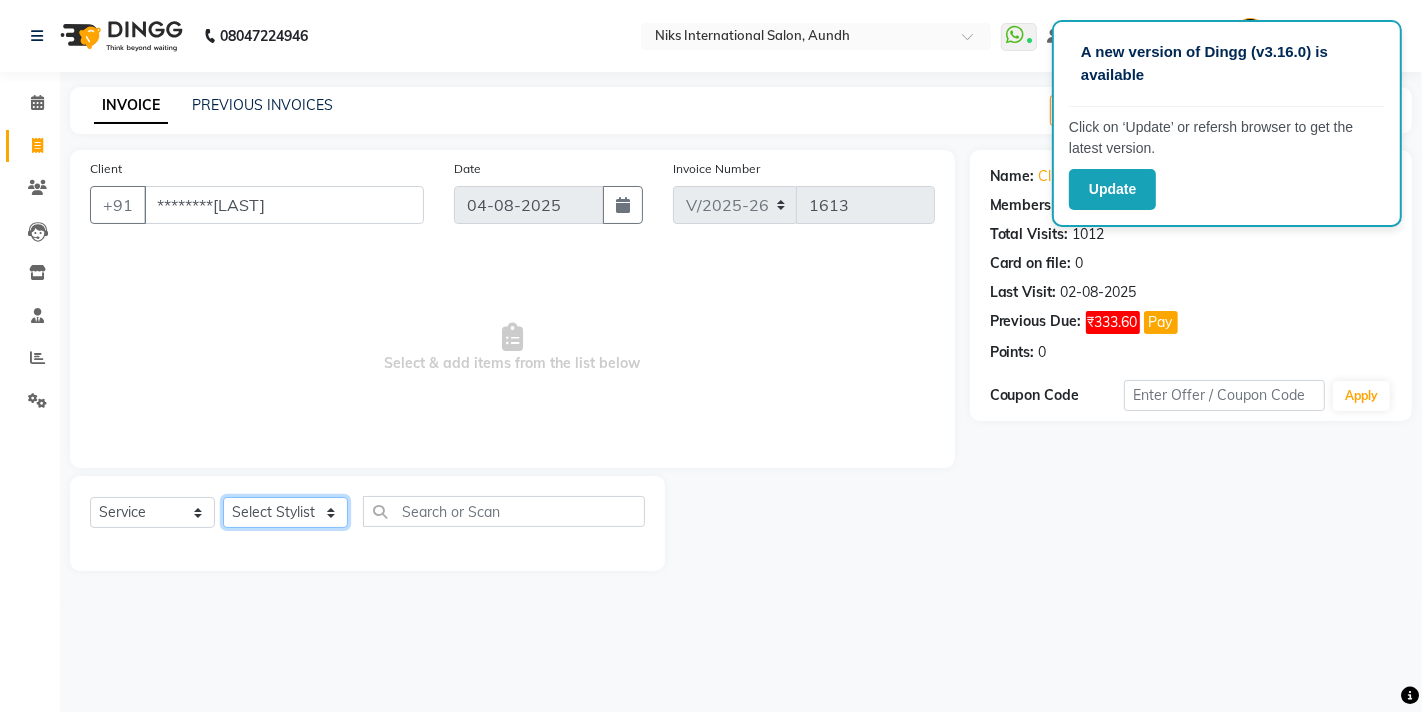 click on "Select Stylist Amruta Aundh Niks Ishika Jiya Karan Komal Mahhi Manohar Rajesh Samruddhi Shabana Siddharth Soham" 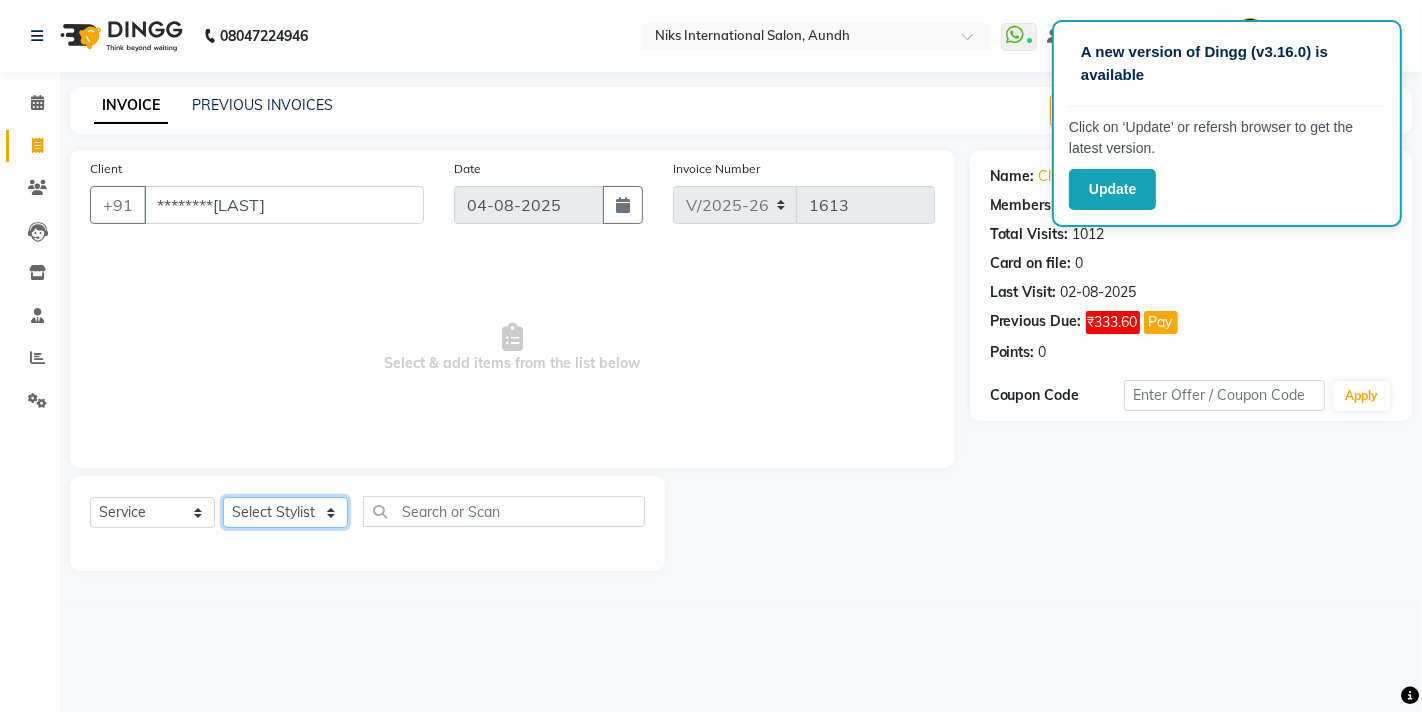 select on "17526" 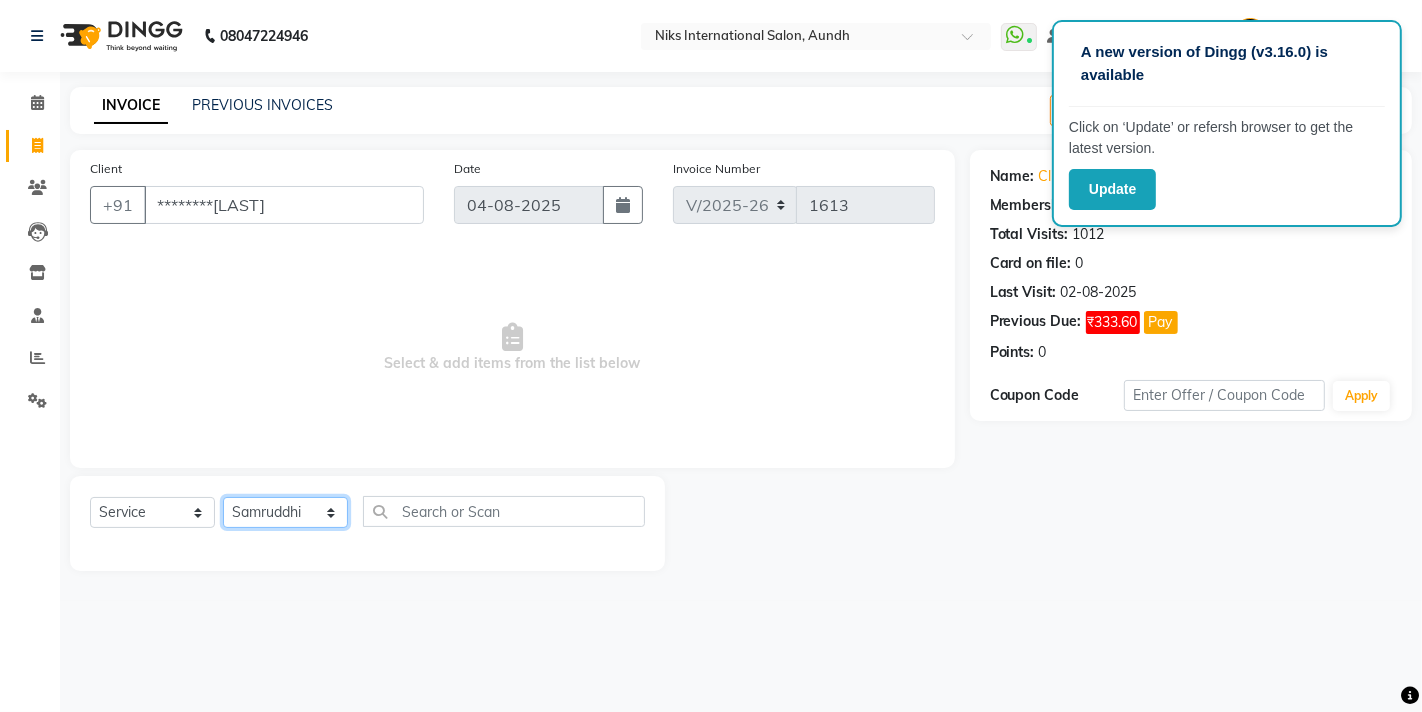 click on "Select Stylist Amruta Aundh Niks Ishika Jiya Karan Komal Mahhi Manohar Rajesh Samruddhi Shabana Siddharth Soham" 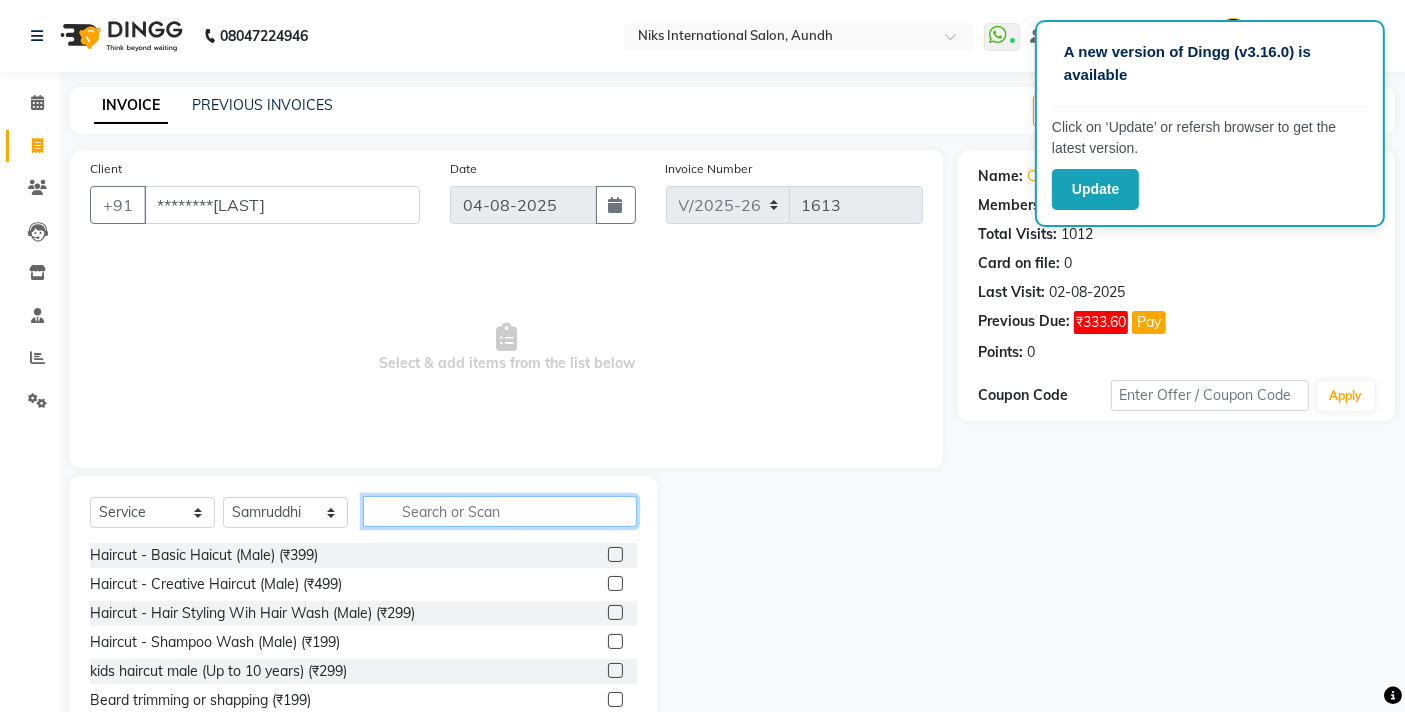click 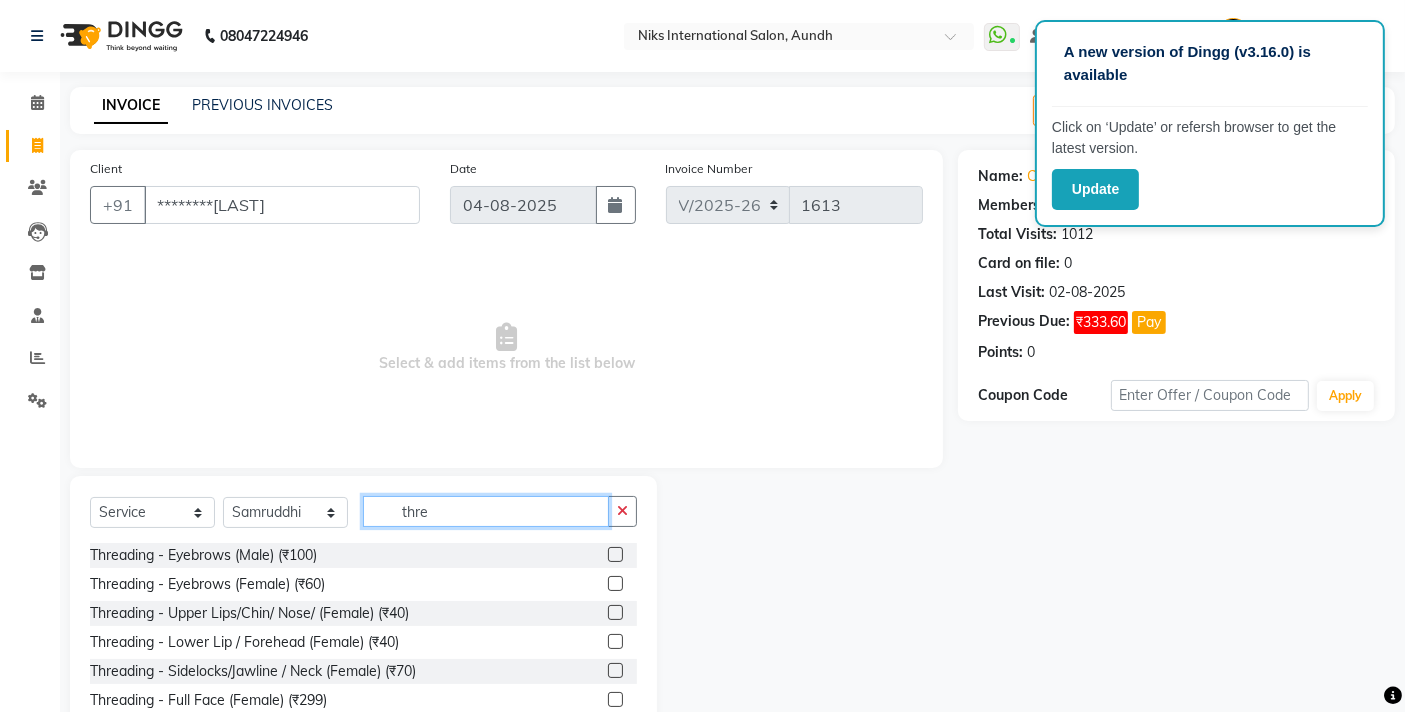 type on "thre" 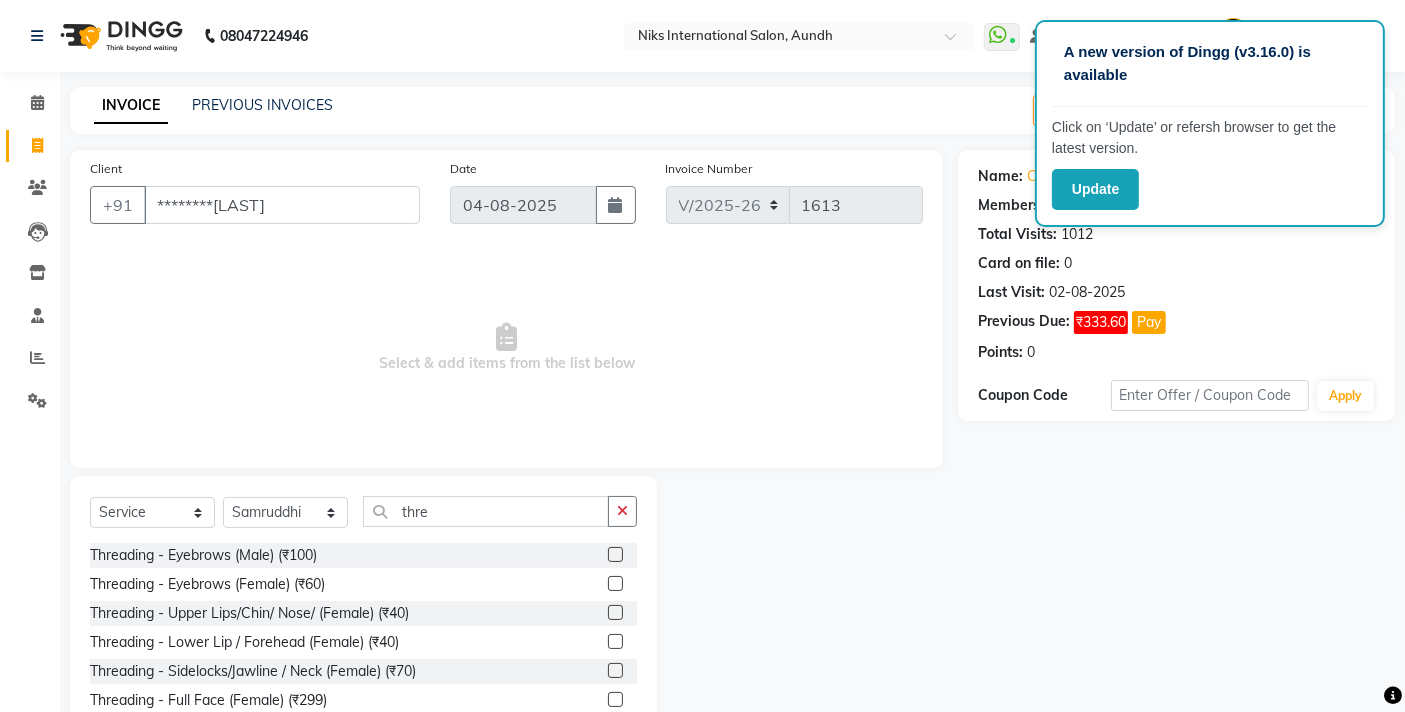 click 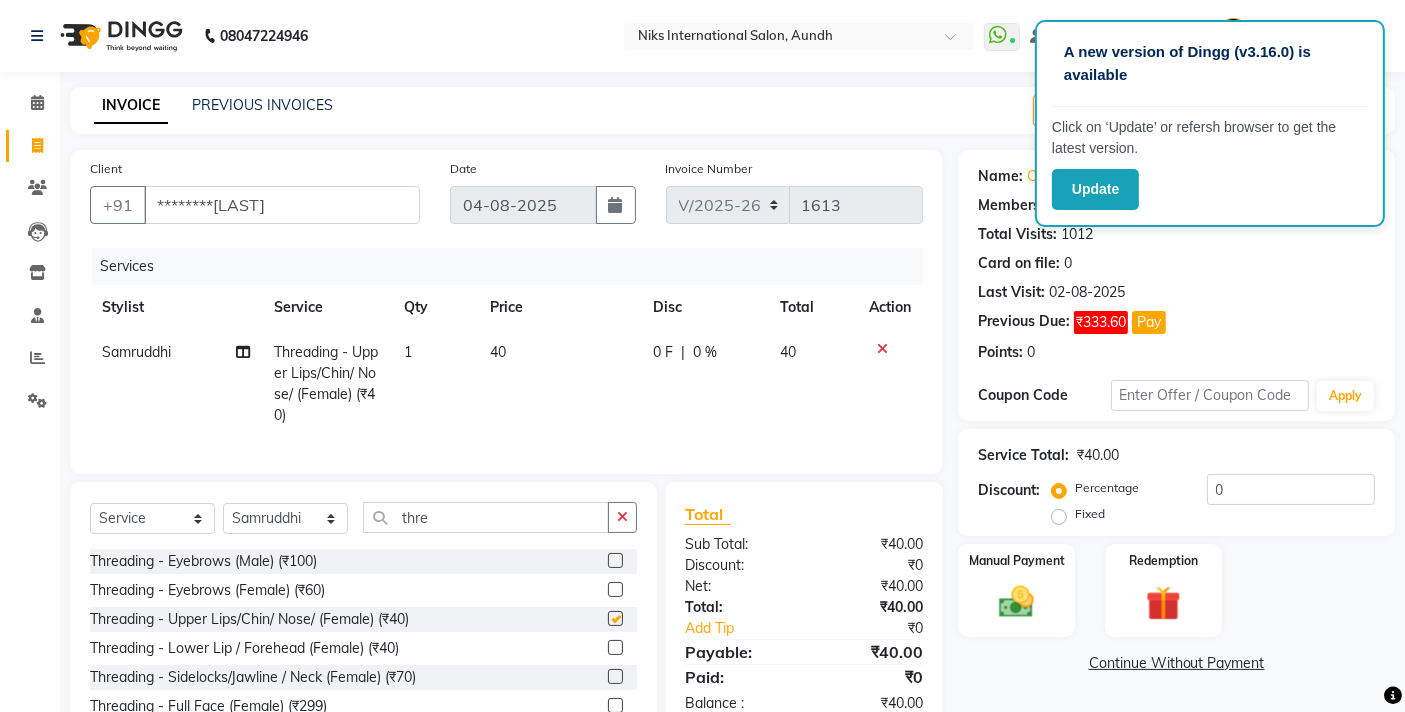 checkbox on "false" 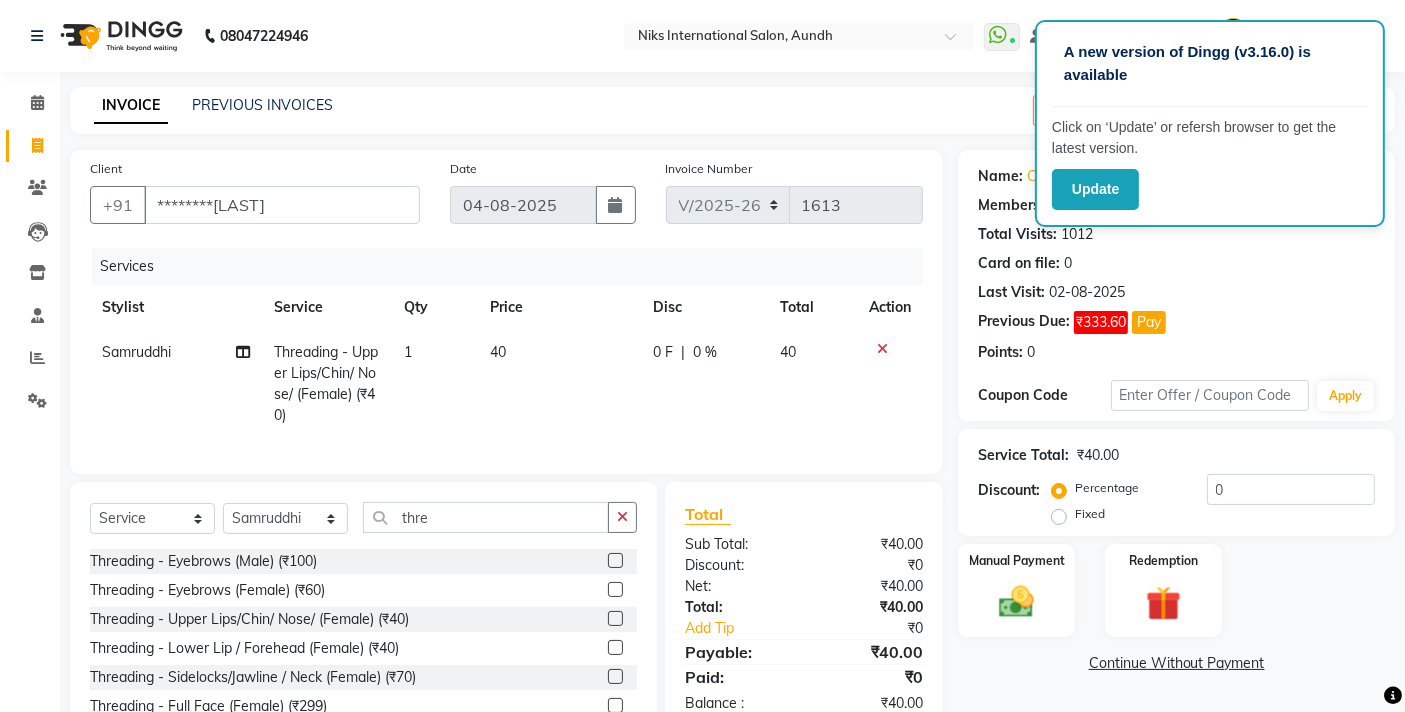 click on "Name: Client  Membership:  No Active Membership  Total Visits:  1012 Card on file:  0 Last Visit:   02-08-2025 Previous Due:  ₹333.60 Pay Points:   0  Coupon Code Apply Service Total:  ₹40.00  Discount:  Percentage   Fixed  0 Manual Payment Redemption  Continue Without Payment" 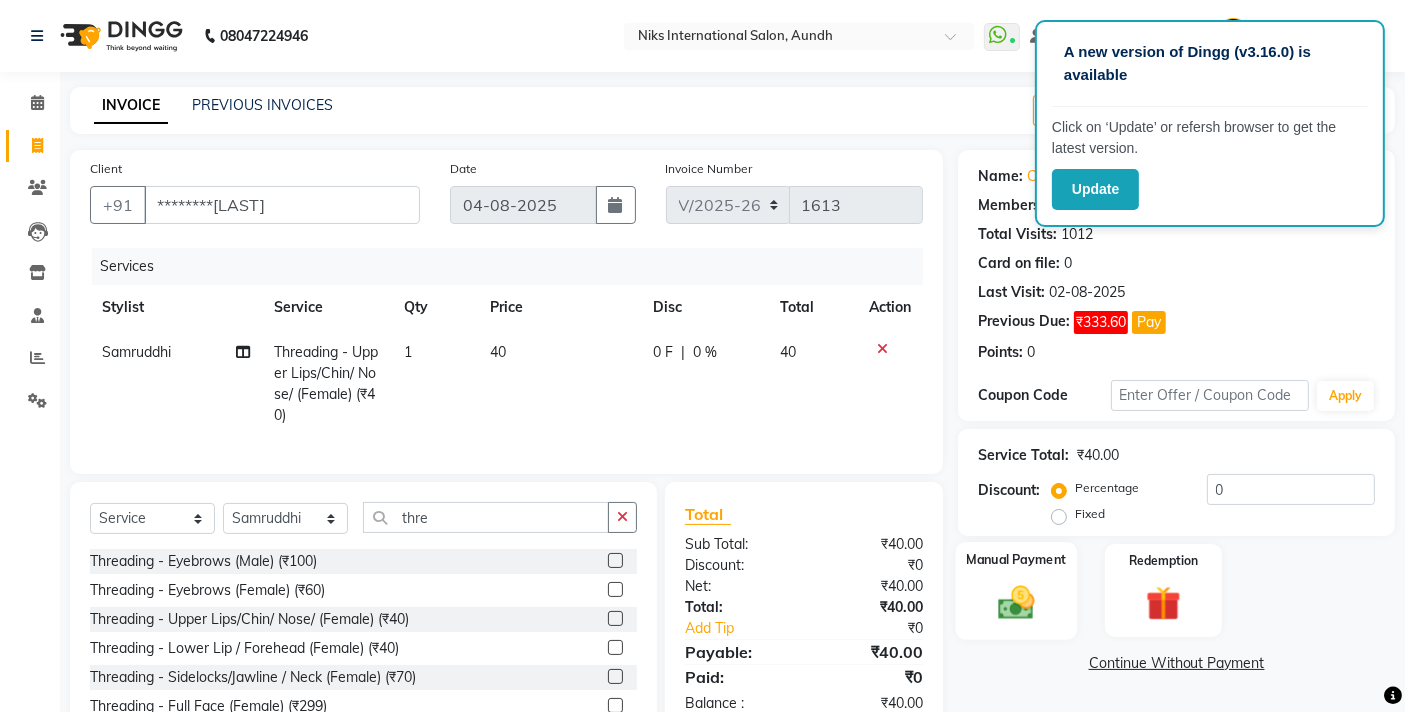 click 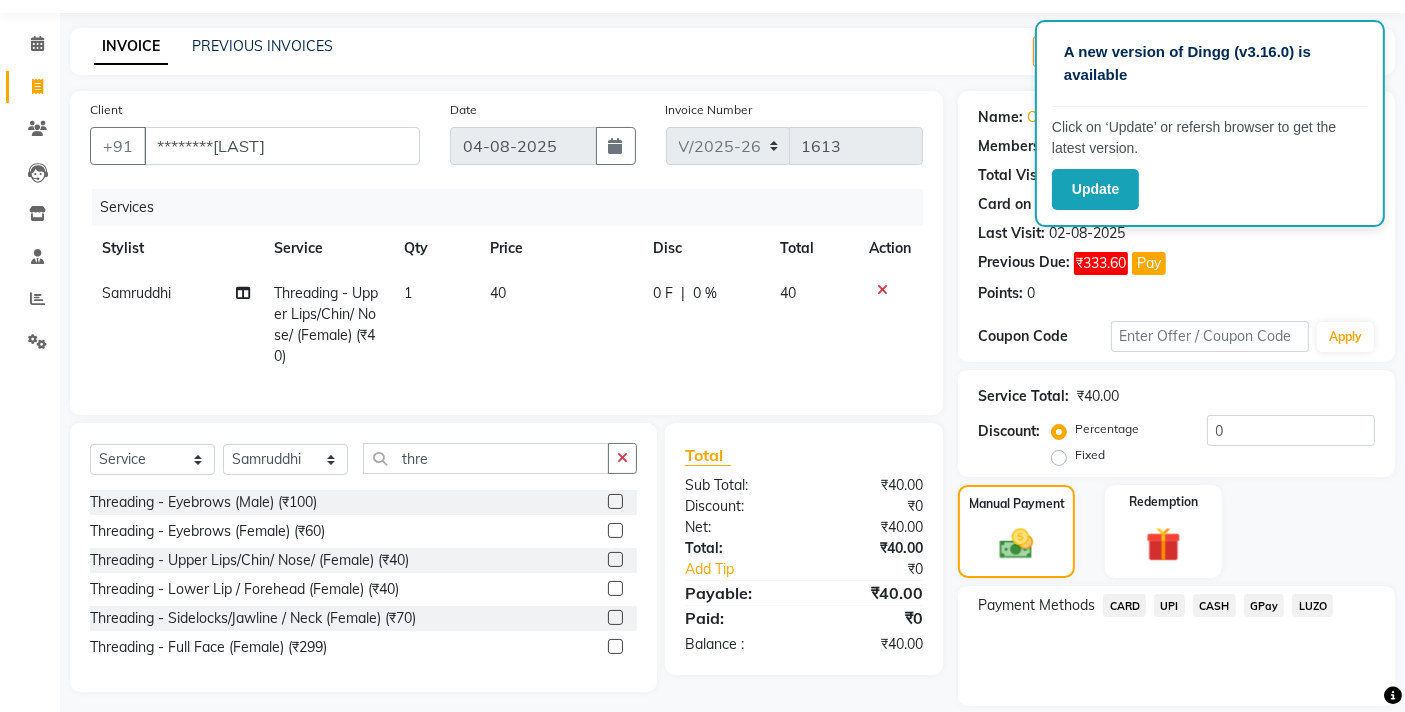 scroll, scrollTop: 123, scrollLeft: 0, axis: vertical 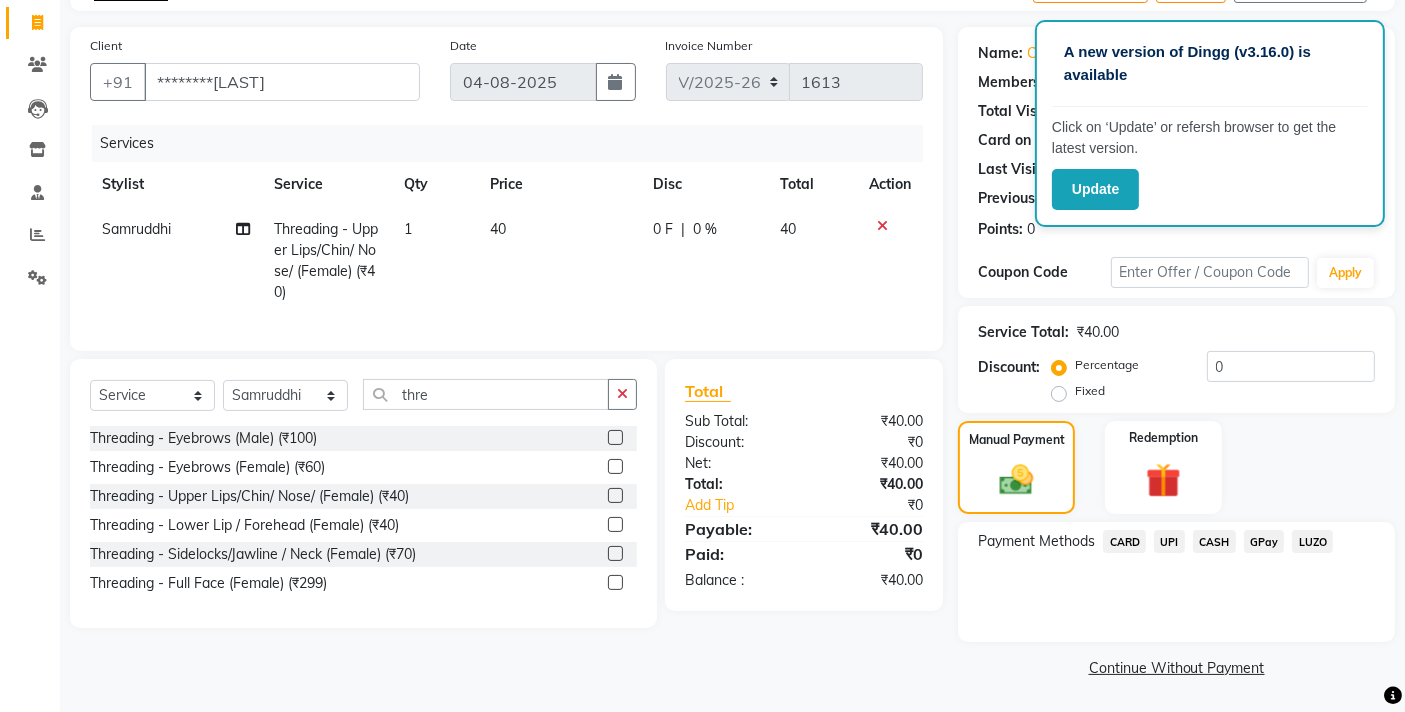 click on "CARD" 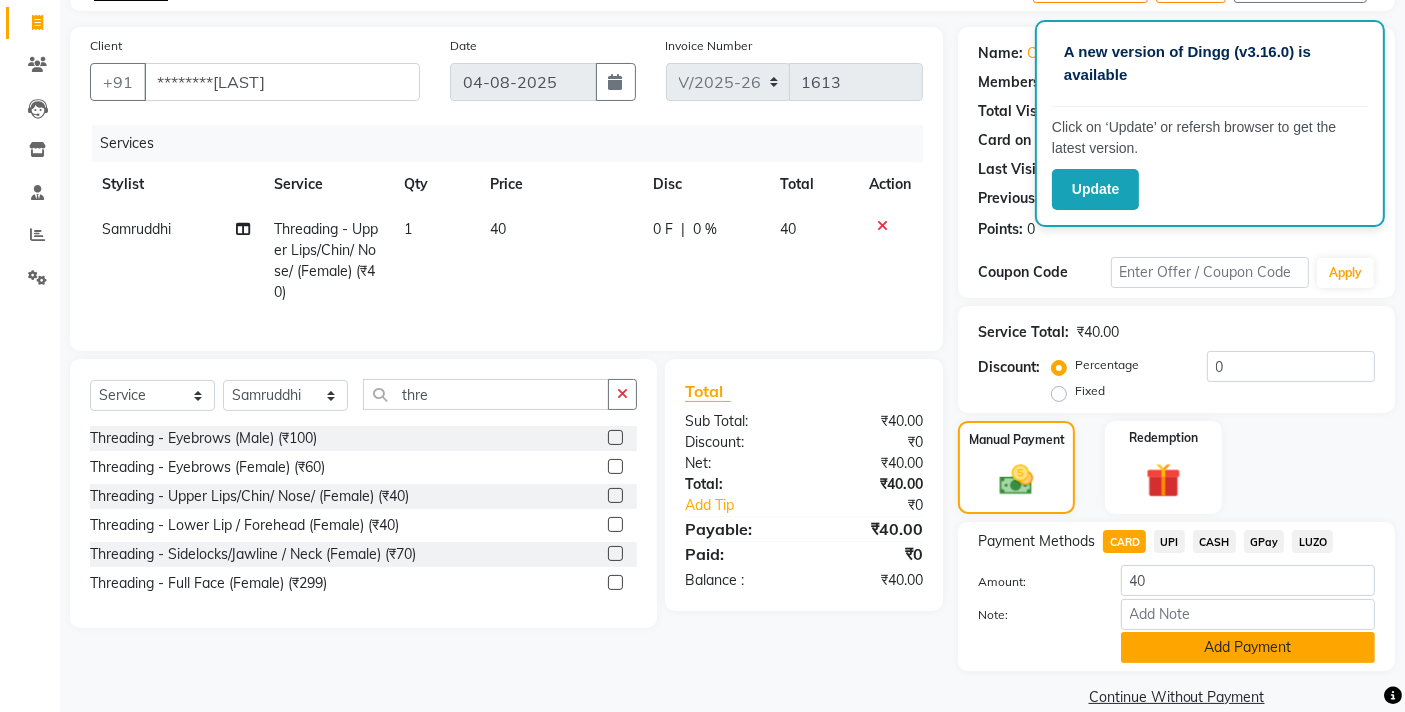 click on "Add Payment" 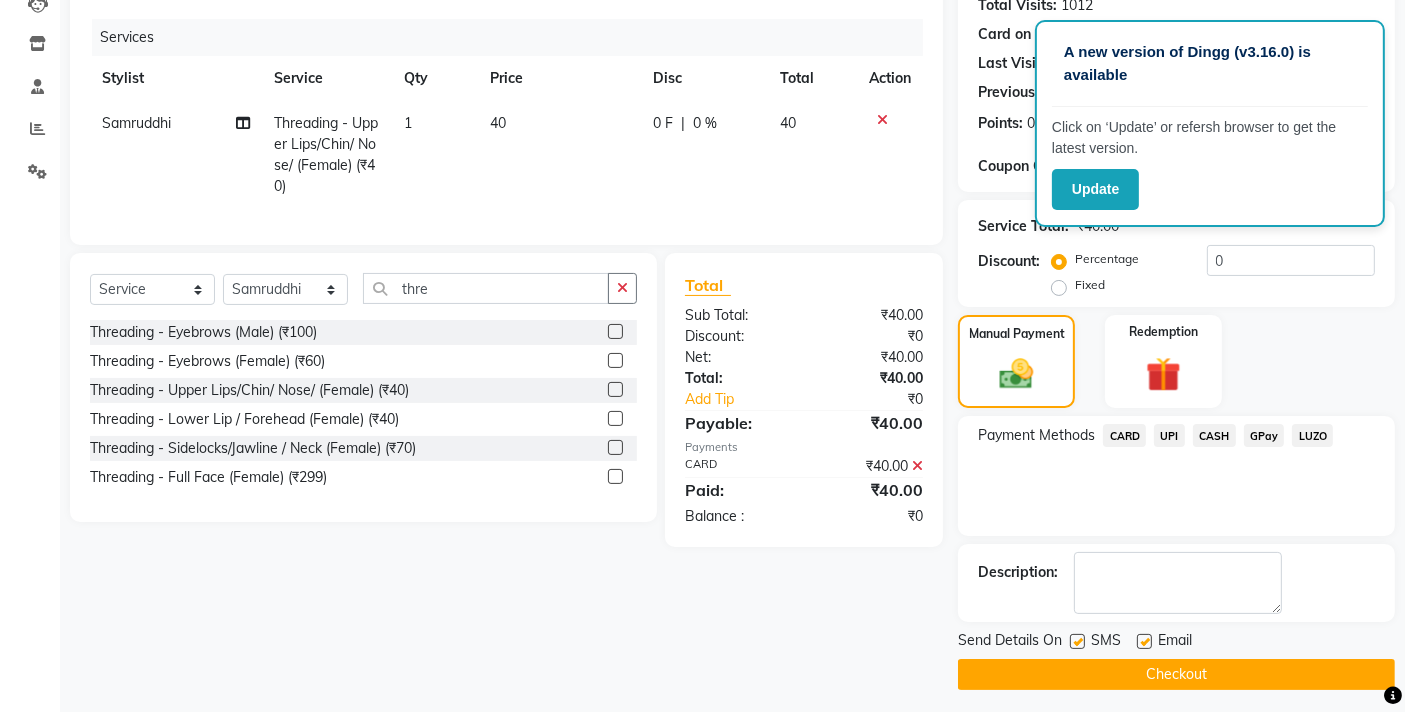scroll, scrollTop: 235, scrollLeft: 0, axis: vertical 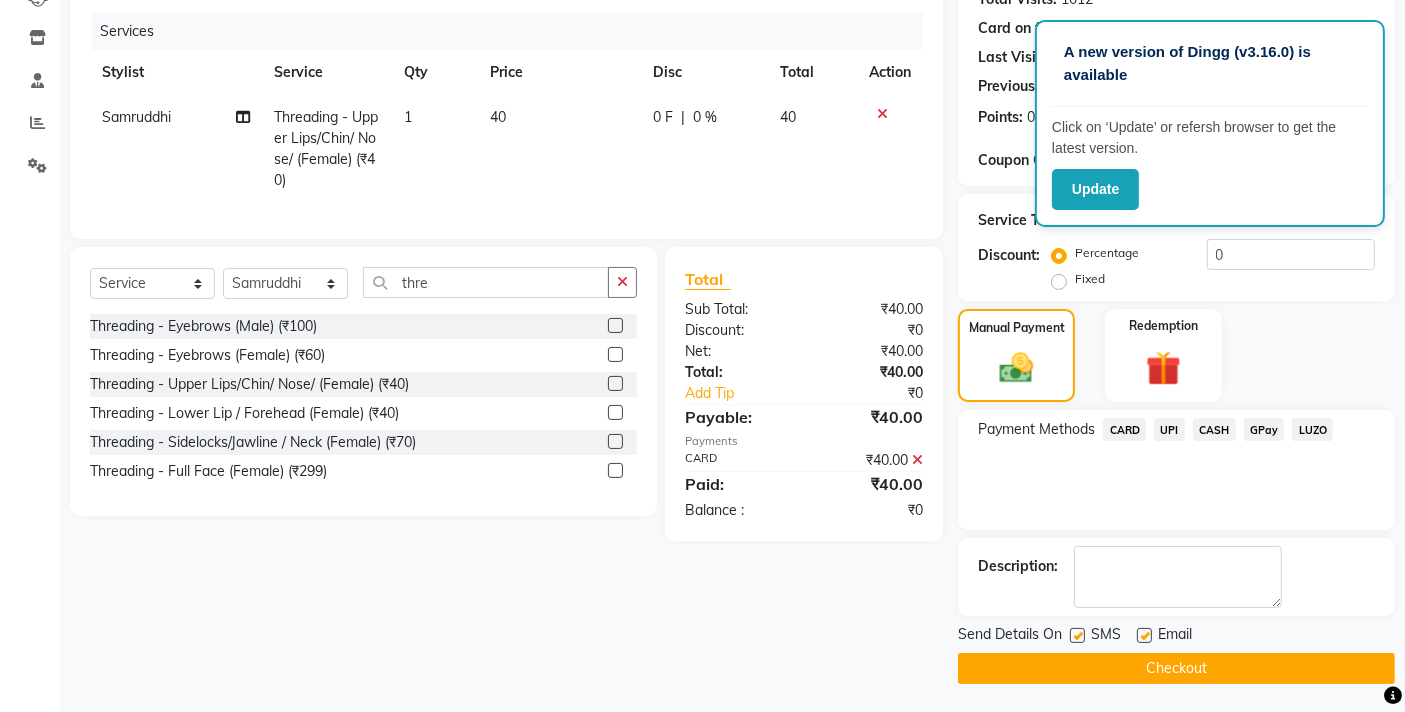 click on "Checkout" 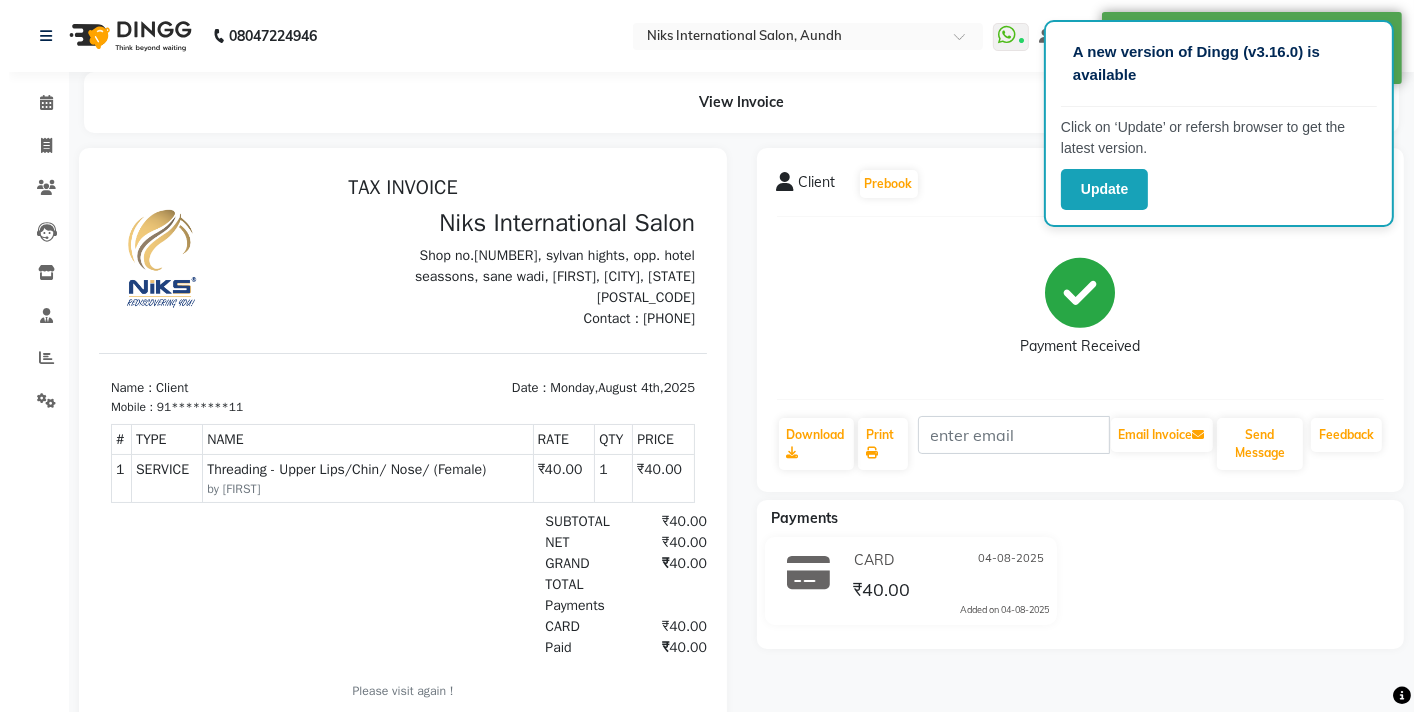 scroll, scrollTop: 0, scrollLeft: 0, axis: both 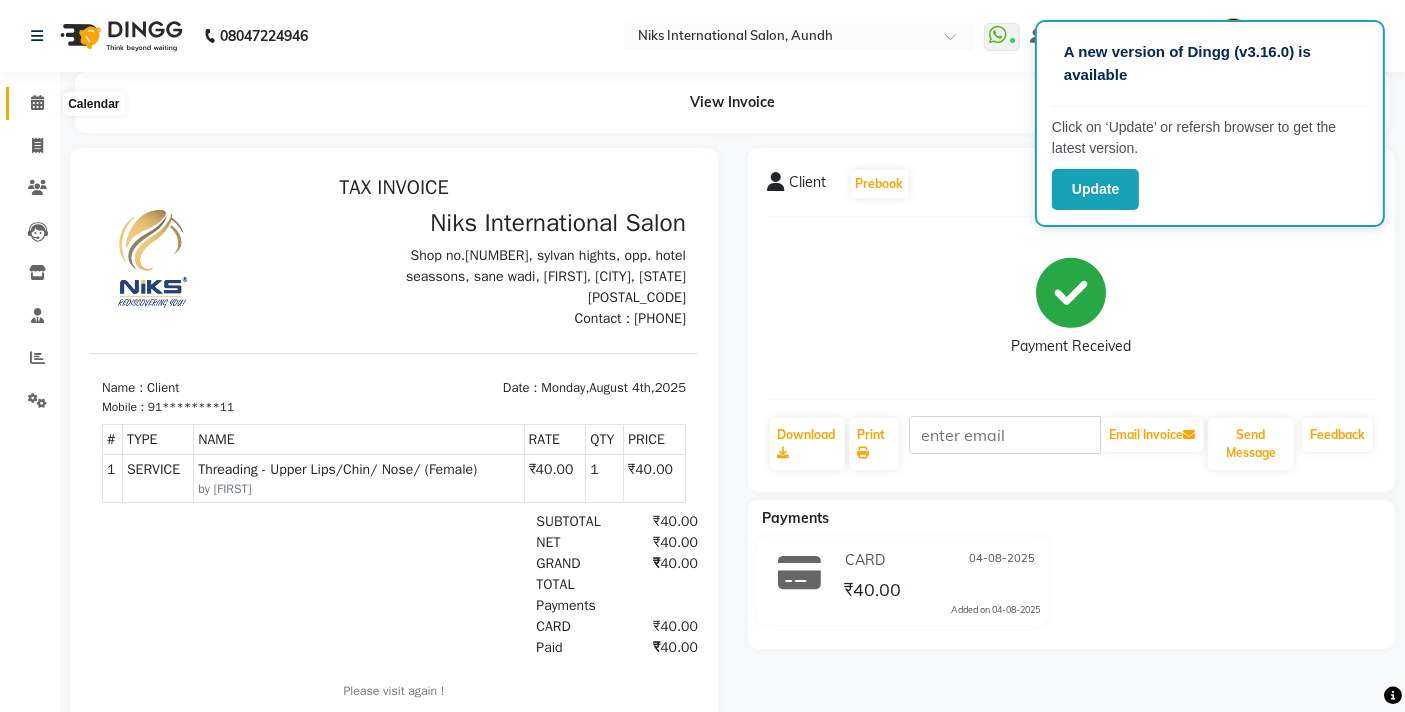 click 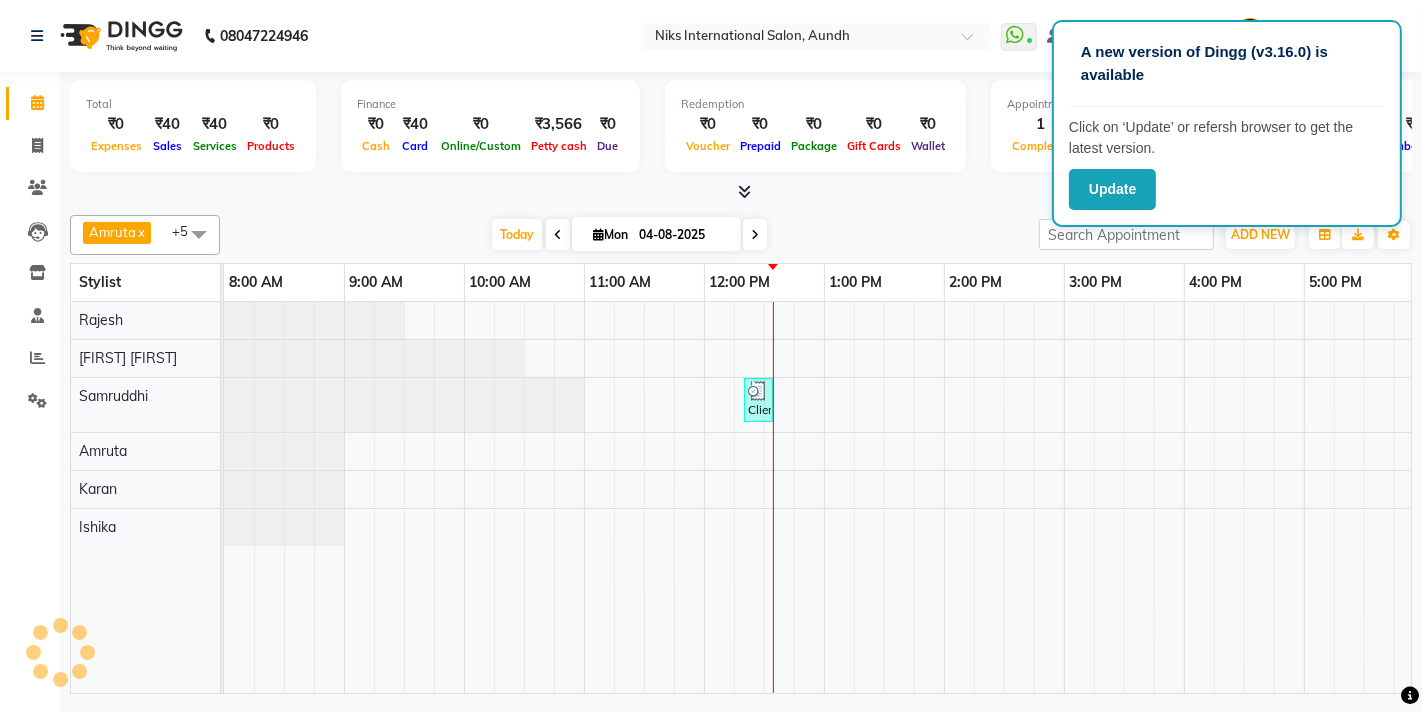 scroll, scrollTop: 0, scrollLeft: 0, axis: both 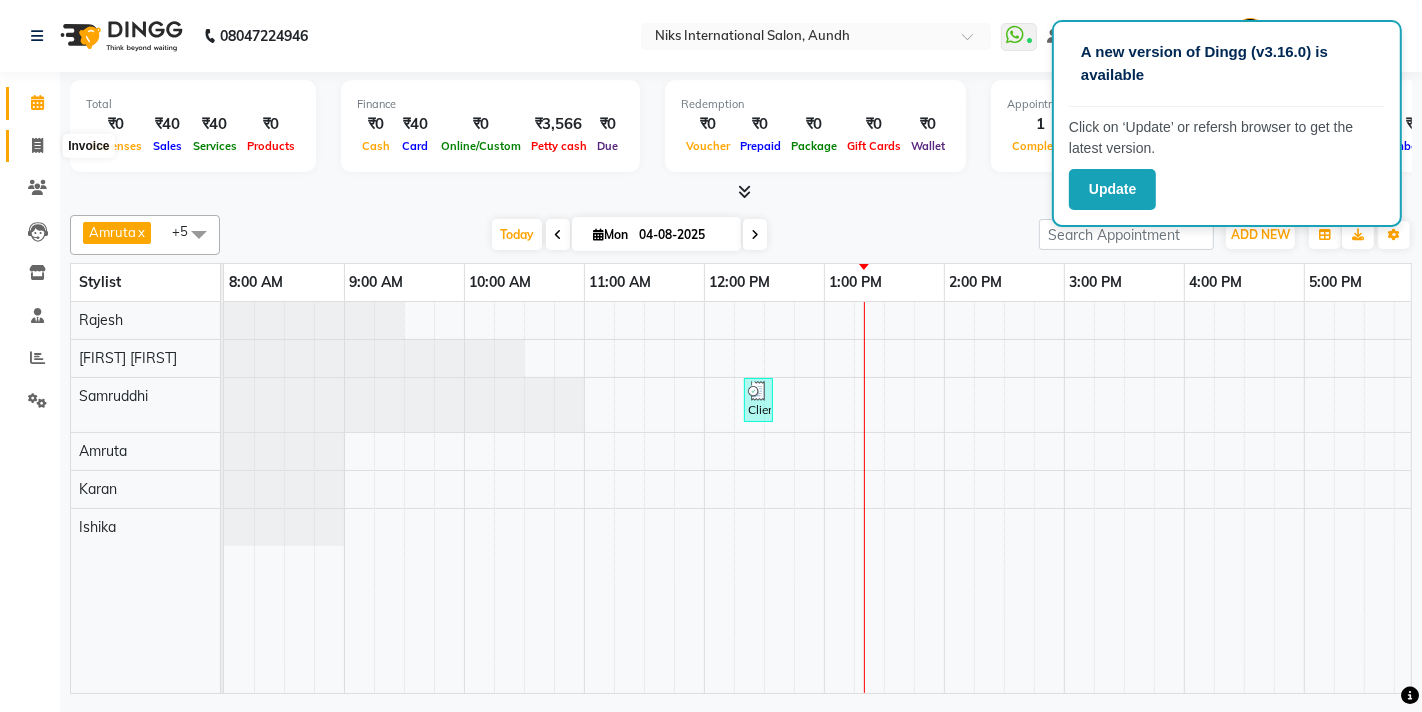 click 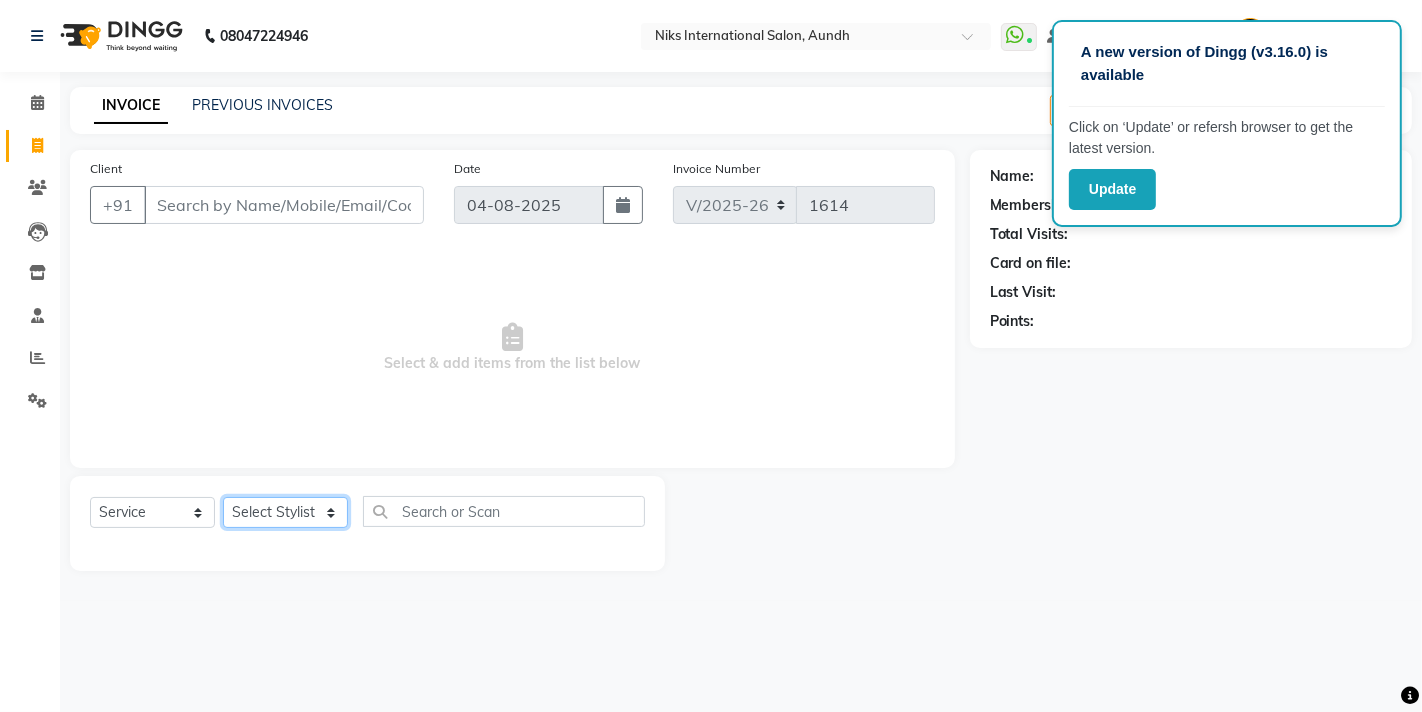 click on "Select Stylist Amruta Aundh Niks Ishika Jiya Karan Komal Mahhi Manohar Rajesh Samruddhi Shabana Siddharth Soham" 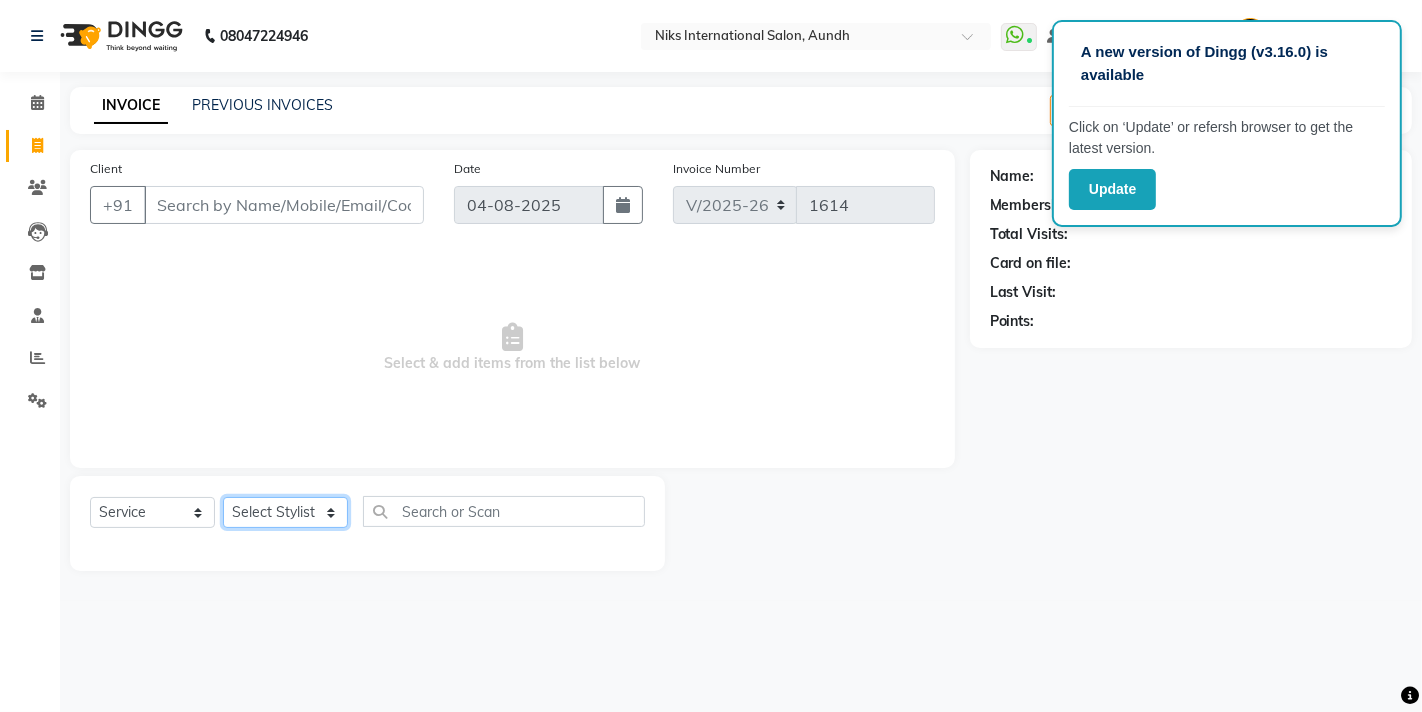 select on "17526" 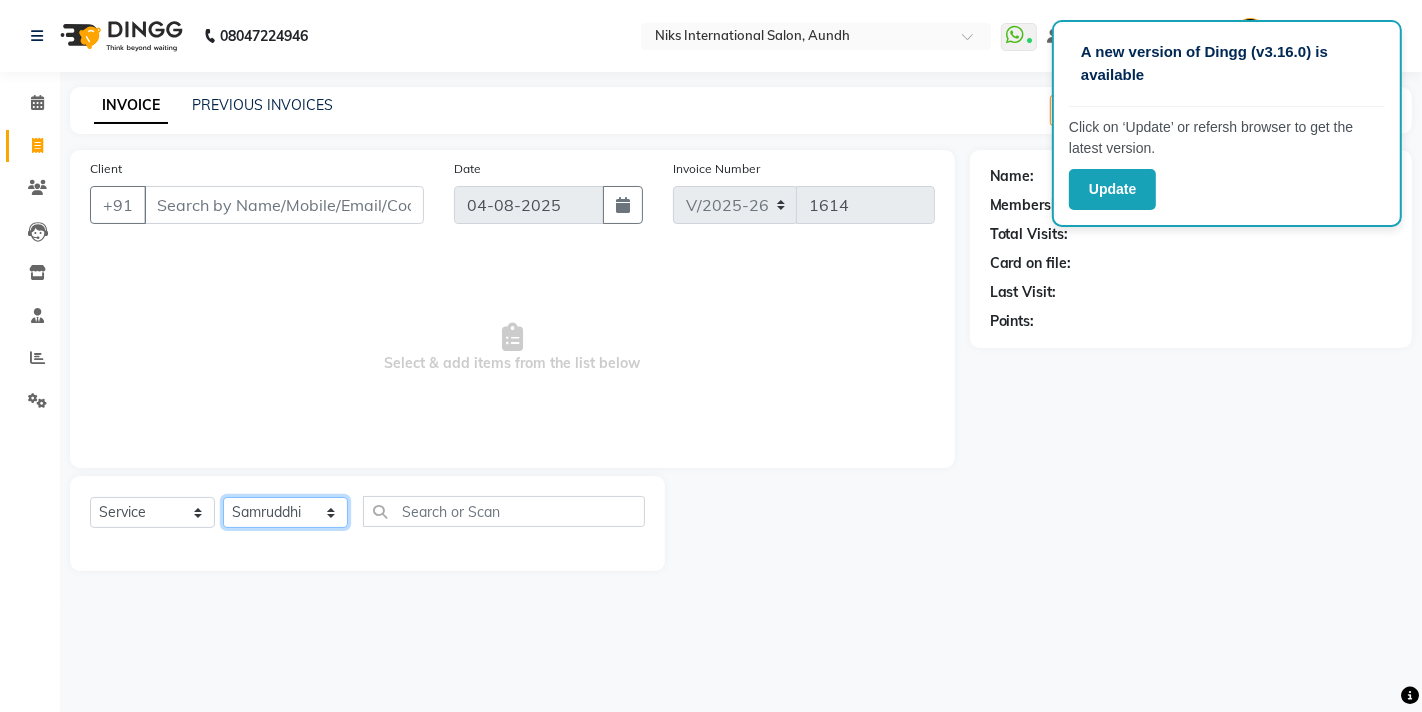 click on "Select Stylist Amruta Aundh Niks Ishika Jiya Karan Komal Mahhi Manohar Rajesh Samruddhi Shabana Siddharth Soham" 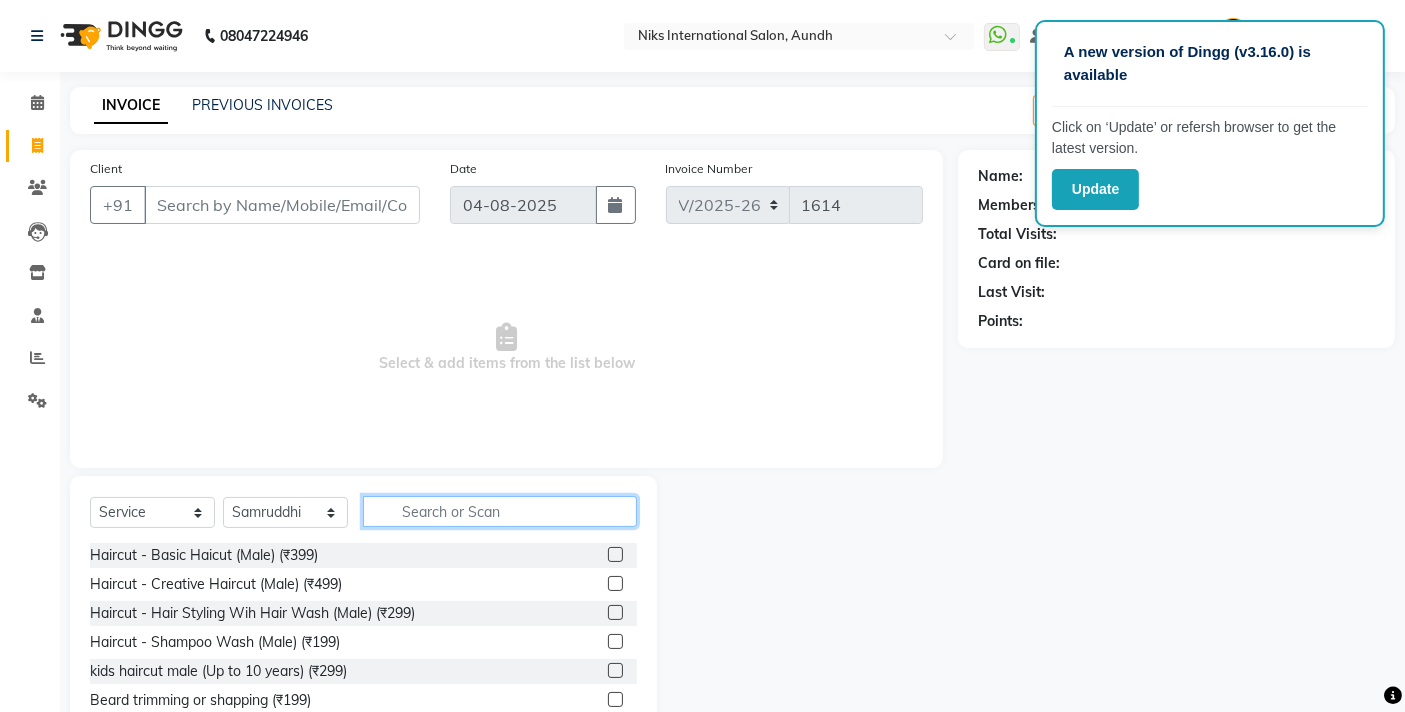 click 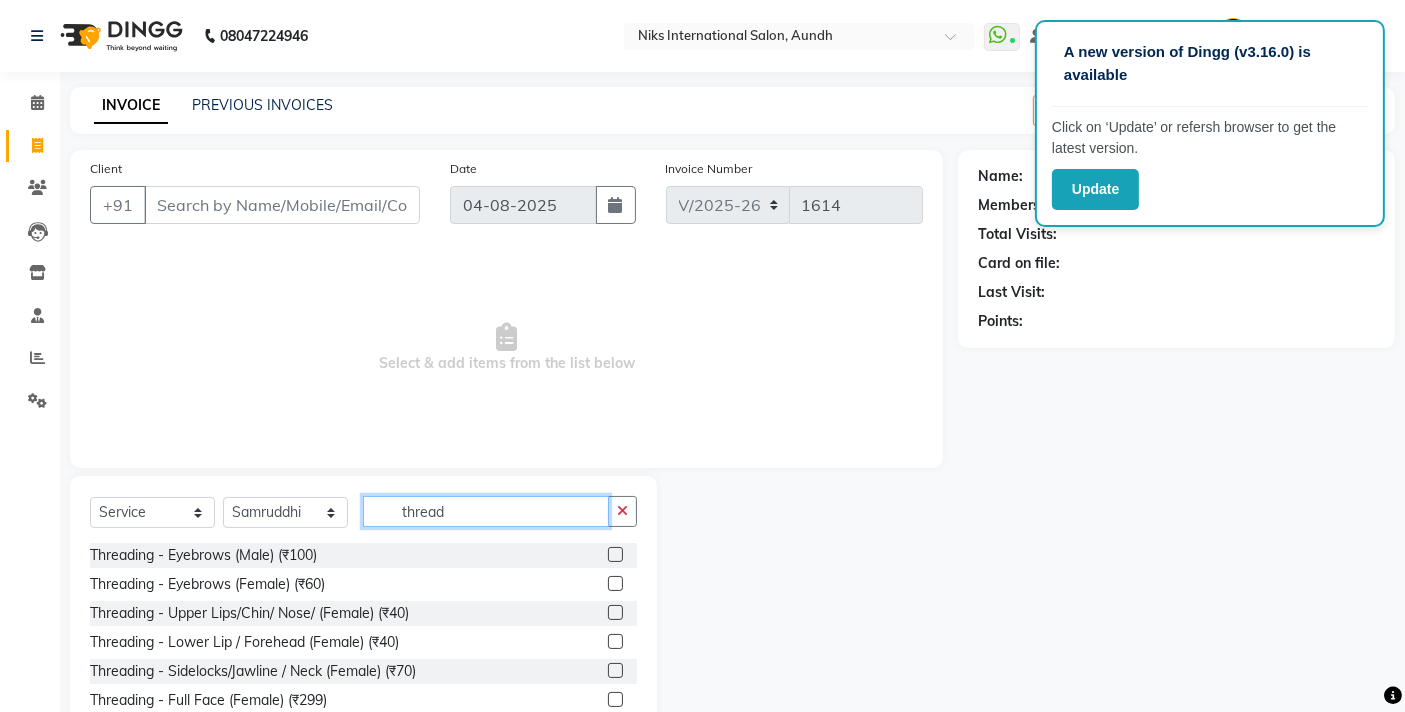 type on "thread" 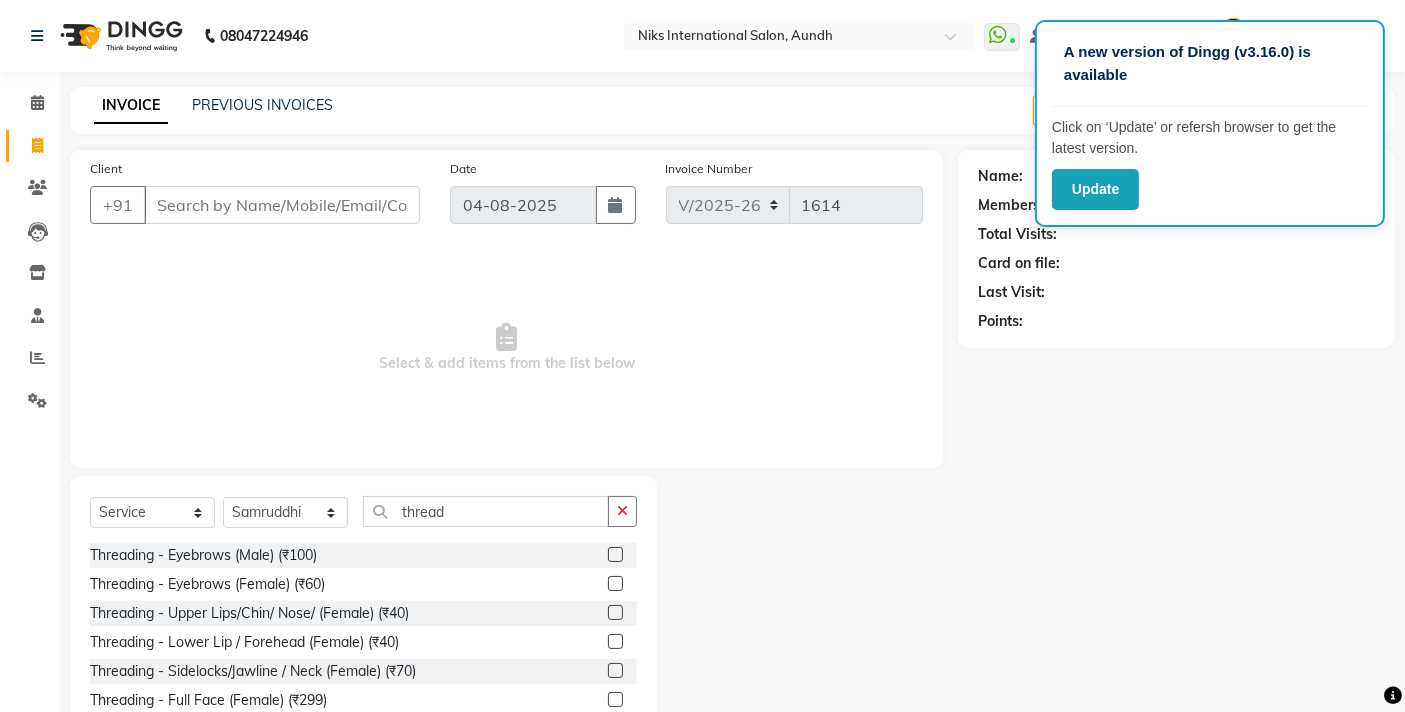 click 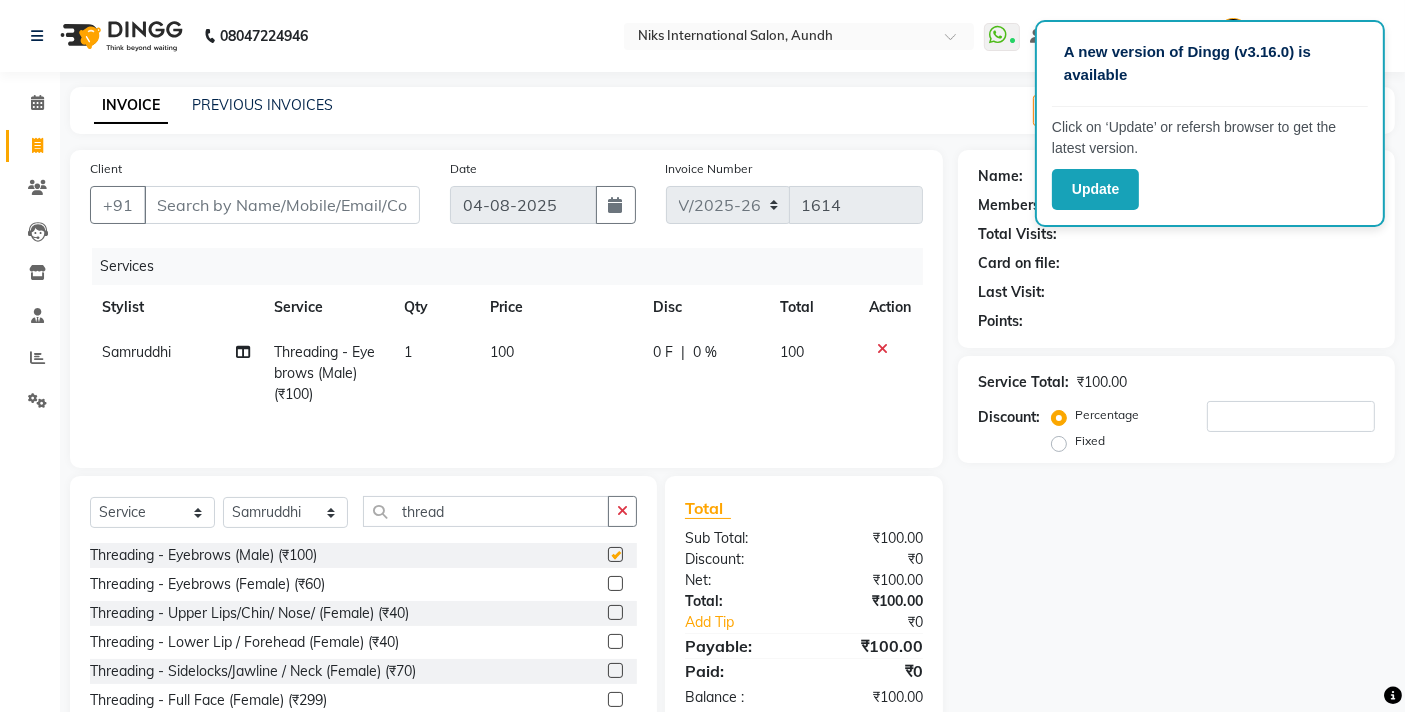 checkbox on "false" 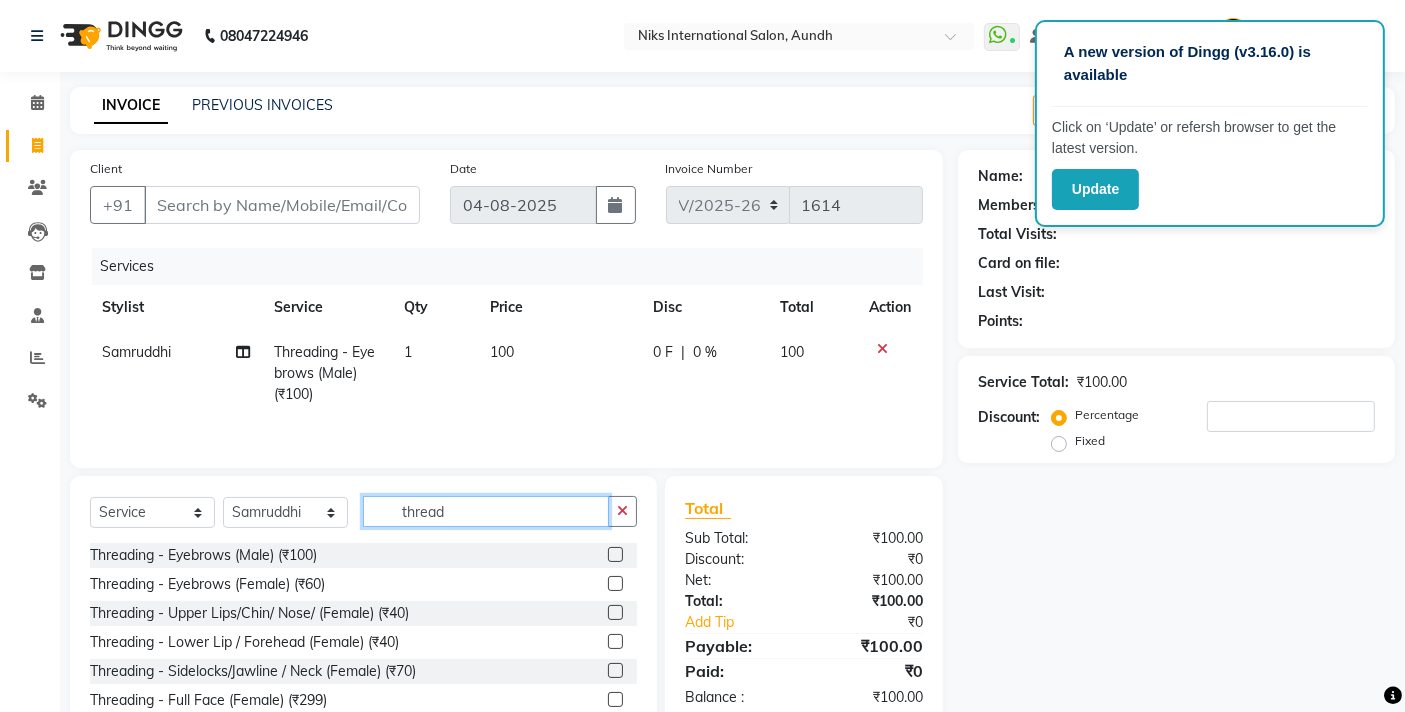 click on "thread" 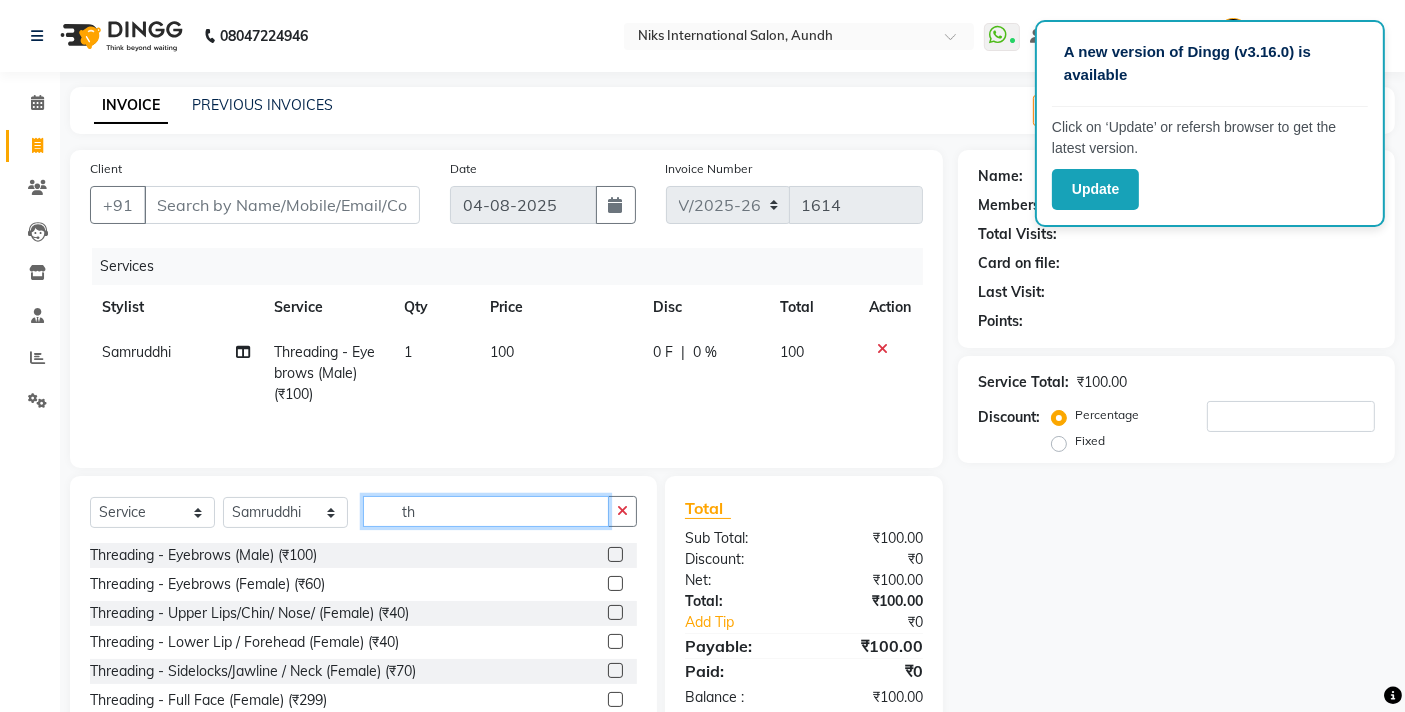 type on "t" 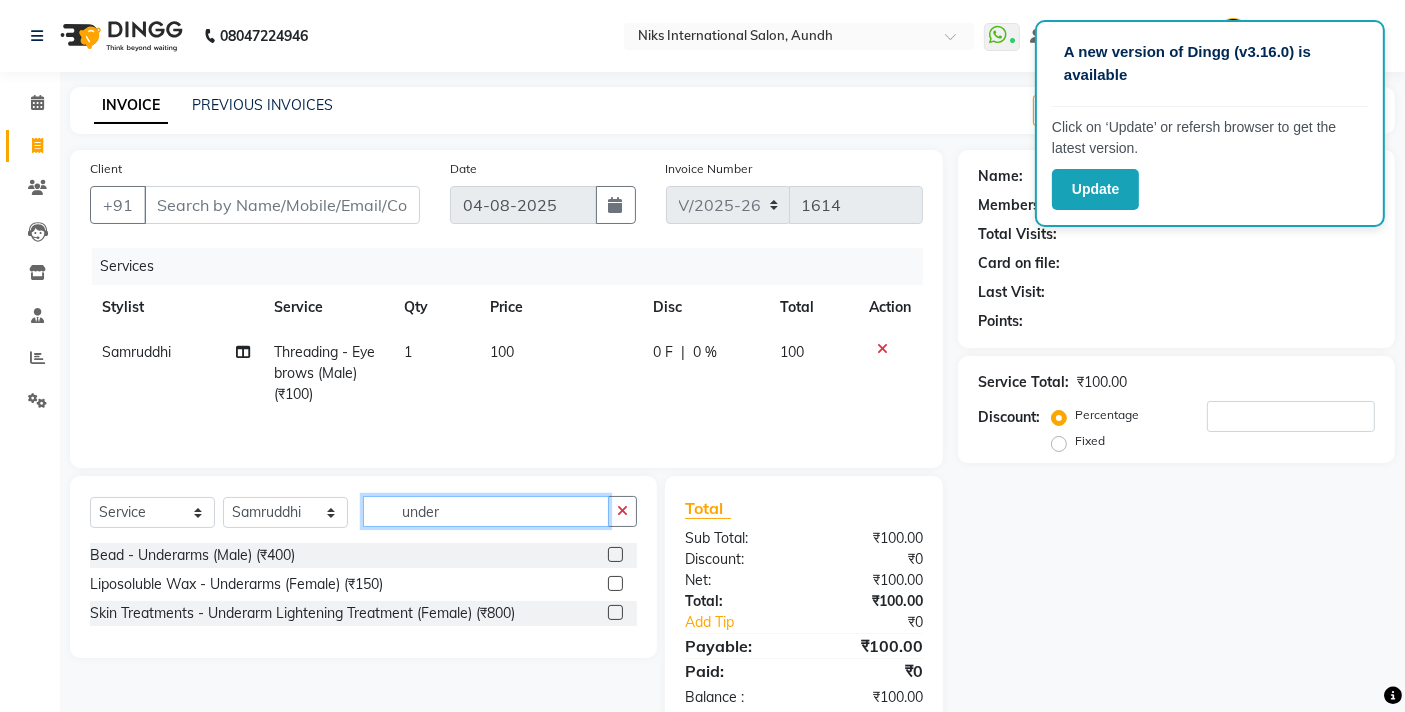 type on "under" 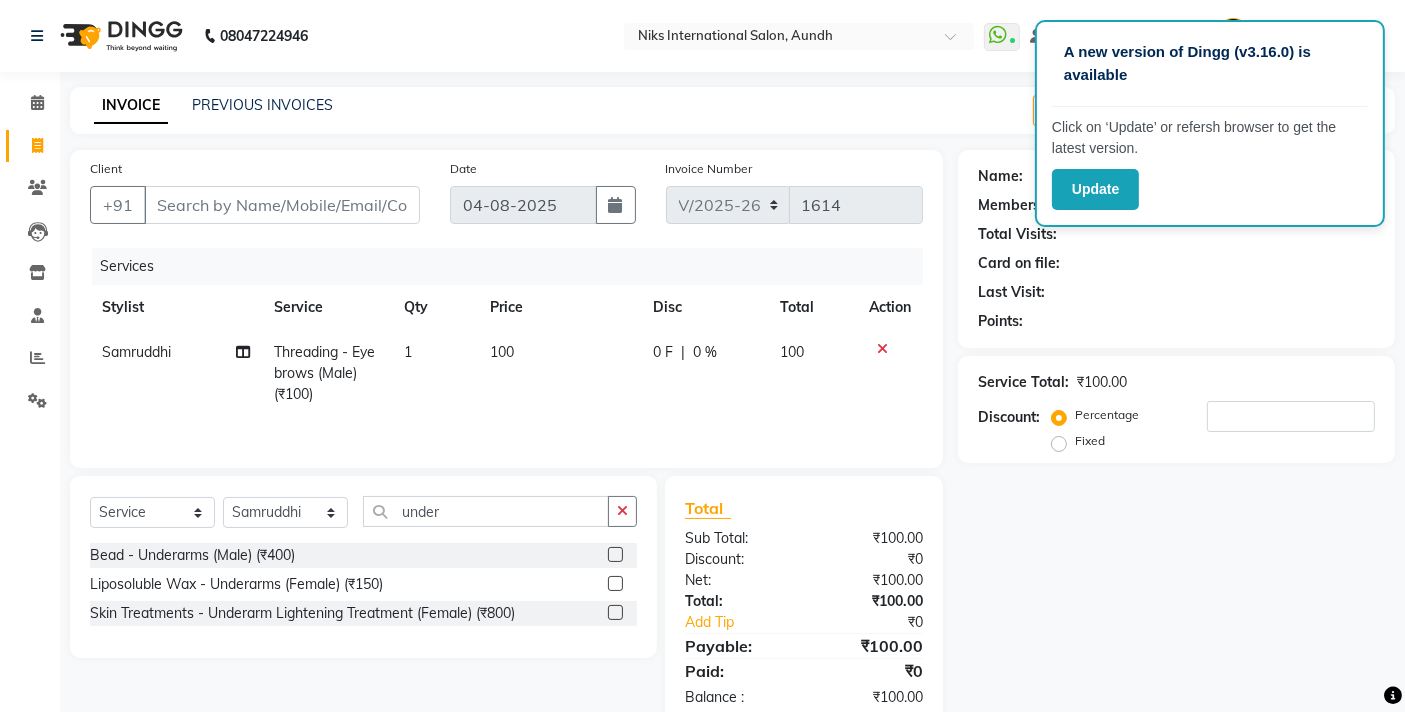 click 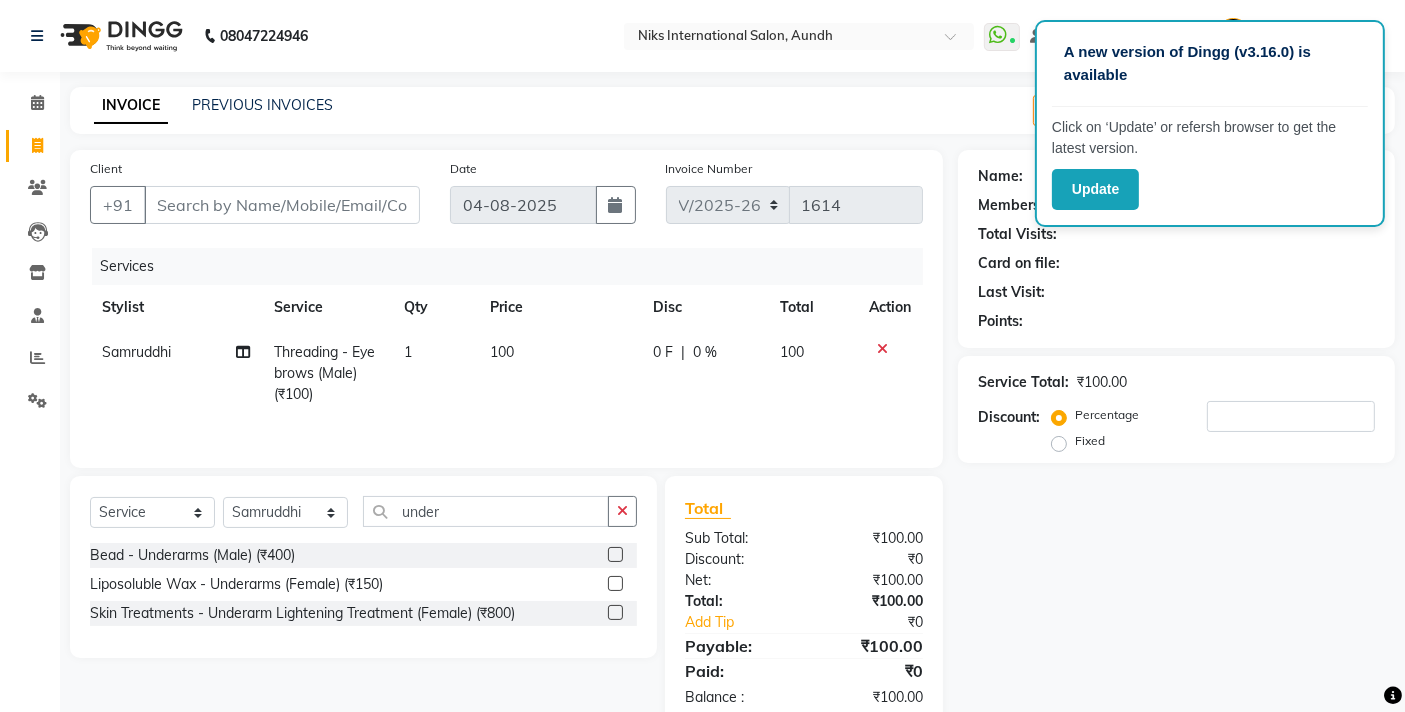 click 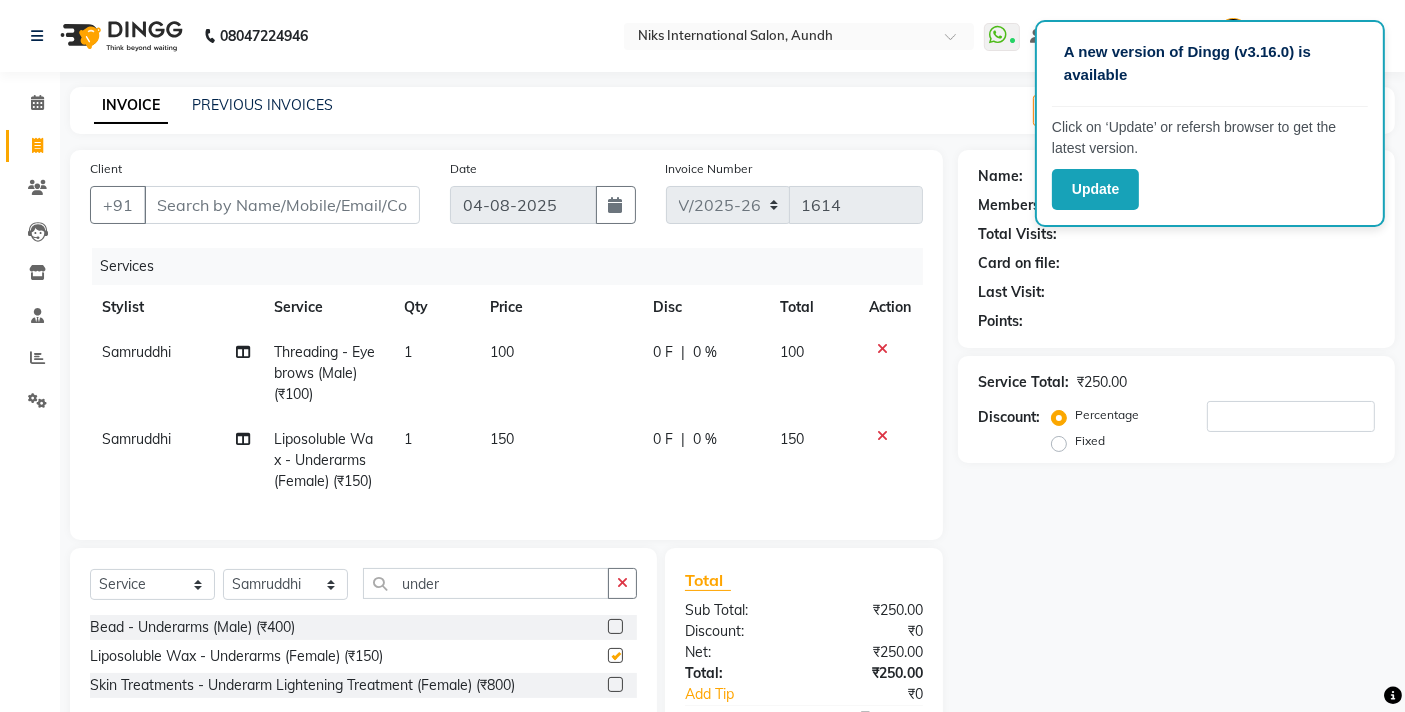 checkbox on "false" 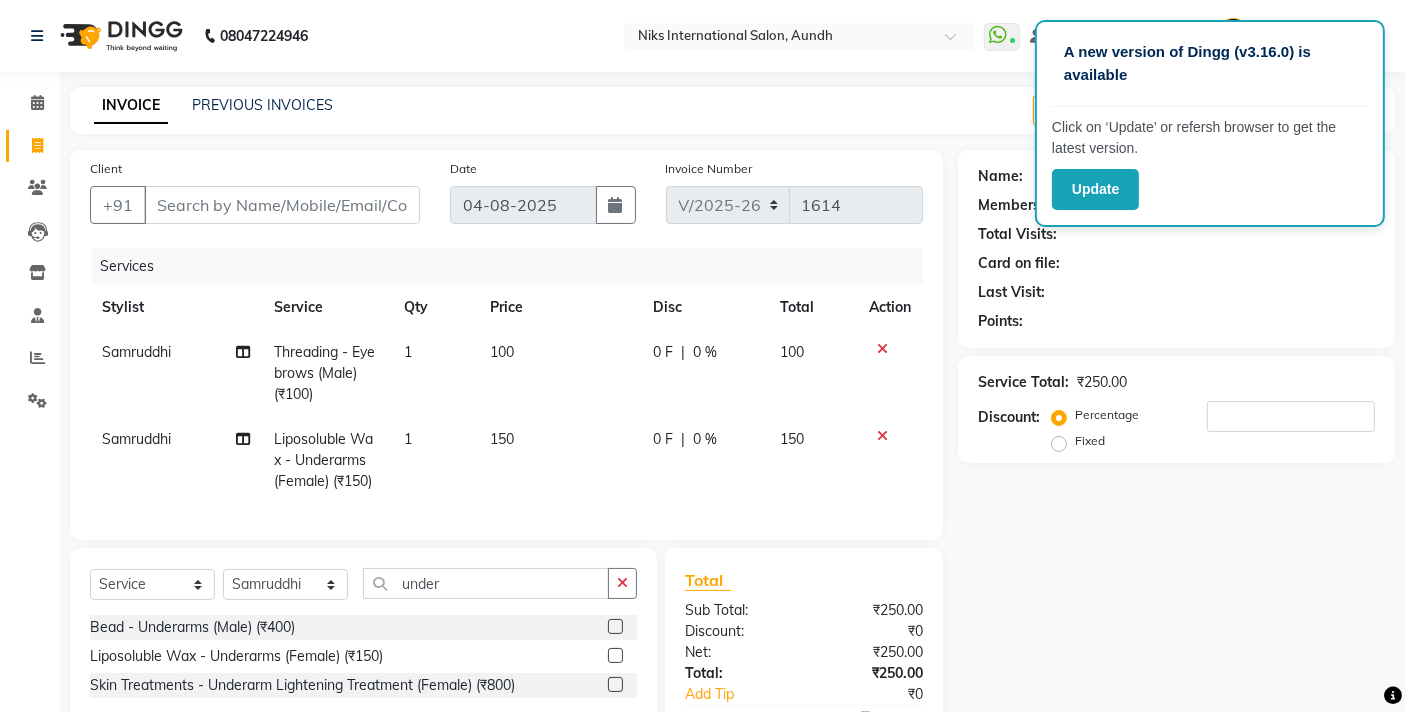click on "150" 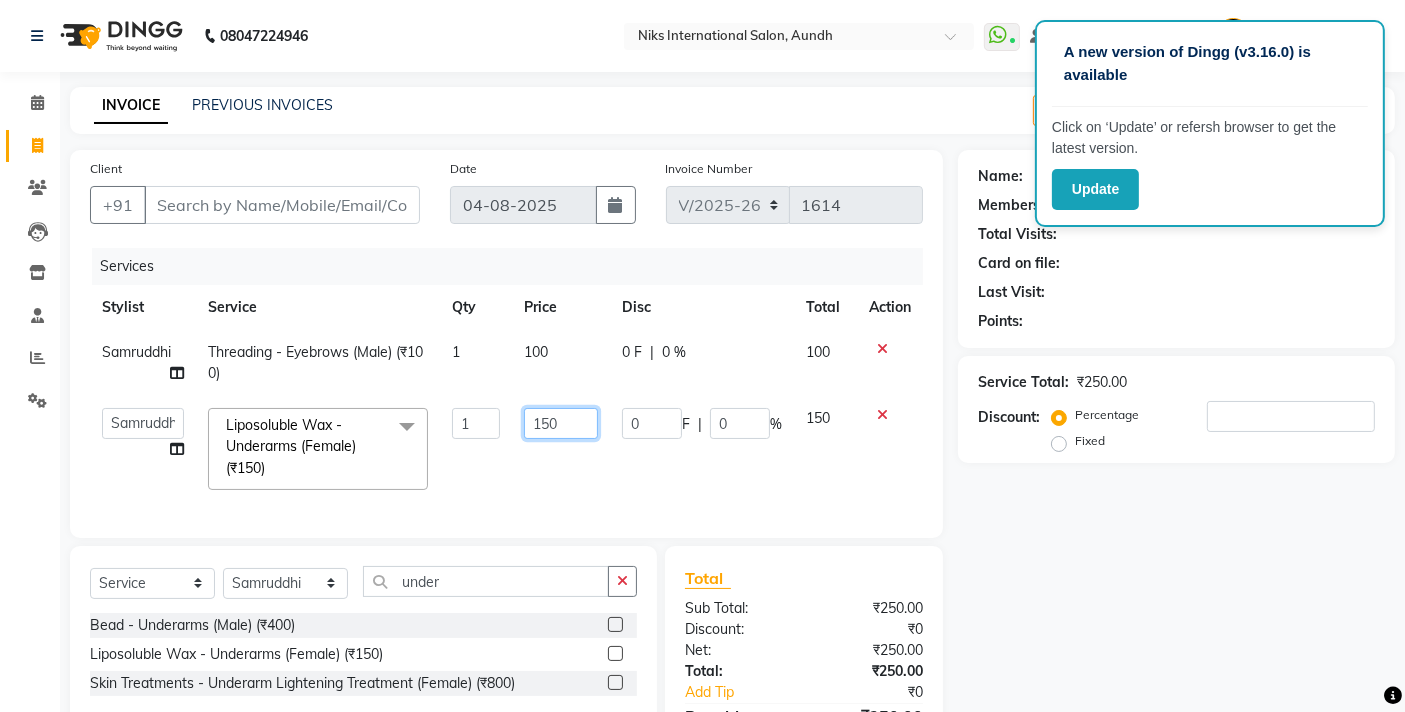 click on "150" 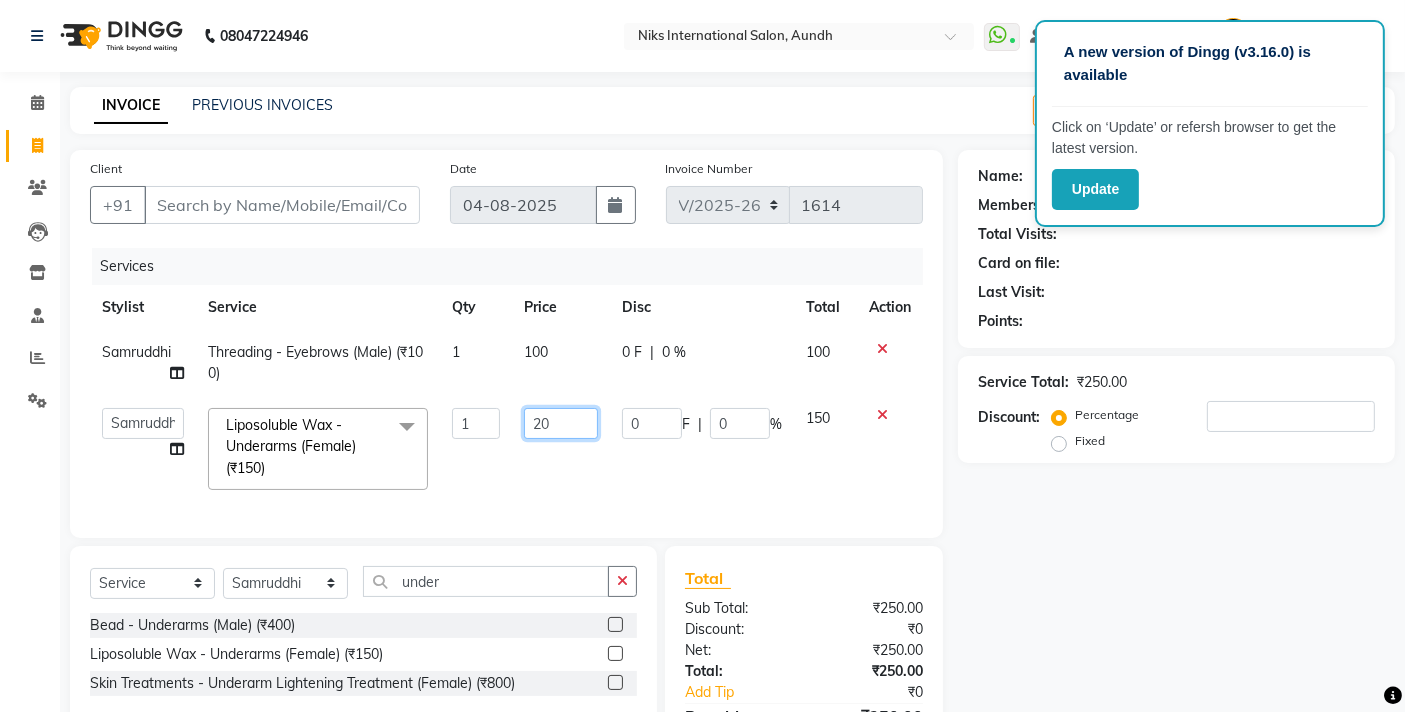 type on "200" 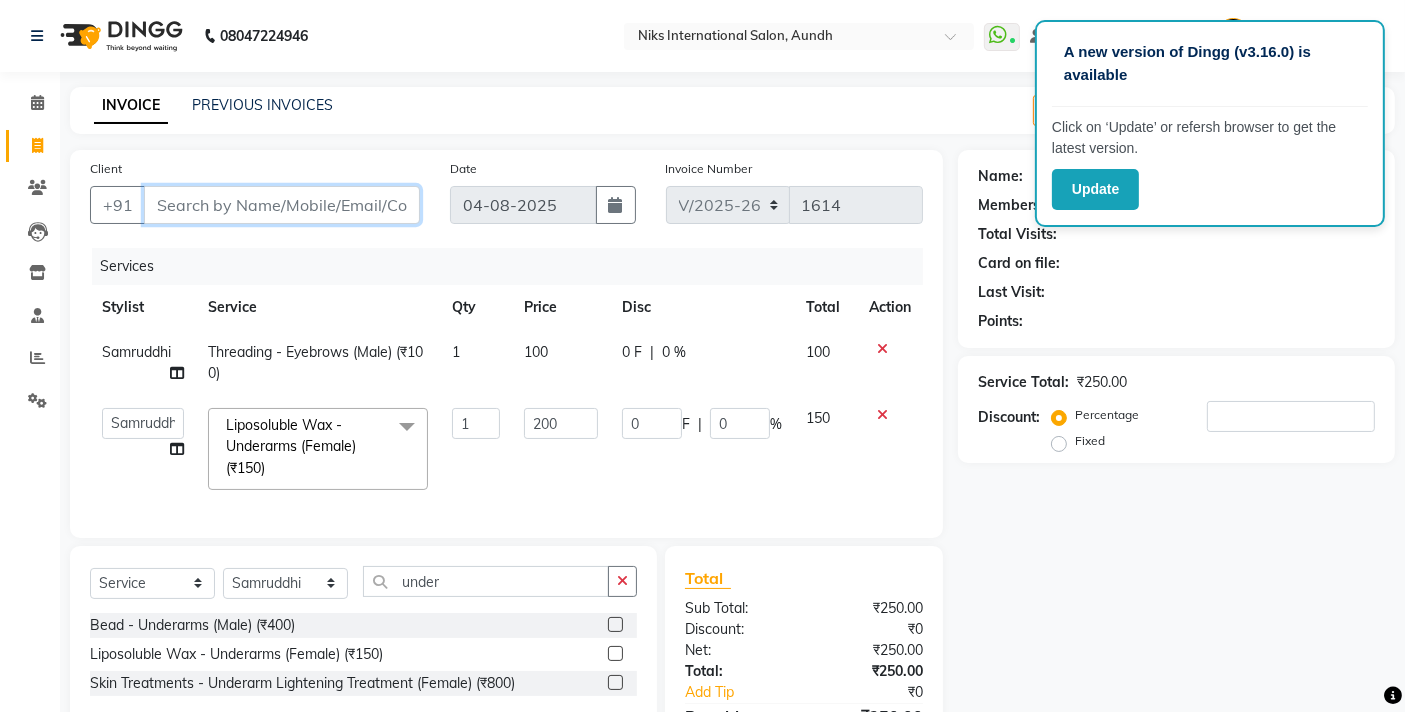click on "Client" at bounding box center (282, 205) 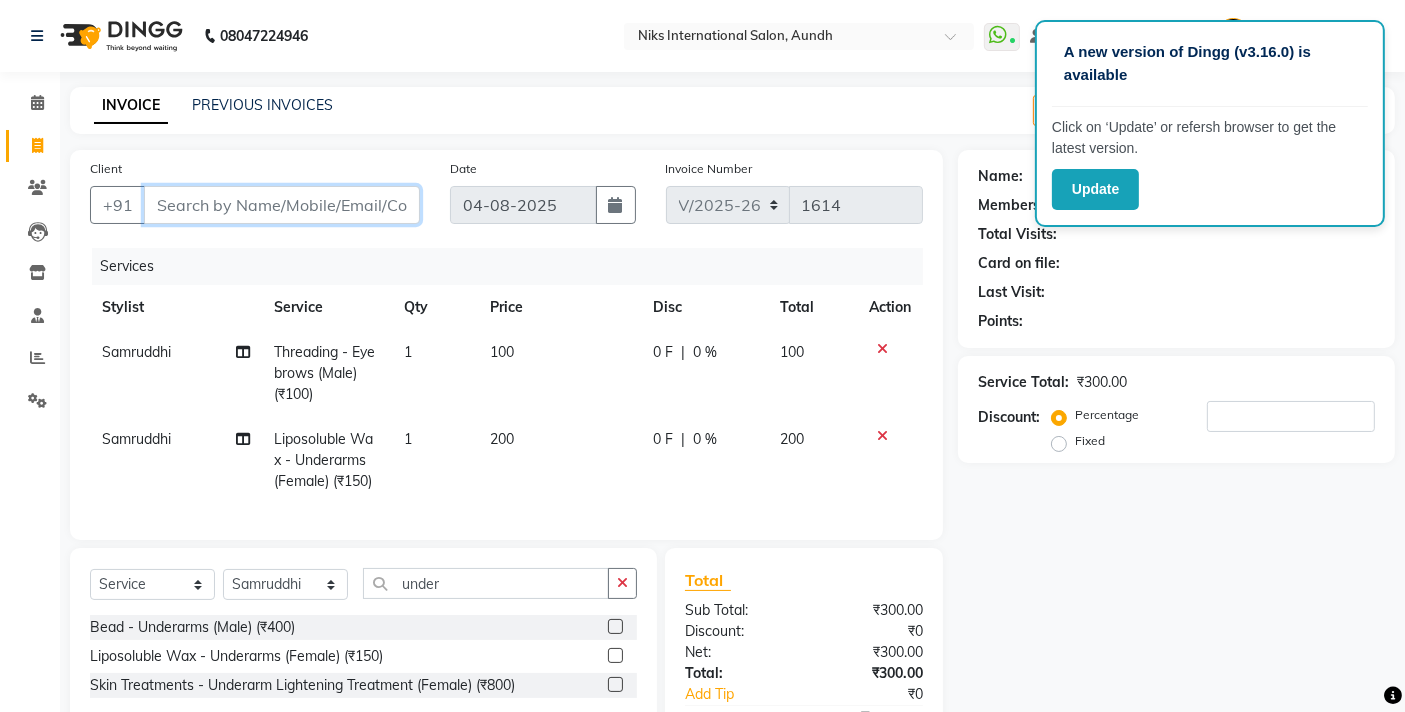 type on "9" 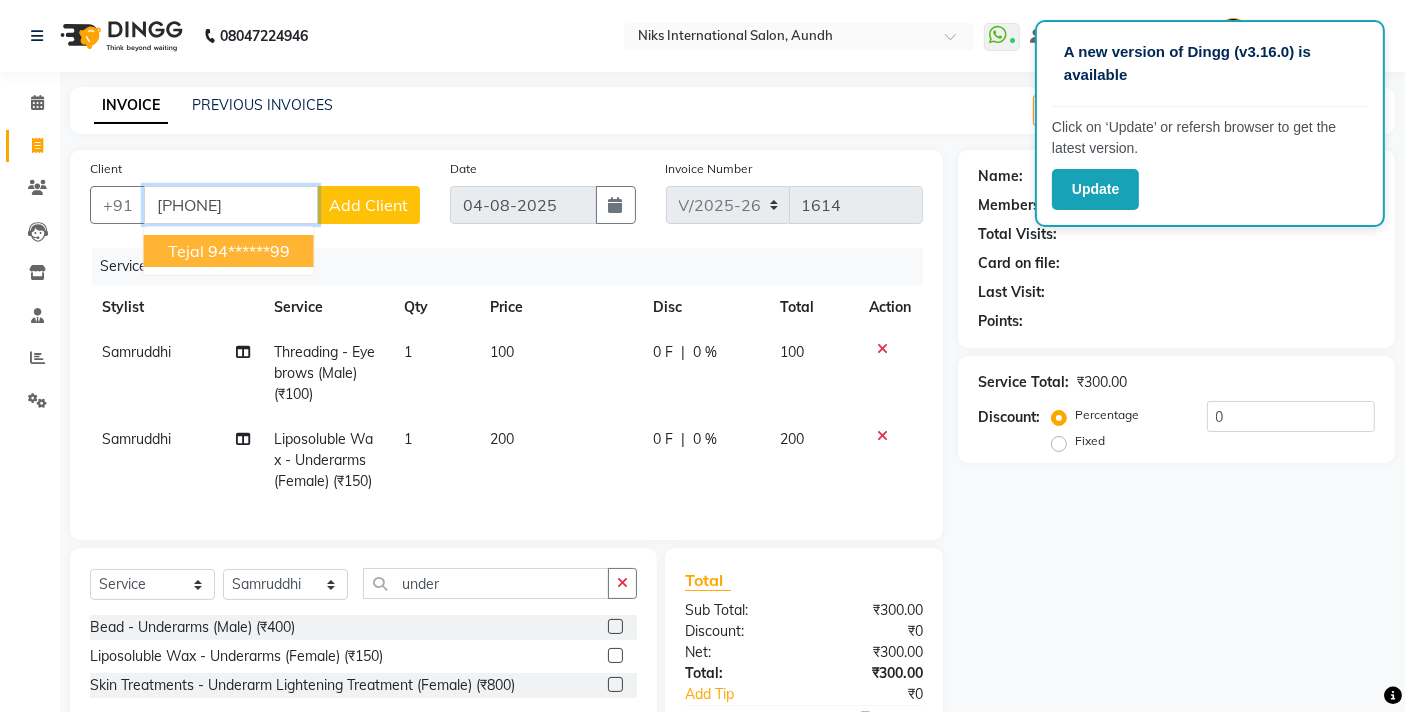 click on "94******99" at bounding box center (249, 251) 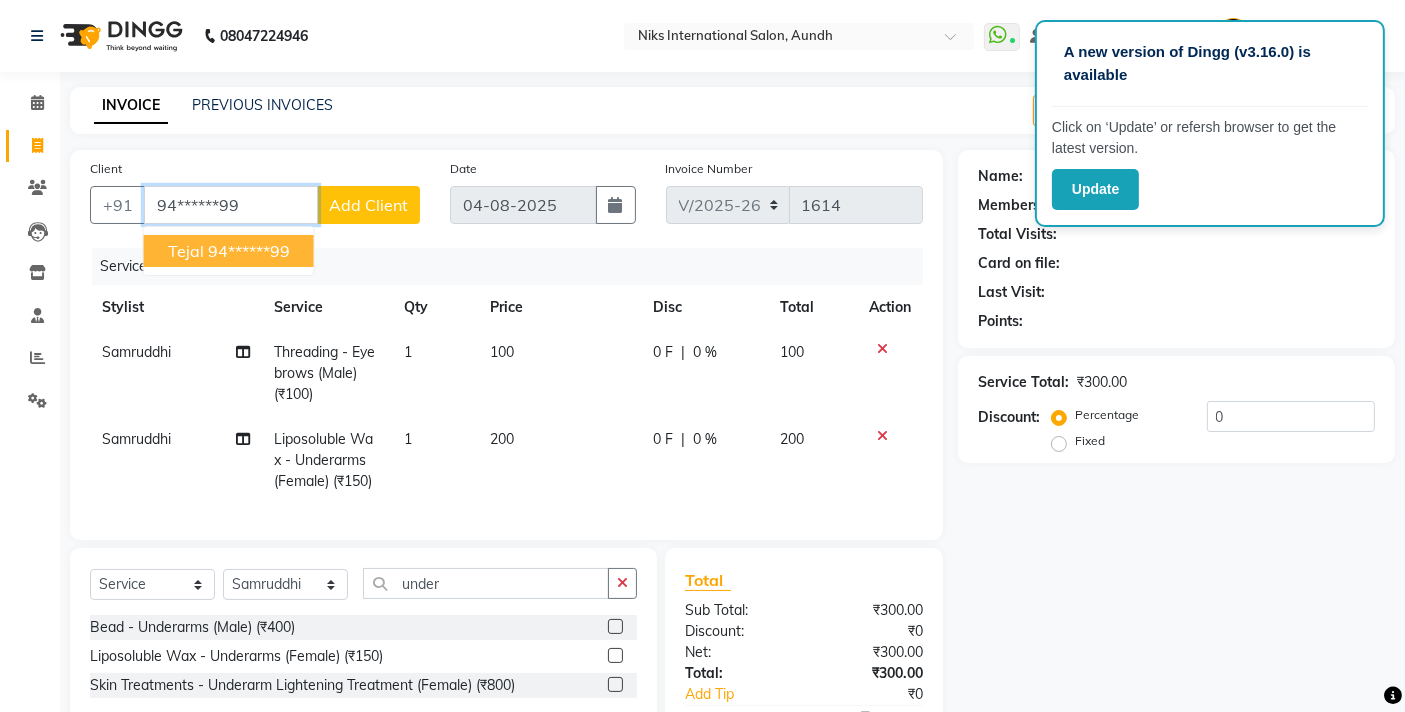 type on "94******99" 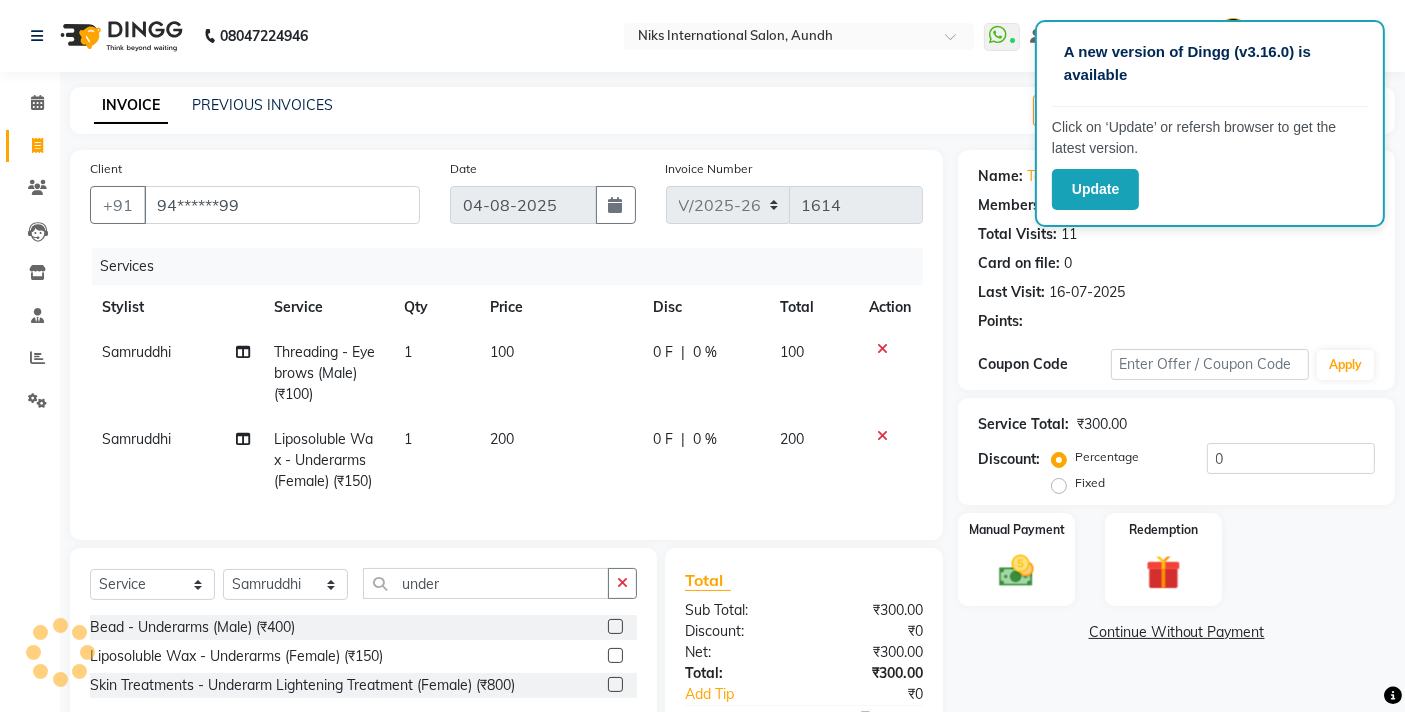 type on "20" 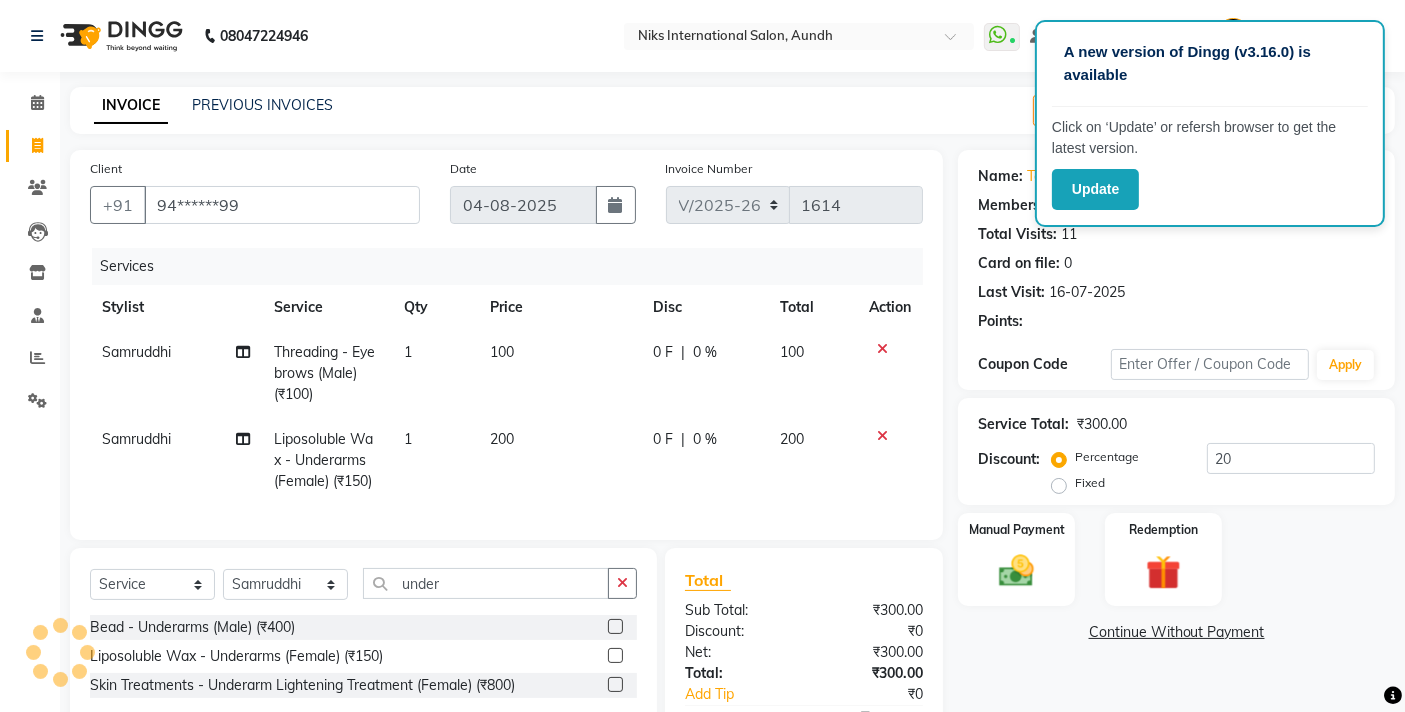 select on "1: Object" 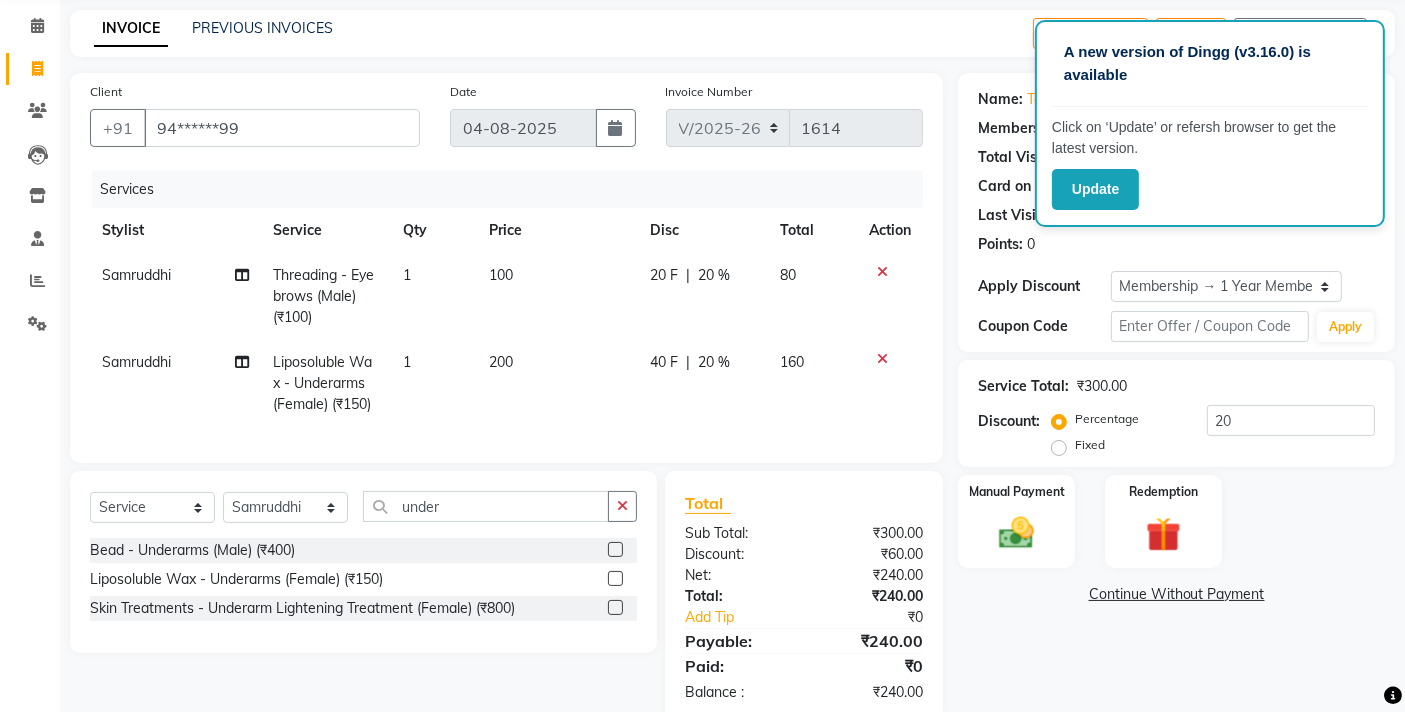 scroll, scrollTop: 133, scrollLeft: 0, axis: vertical 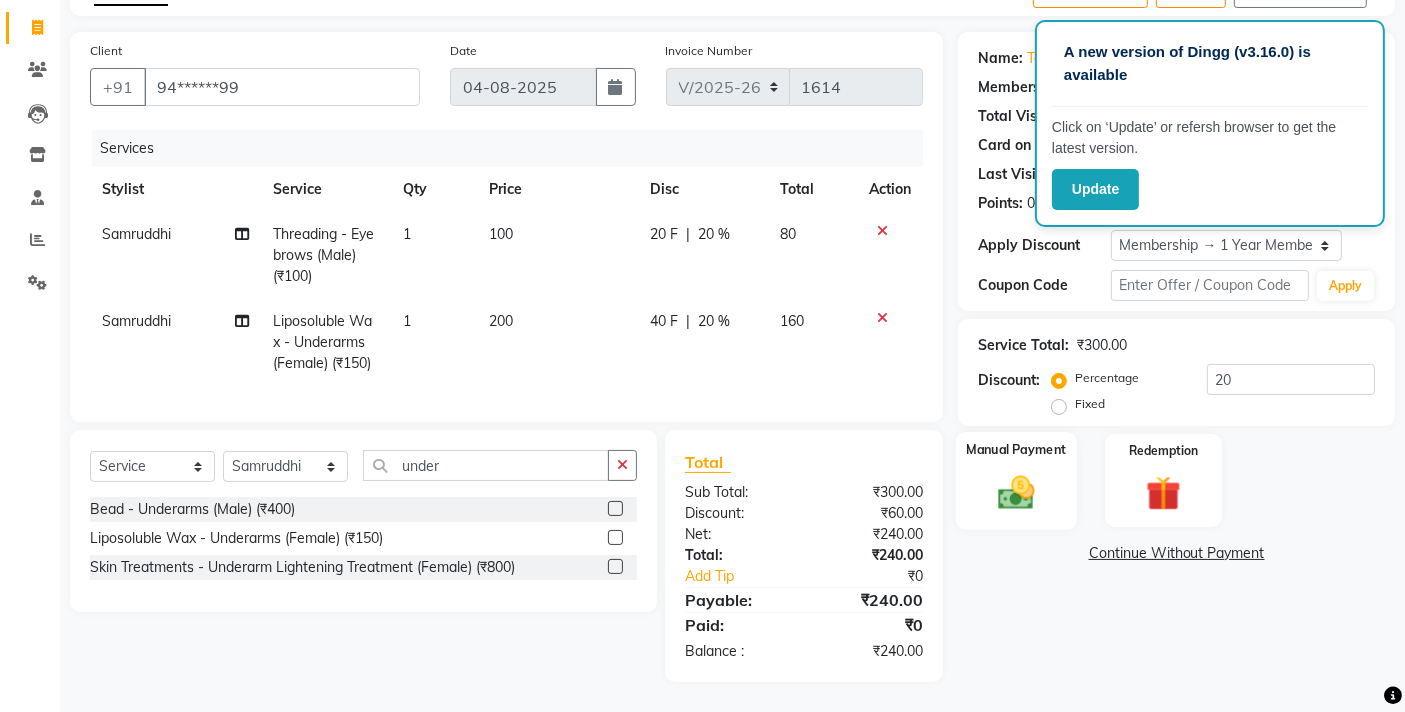 click 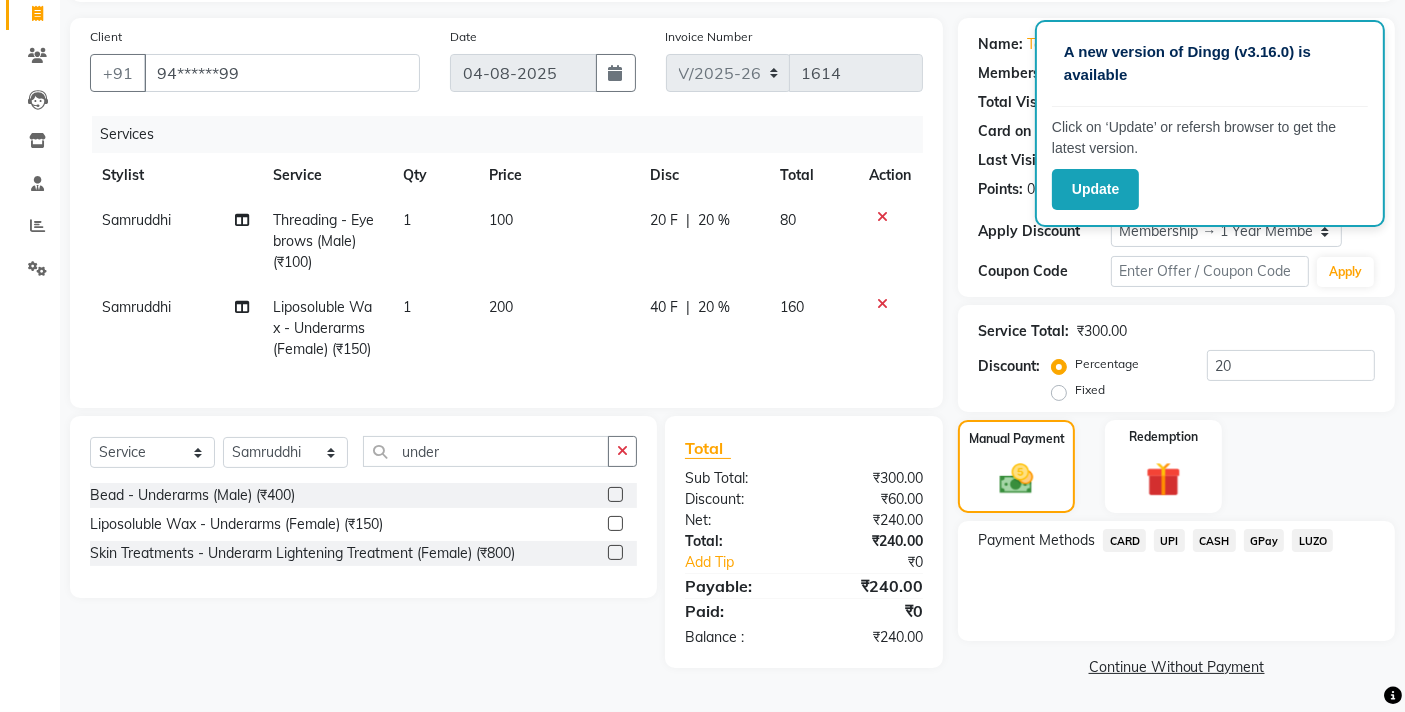 click on "UPI" 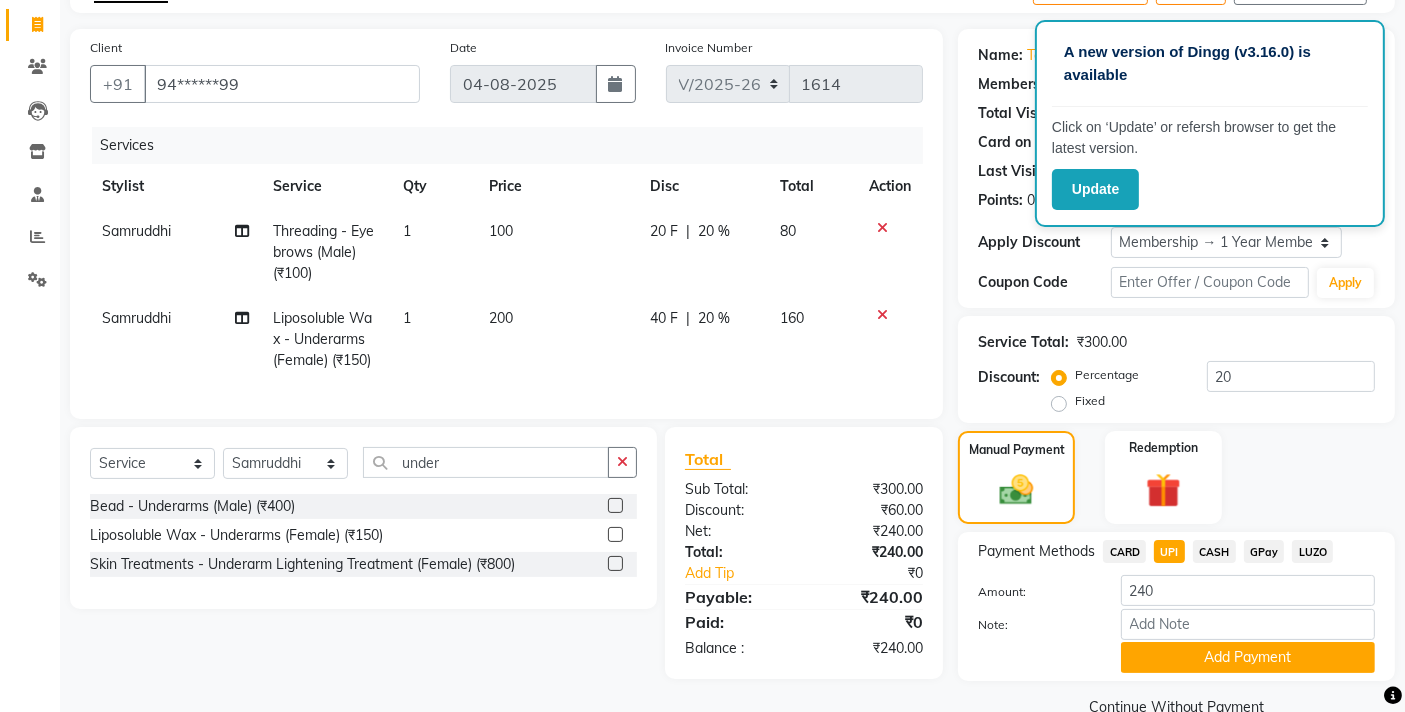 scroll, scrollTop: 160, scrollLeft: 0, axis: vertical 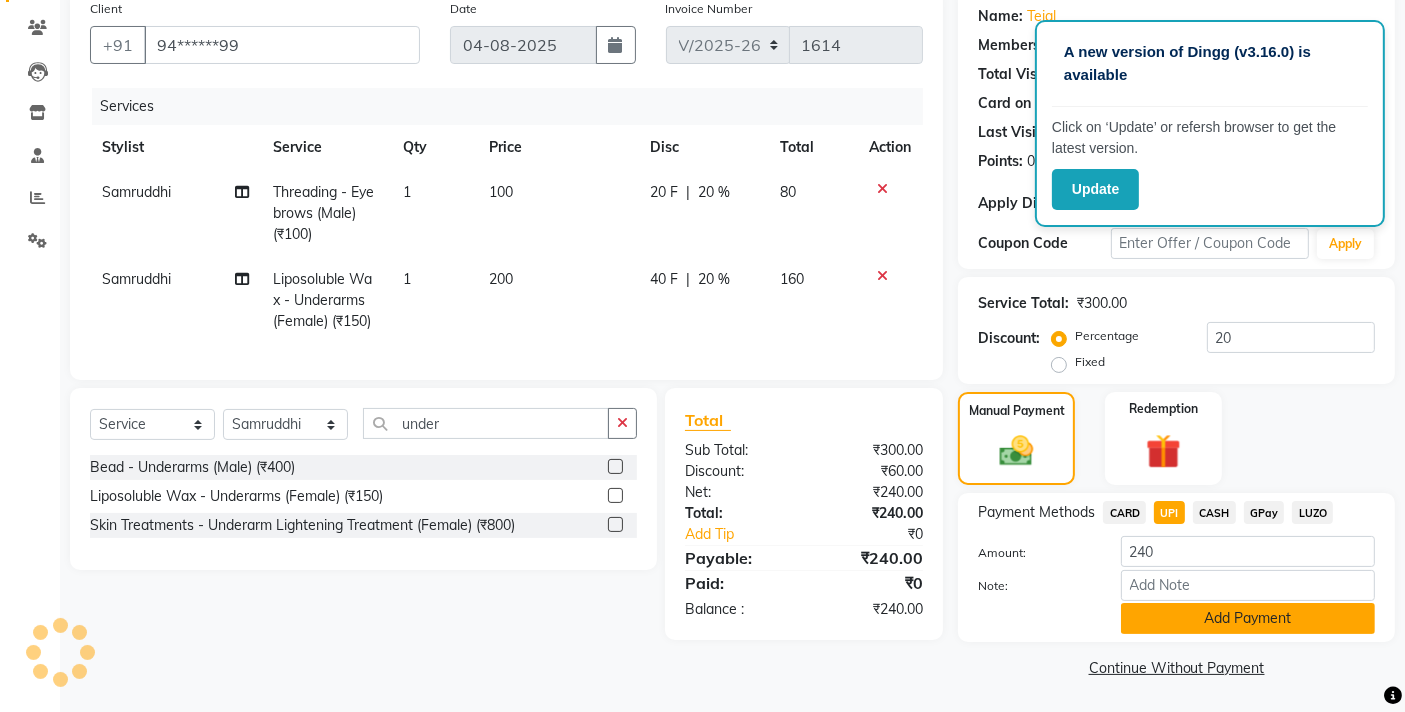 click on "Add Payment" 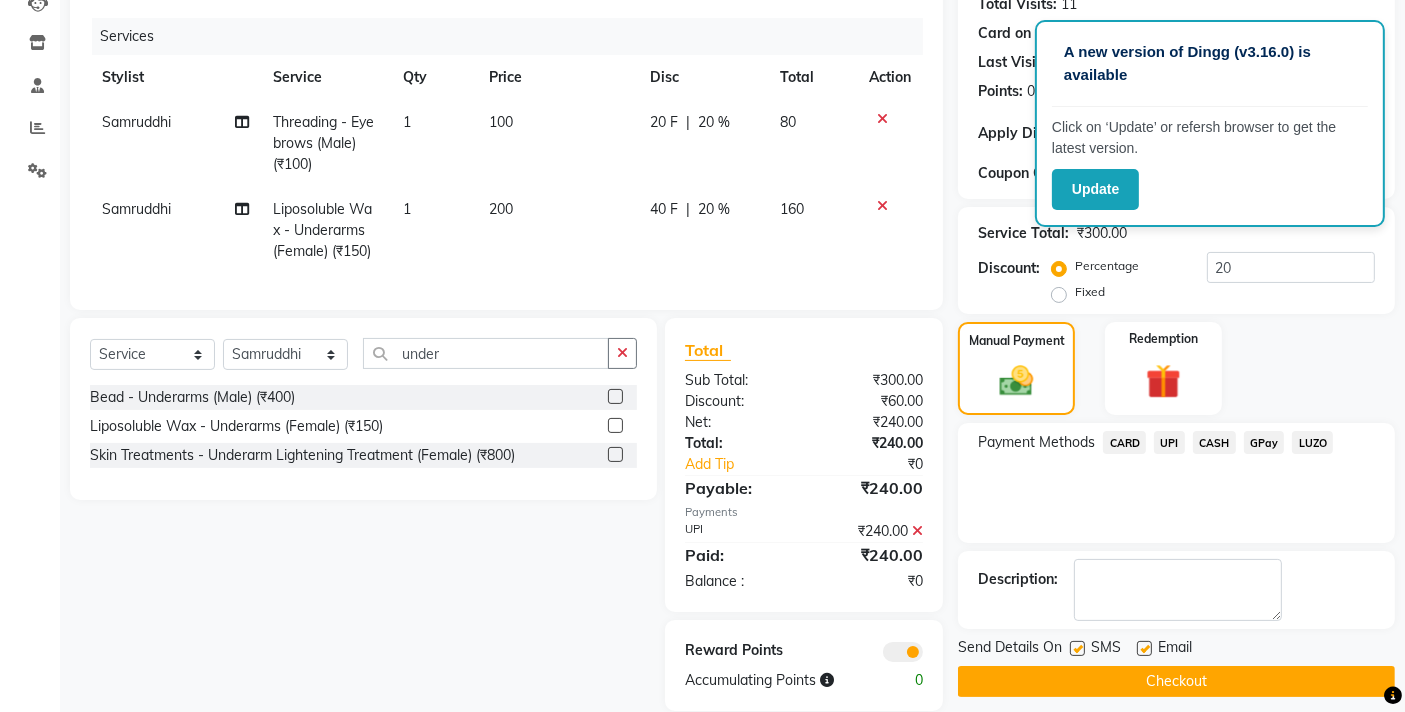 scroll, scrollTop: 274, scrollLeft: 0, axis: vertical 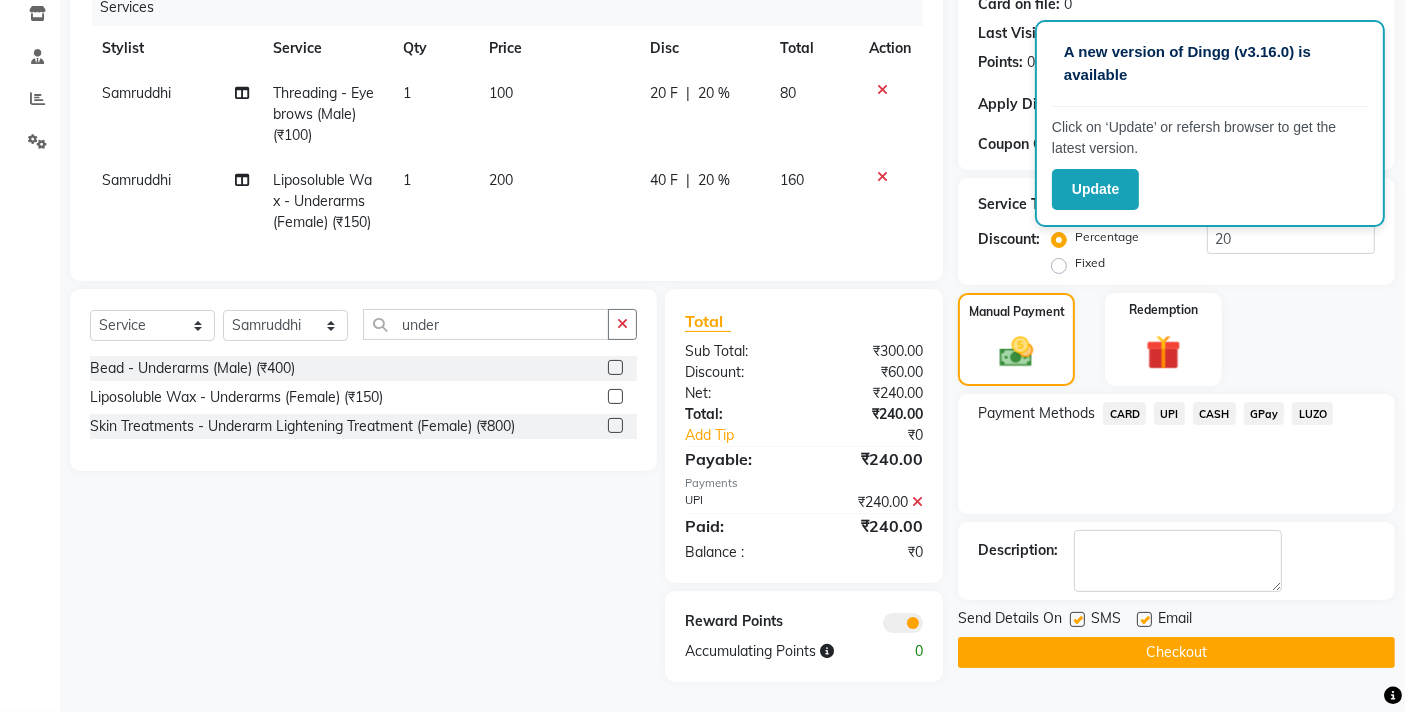 click on "Checkout" 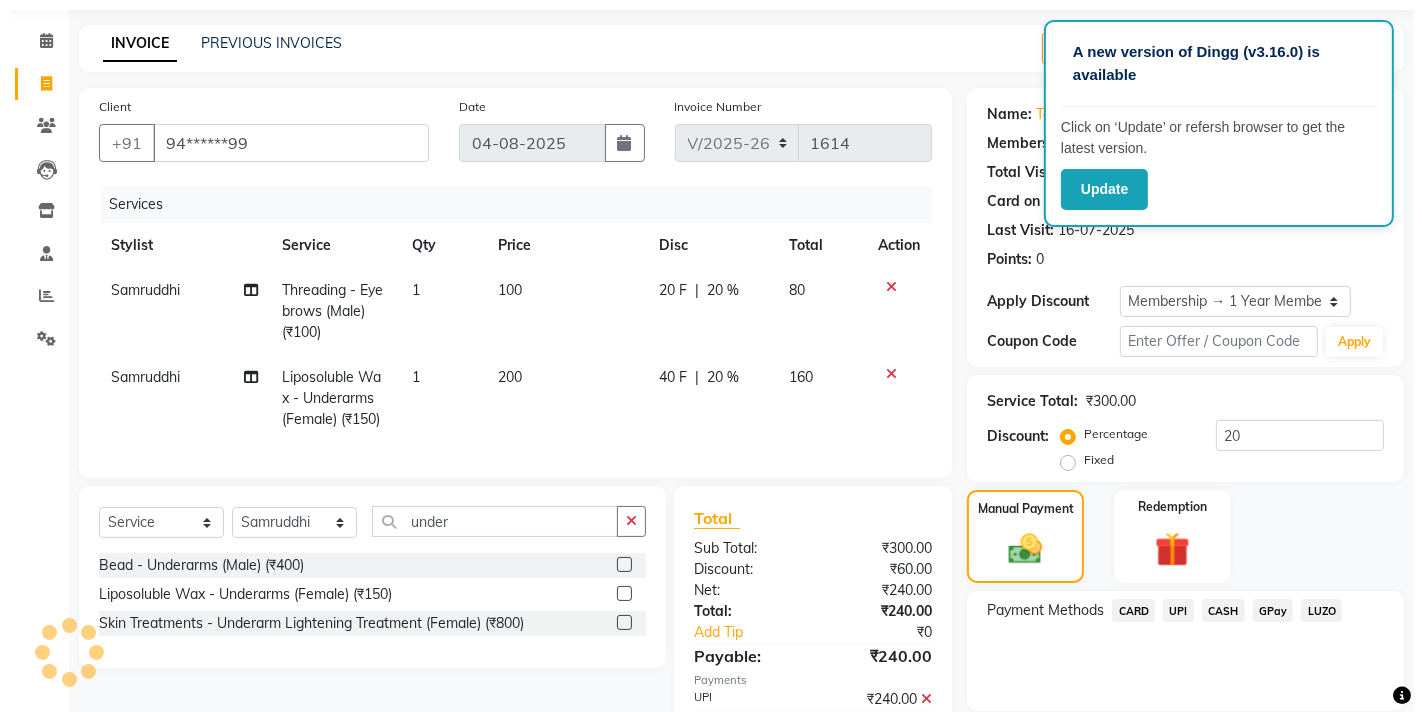 scroll, scrollTop: 0, scrollLeft: 0, axis: both 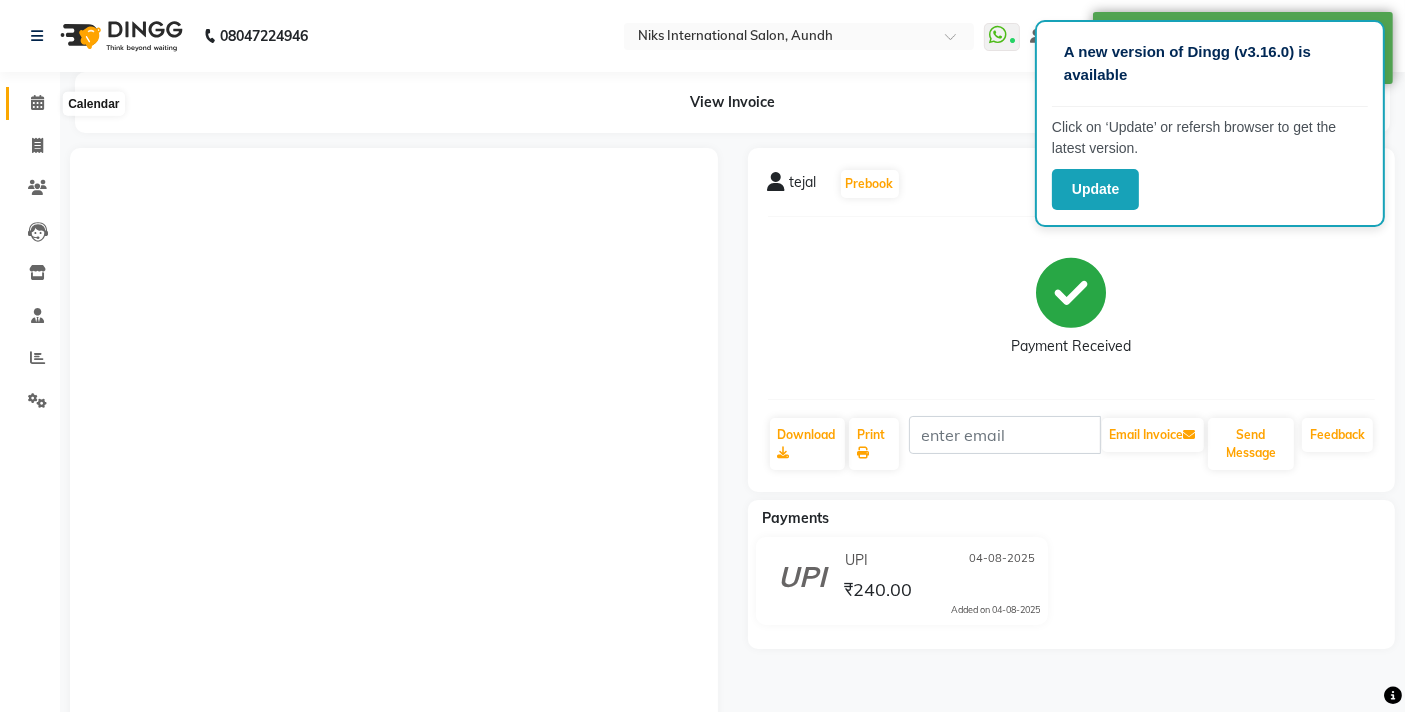 click 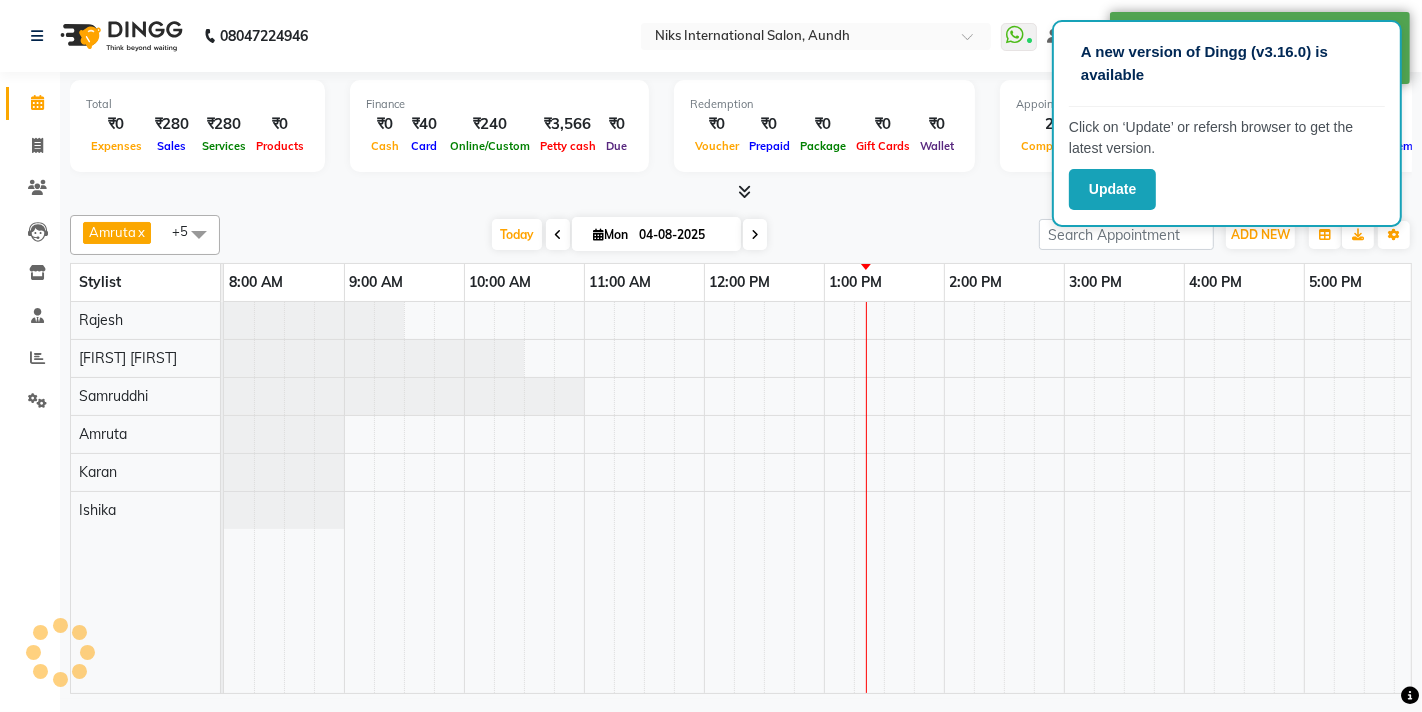 scroll, scrollTop: 0, scrollLeft: 0, axis: both 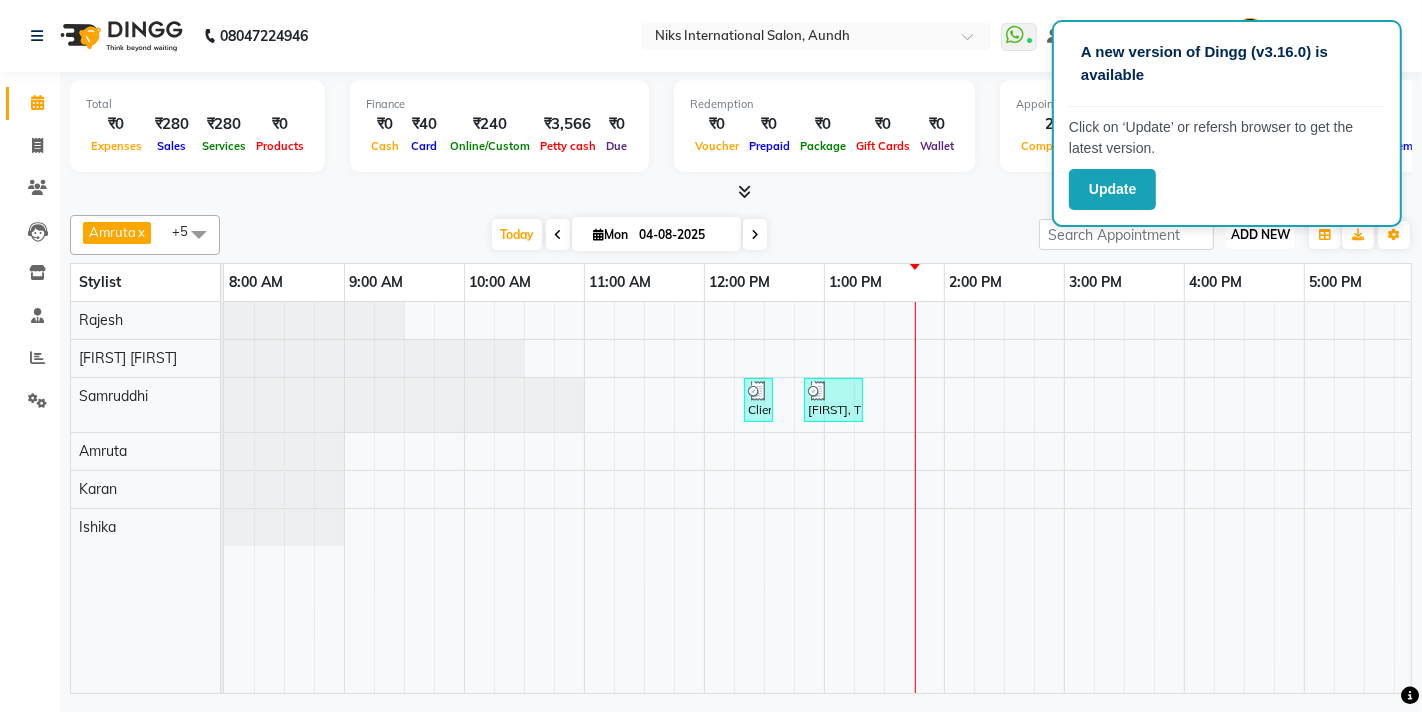 click on "ADD NEW" at bounding box center (1260, 234) 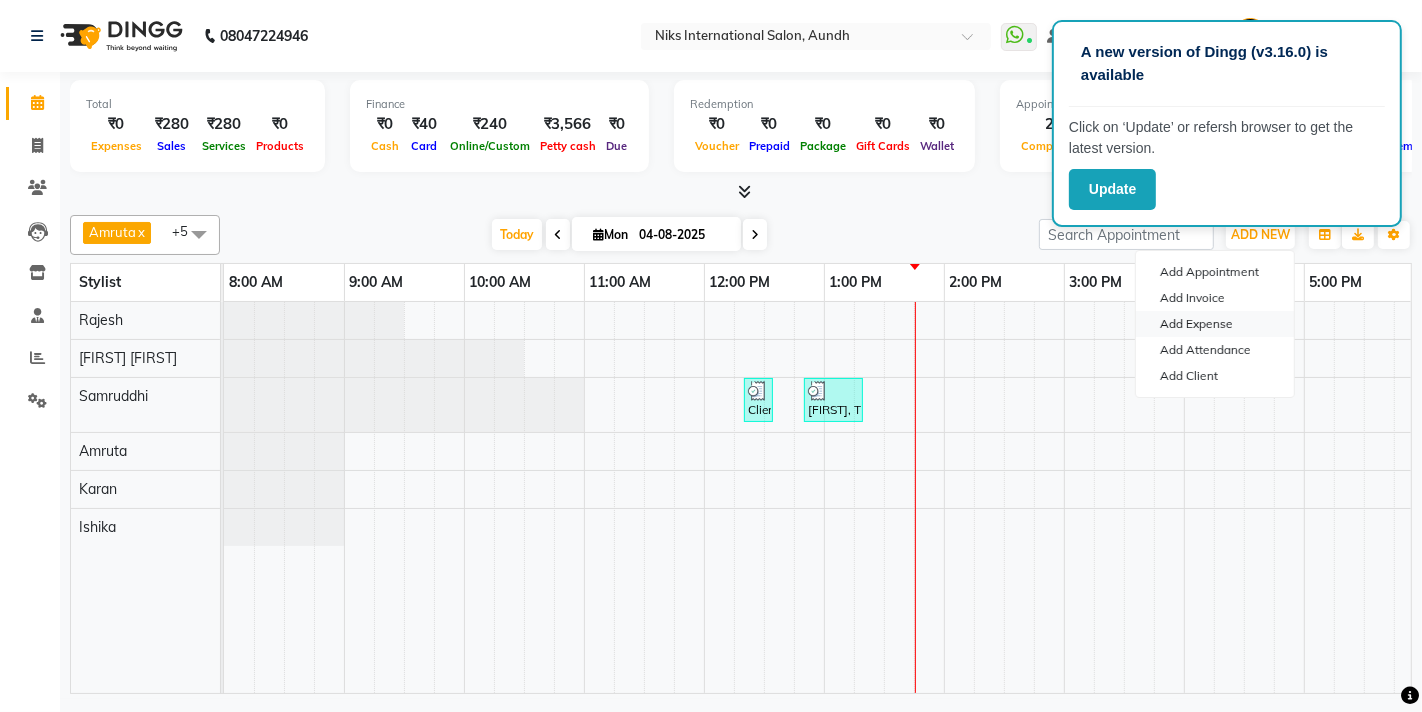 click on "Add Expense" at bounding box center (1215, 324) 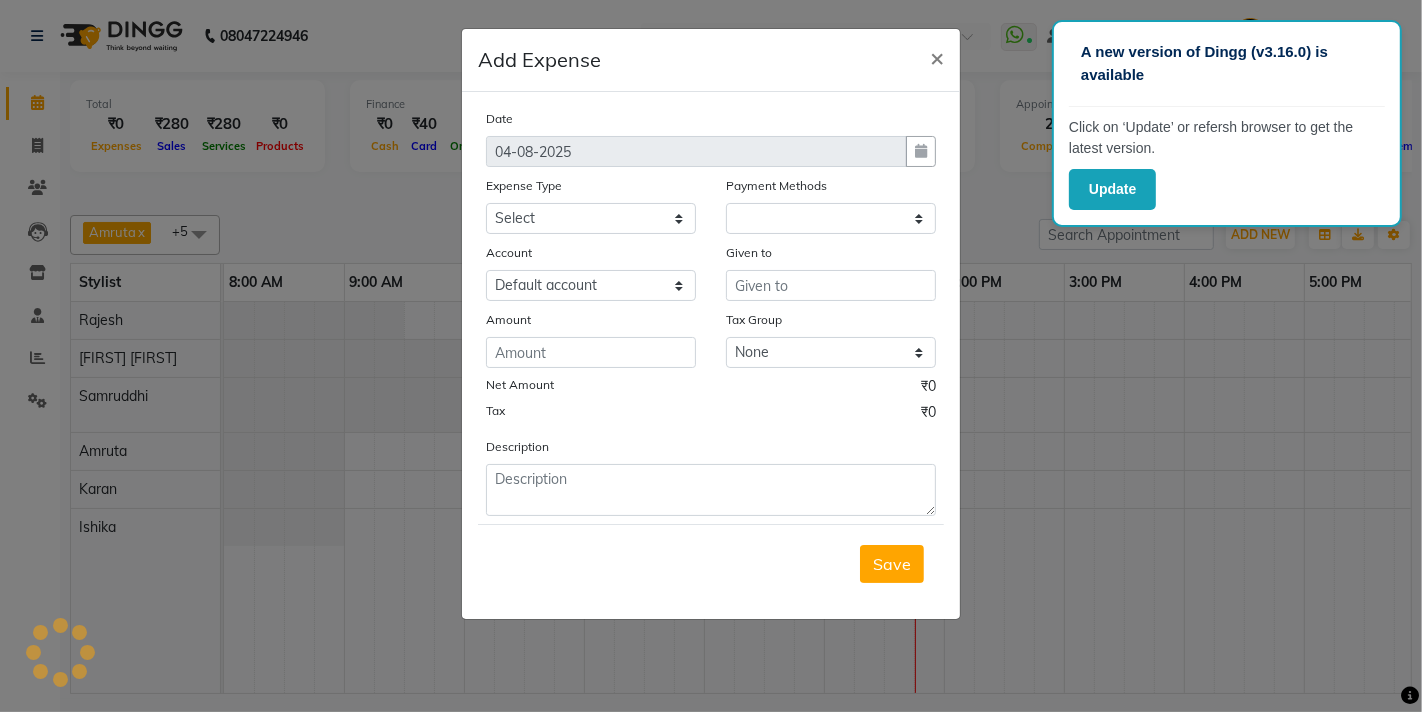 select on "1" 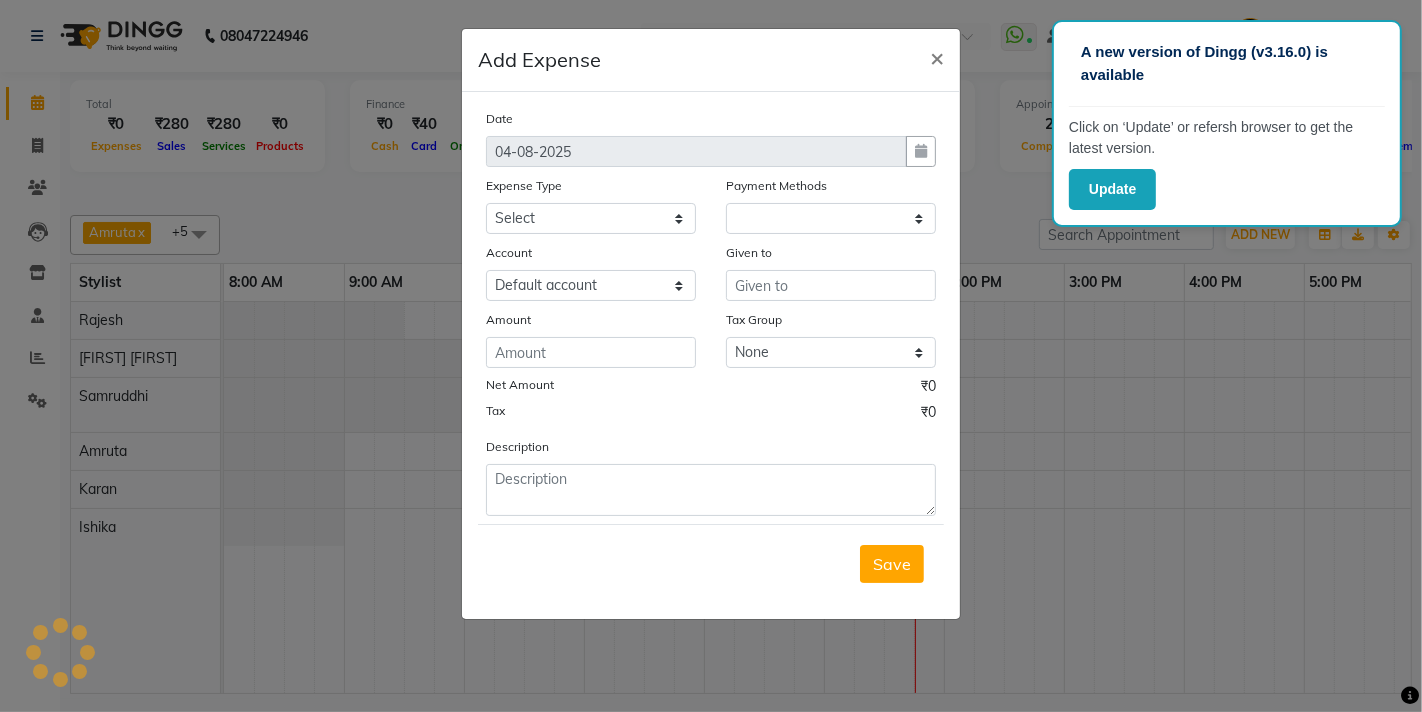 select on "2290" 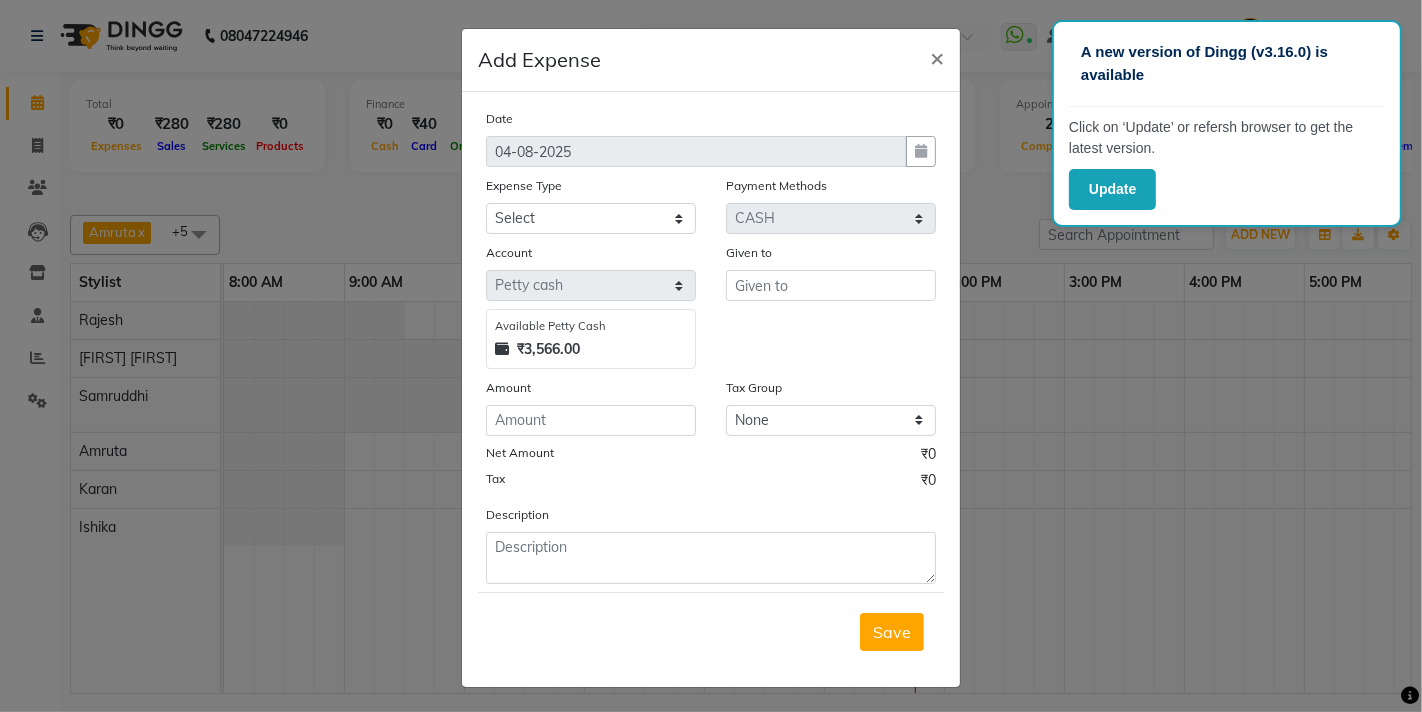click on "Expense Type" 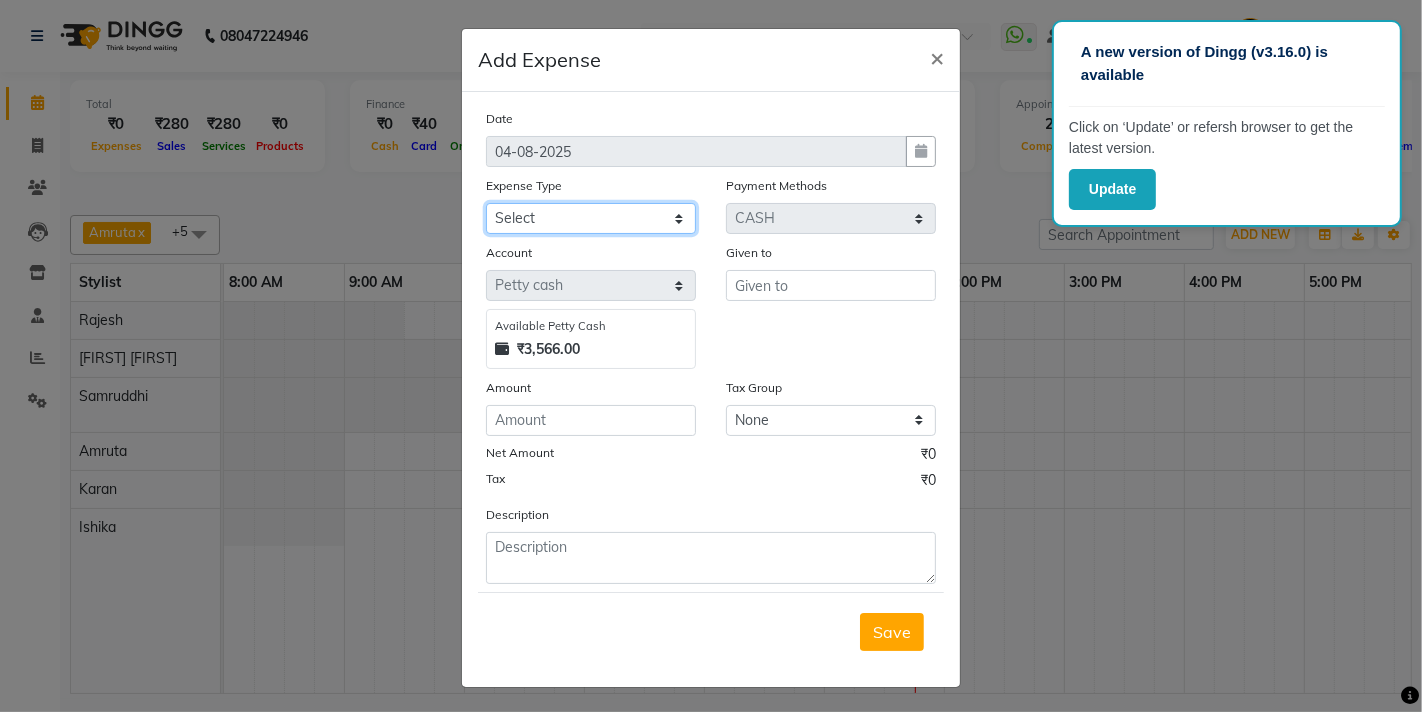 click on "Select Cash transfer to hub Client Snacks Donation Equipment Maintenance Miscellaneous Other Pantry Product Salary Staff Refreshment Tea & Refreshment Travalling" 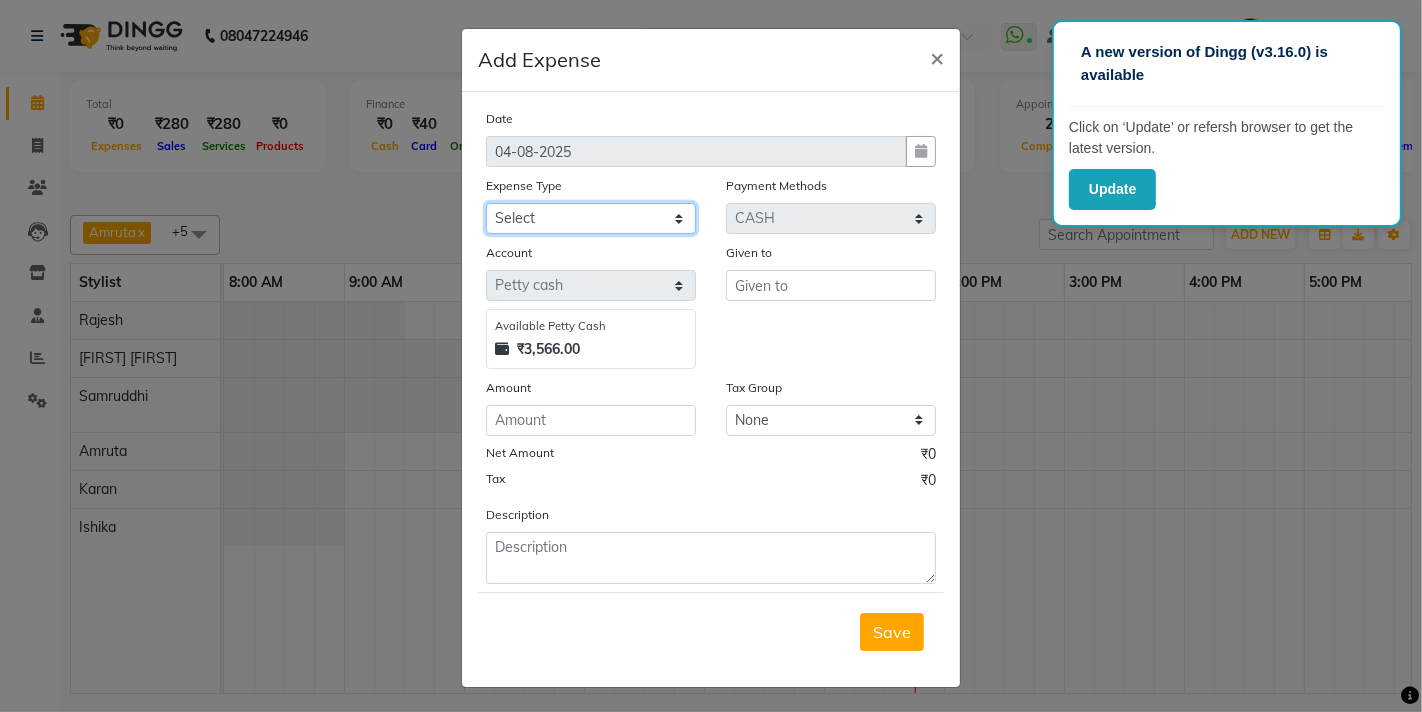select on "954" 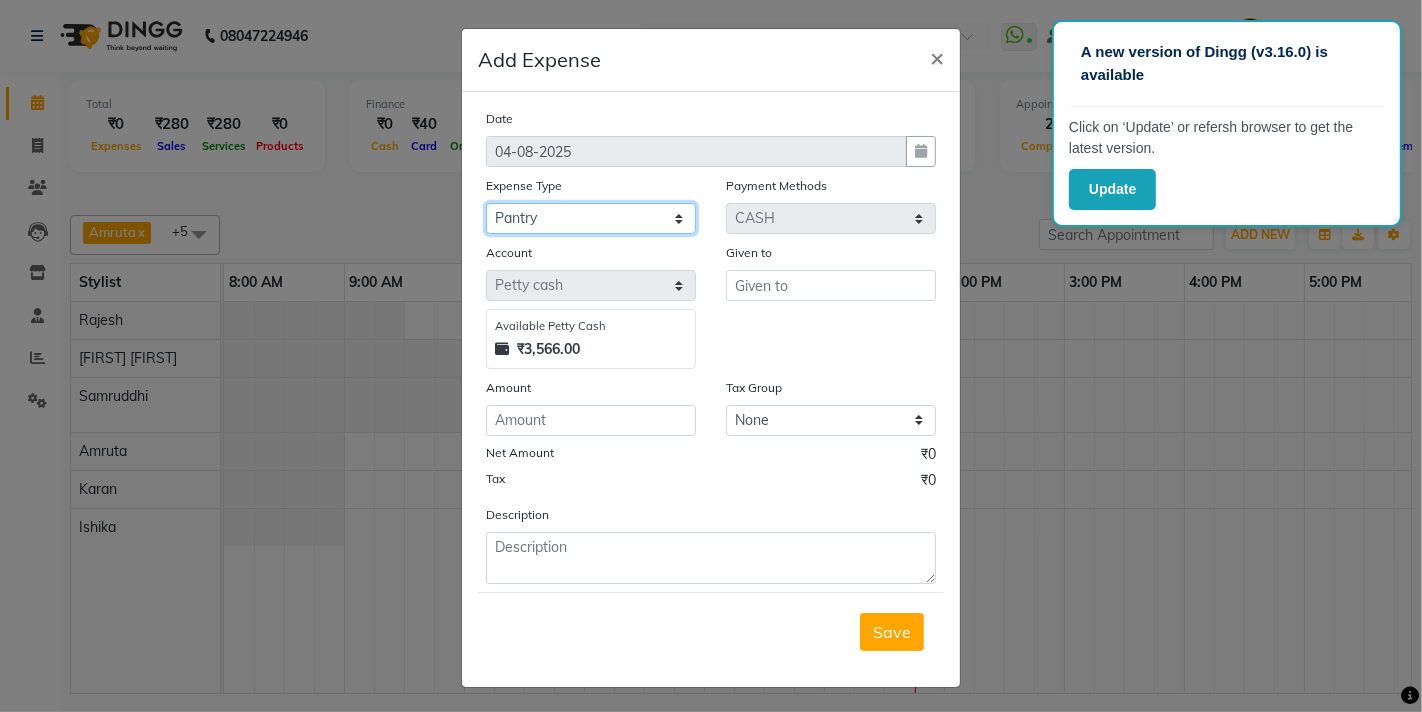 click on "Select Cash transfer to hub Client Snacks Donation Equipment Maintenance Miscellaneous Other Pantry Product Salary Staff Refreshment Tea & Refreshment Travalling" 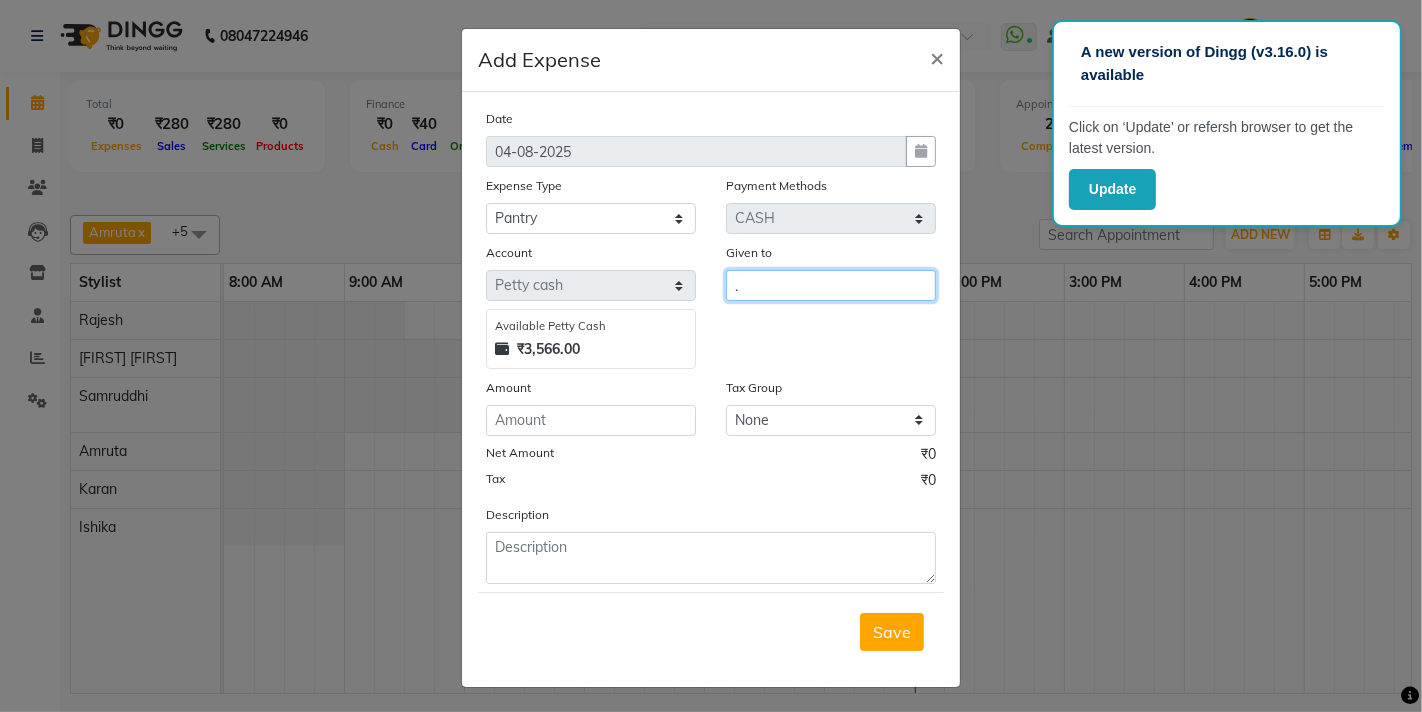 click on "." at bounding box center (831, 285) 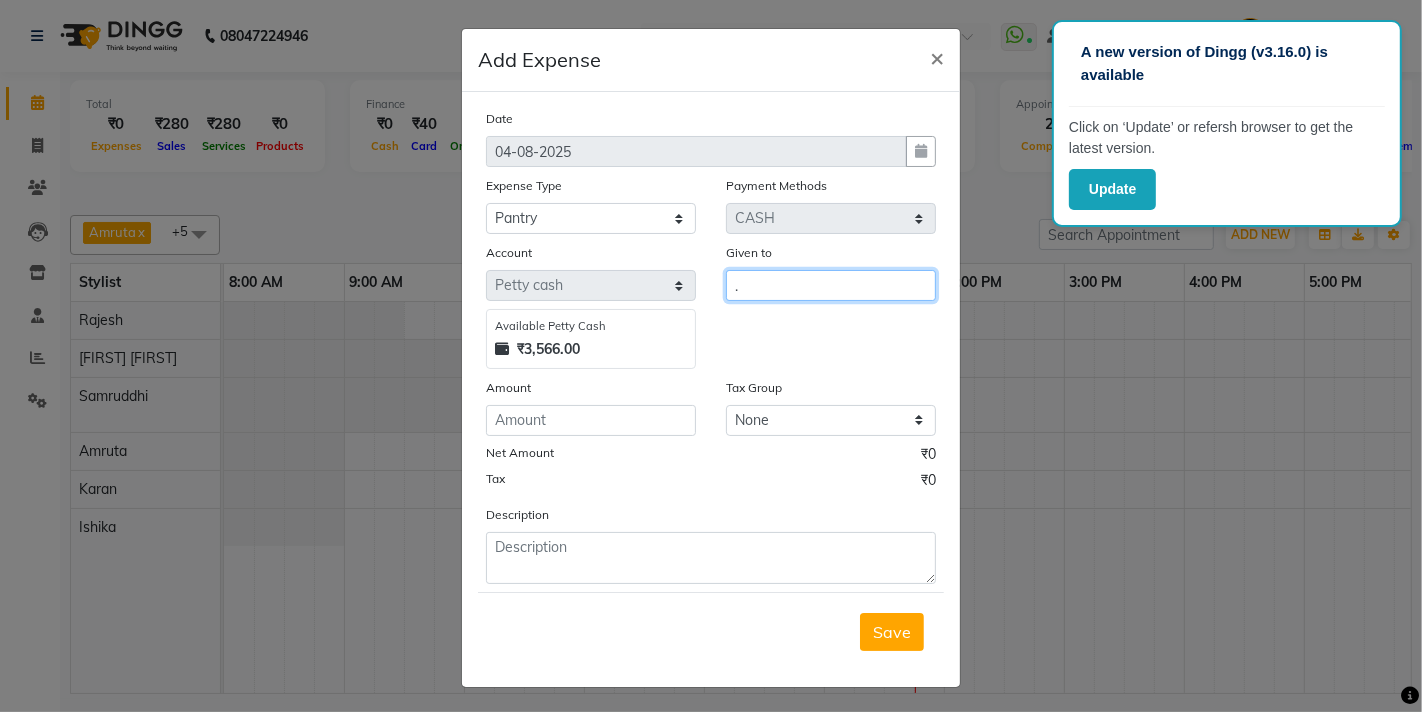 type on "." 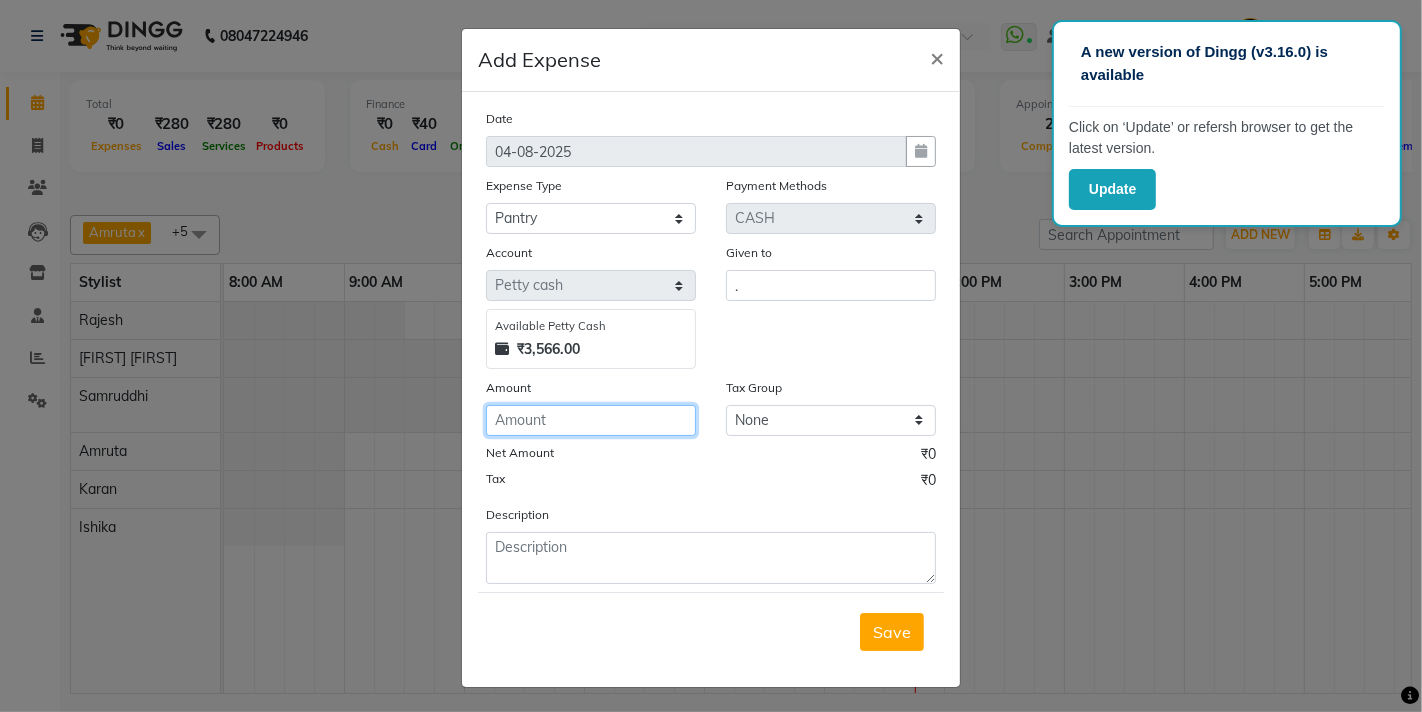 click 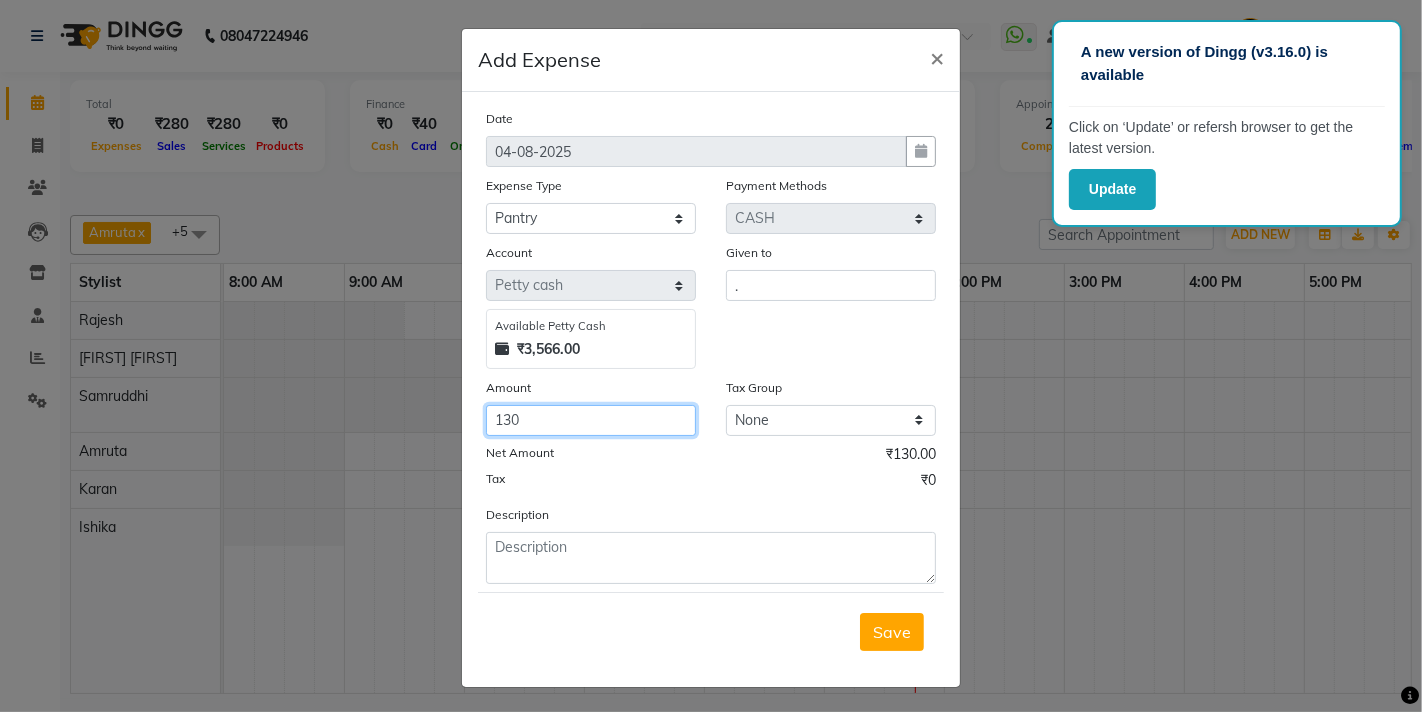 type on "130" 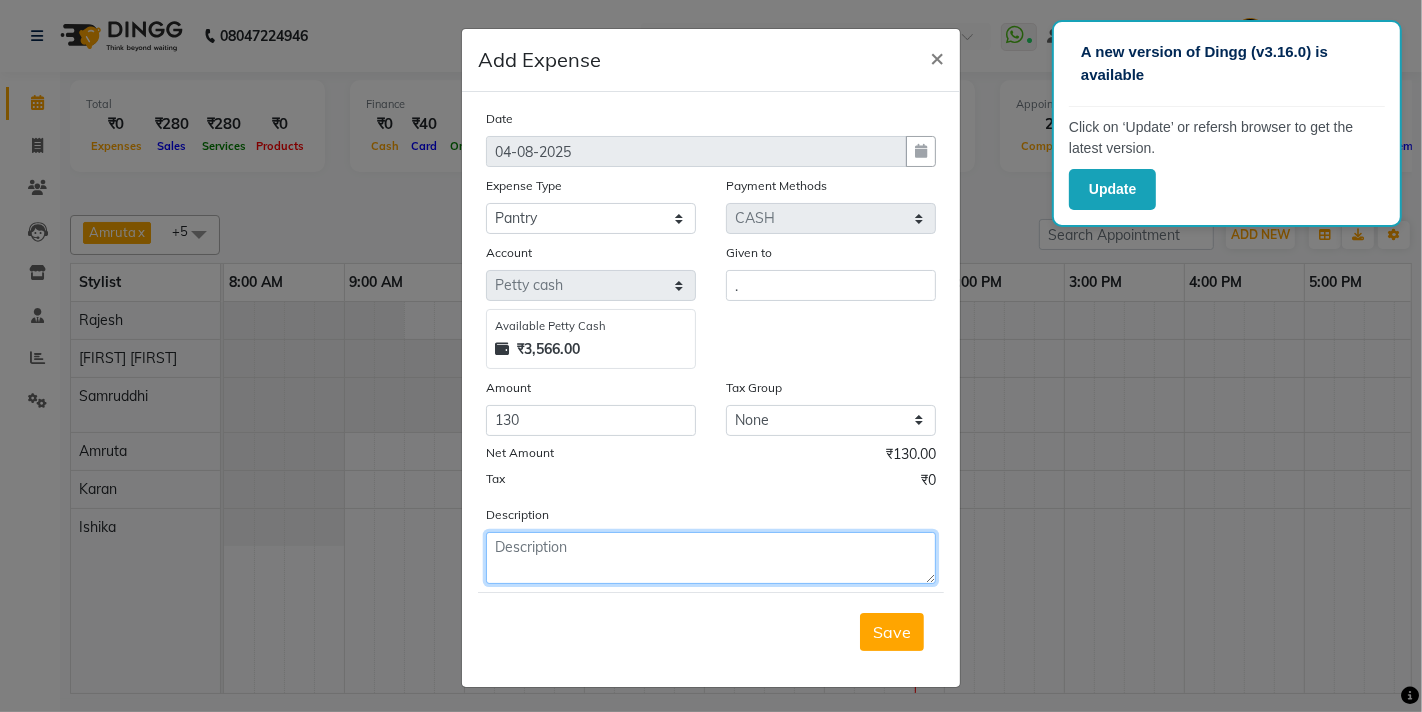 click 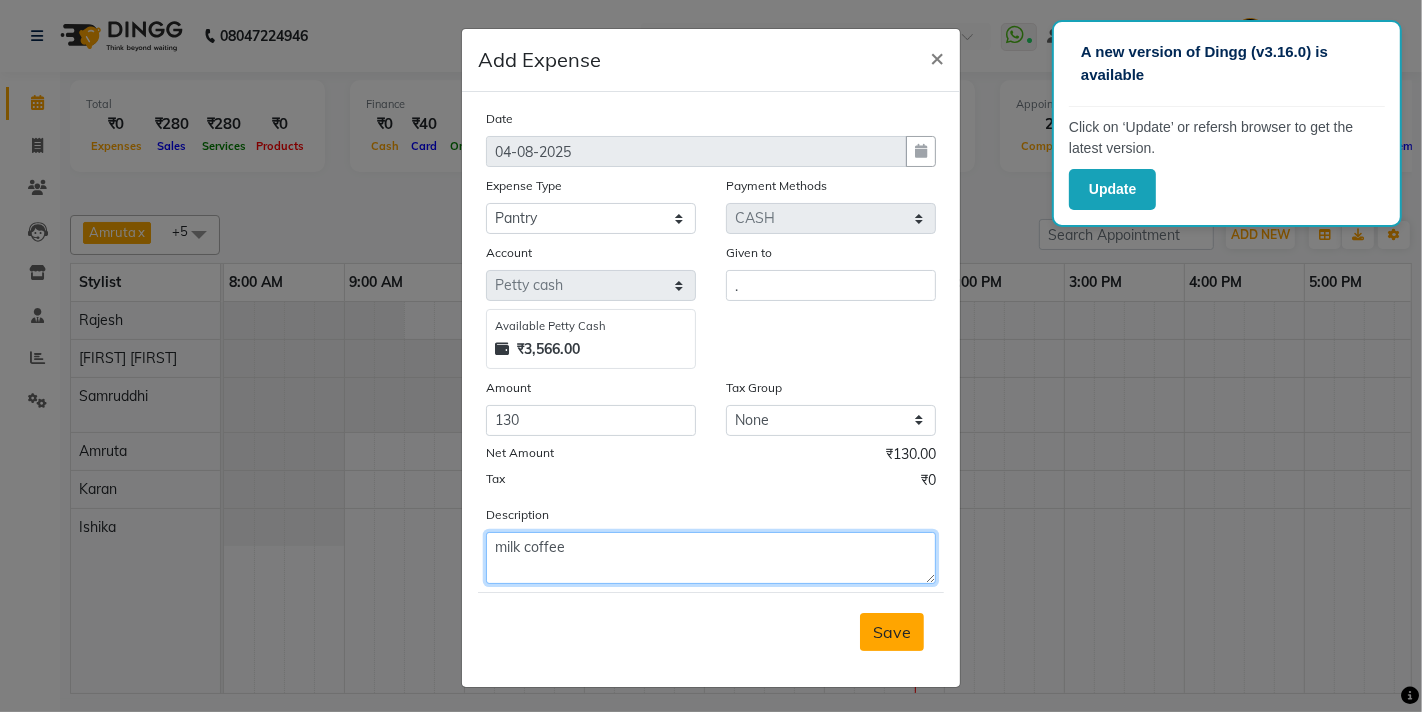type on "milk coffee" 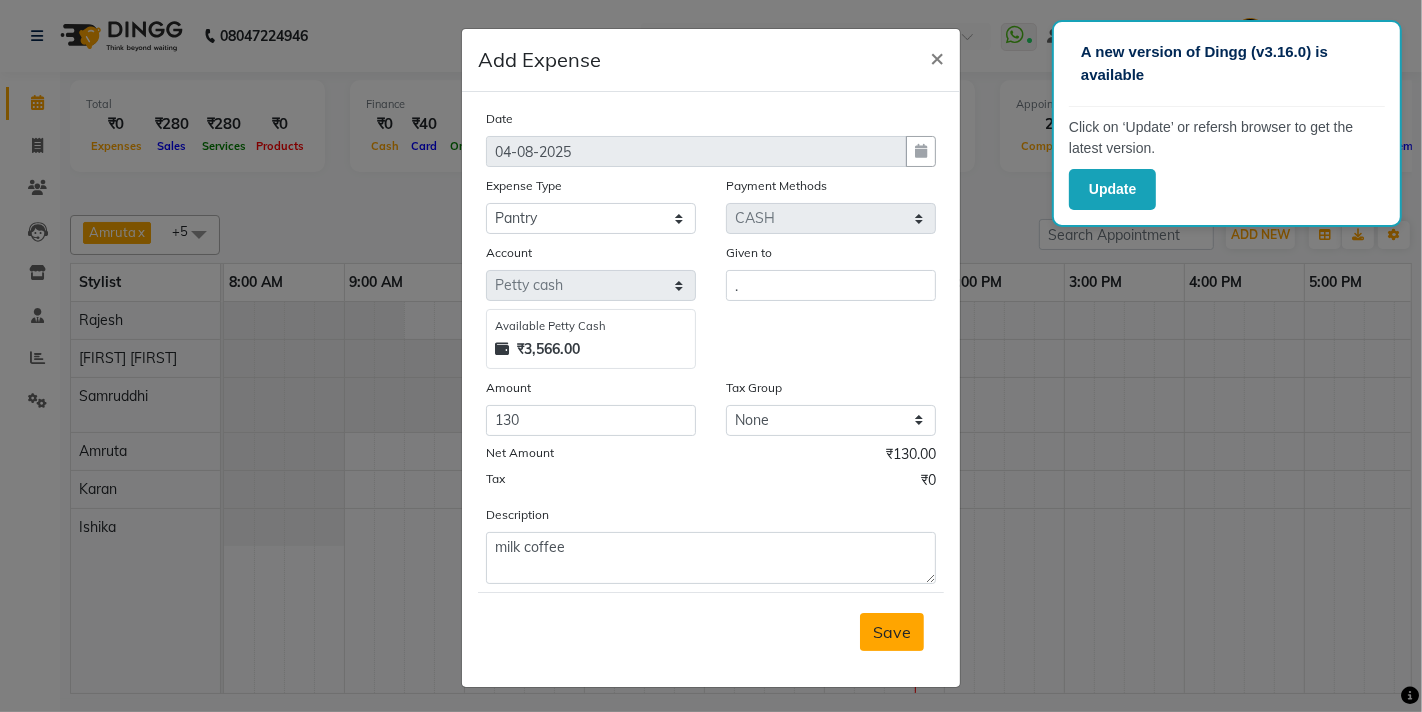 click on "Save" at bounding box center [892, 632] 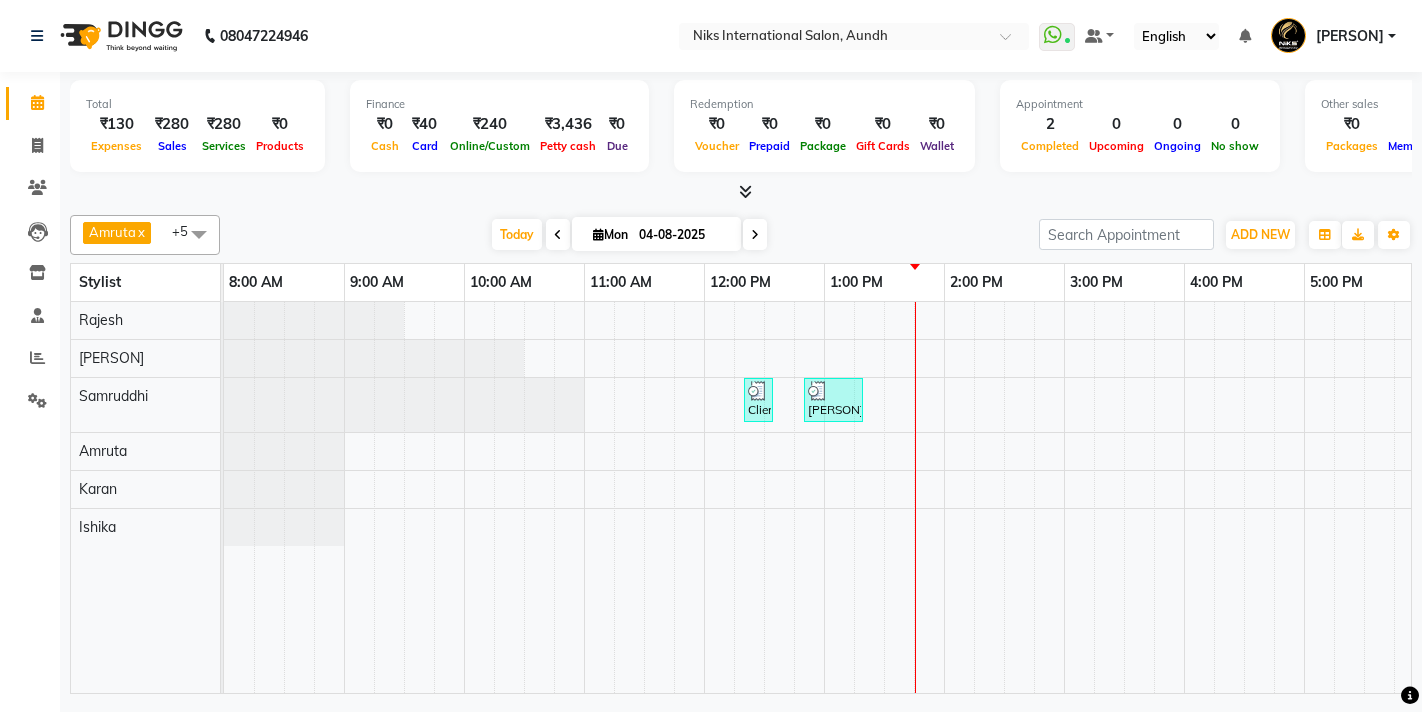 scroll, scrollTop: 0, scrollLeft: 0, axis: both 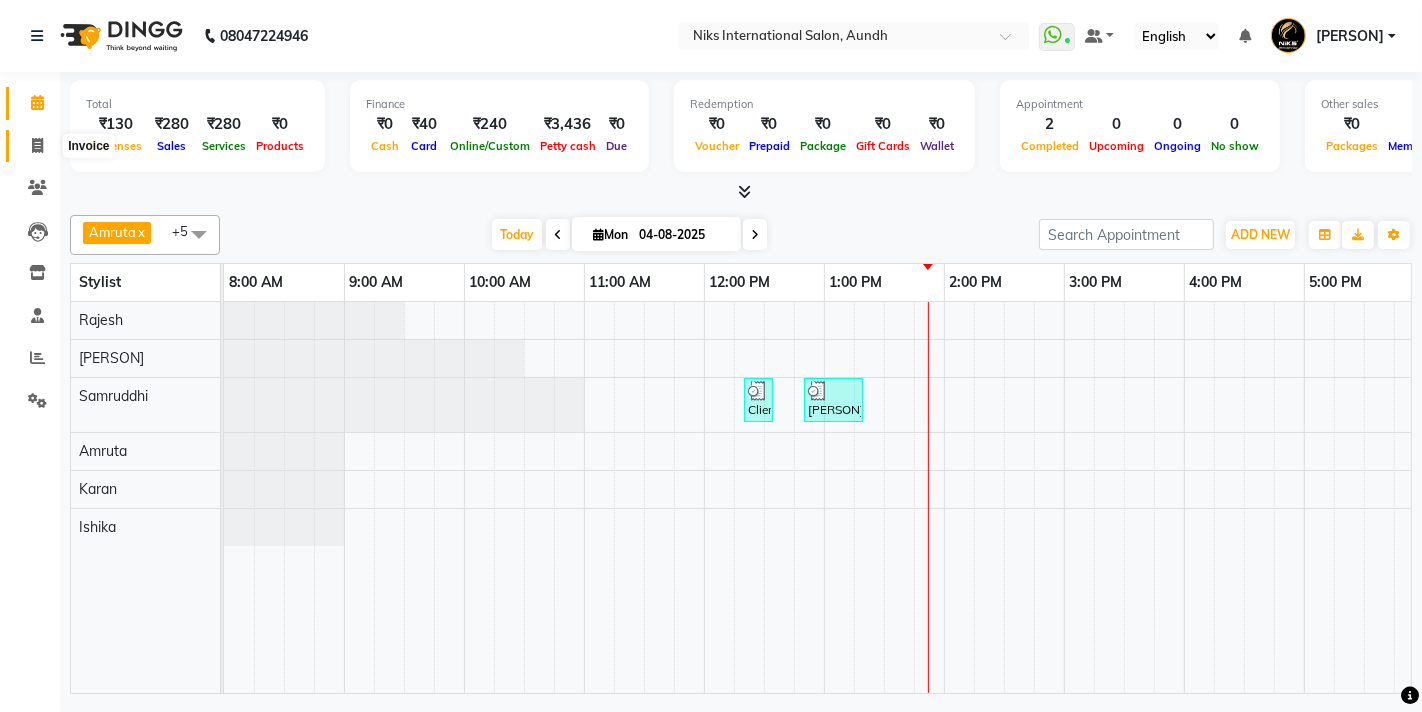click 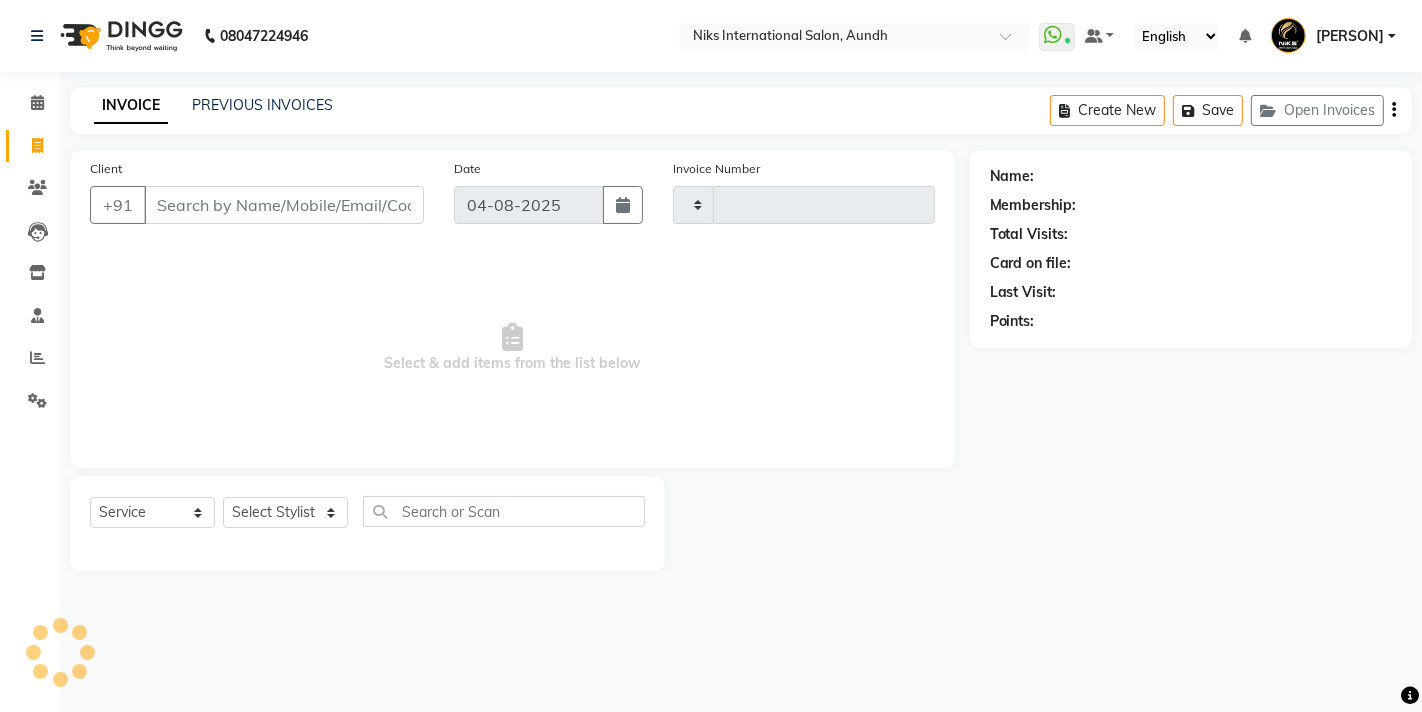type on "1615" 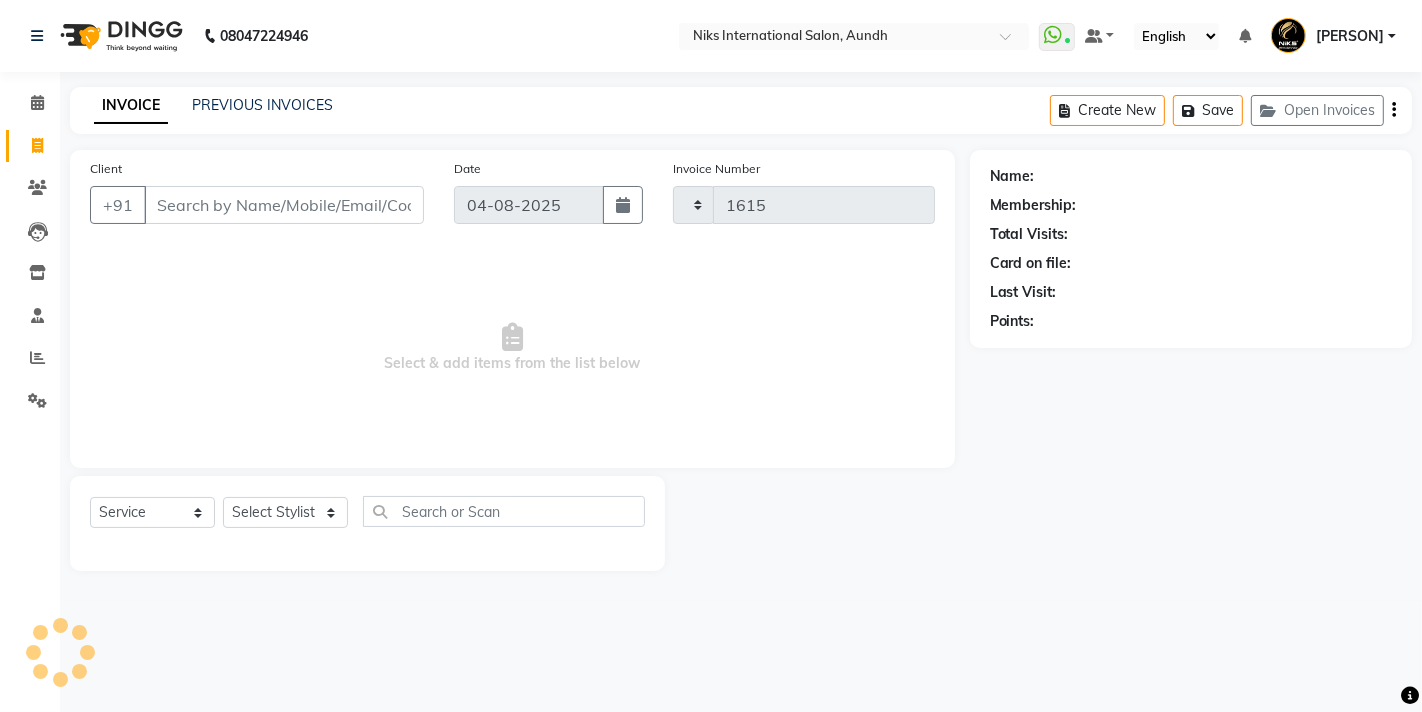 select on "6" 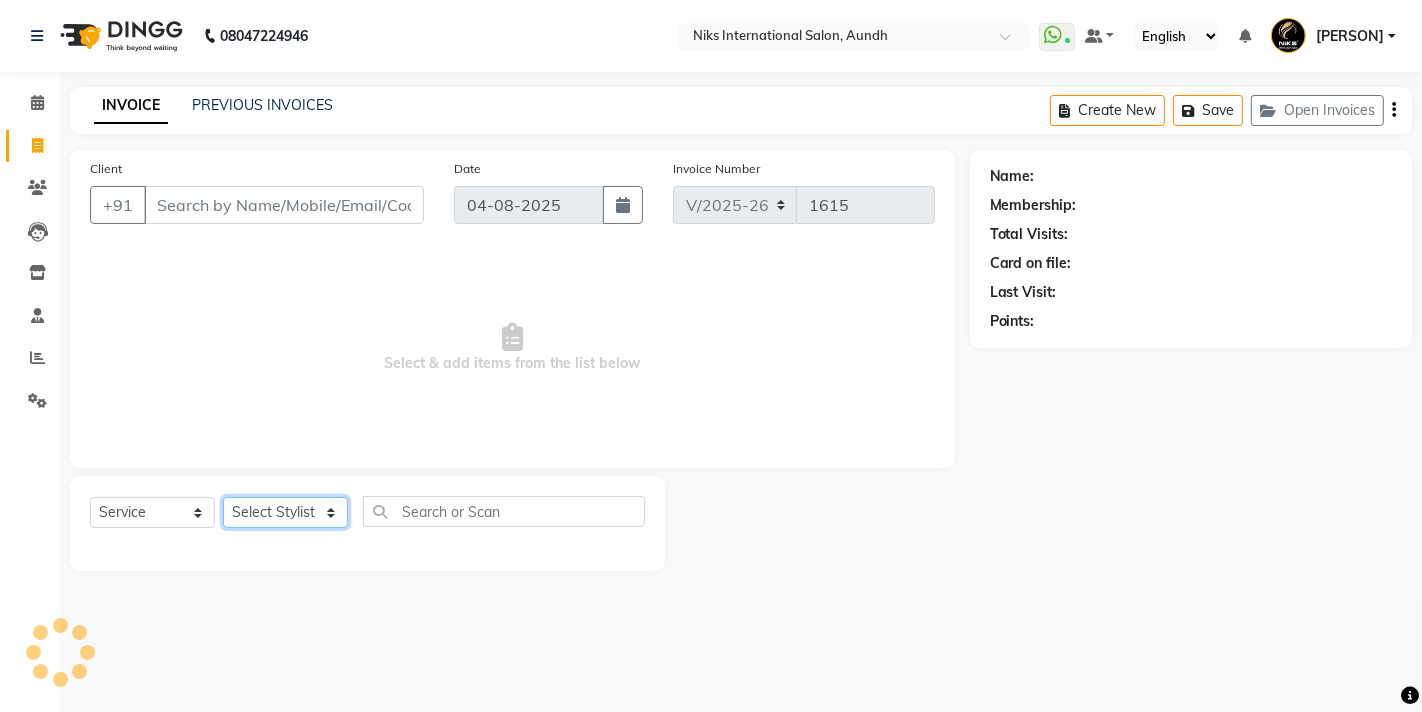 click on "Select Stylist Amruta Aundh Niks Ishika Jiya Karan Komal Mahhi Manohar Rajesh Samruddhi Shabana Siddharth Soham" 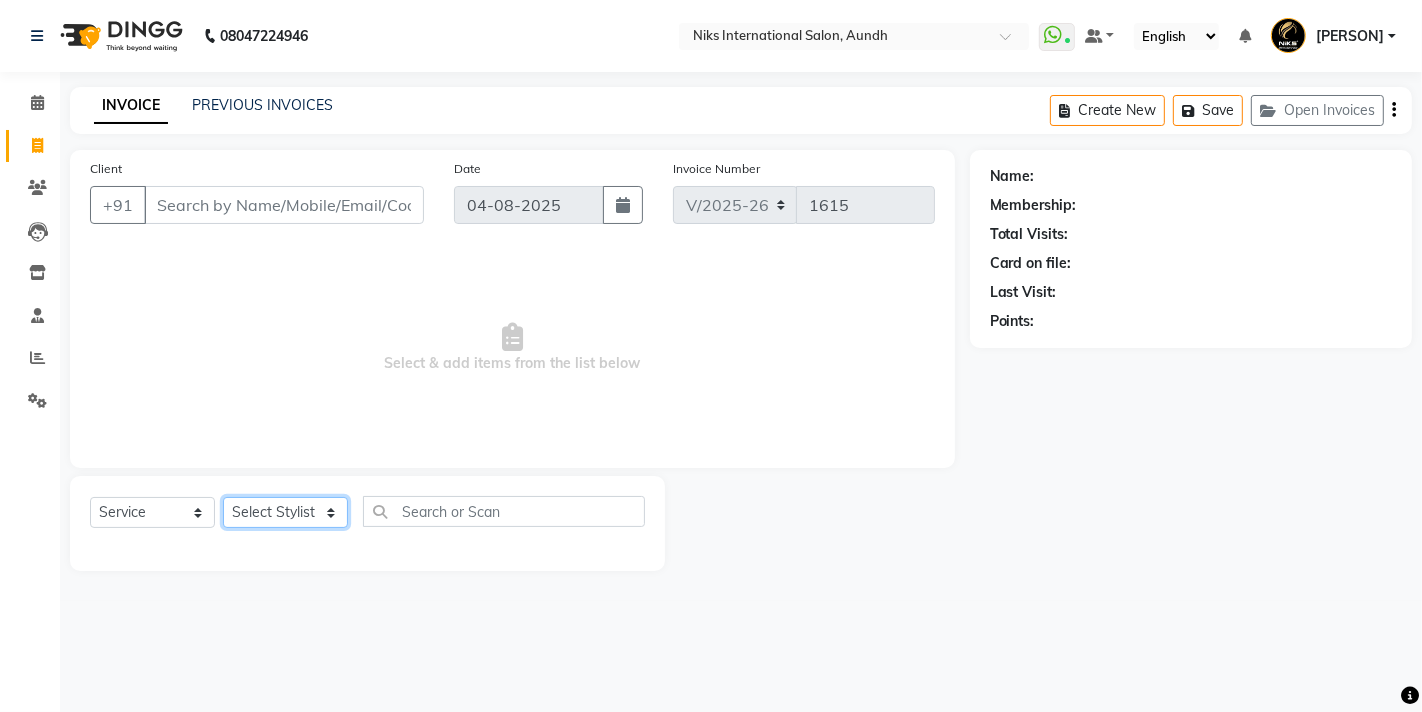 select on "17526" 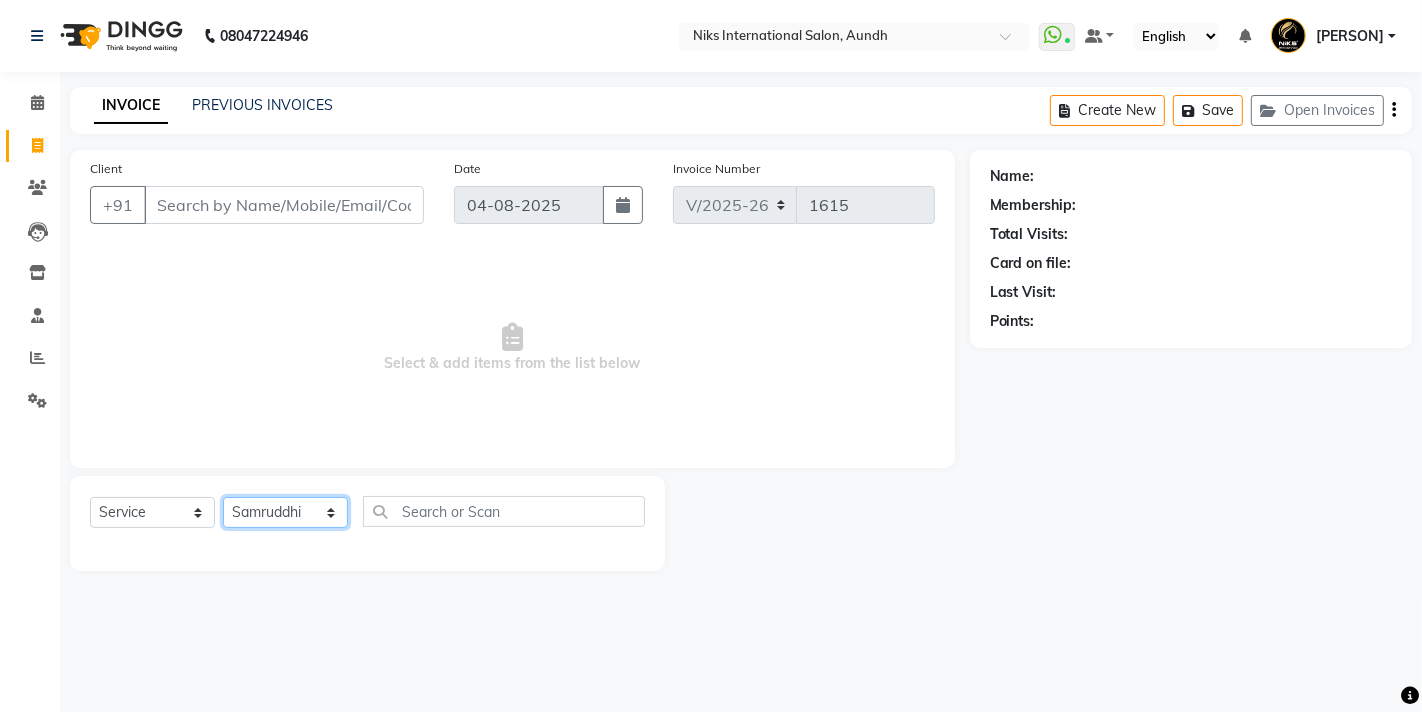 click on "Select Stylist Amruta Aundh Niks Ishika Jiya Karan Komal Mahhi Manohar Rajesh Samruddhi Shabana Siddharth Soham" 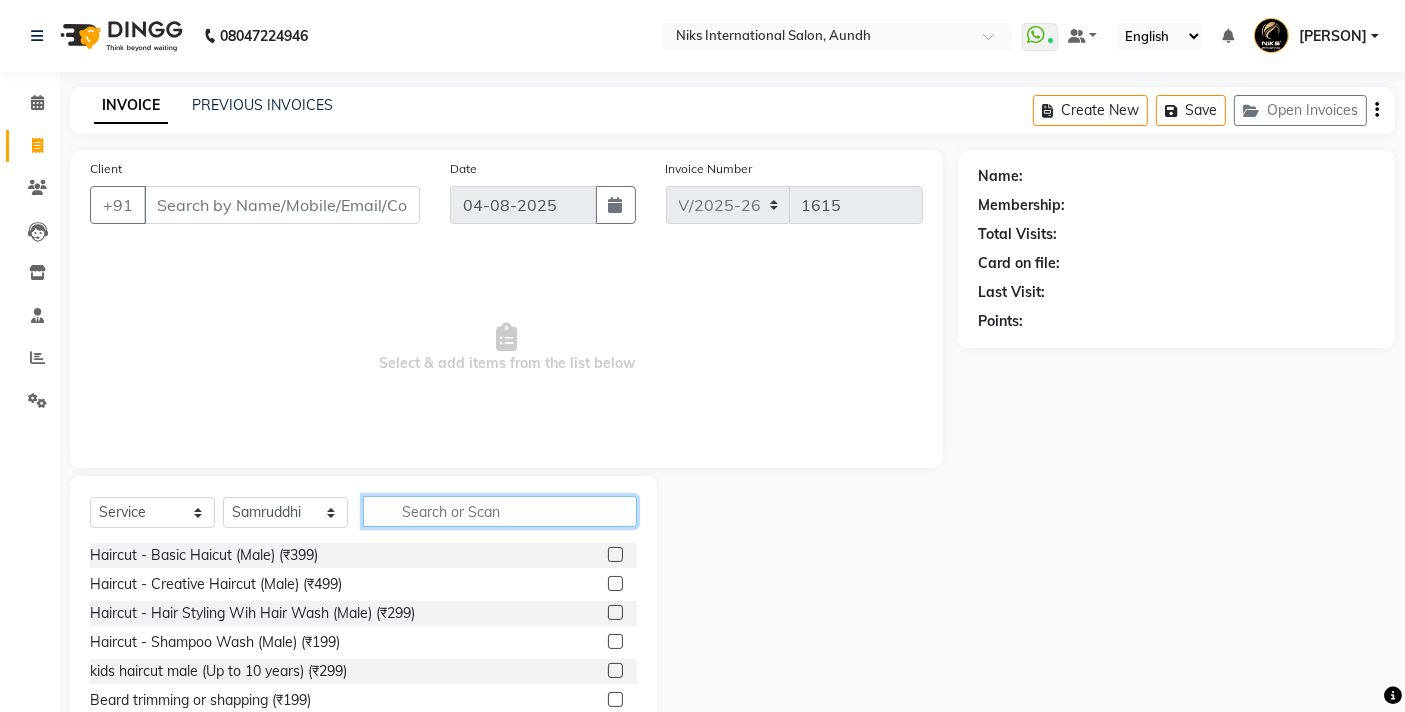 click 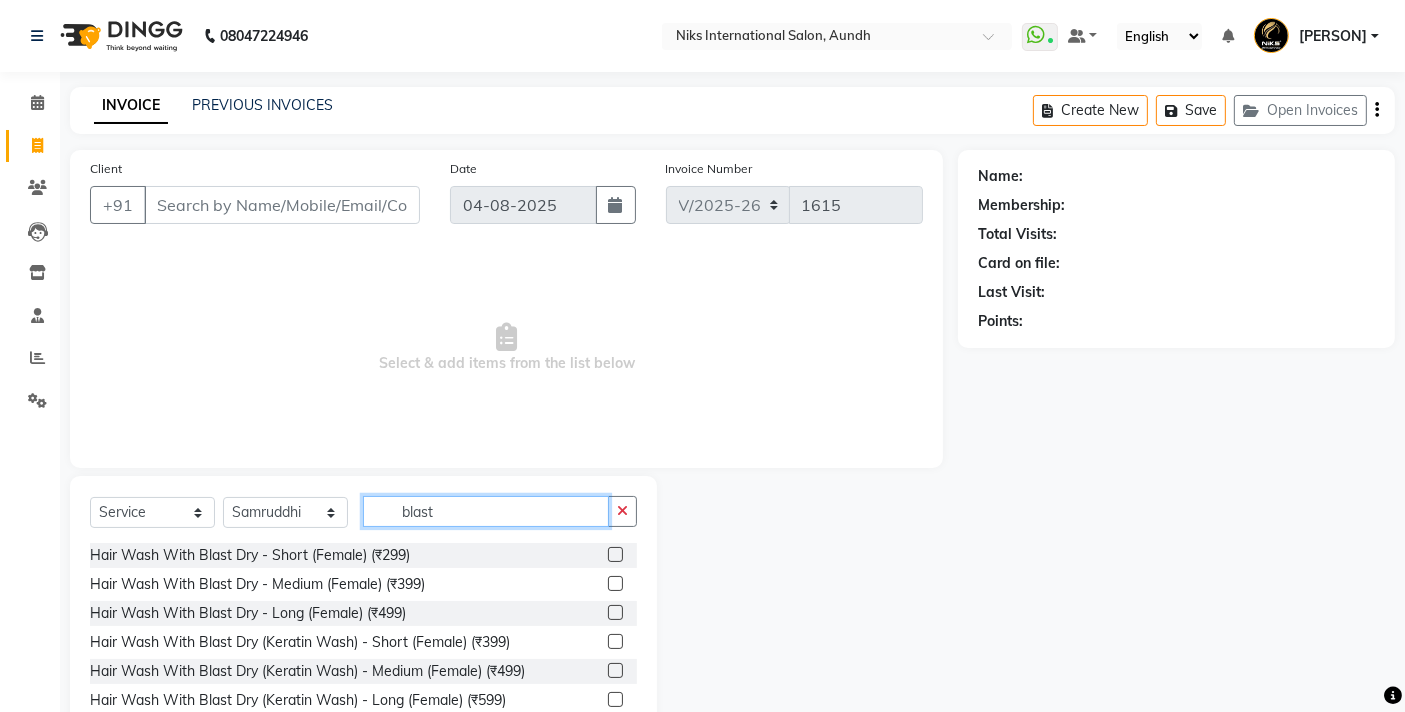 type on "blast" 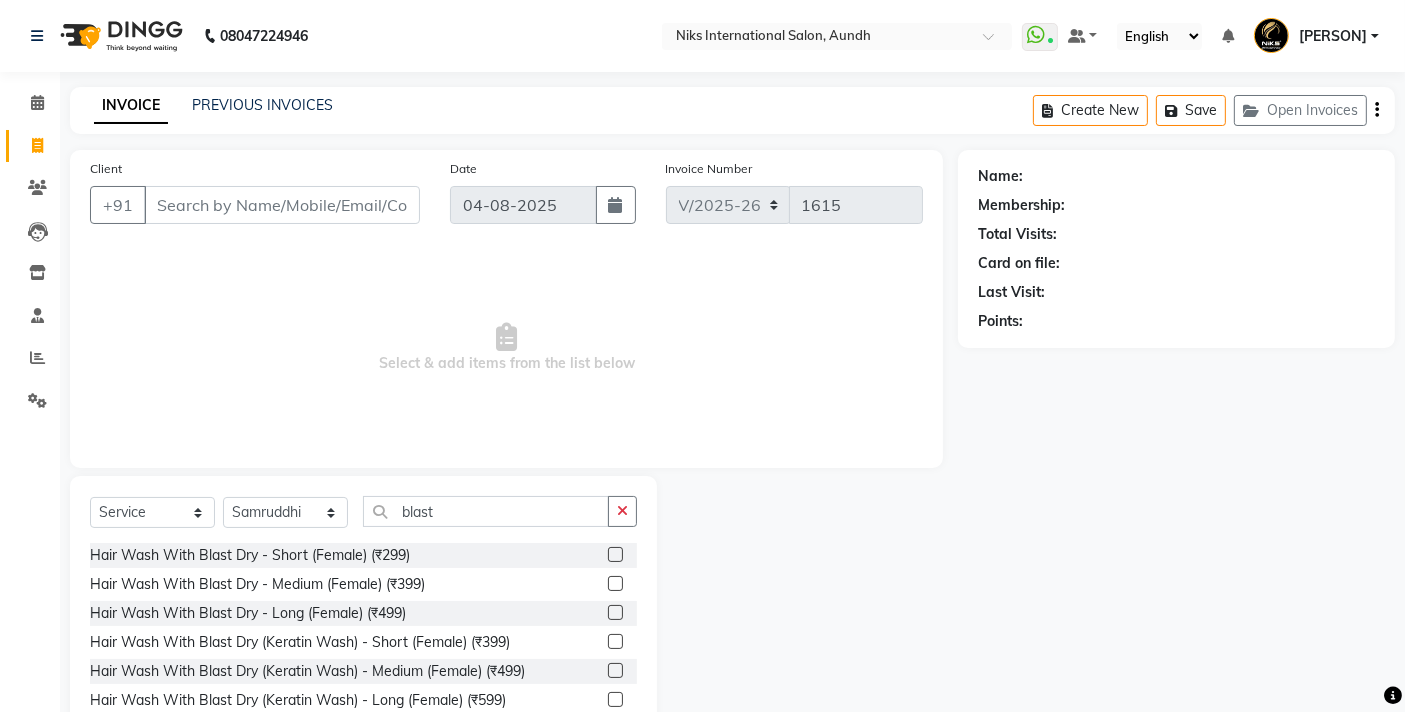 click 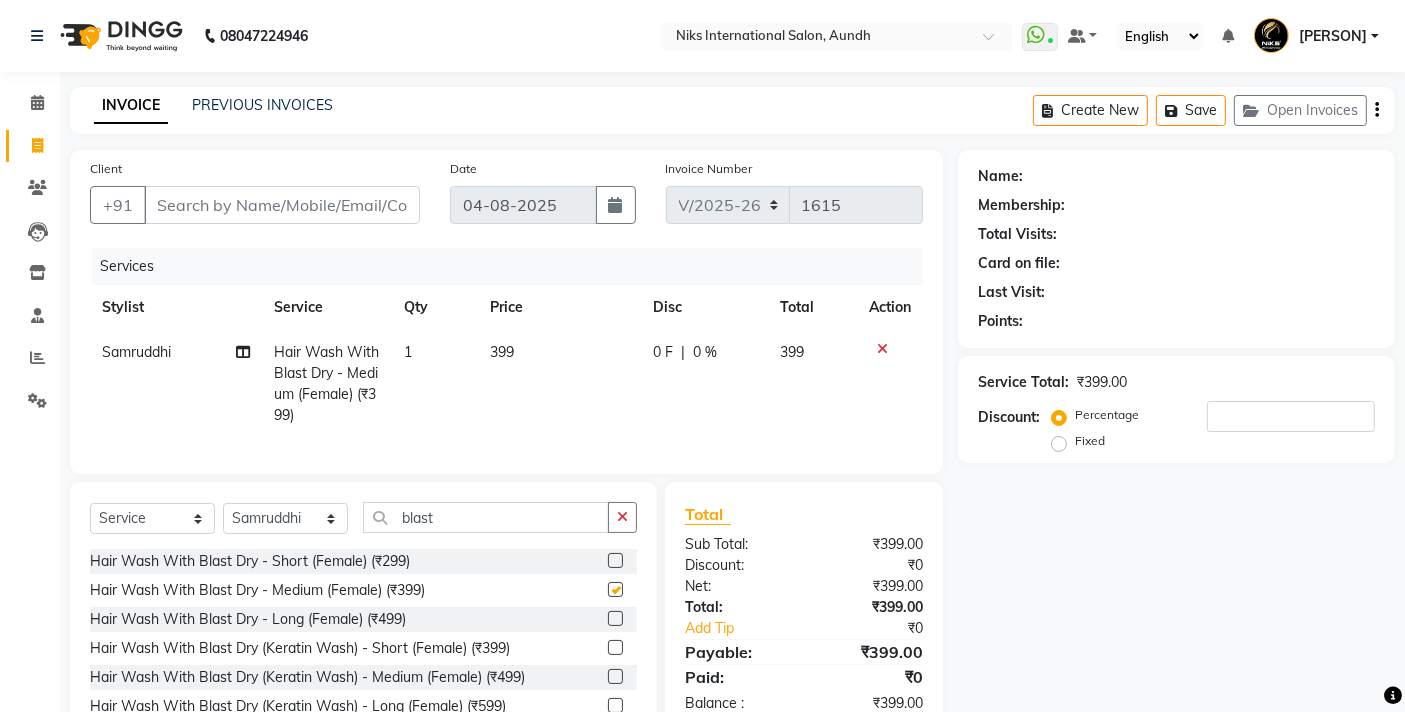 checkbox on "false" 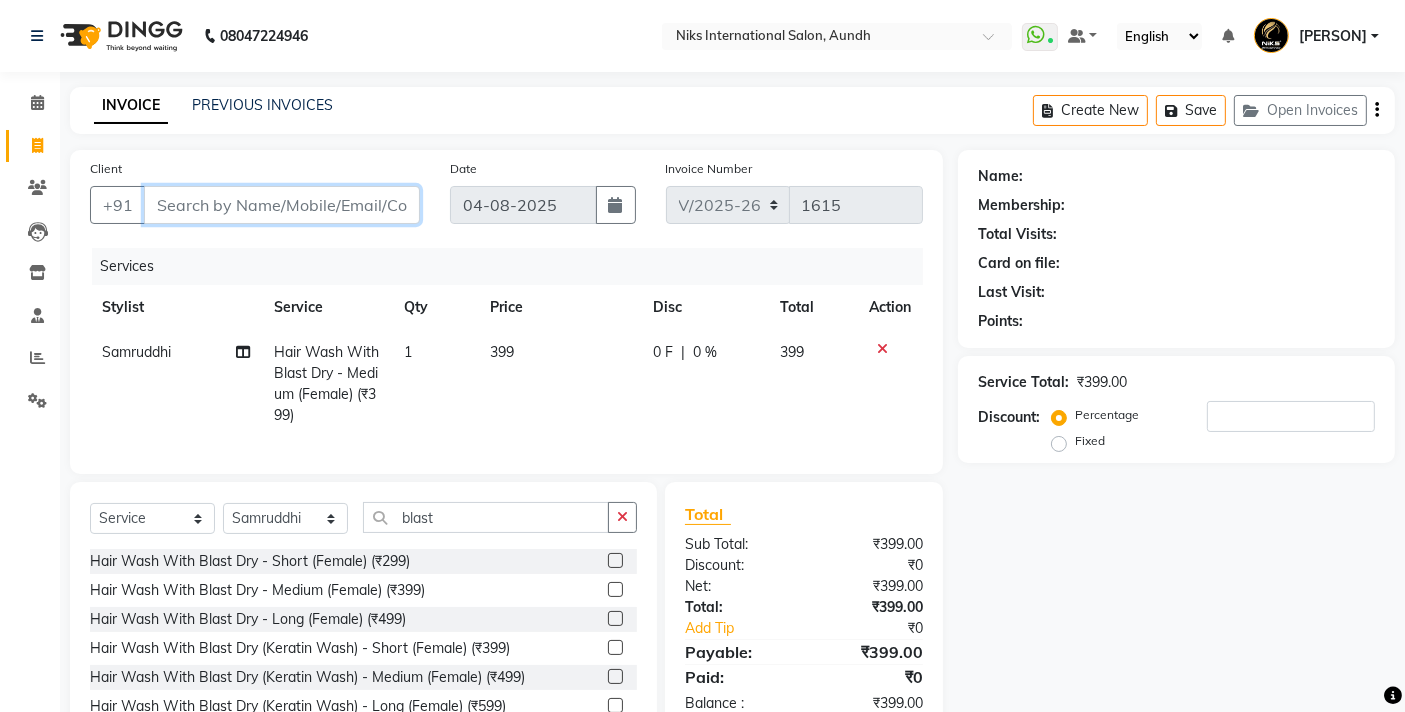 click on "Client" at bounding box center [282, 205] 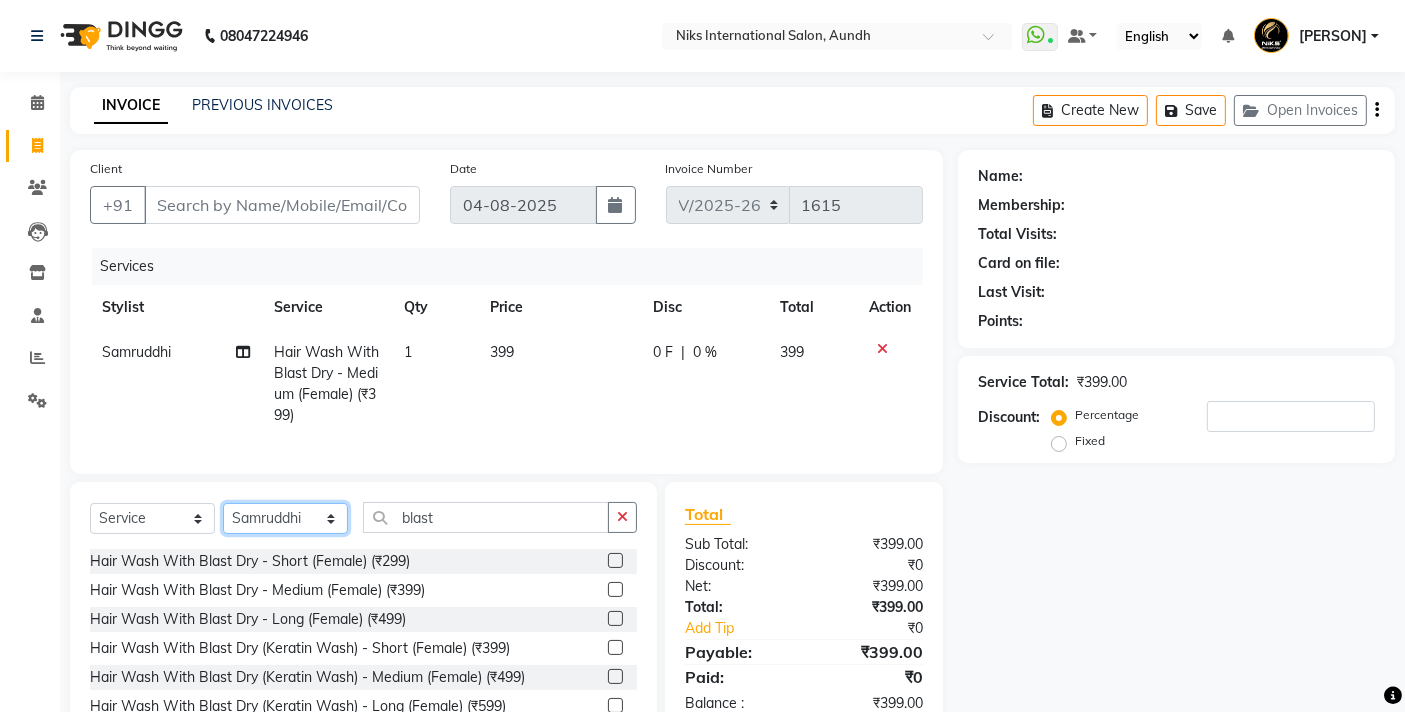 click on "Select Stylist Amruta Aundh Niks Ishika Jiya Karan Komal Mahhi Manohar Rajesh Samruddhi Shabana Siddharth Soham" 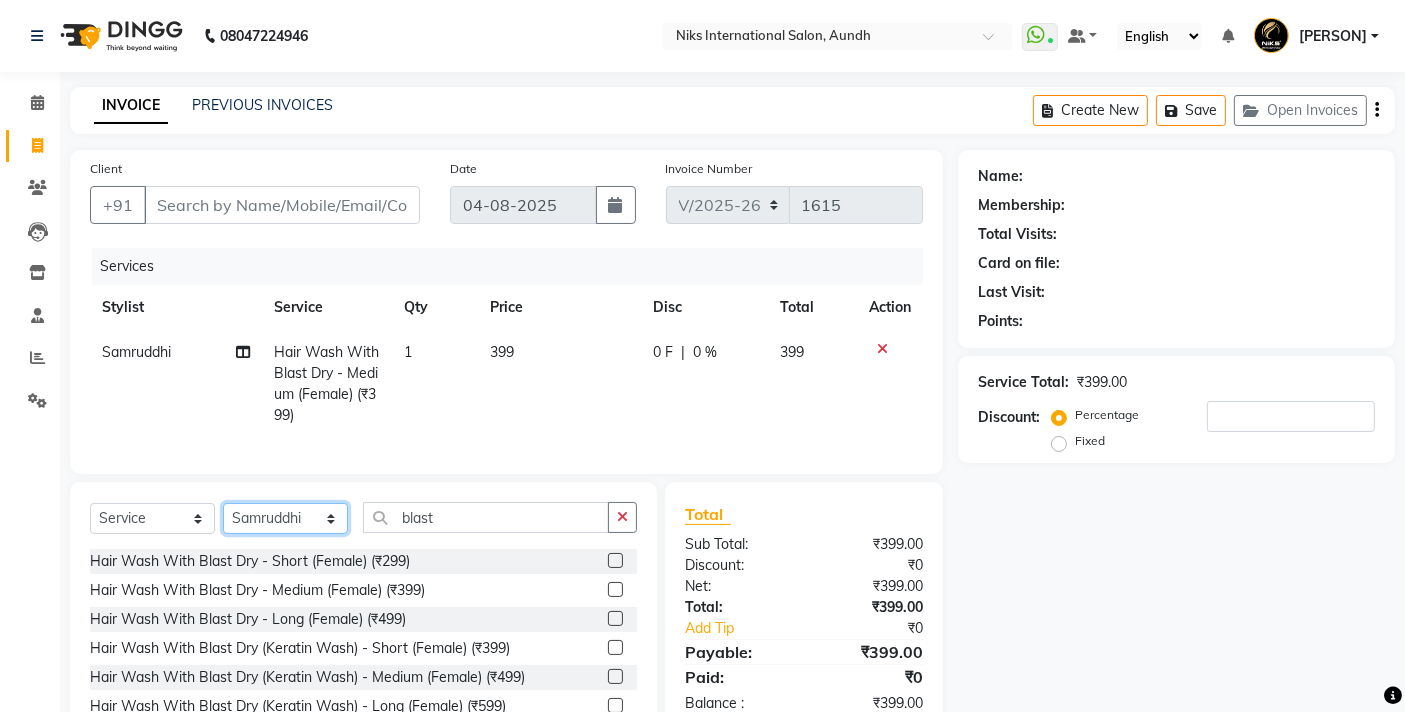 select on "22944" 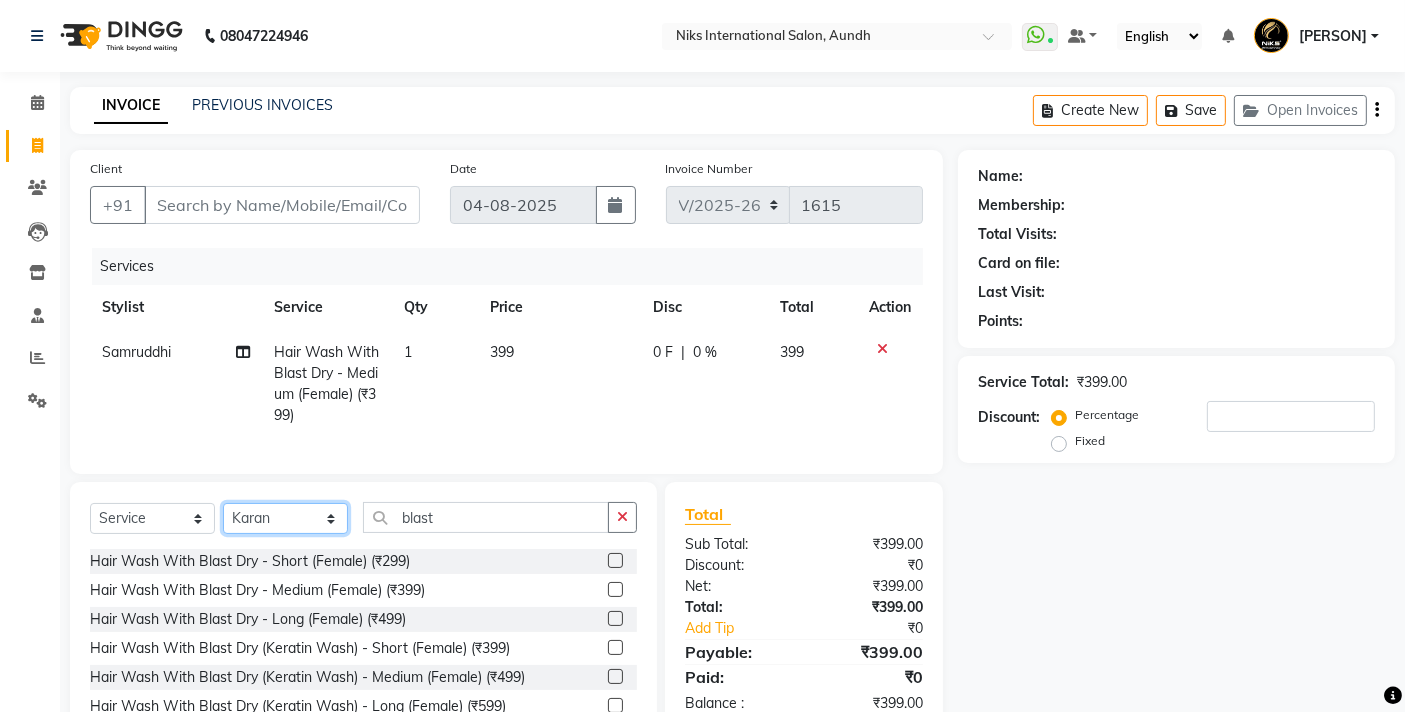 click on "Select Stylist Amruta Aundh Niks Ishika Jiya Karan Komal Mahhi Manohar Rajesh Samruddhi Shabana Siddharth Soham" 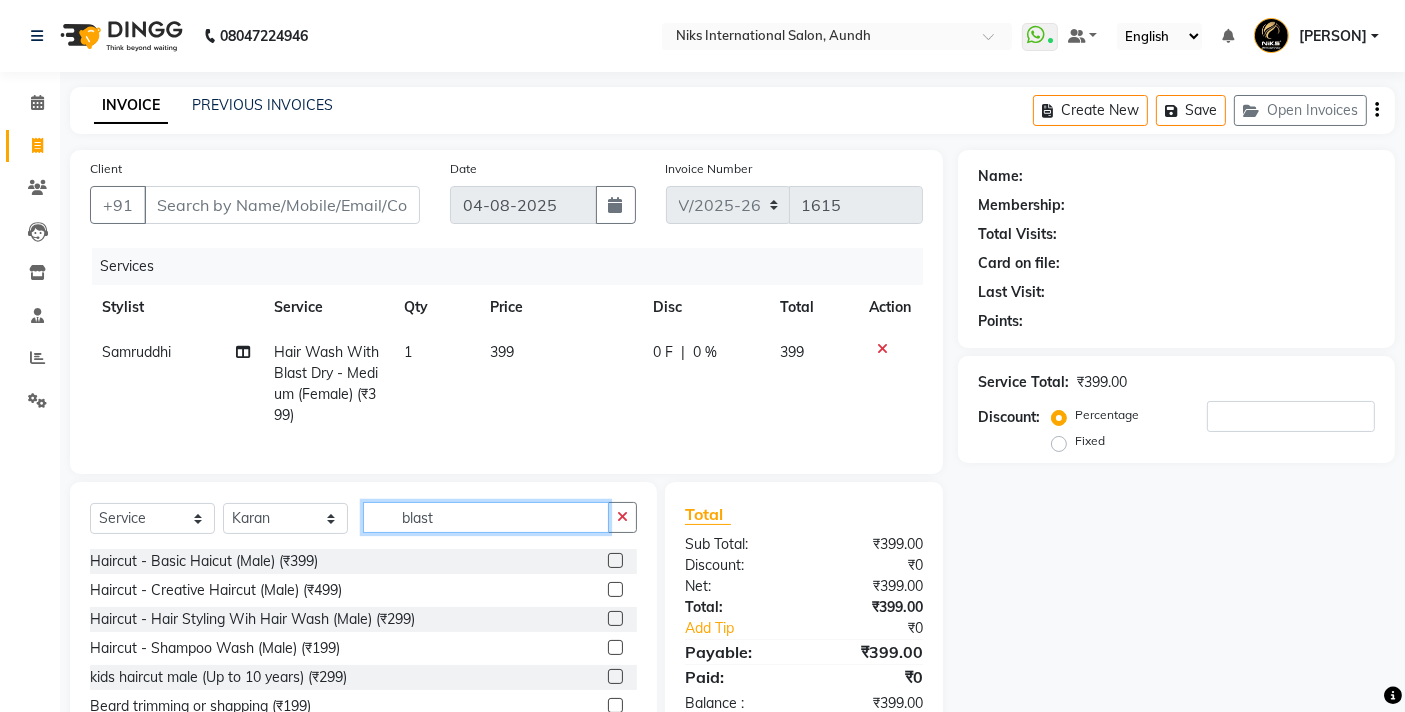 click on "blast" 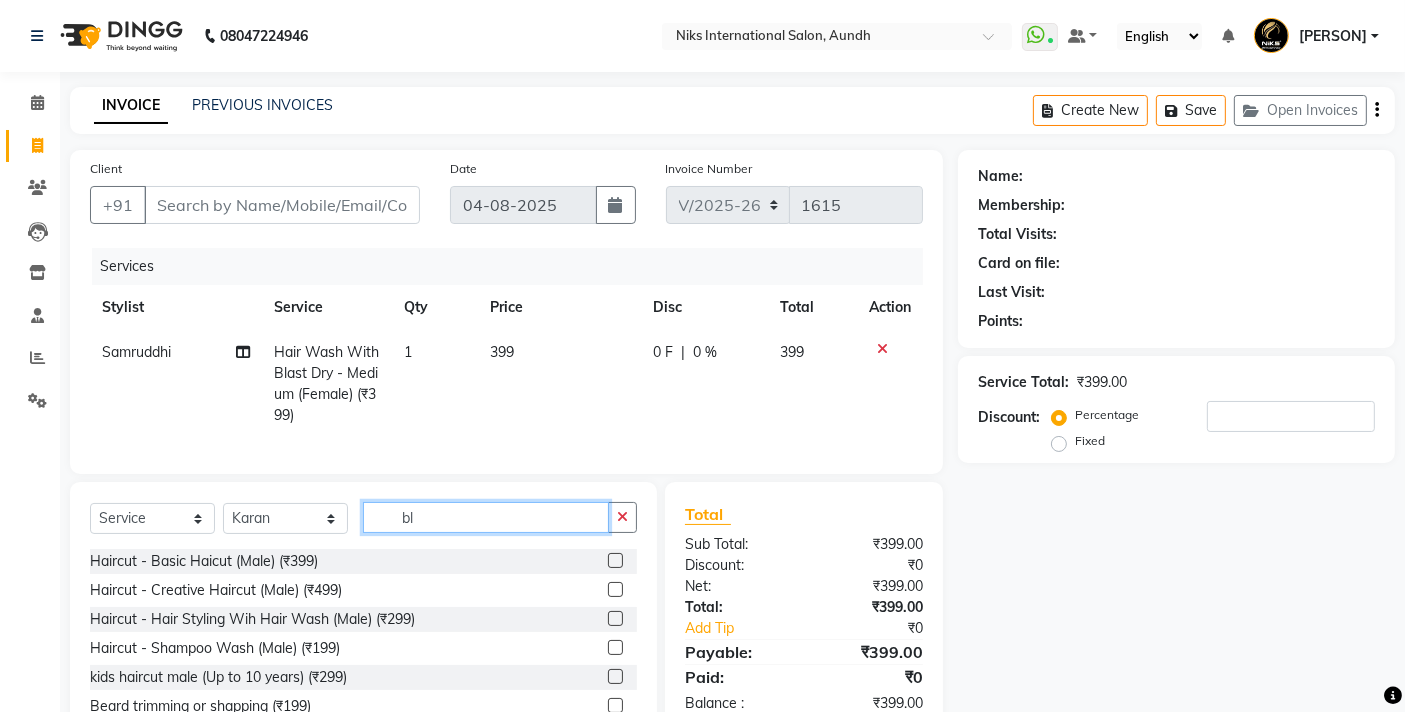 type on "b" 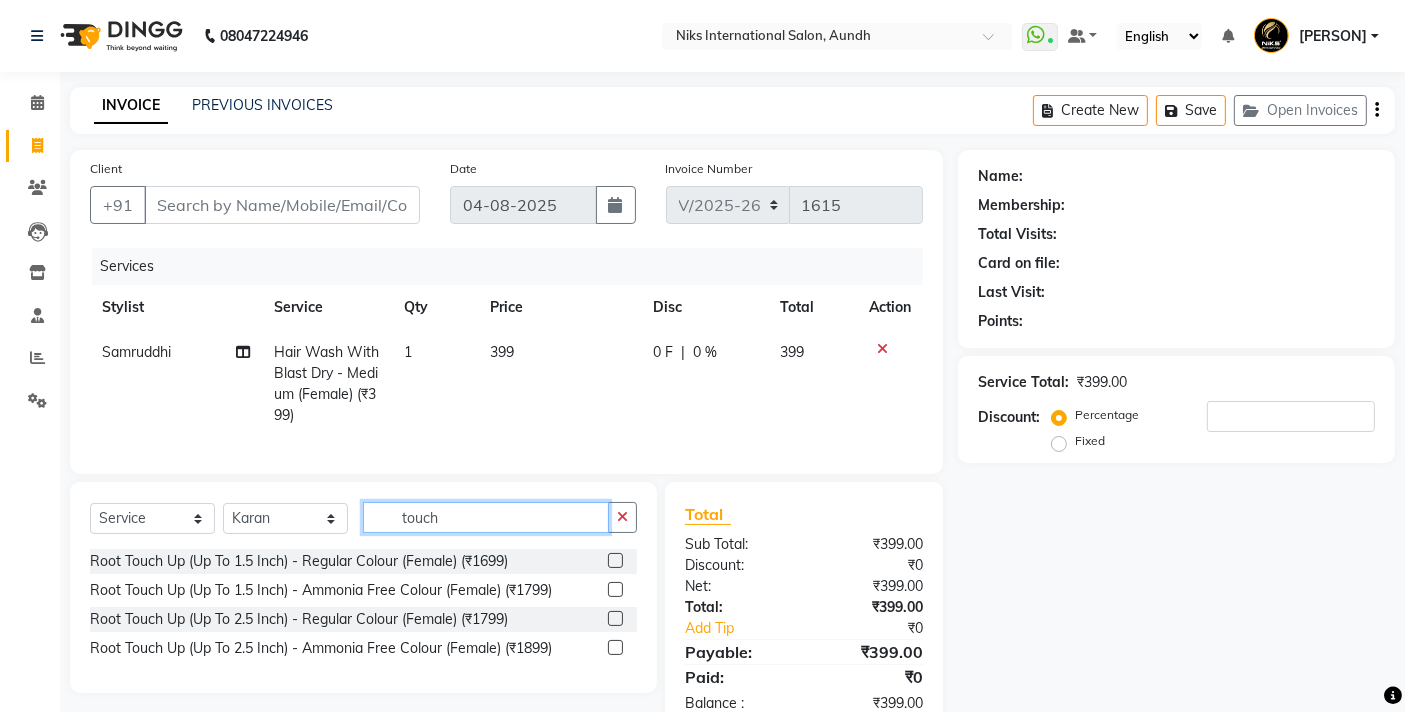 type on "touch" 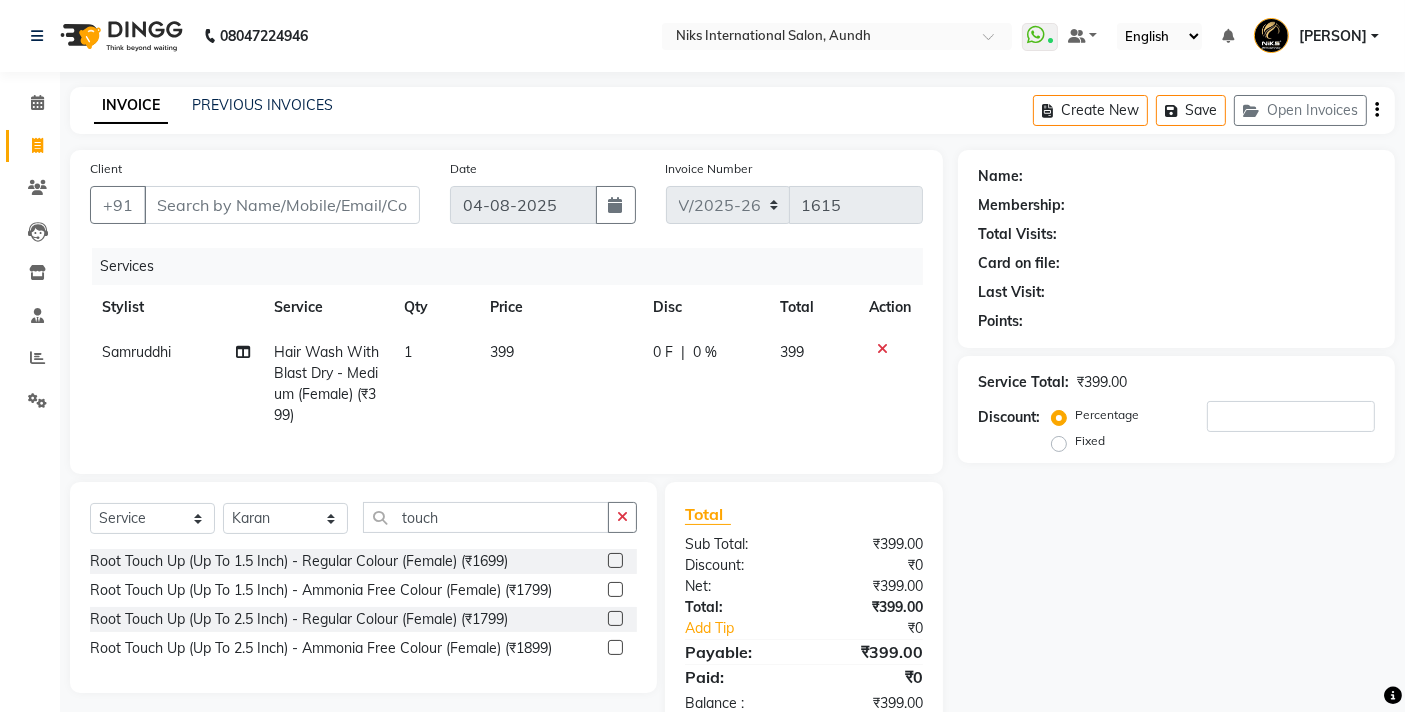 click 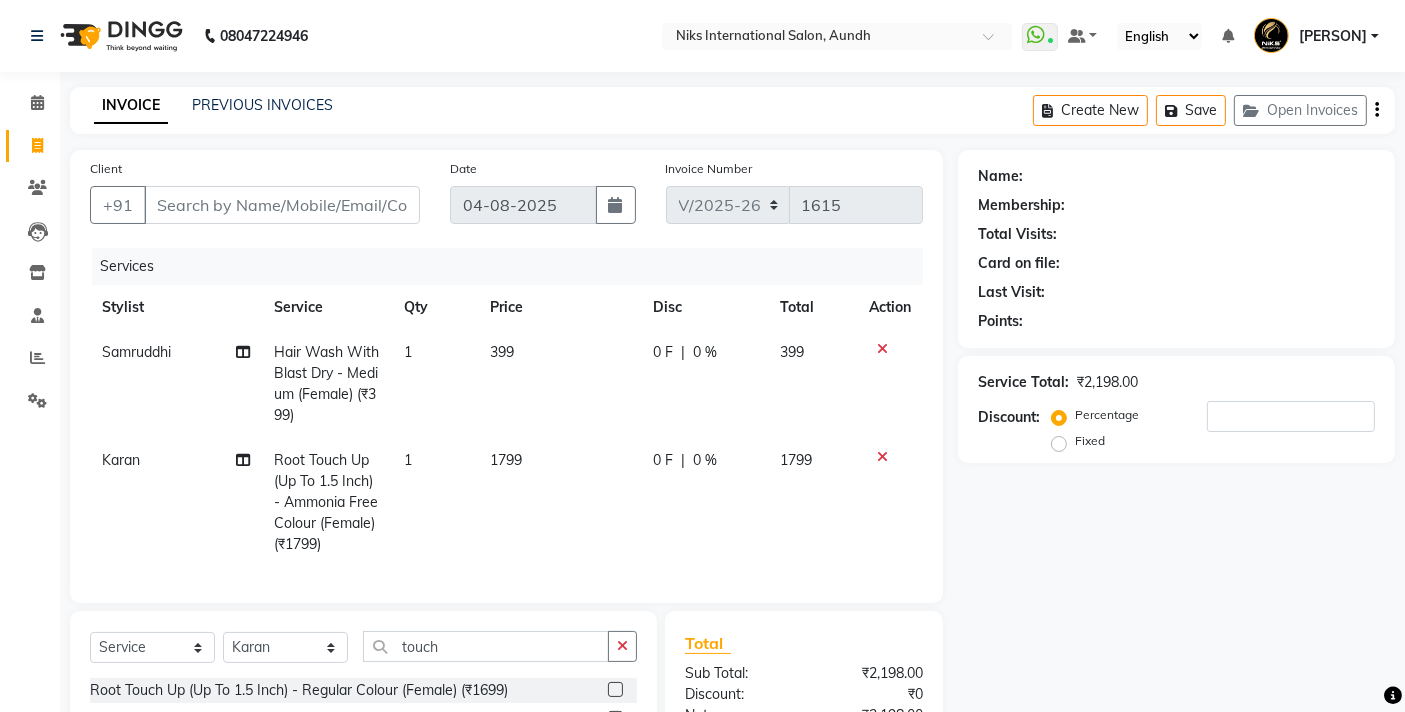checkbox on "false" 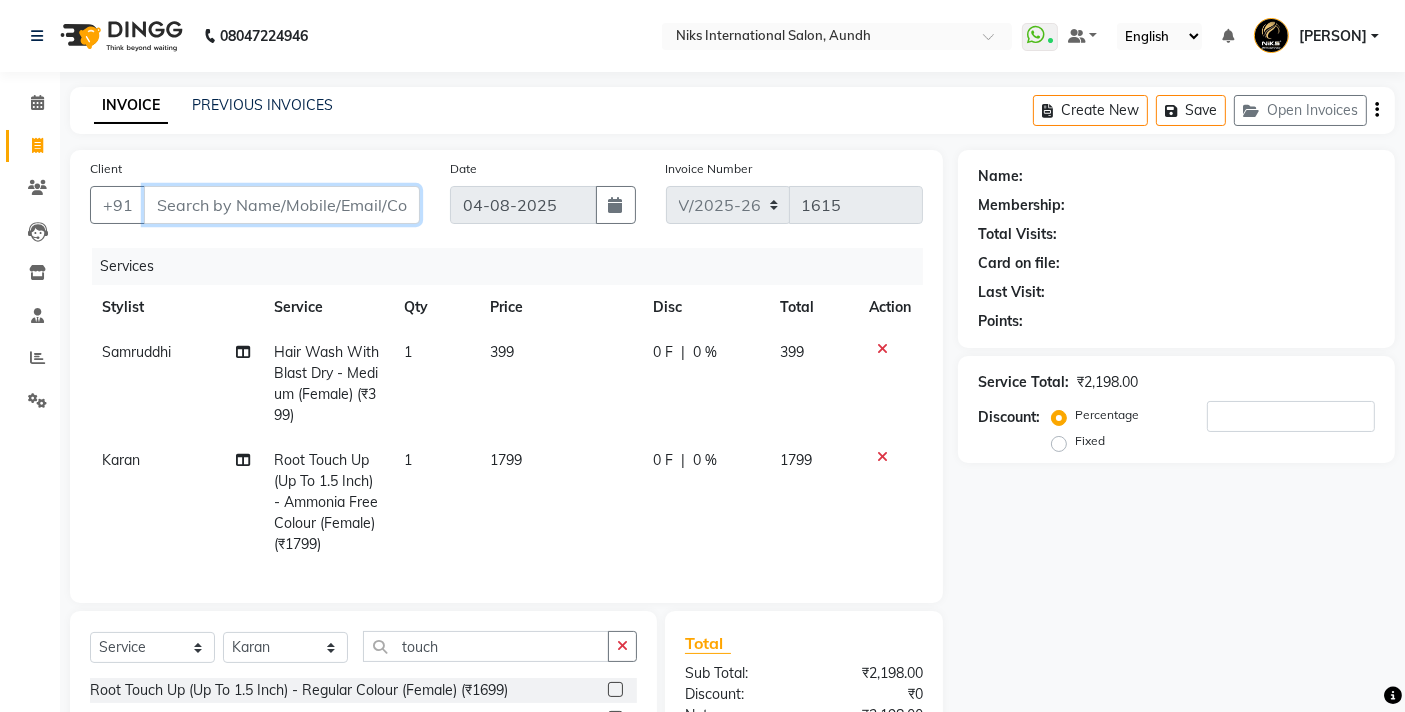 click on "Client" at bounding box center (282, 205) 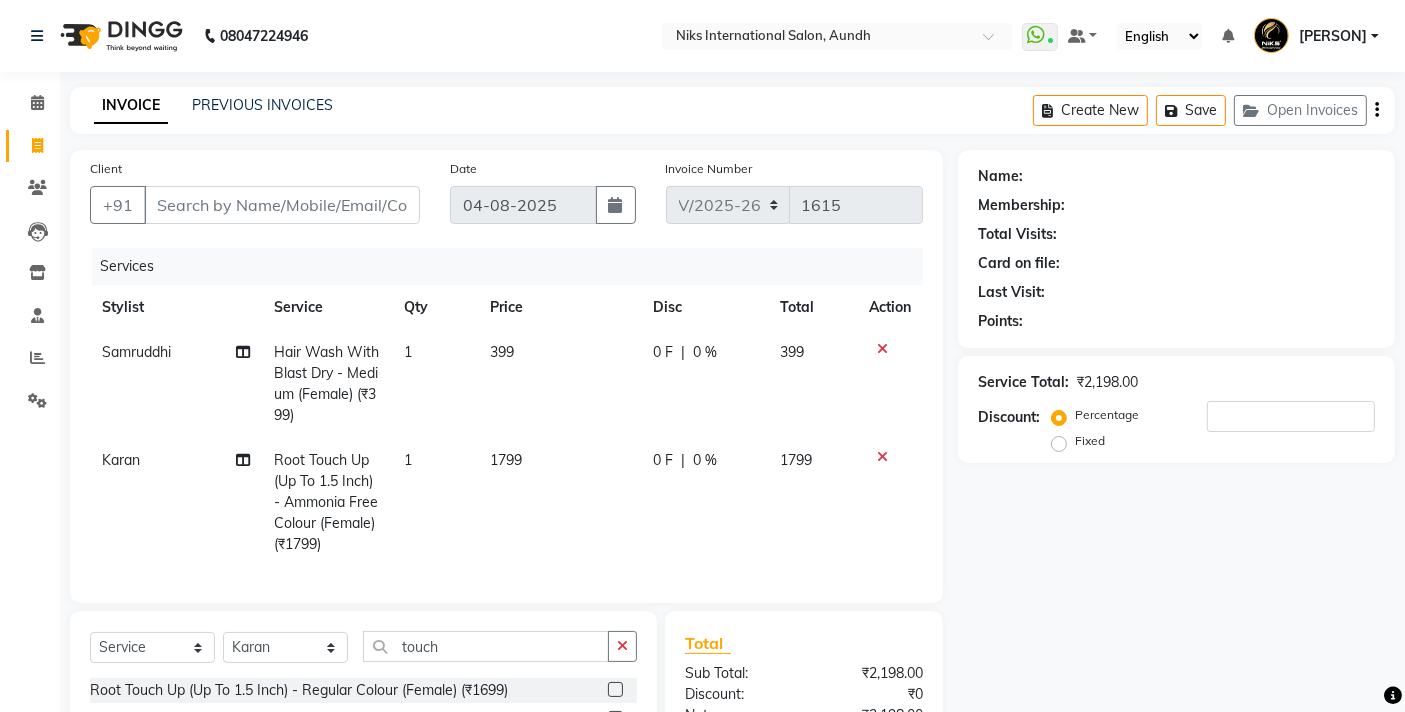 click 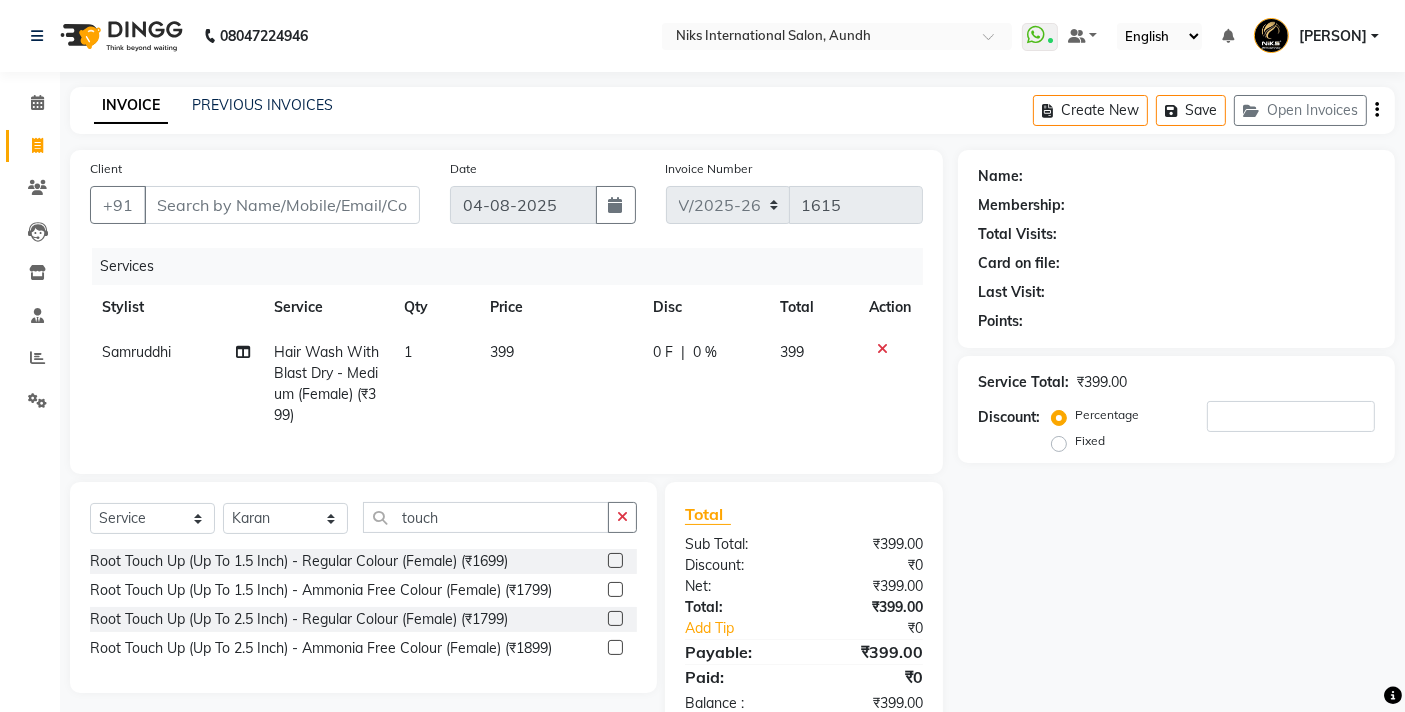 click on "399" 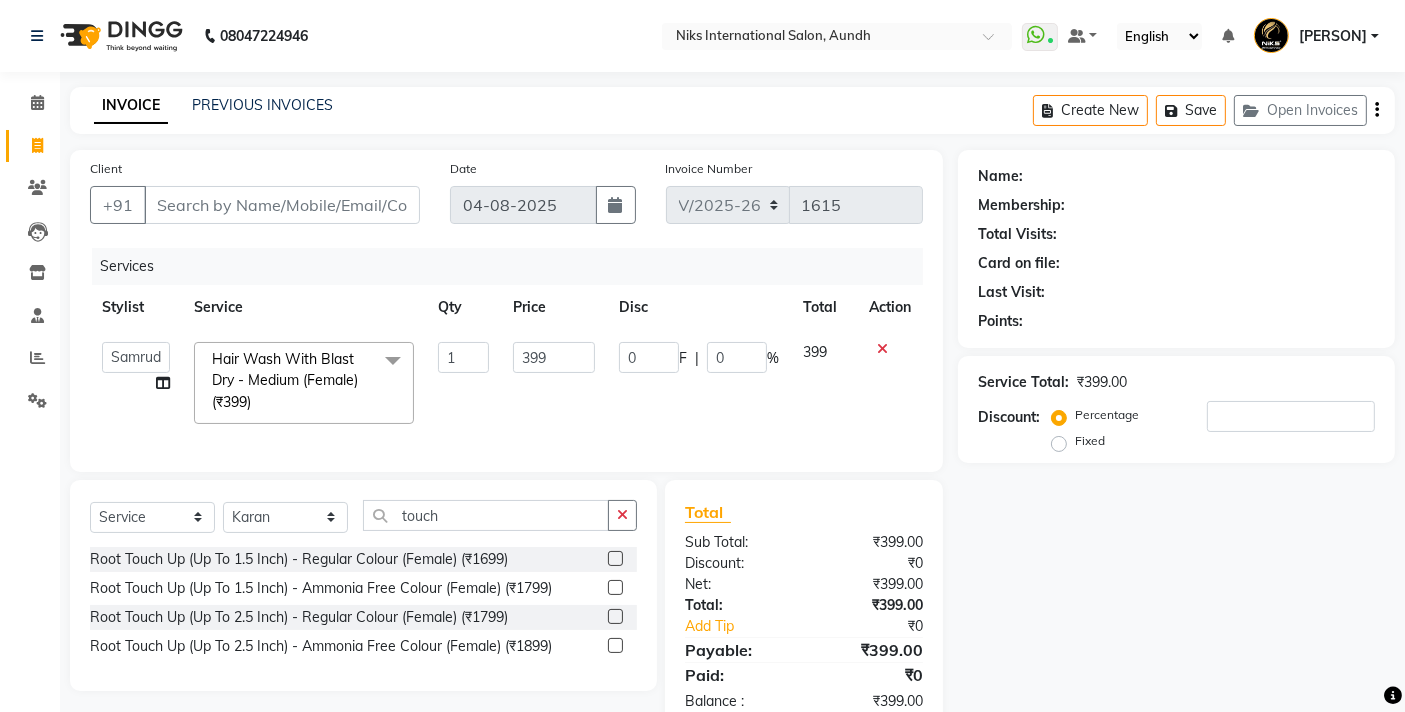 click on "399" 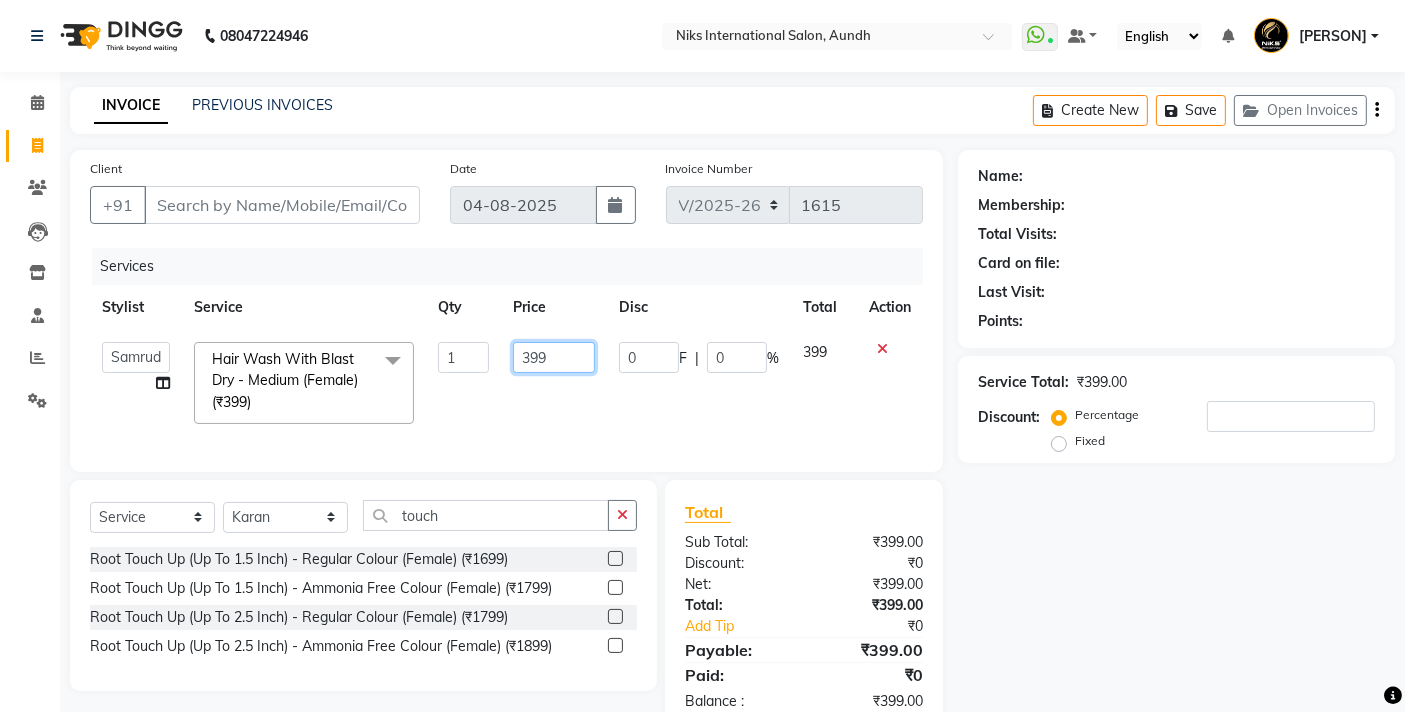 click on "399" 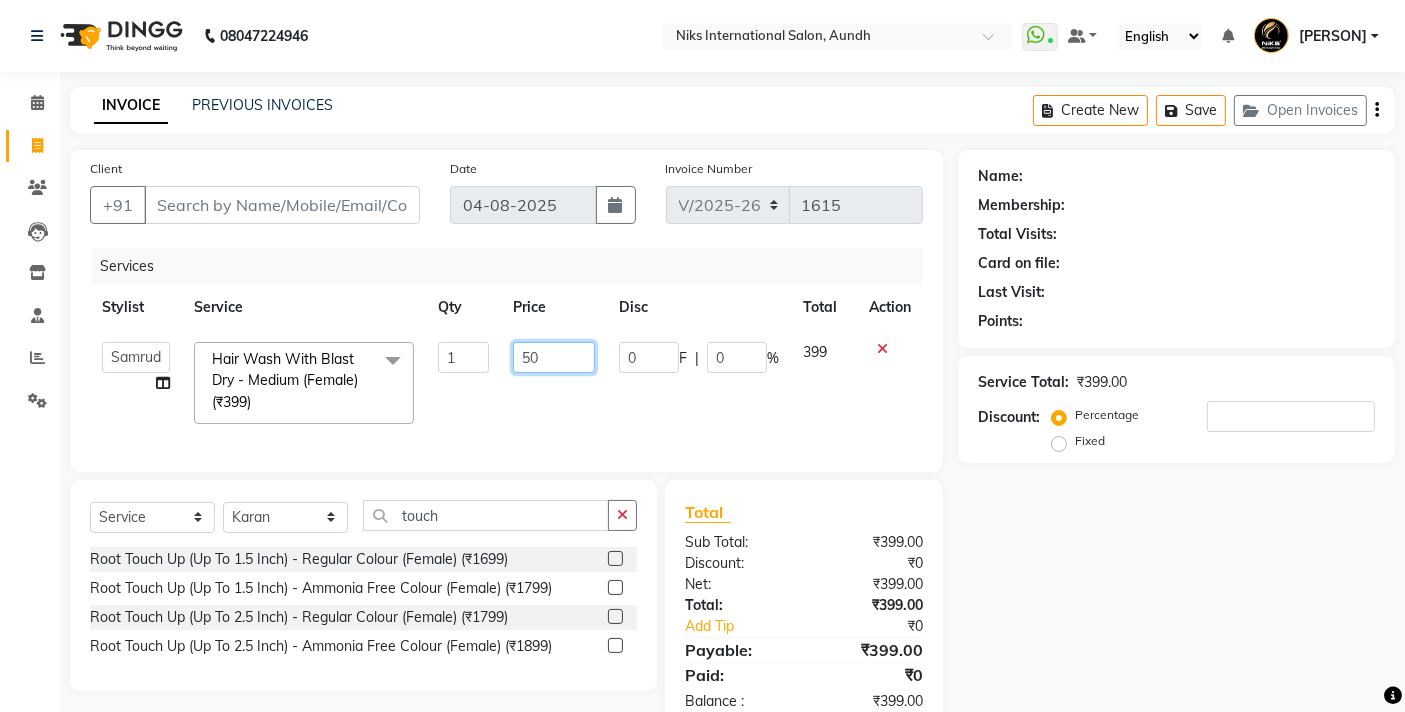 type on "500" 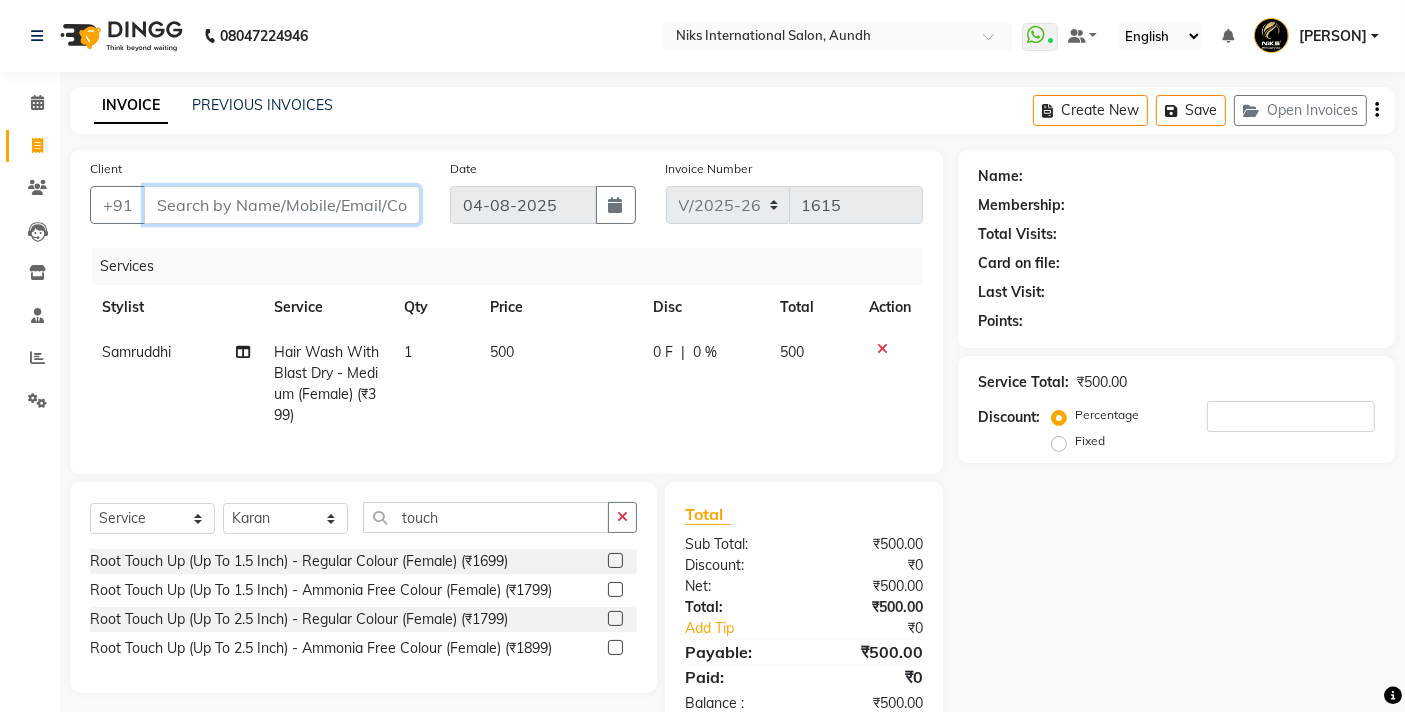 click on "Client" at bounding box center (282, 205) 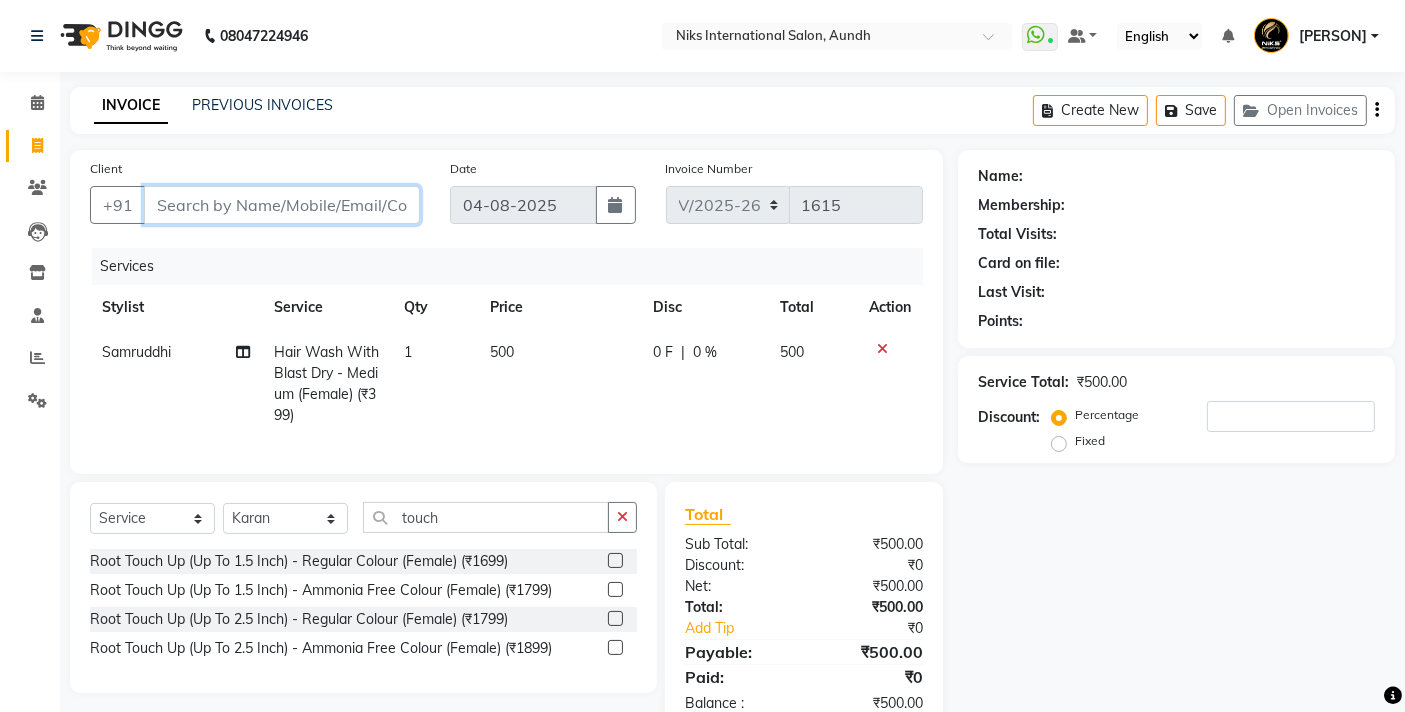 type on "8" 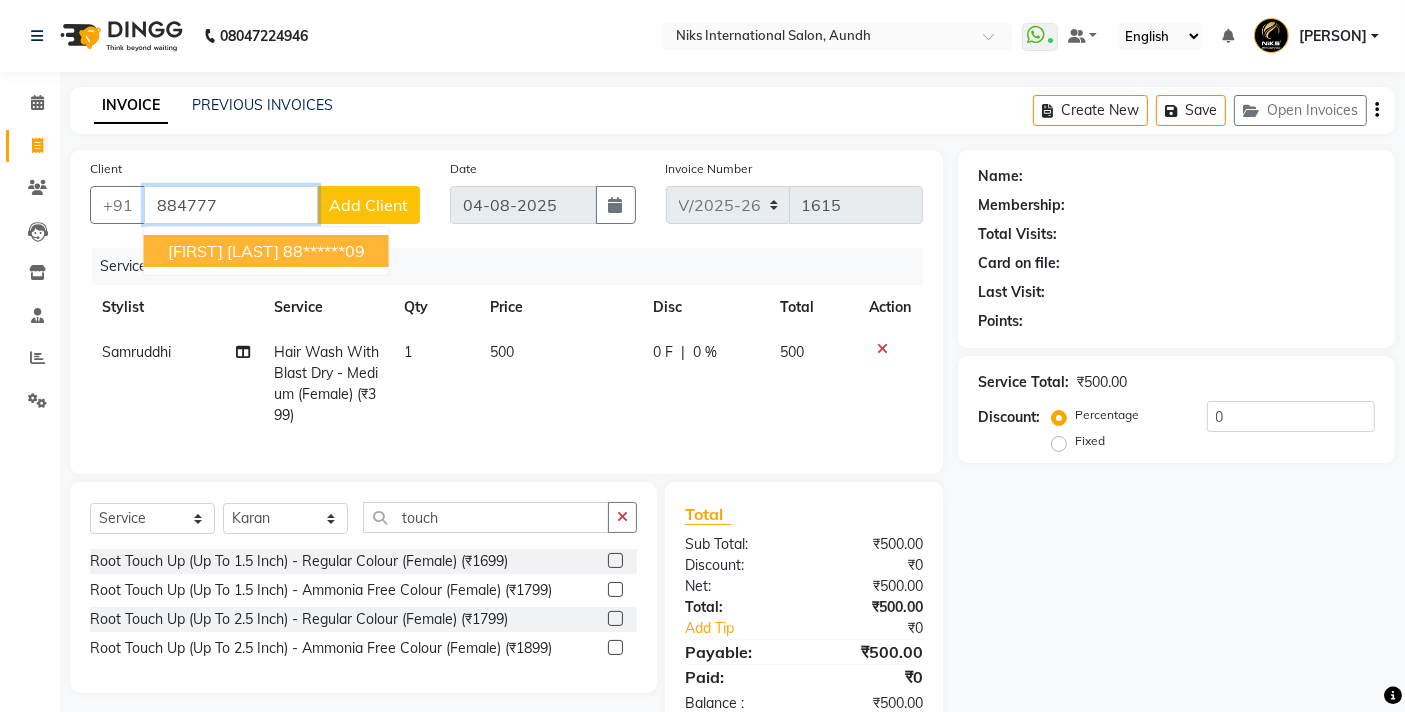 click on "Shraddha Gaikwad  88******09" at bounding box center (266, 251) 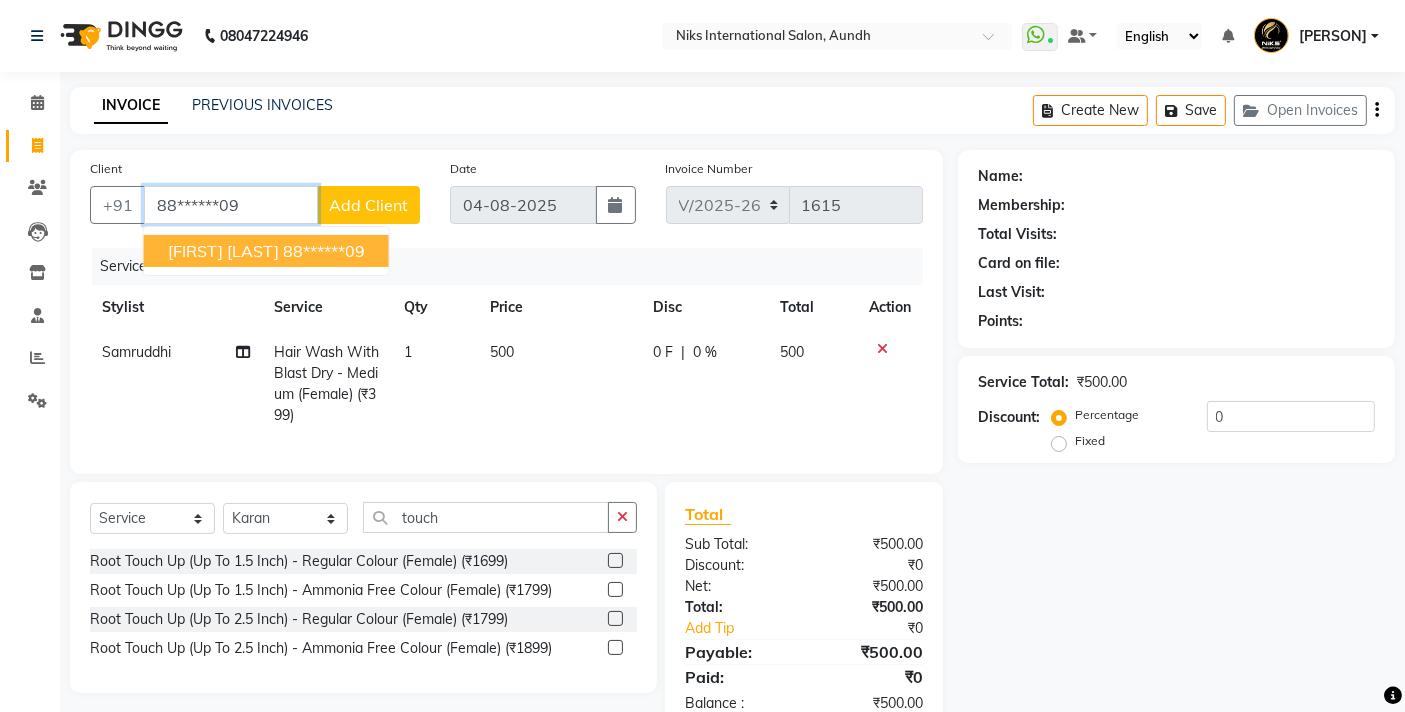 type on "88******09" 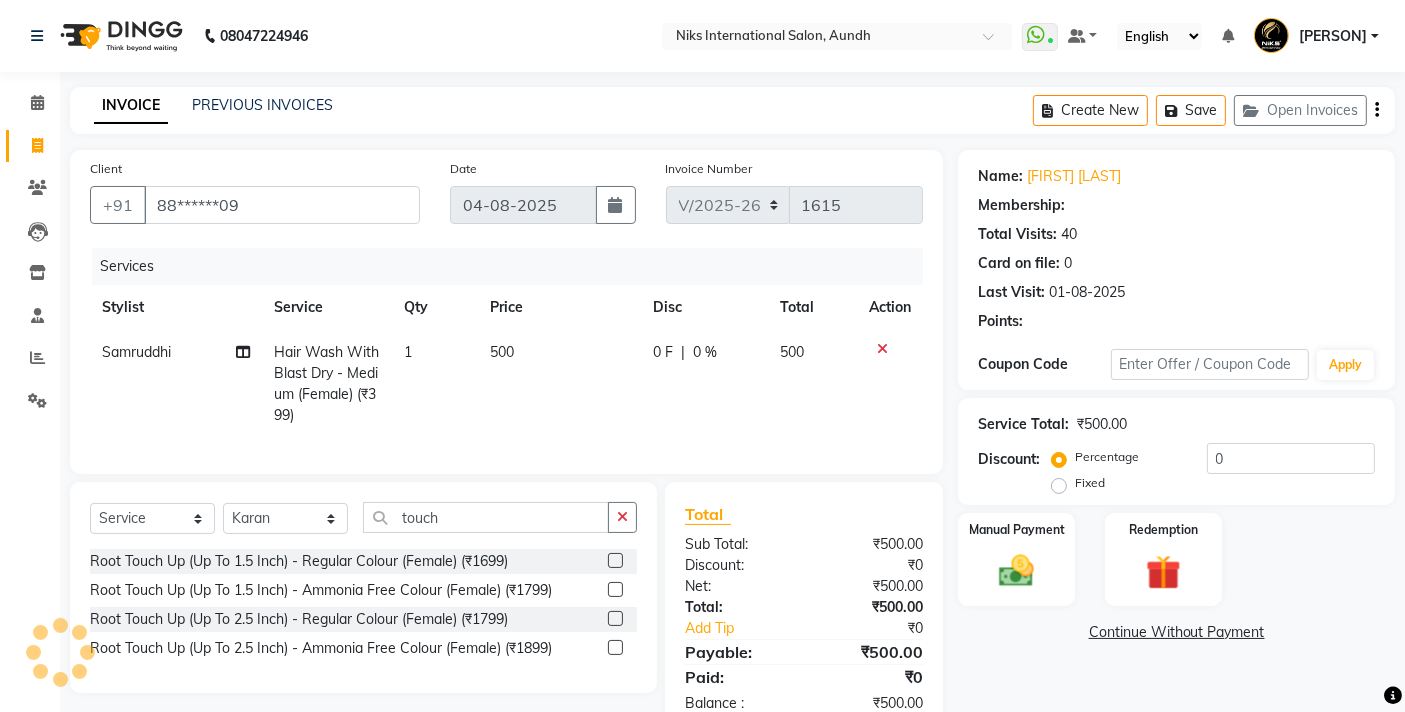 type on "20" 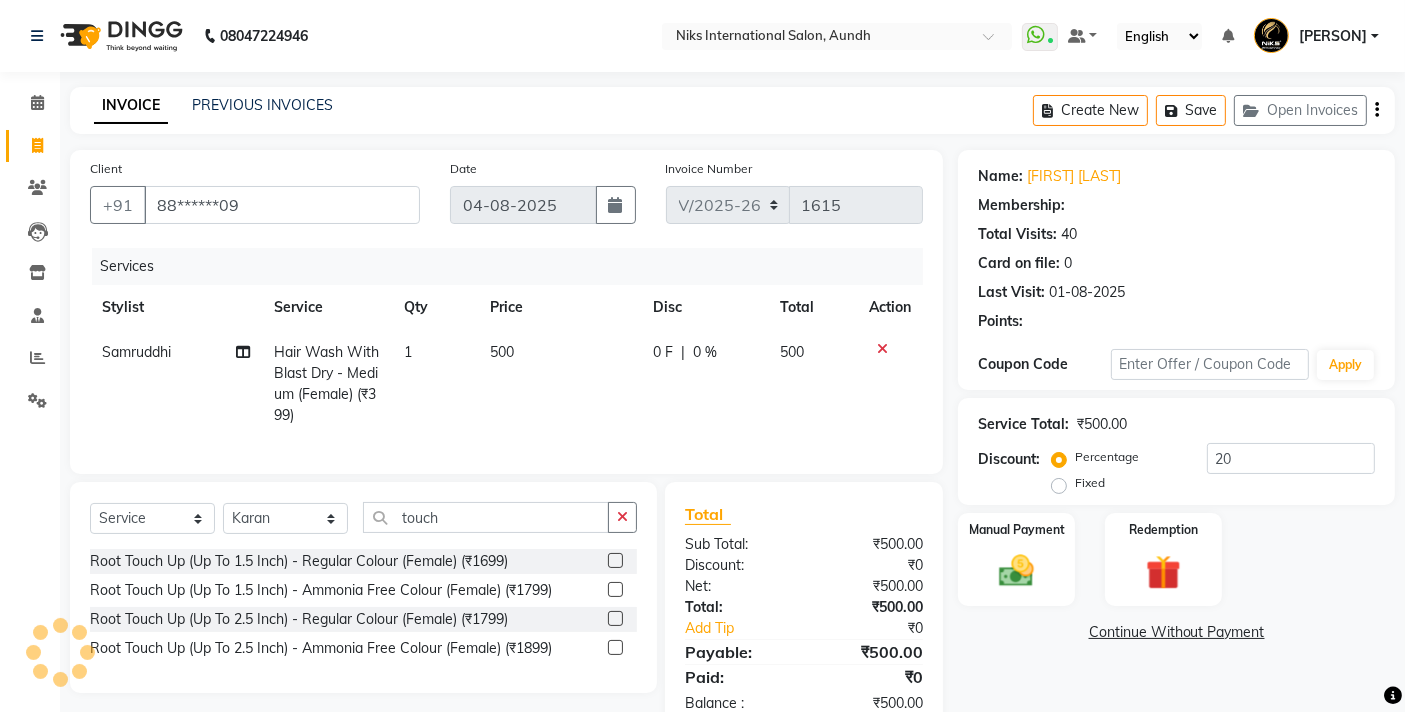 select on "1: Object" 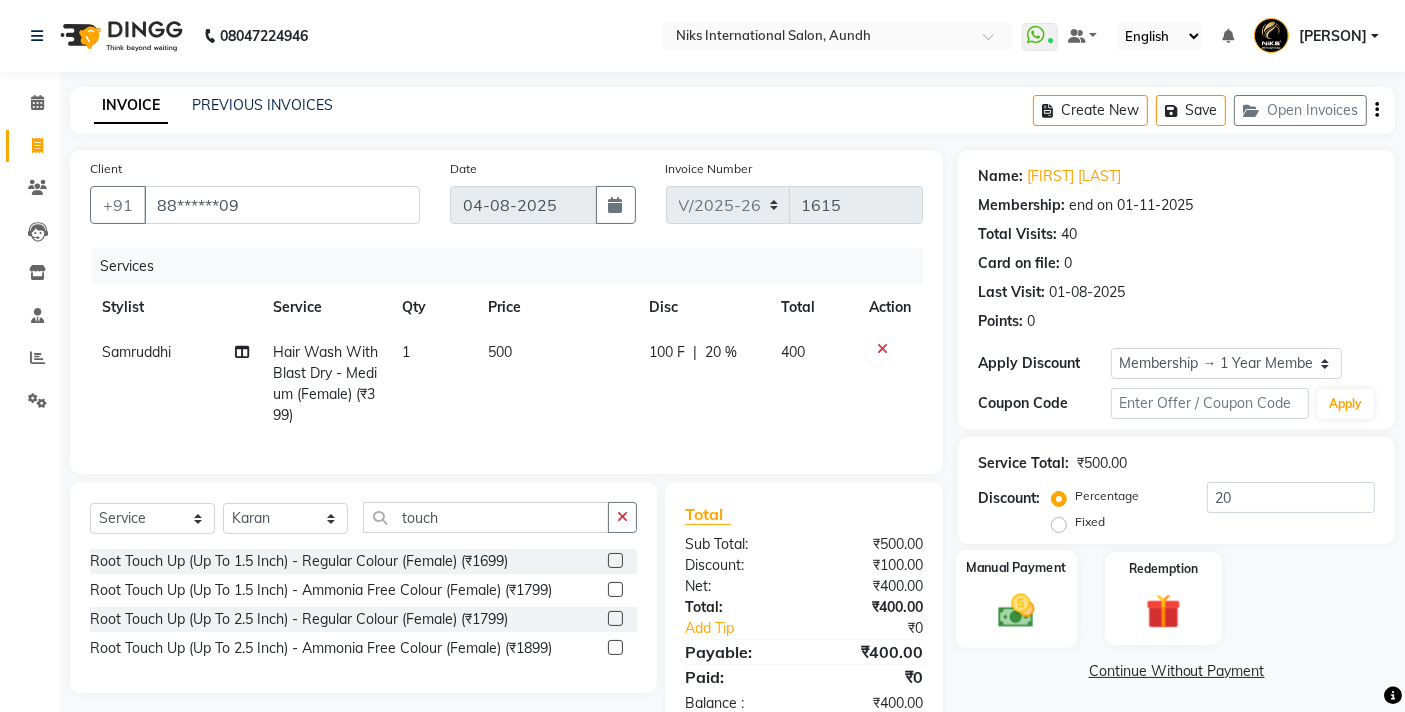 click 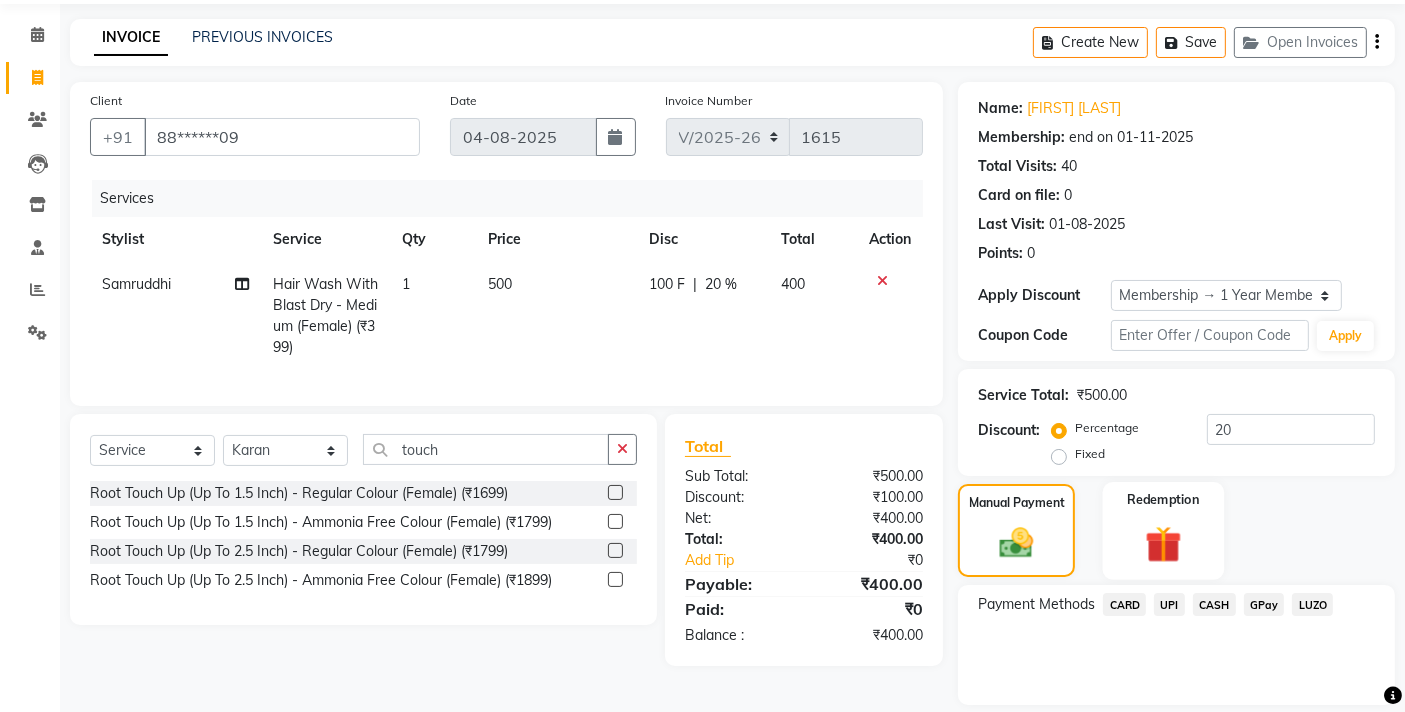 scroll, scrollTop: 131, scrollLeft: 0, axis: vertical 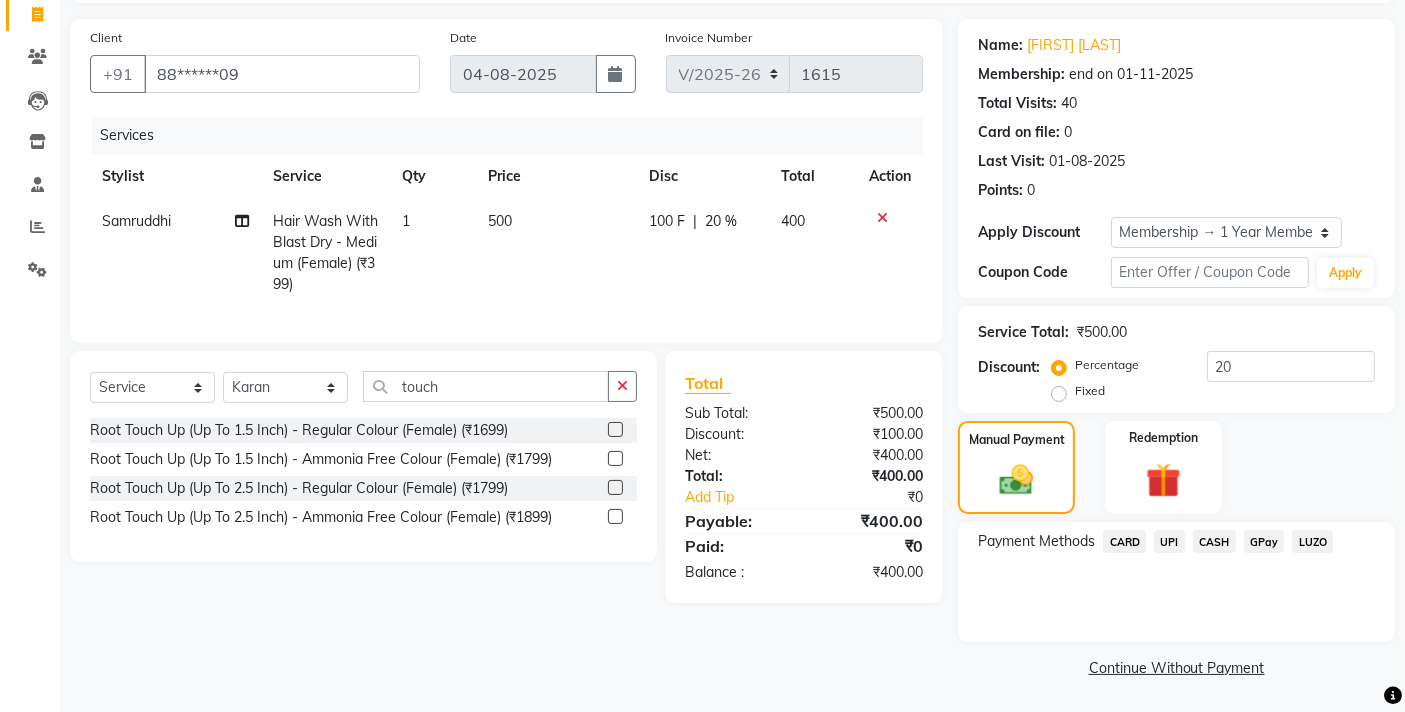 drag, startPoint x: 1115, startPoint y: 617, endPoint x: 1112, endPoint y: 563, distance: 54.08327 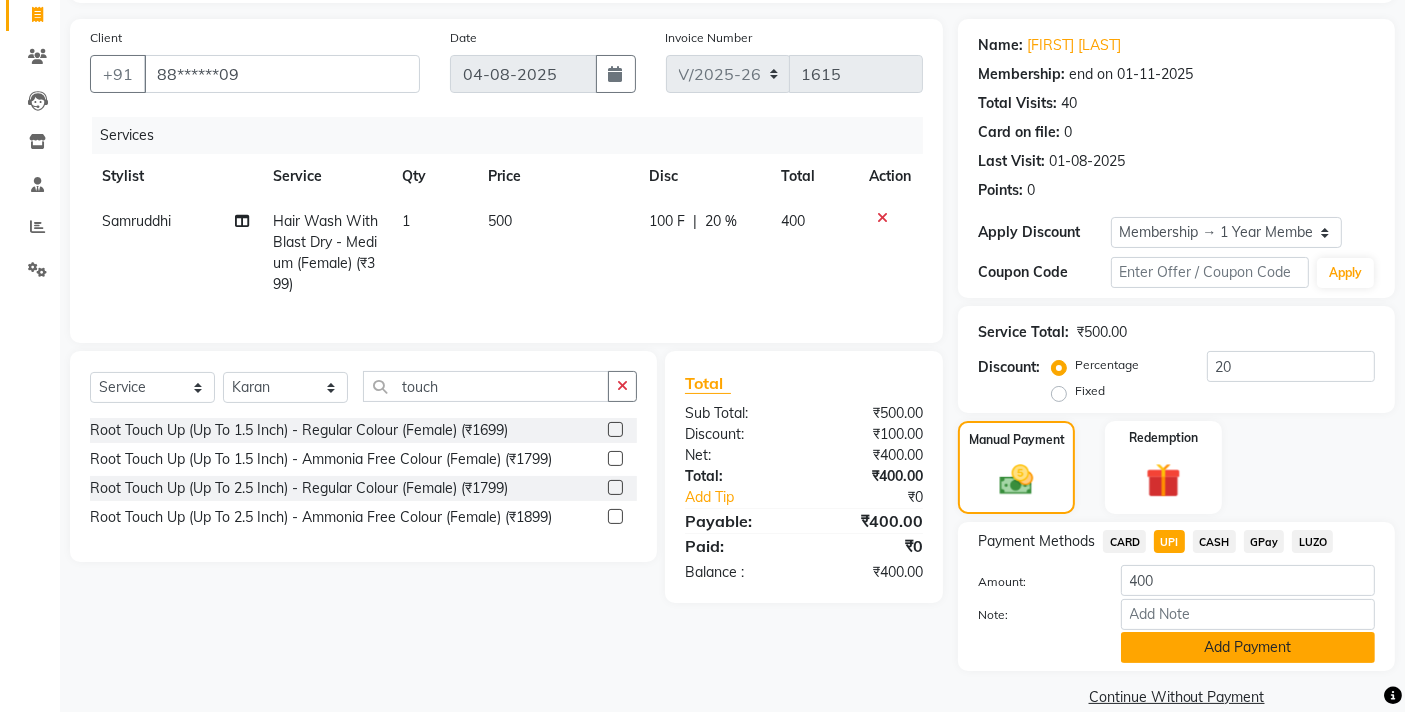 click on "Add Payment" 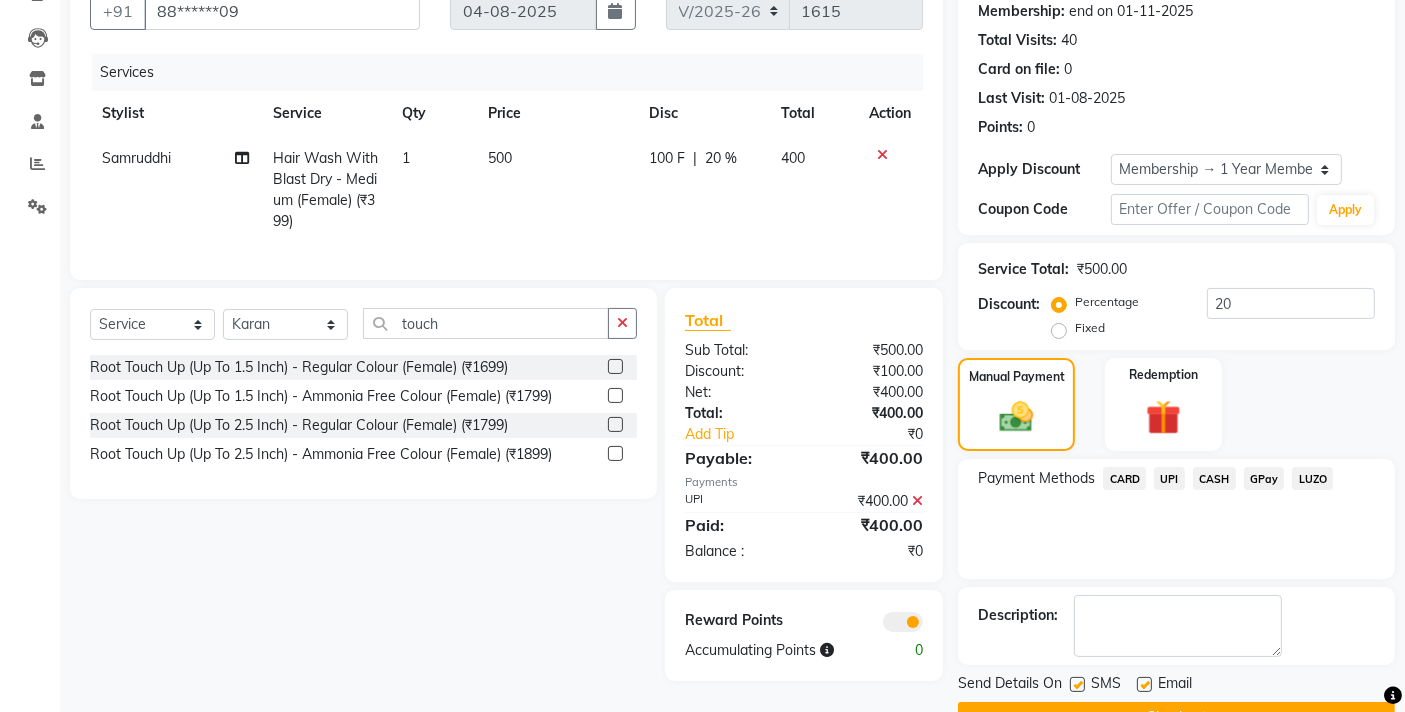 scroll, scrollTop: 243, scrollLeft: 0, axis: vertical 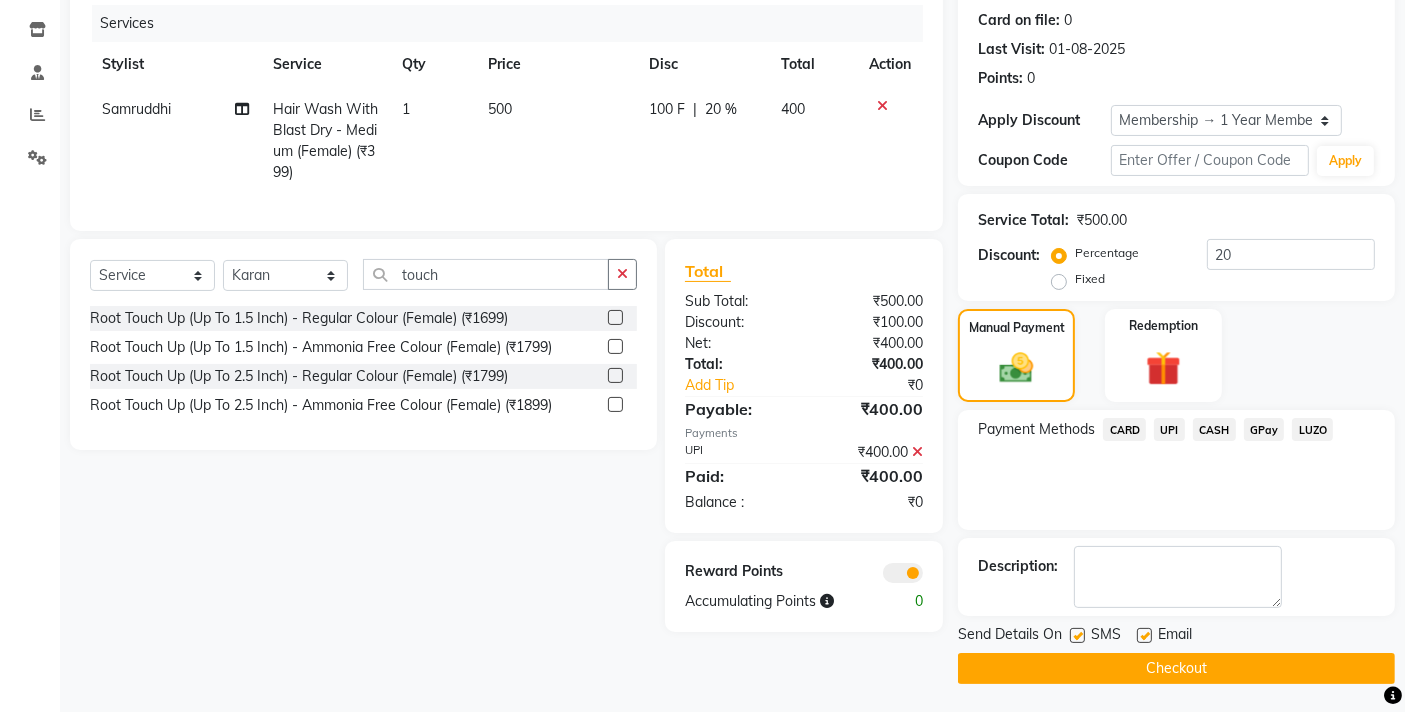 click on "Checkout" 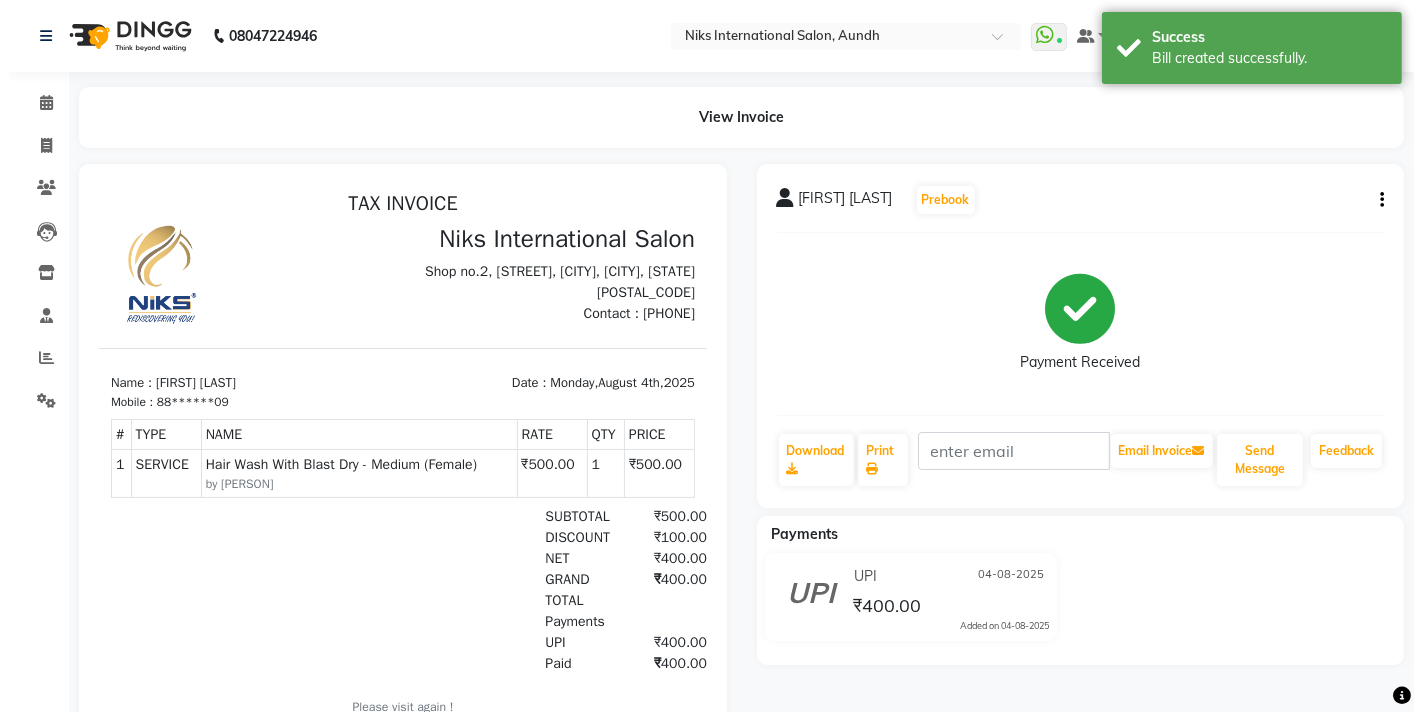 scroll, scrollTop: 0, scrollLeft: 0, axis: both 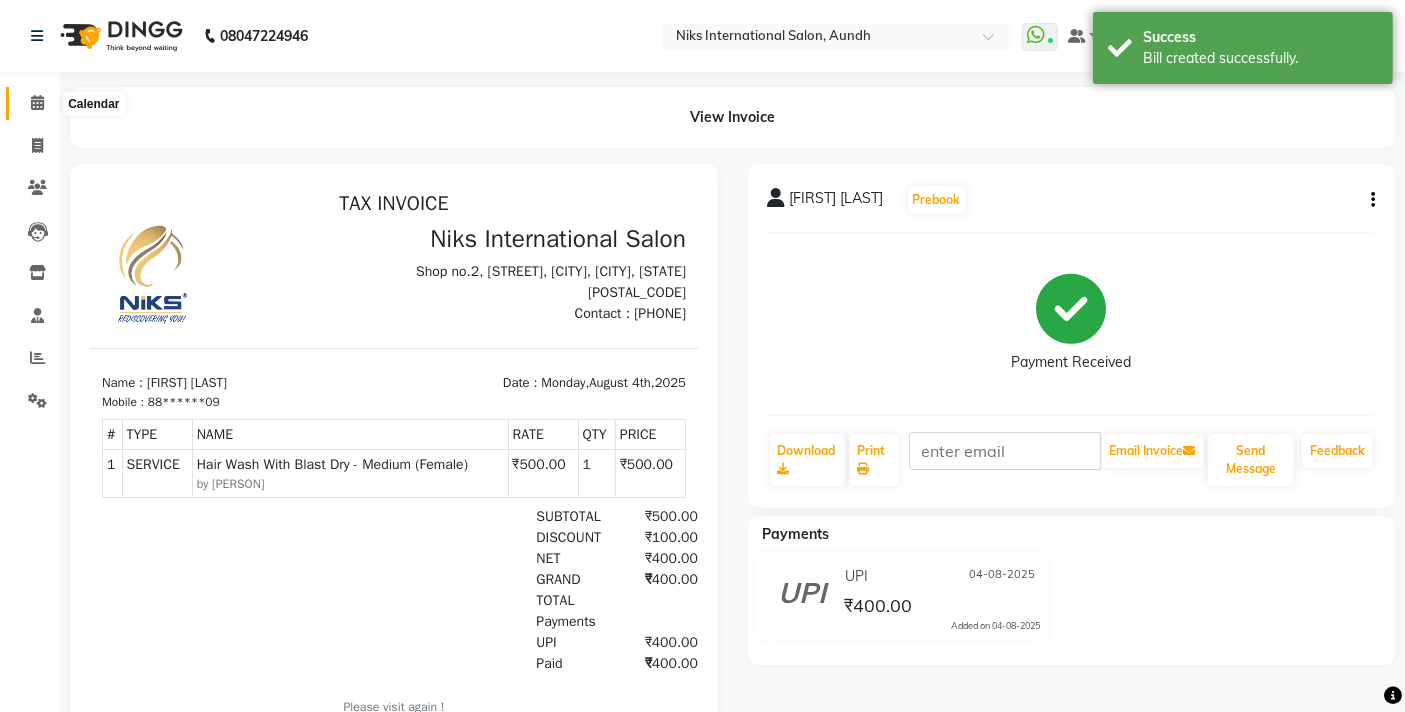 click 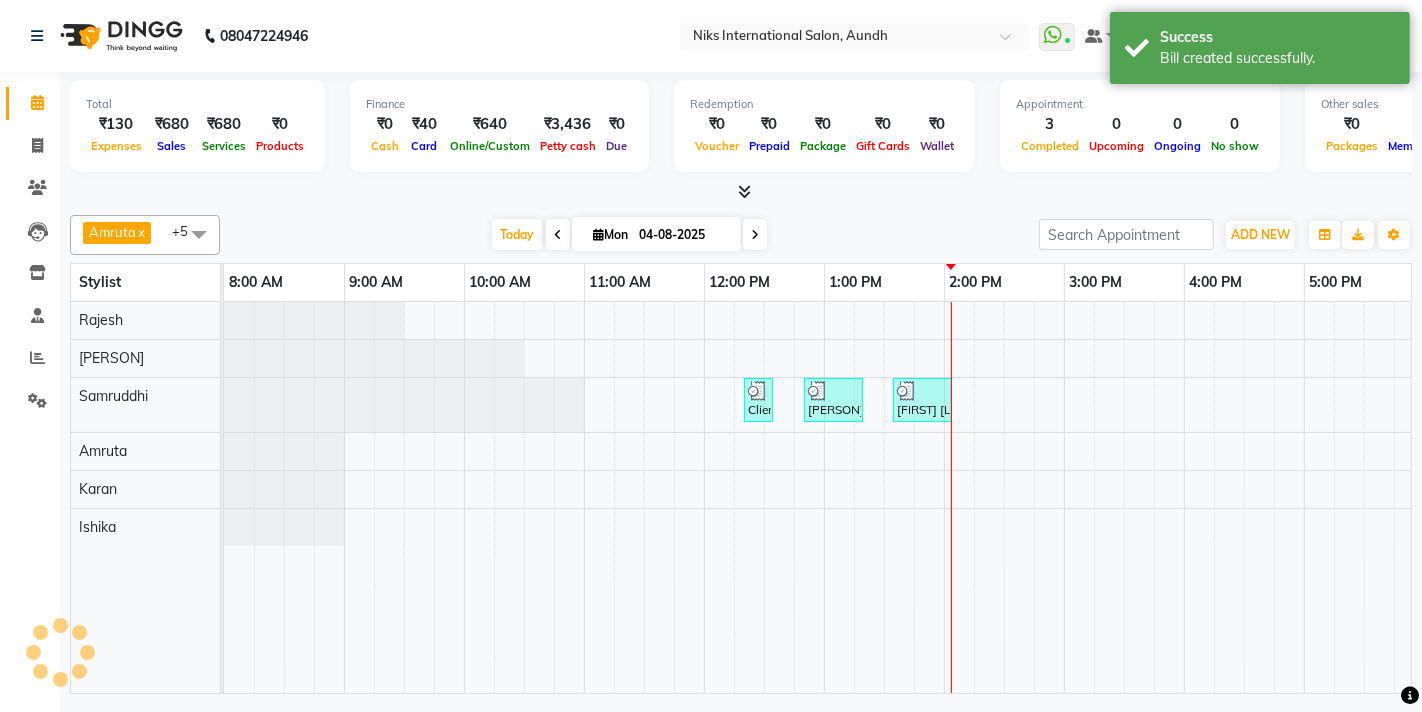 scroll, scrollTop: 0, scrollLeft: 0, axis: both 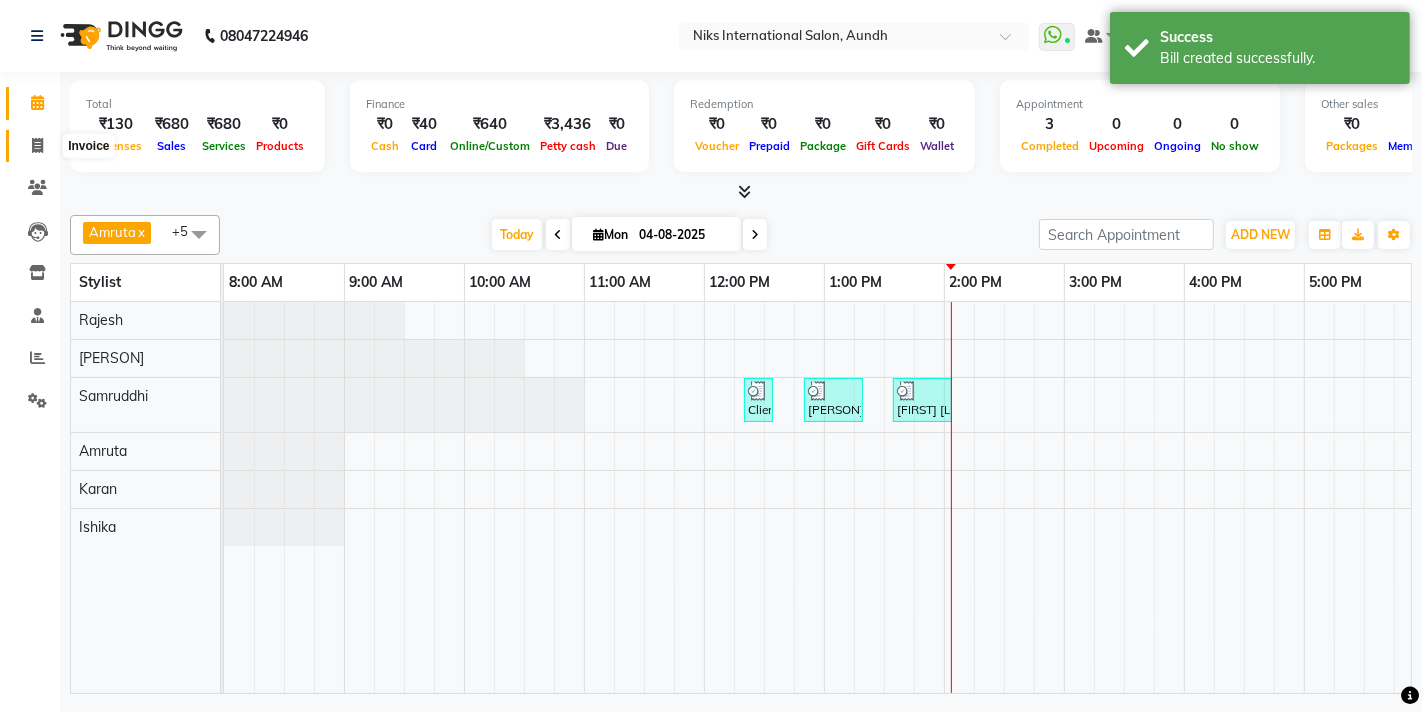 click 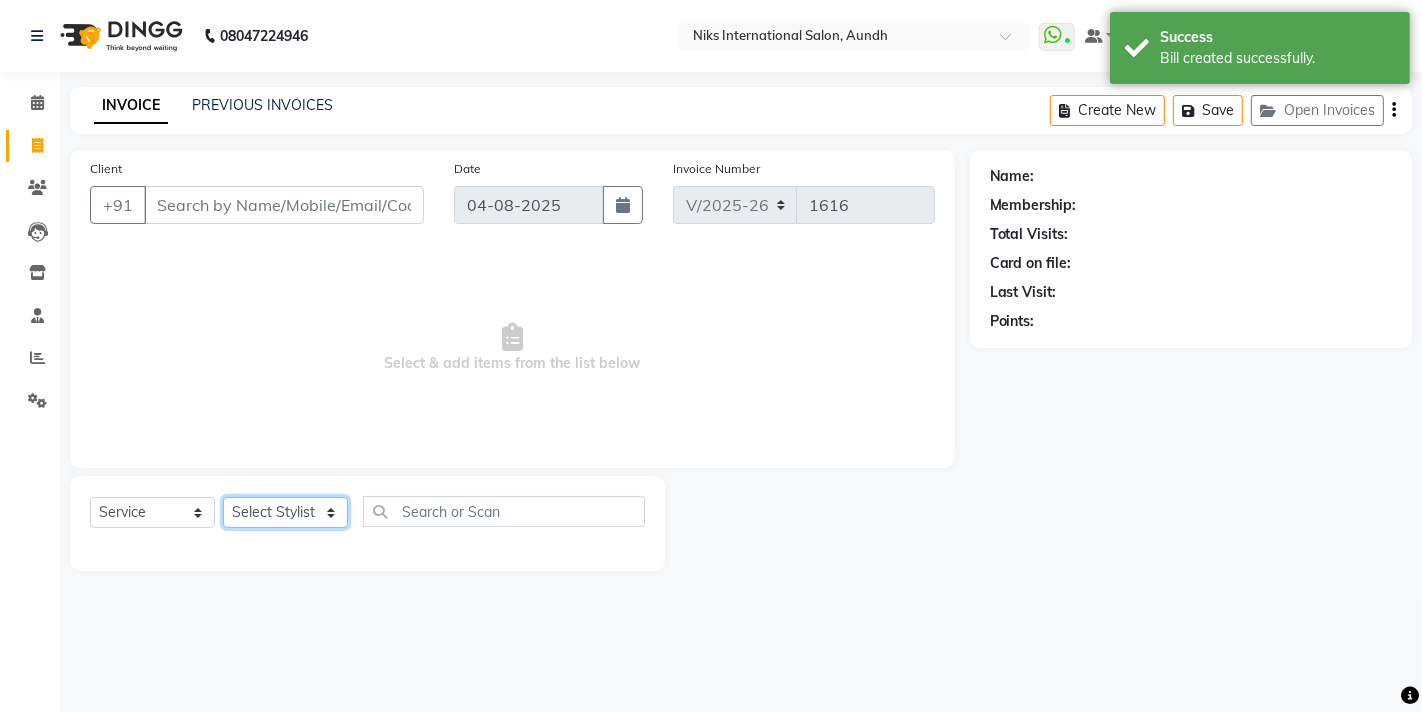 click on "Select Stylist Amruta Aundh Niks Ishika Jiya Karan Komal Mahhi Manohar Rajesh Samruddhi Shabana Siddharth Soham" 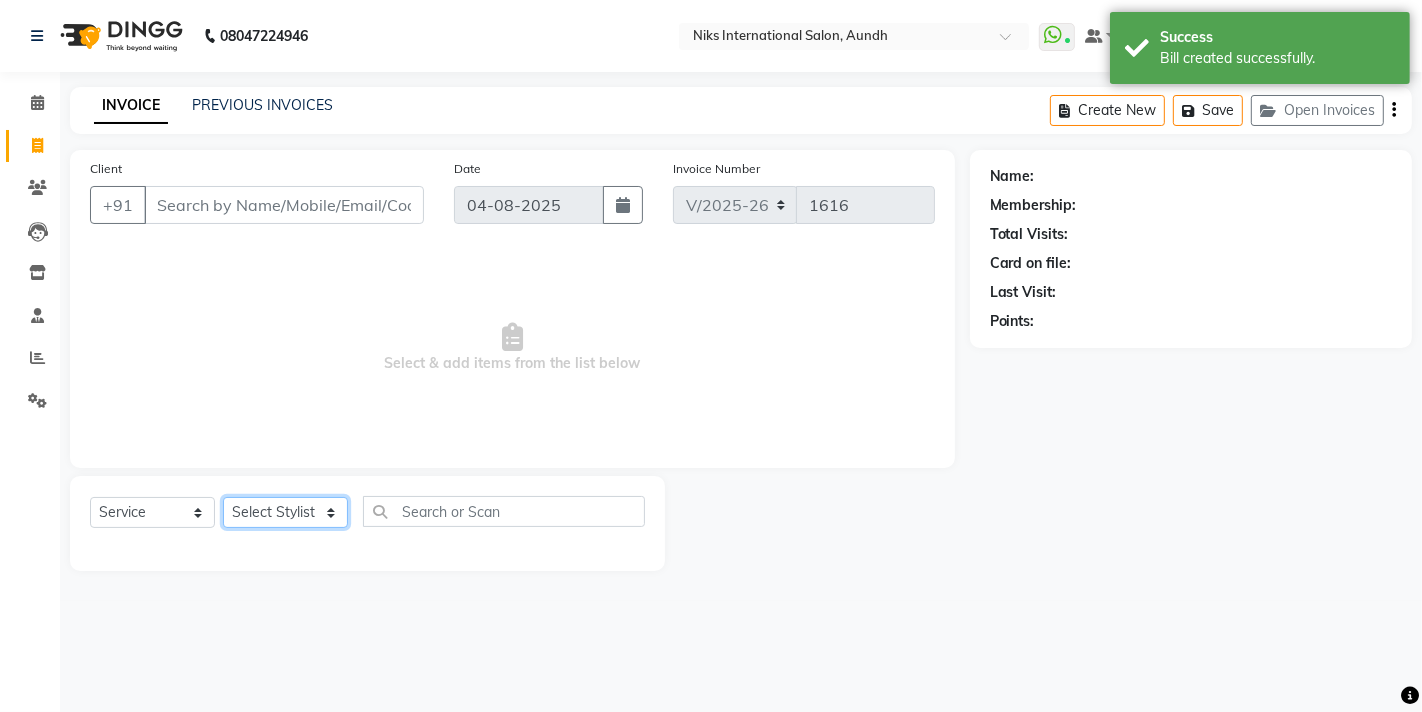 select on "22944" 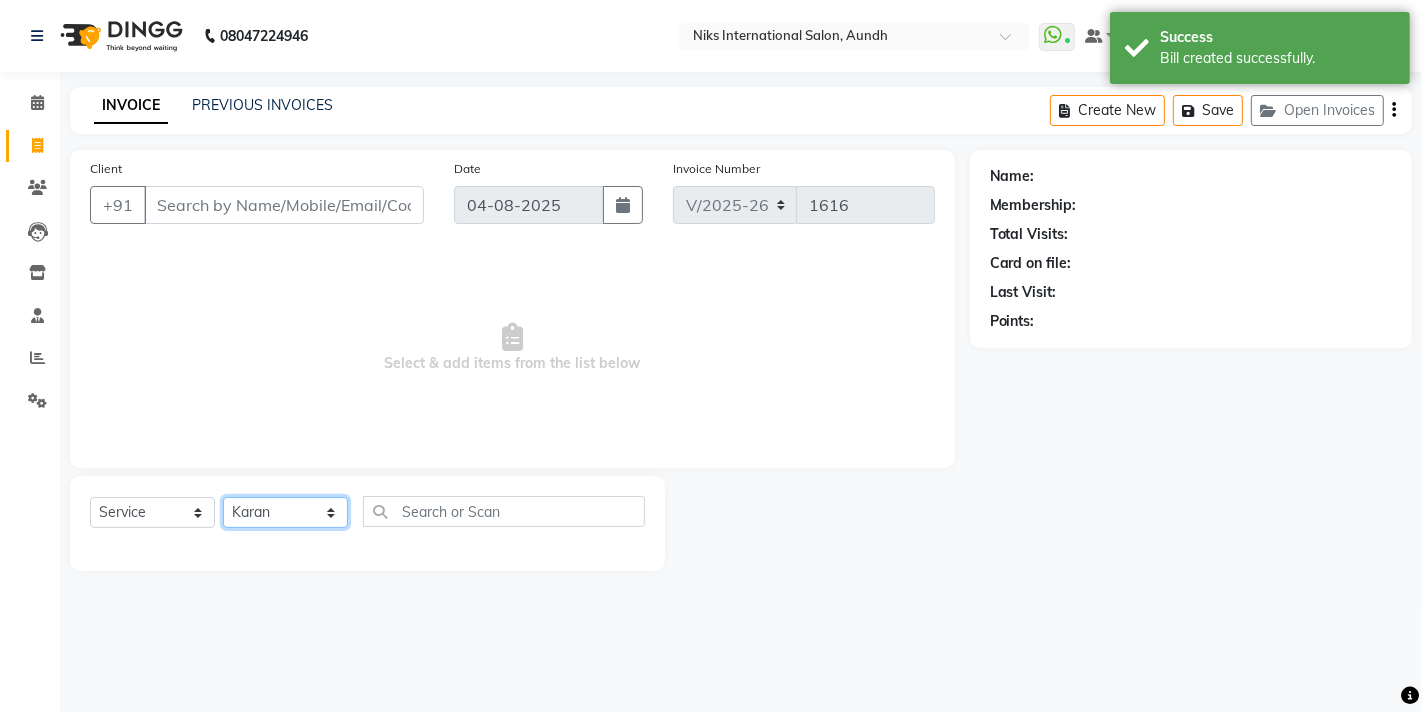 click on "Select Stylist Amruta Aundh Niks Ishika Jiya Karan Komal Mahhi Manohar Rajesh Samruddhi Shabana Siddharth Soham" 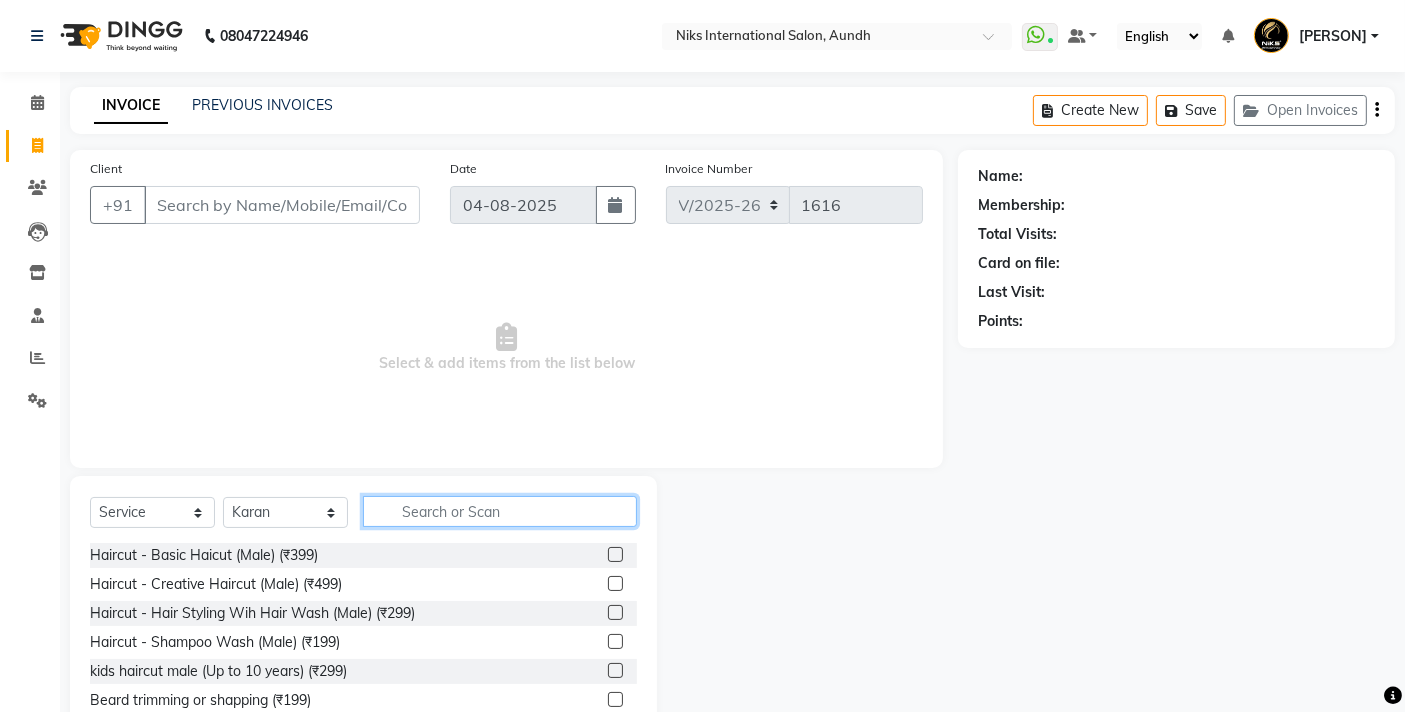 click 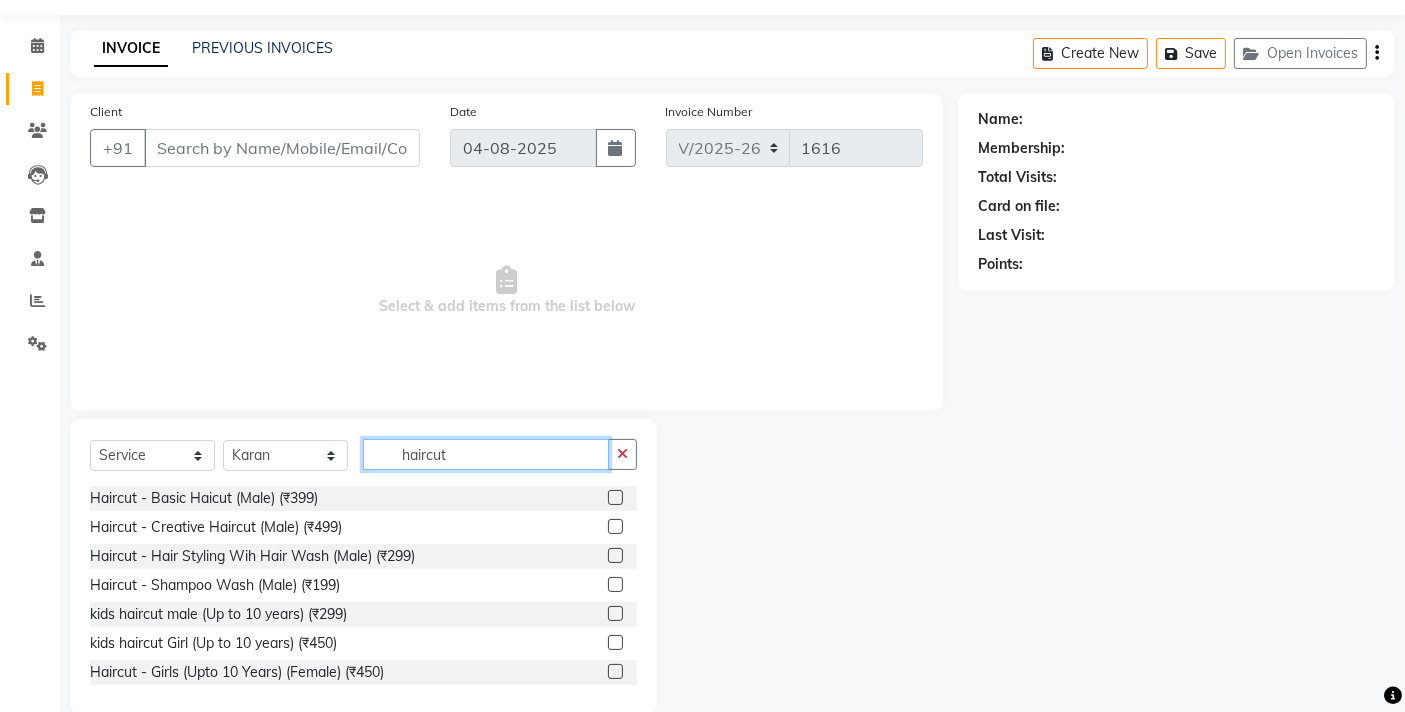 scroll, scrollTop: 88, scrollLeft: 0, axis: vertical 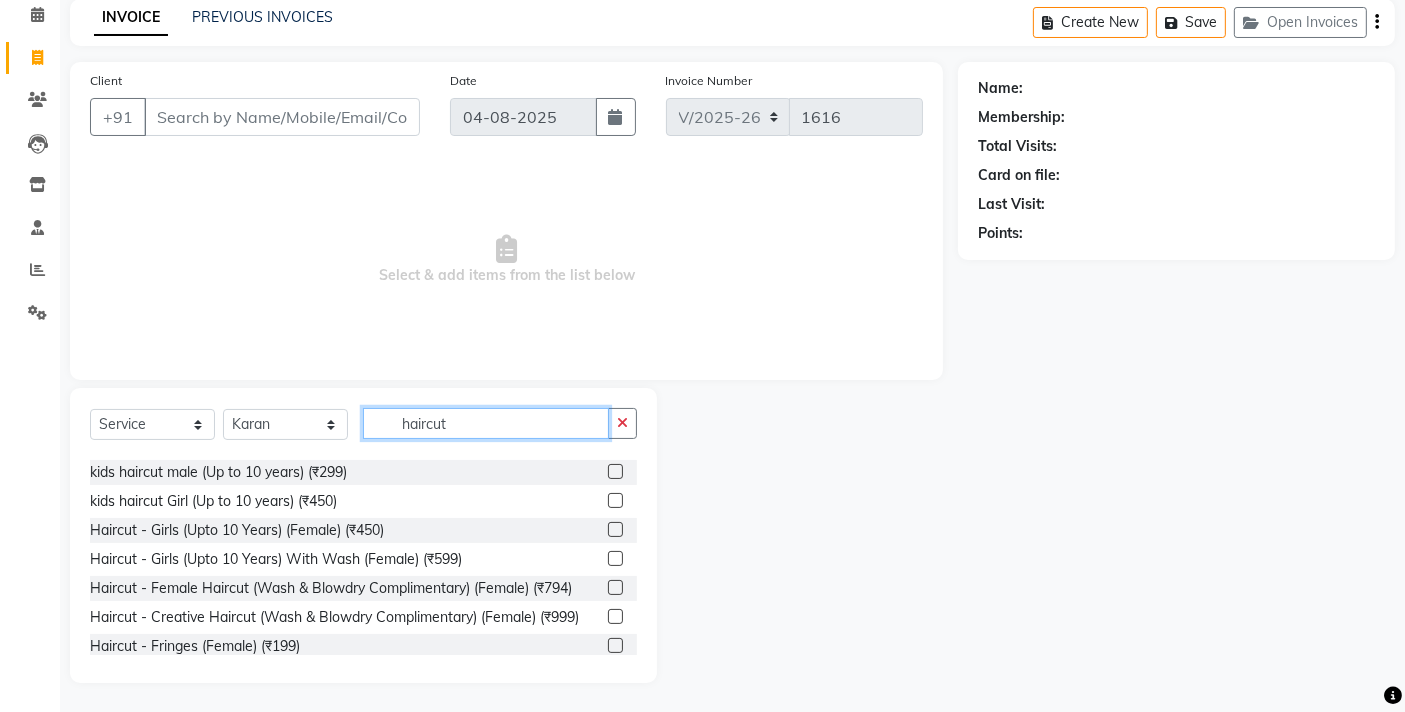type on "haircut" 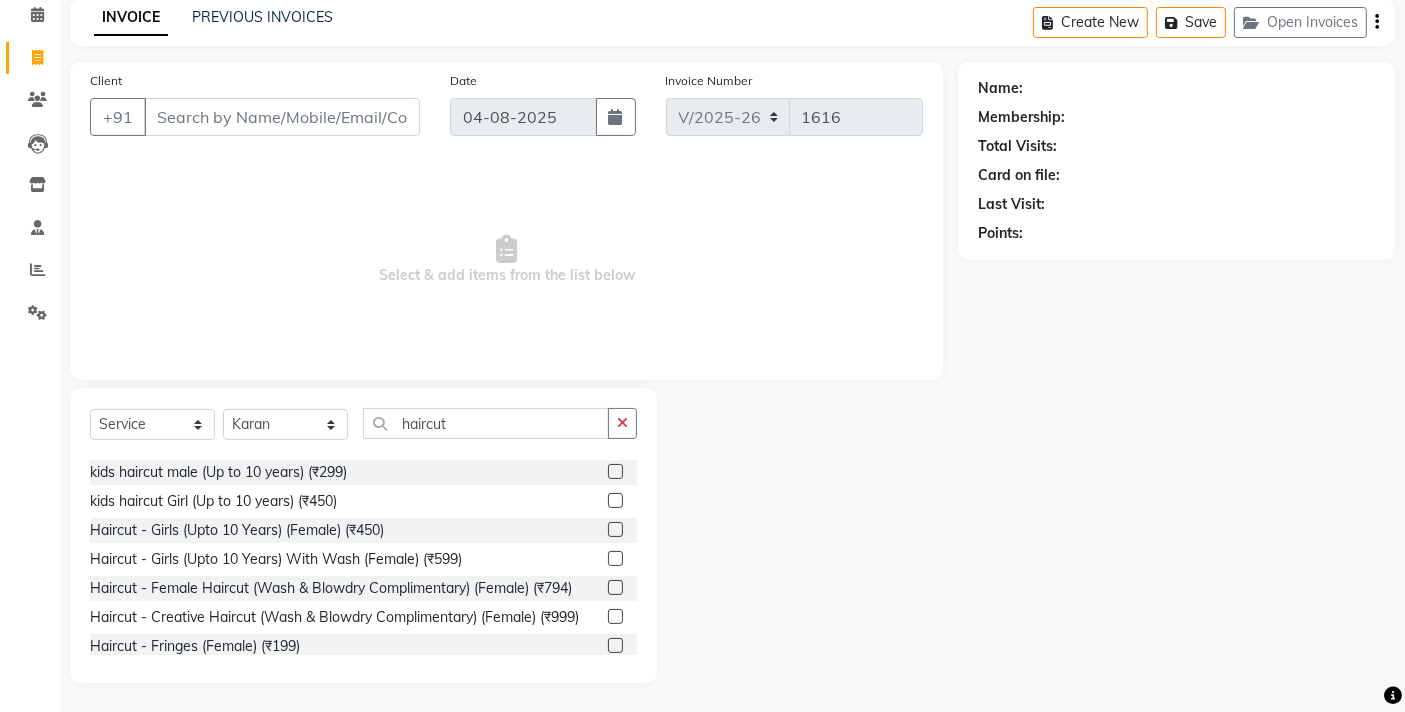 click 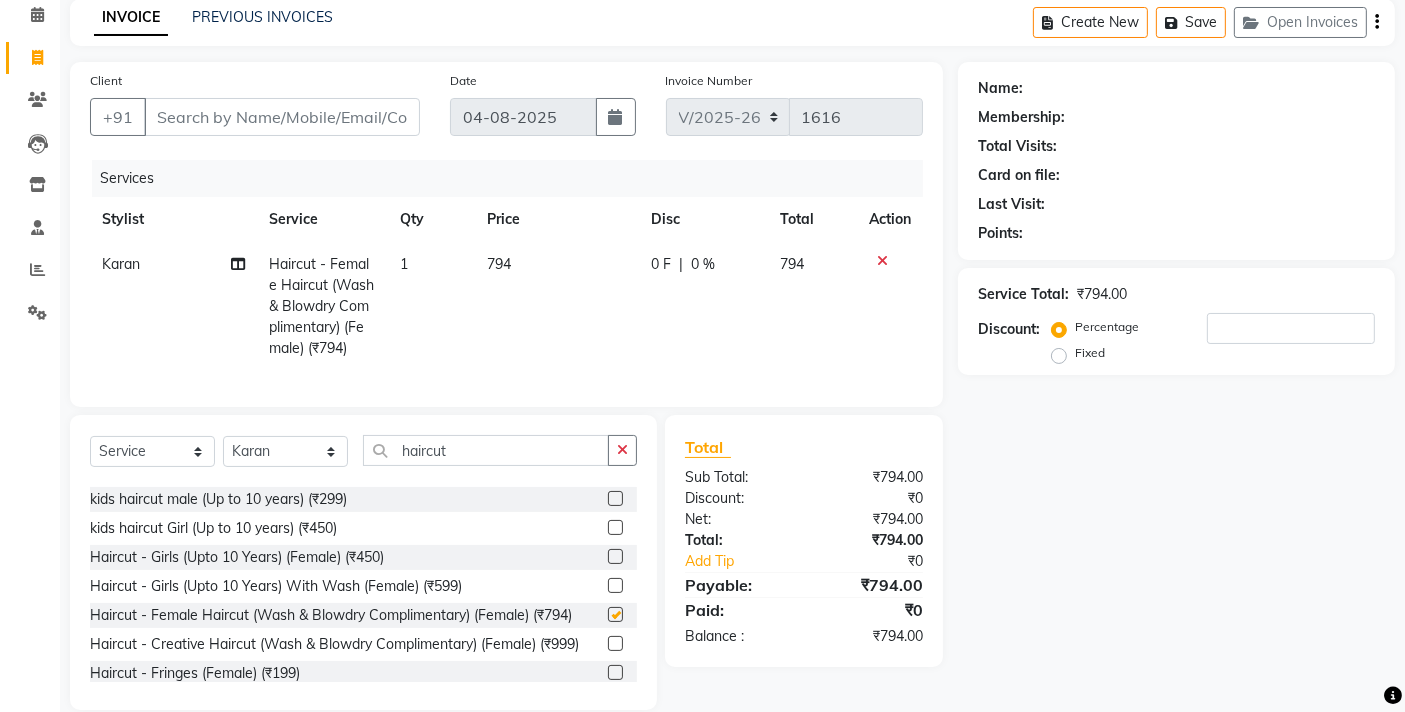 checkbox on "false" 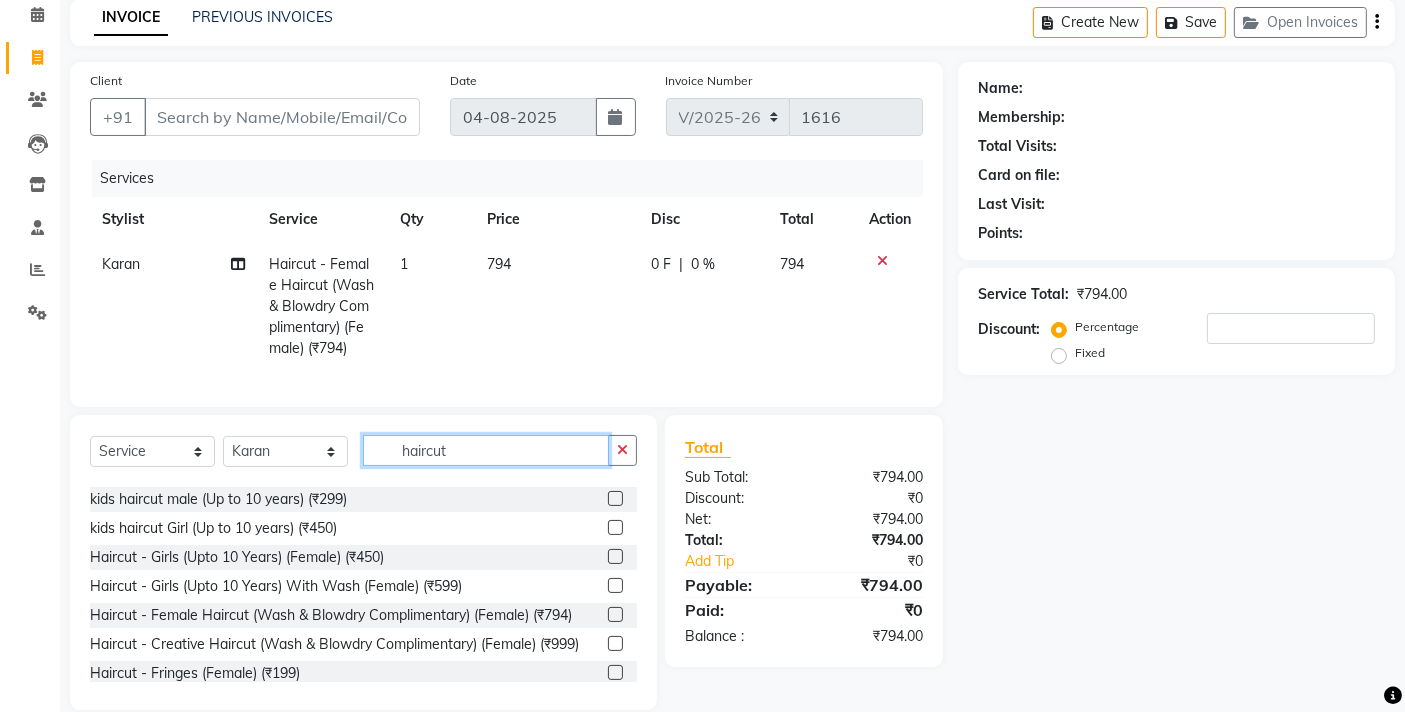 click on "haircut" 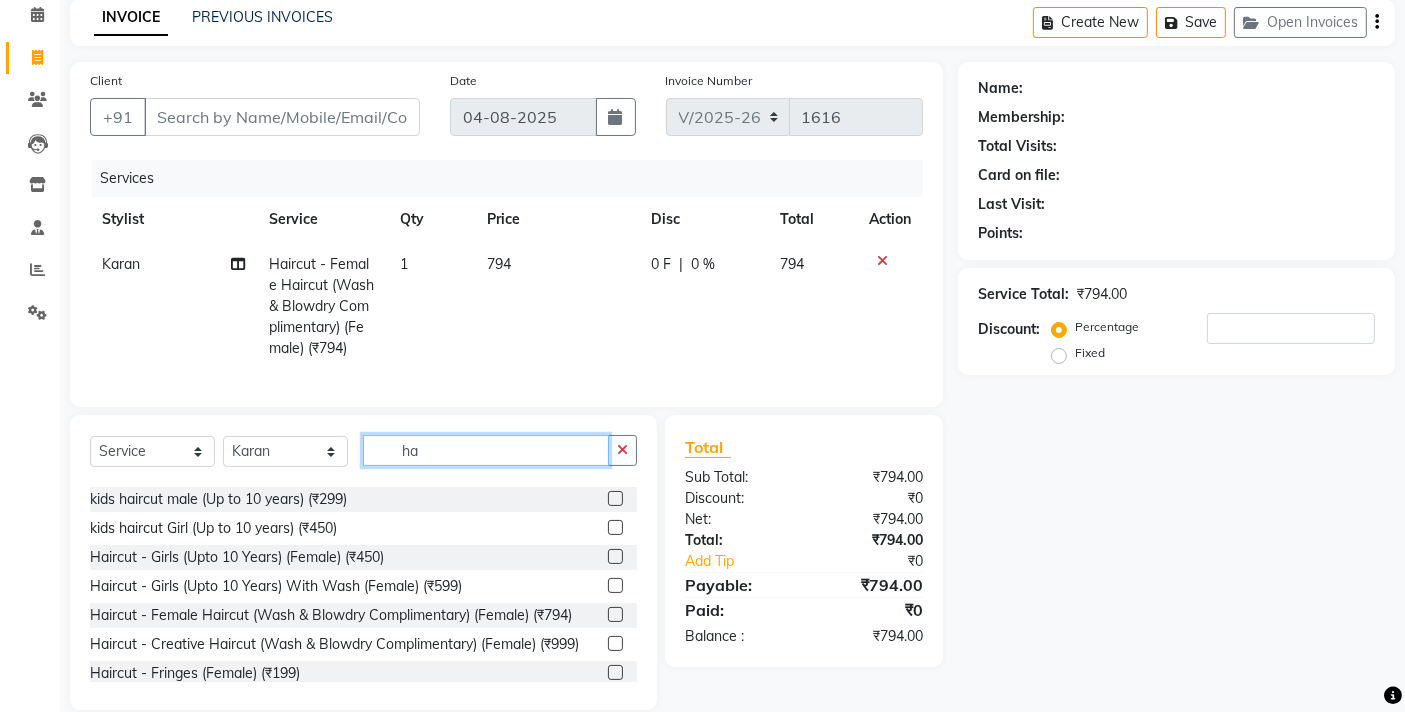 type on "h" 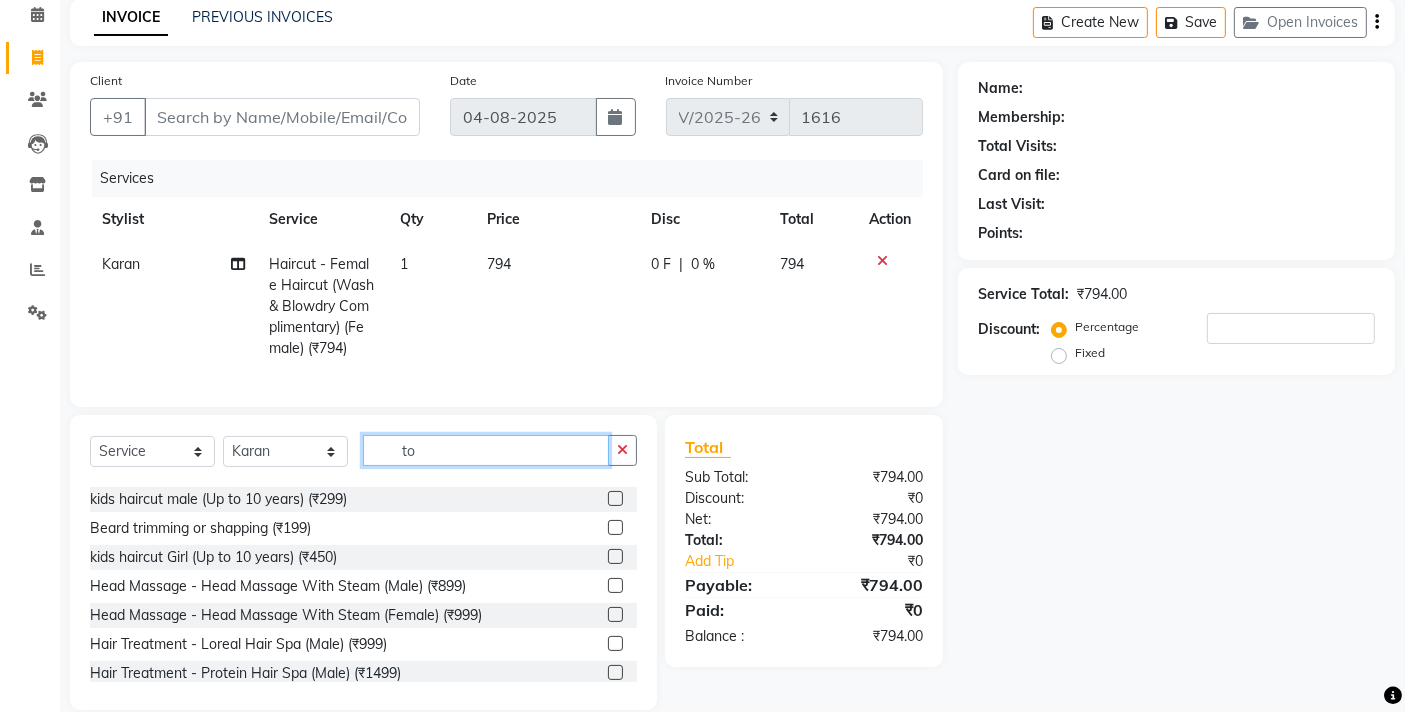 scroll, scrollTop: 0, scrollLeft: 0, axis: both 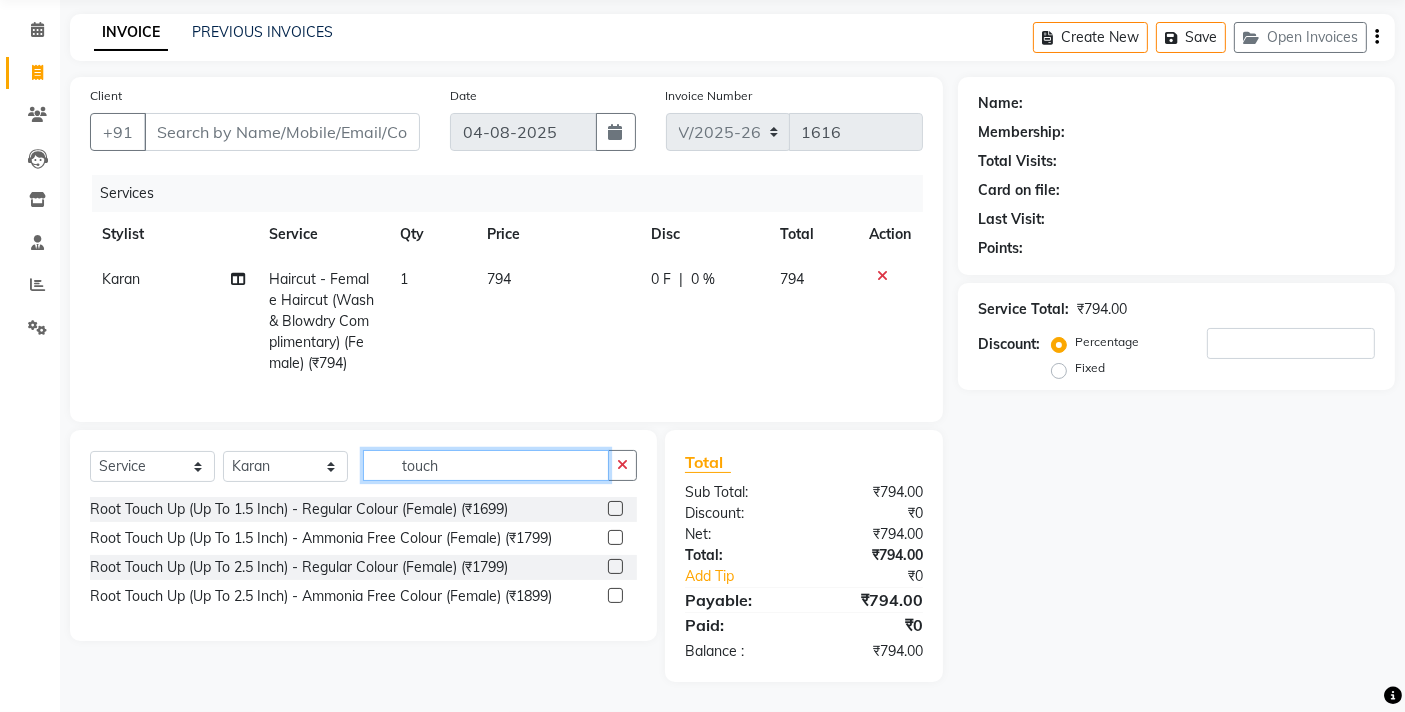 type on "touch" 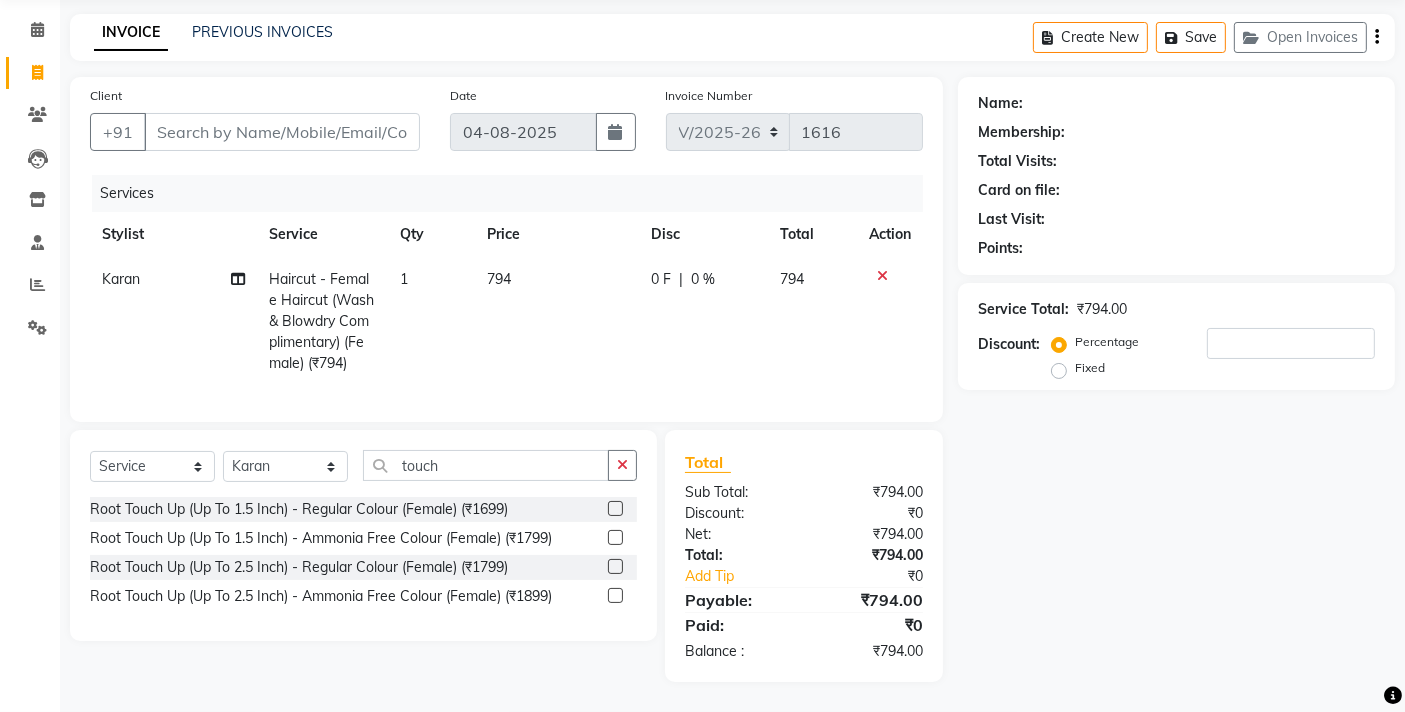 click 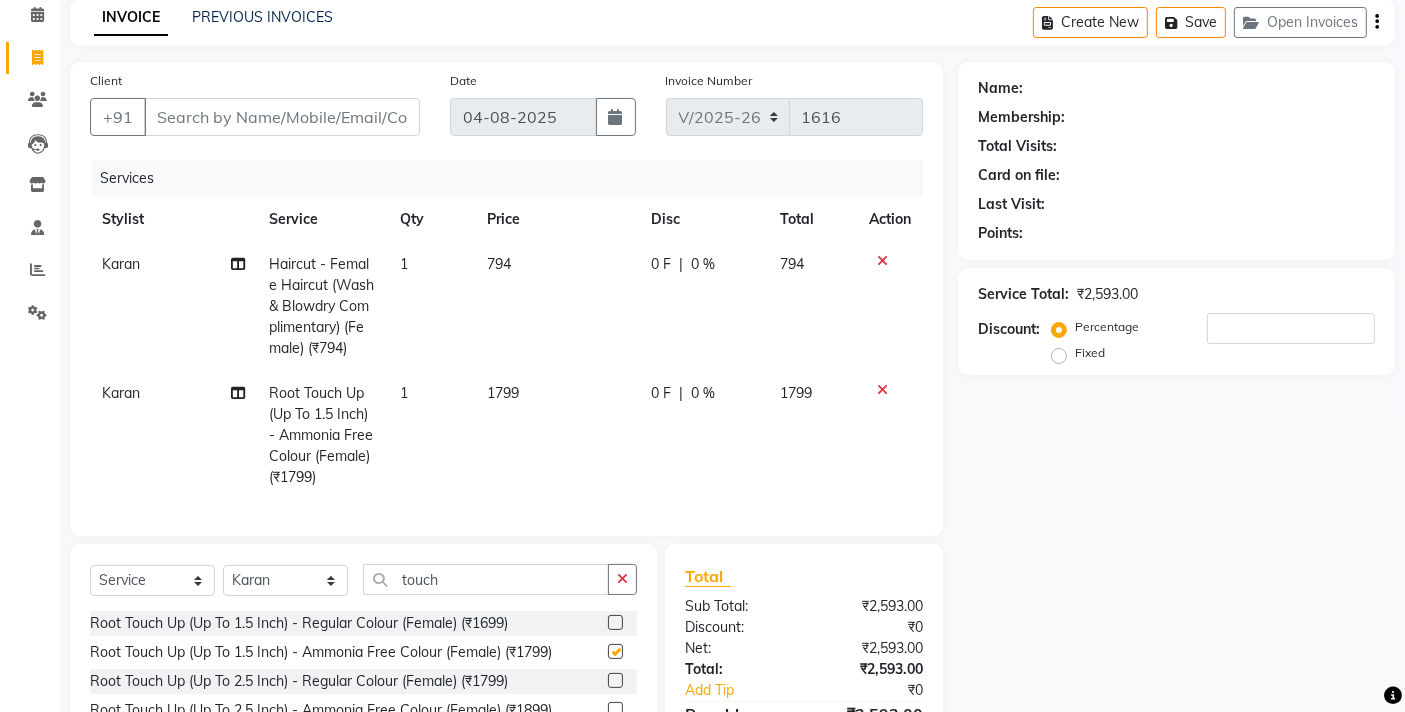 checkbox on "false" 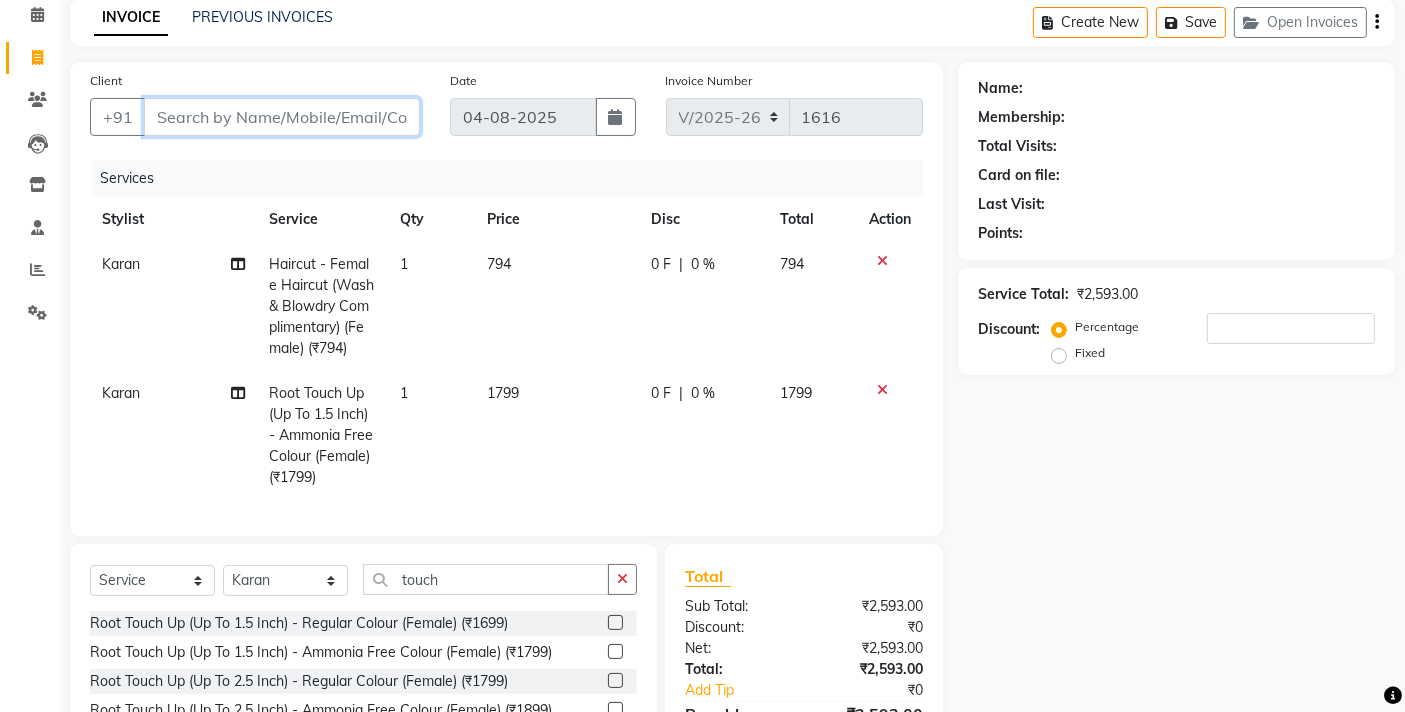 click on "Client" at bounding box center [282, 117] 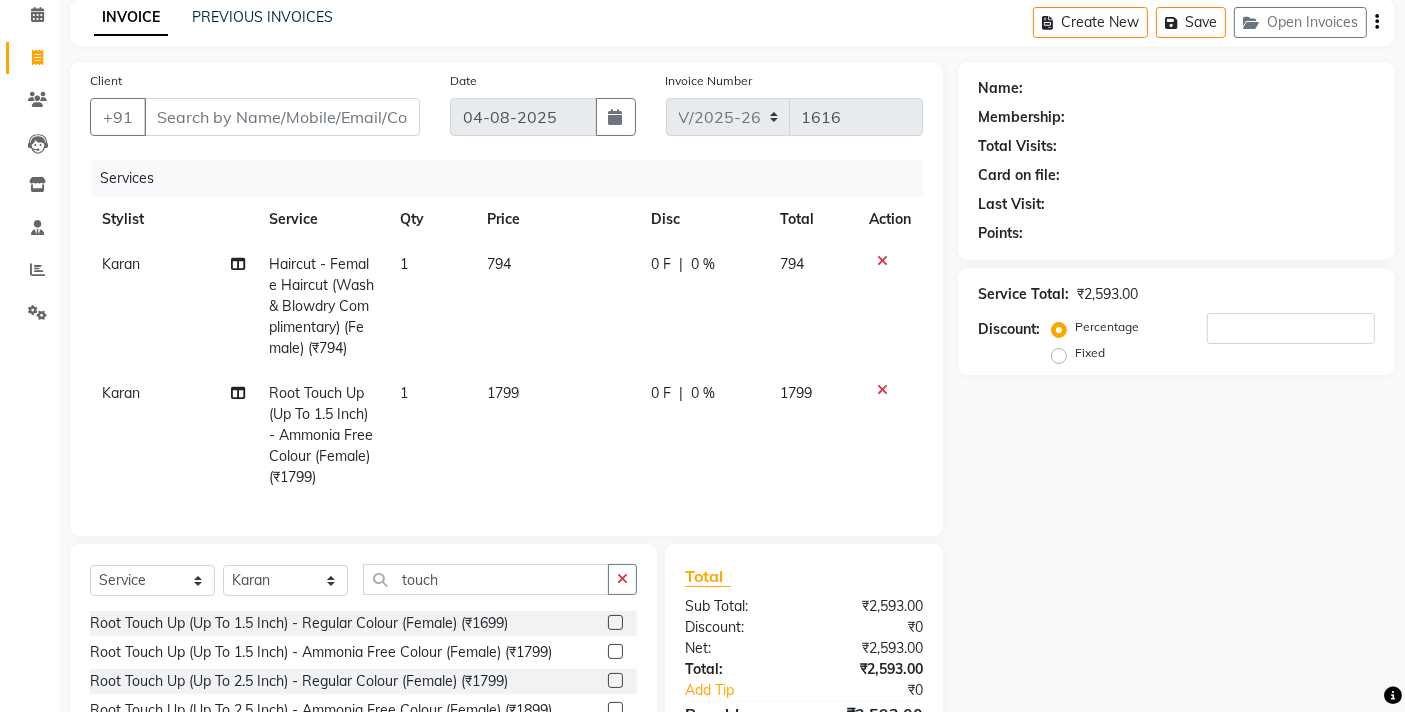 click on "Karan" 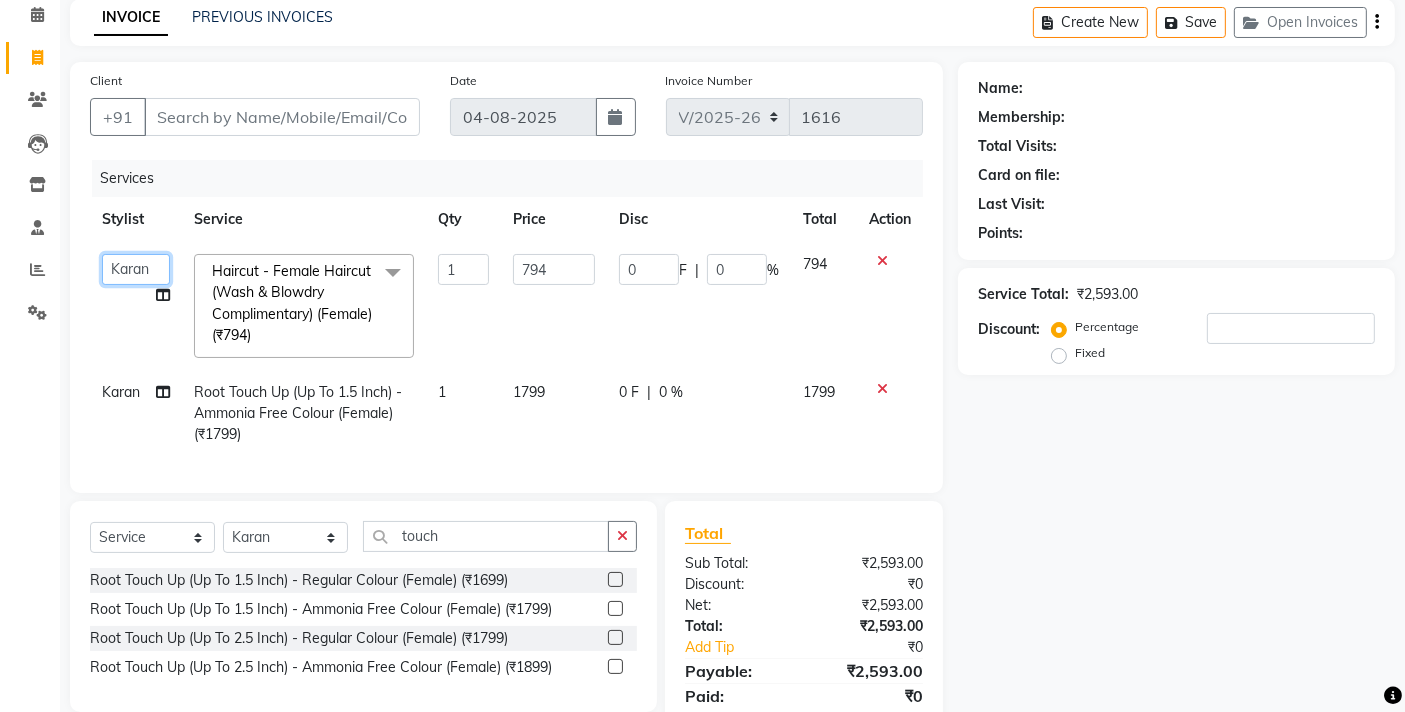 click on "Amruta   Aundh Niks   Ishika   Jiya   Karan   Komal   Mahhi   Manohar   Rajesh   Samruddhi   Shabana   Siddharth   Soham" 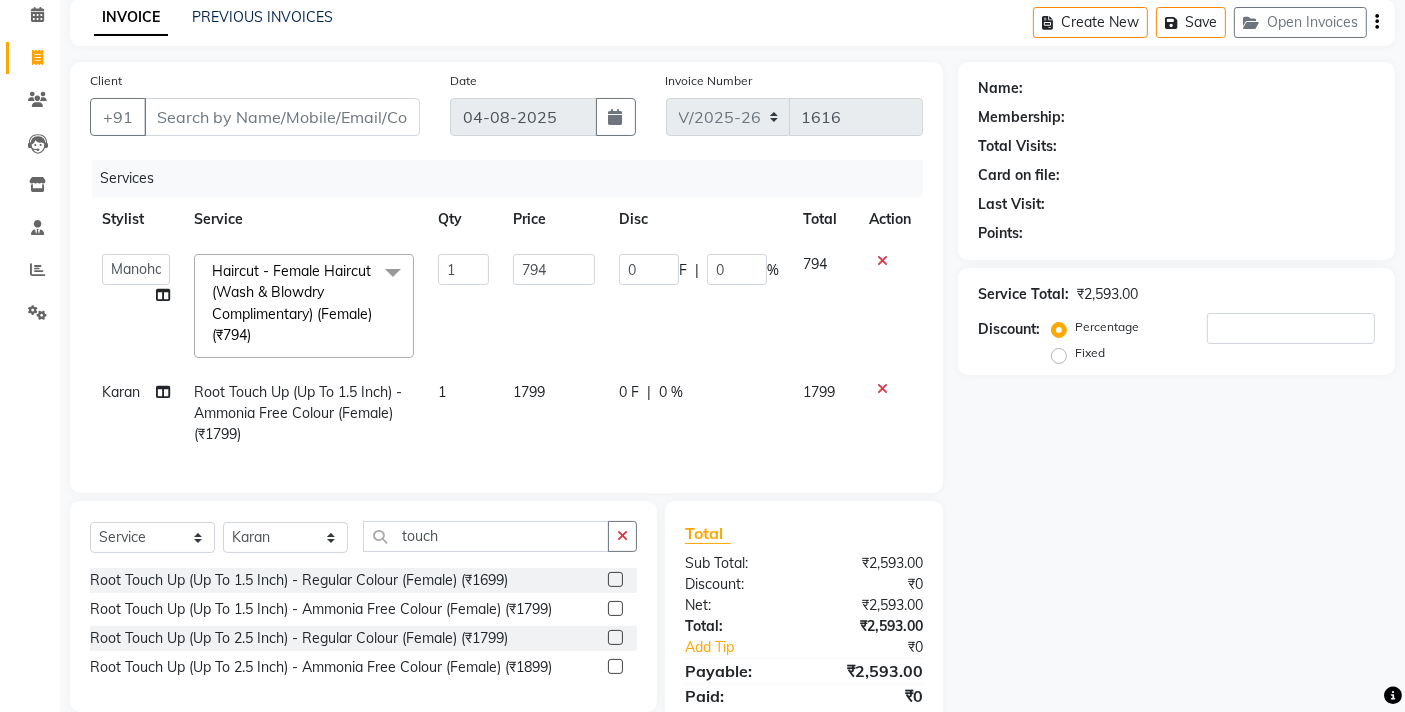 select on "87289" 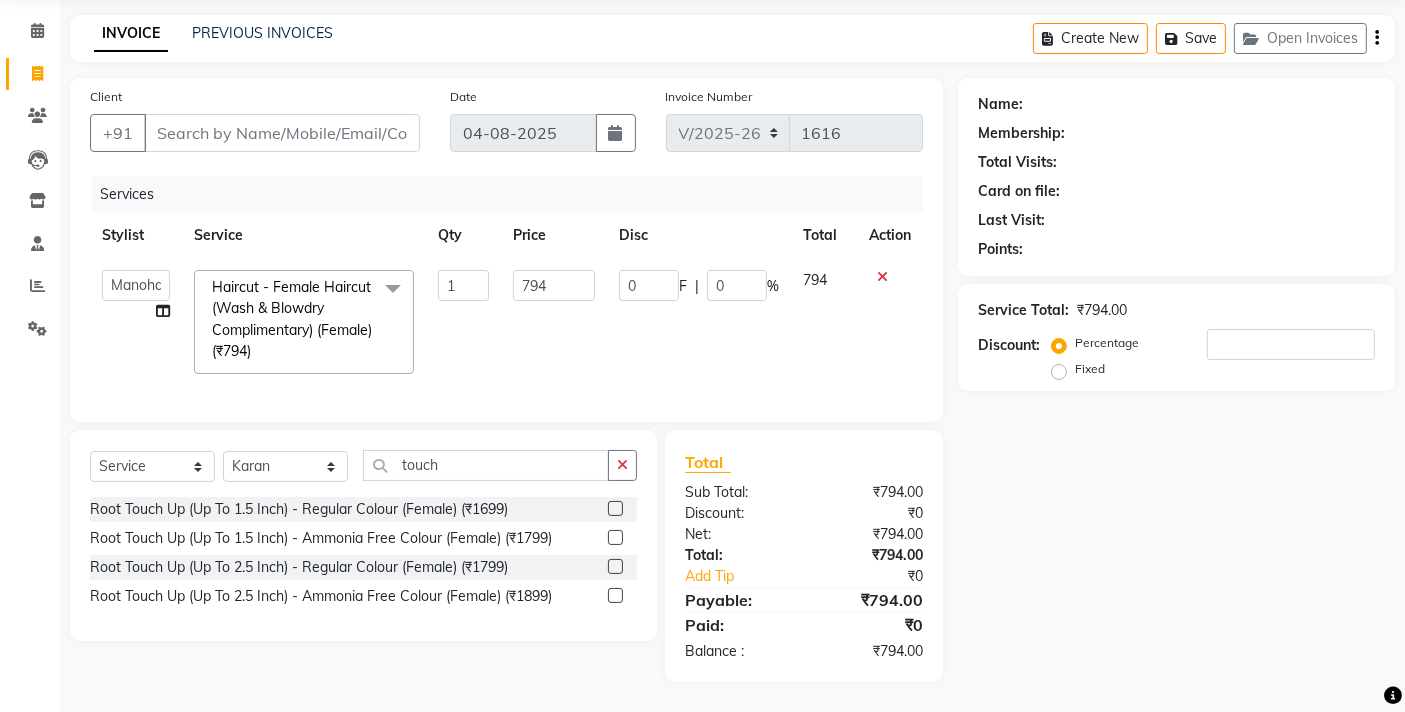 scroll, scrollTop: 86, scrollLeft: 0, axis: vertical 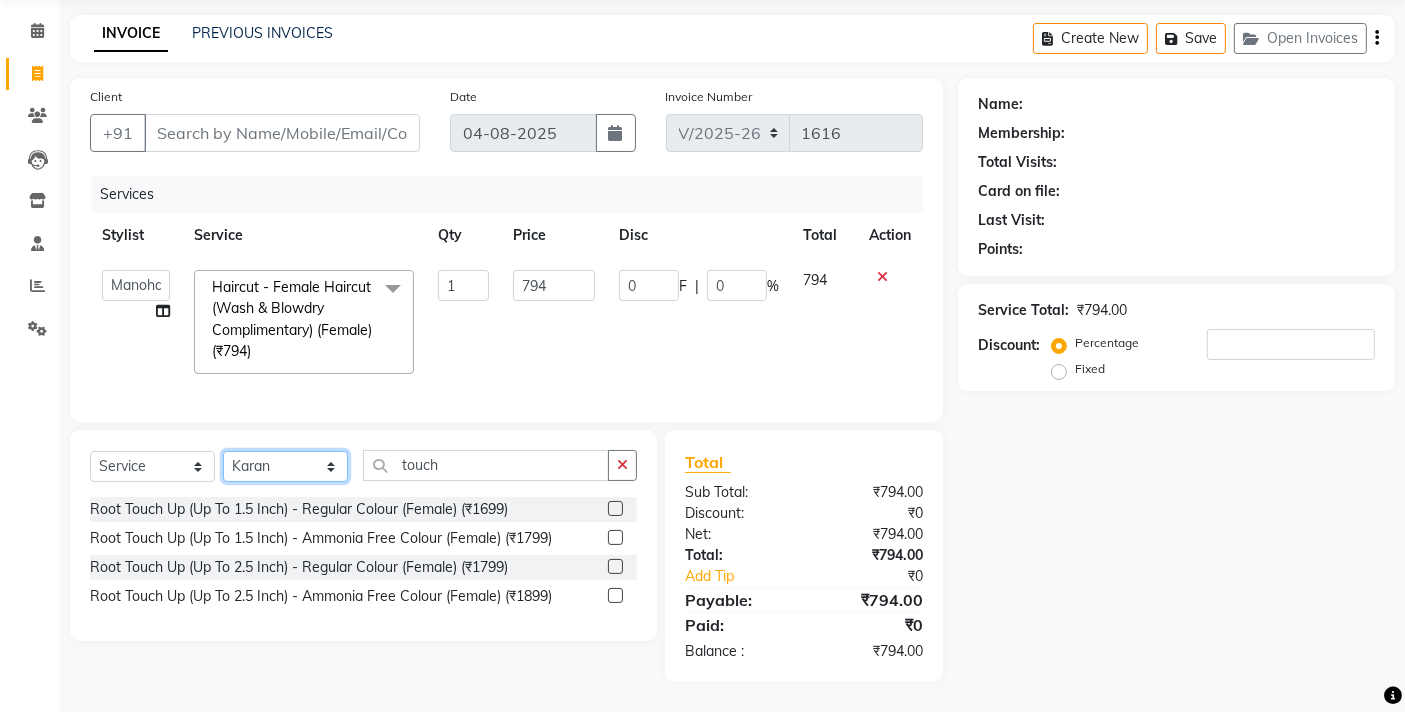 click on "Select Stylist Amruta Aundh Niks Ishika Jiya Karan Komal Mahhi Manohar Rajesh Samruddhi Shabana Siddharth Soham" 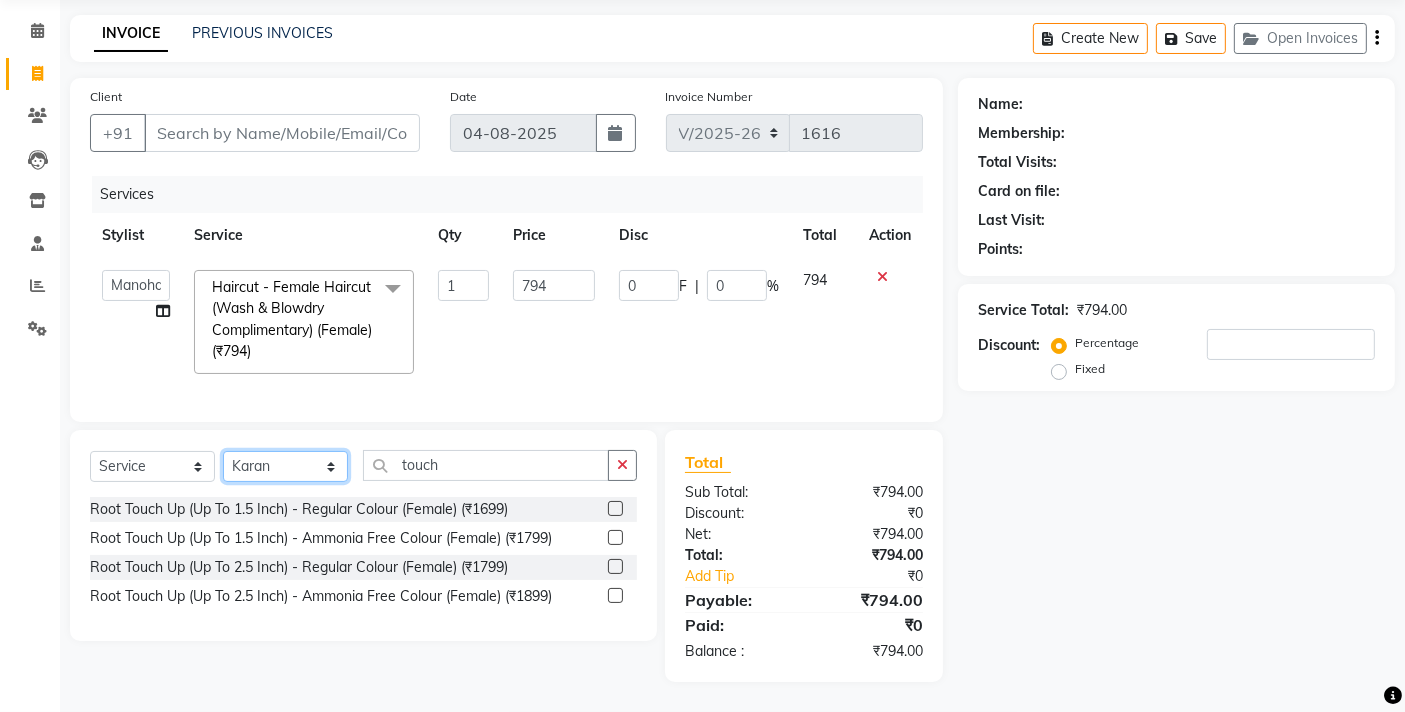 select on "17526" 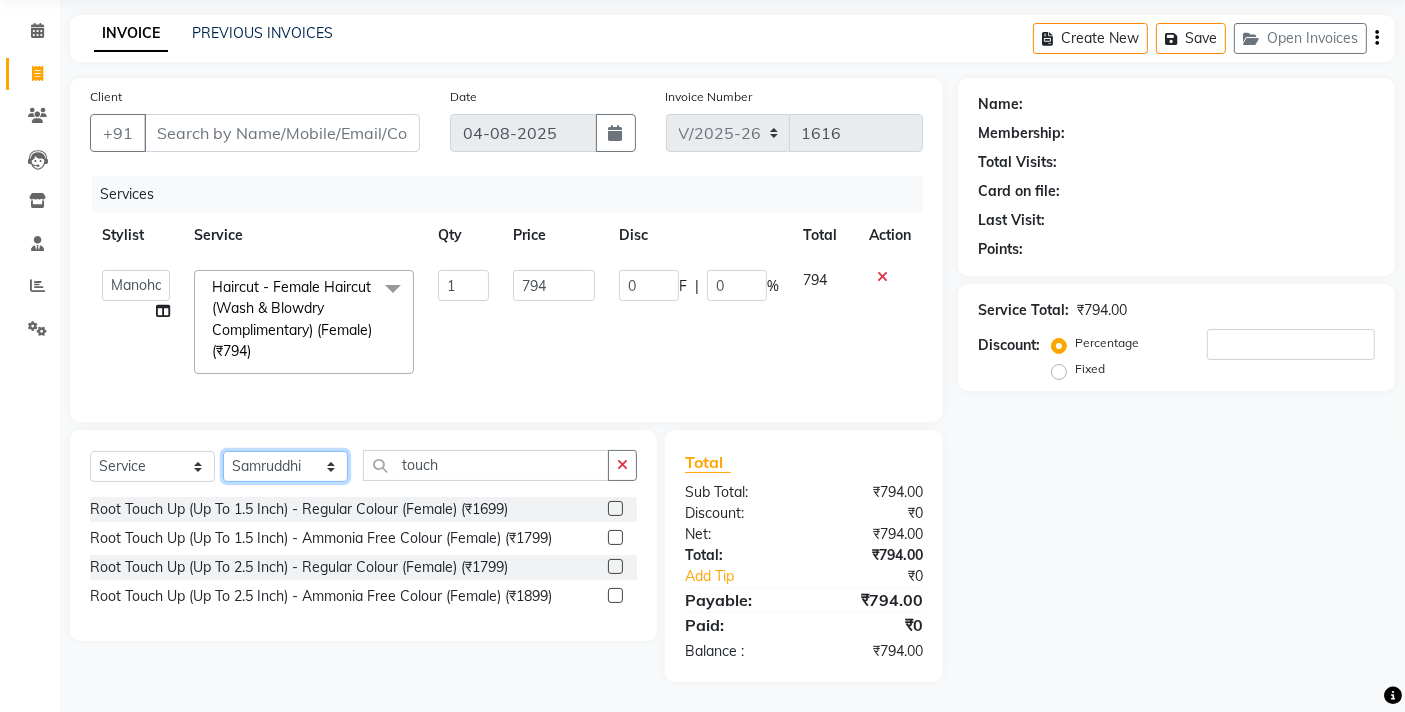 click on "Select Stylist Amruta Aundh Niks Ishika Jiya Karan Komal Mahhi Manohar Rajesh Samruddhi Shabana Siddharth Soham" 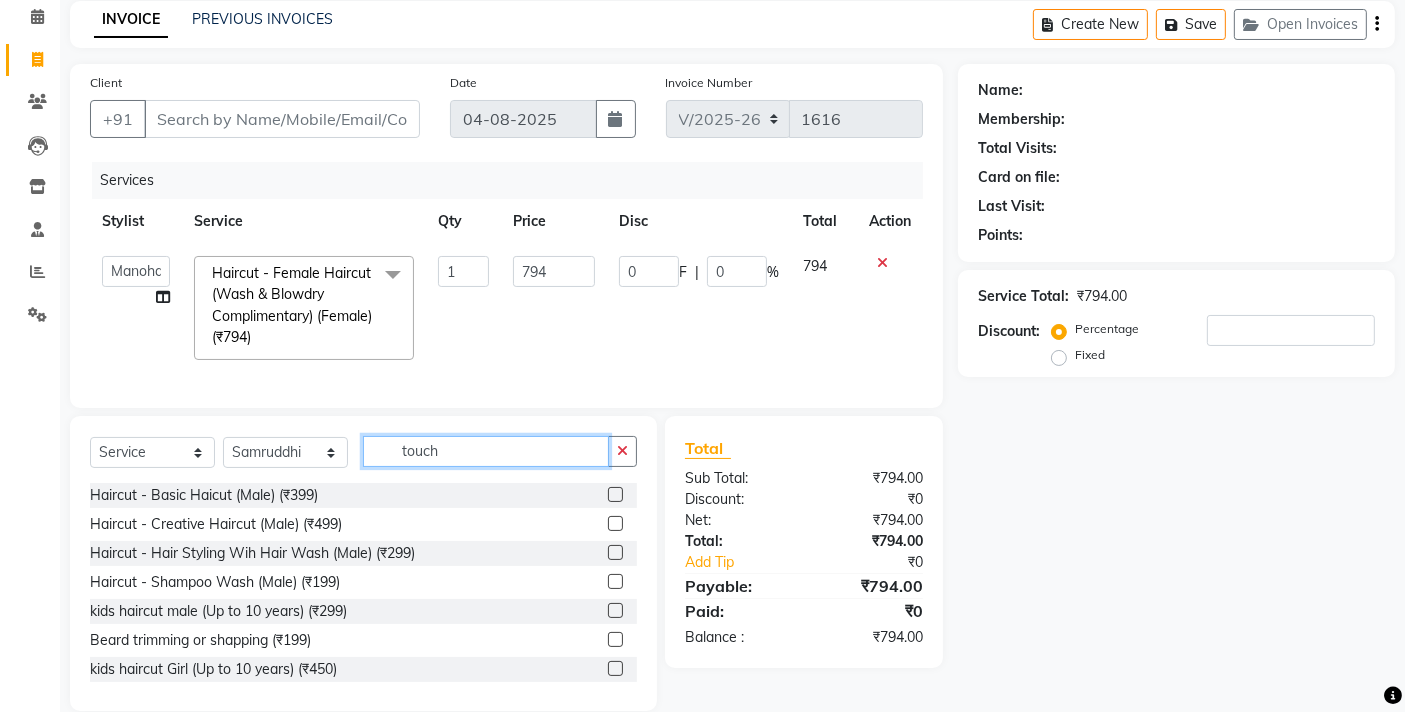 click on "touch" 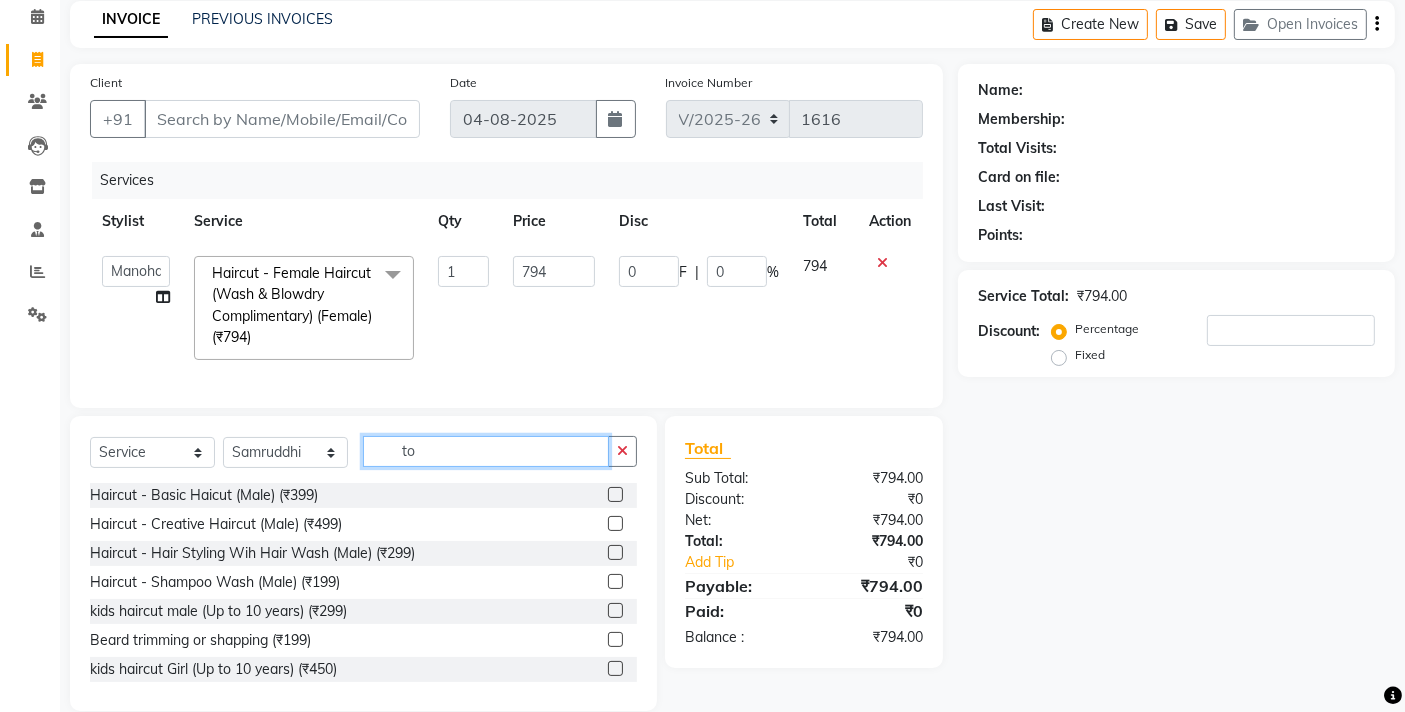 type on "t" 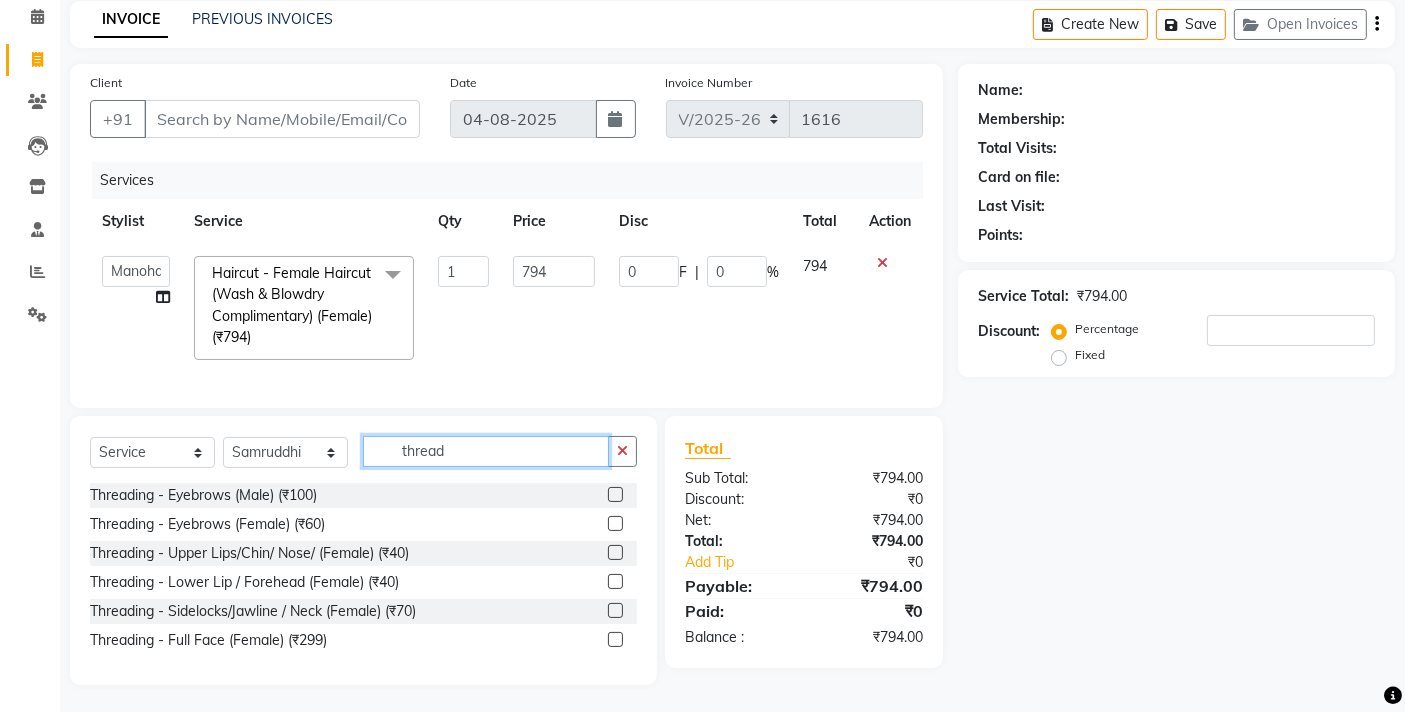 type on "thread" 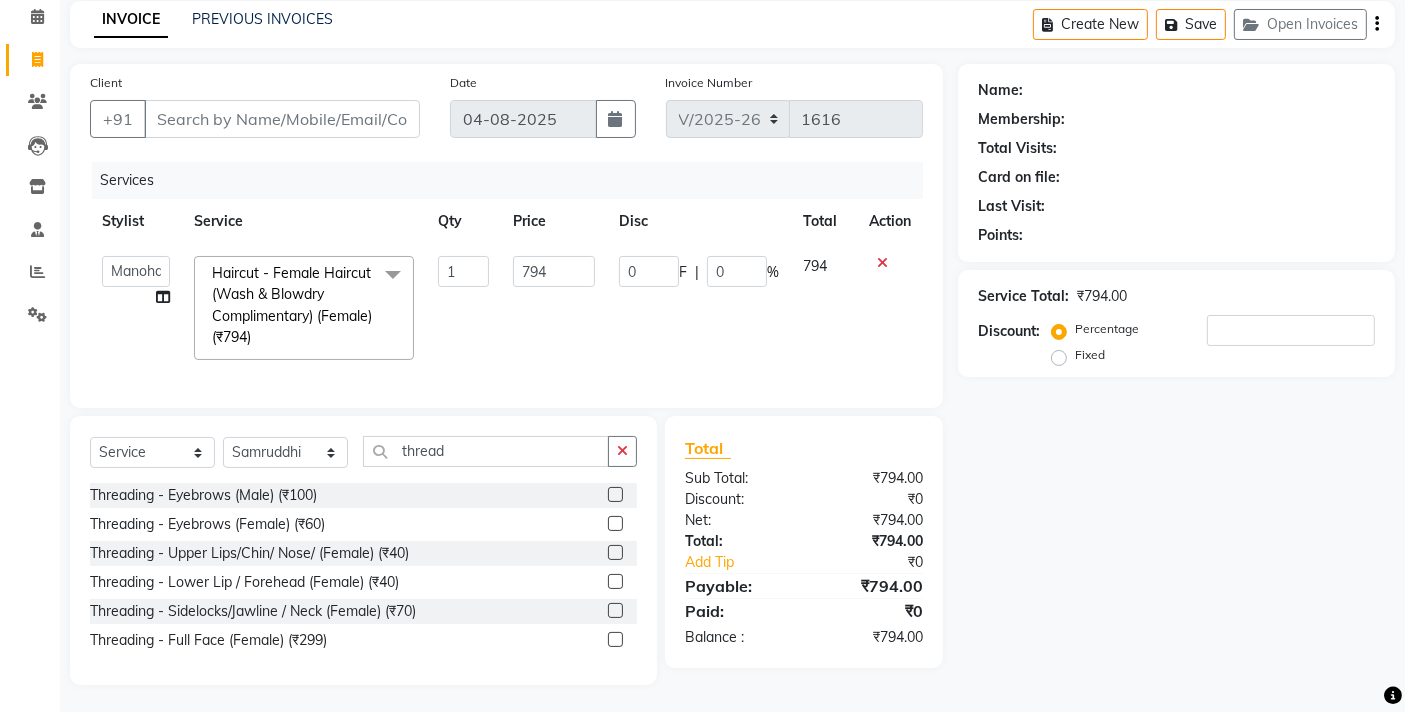 click 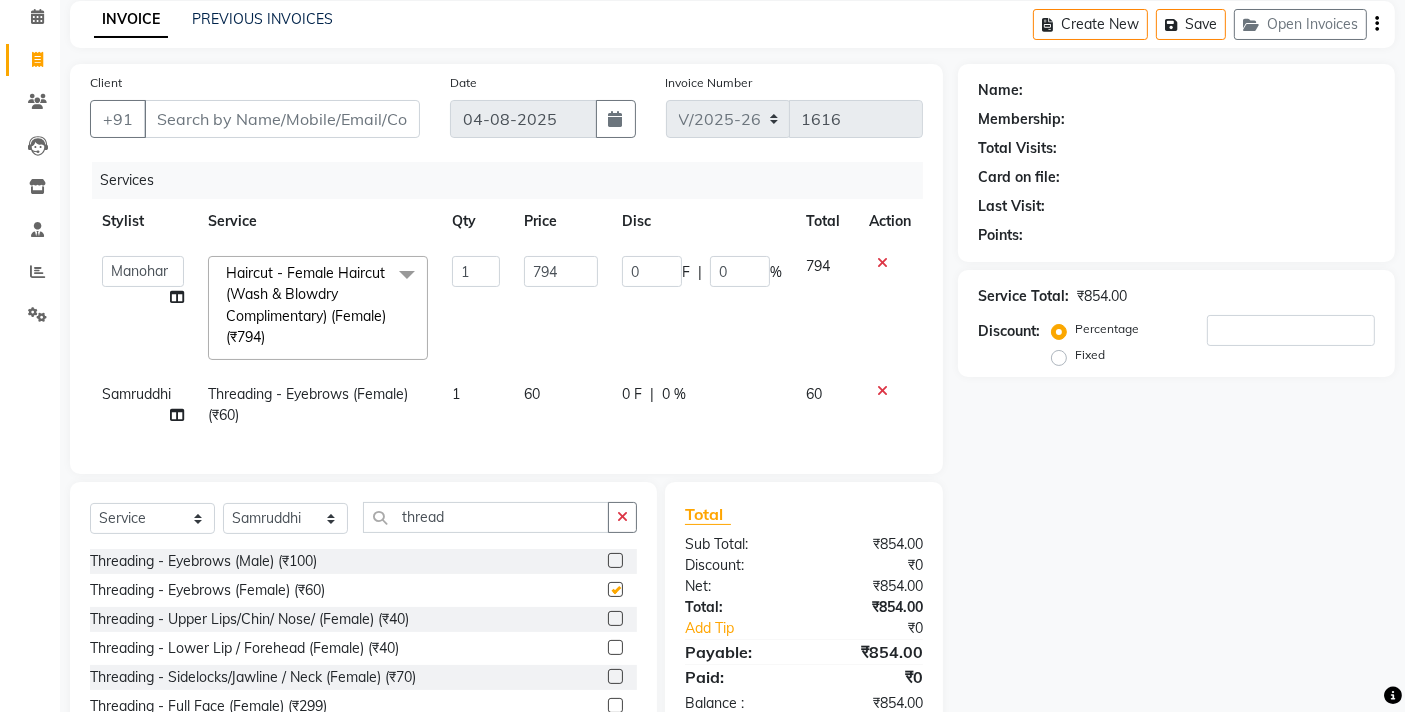 checkbox on "false" 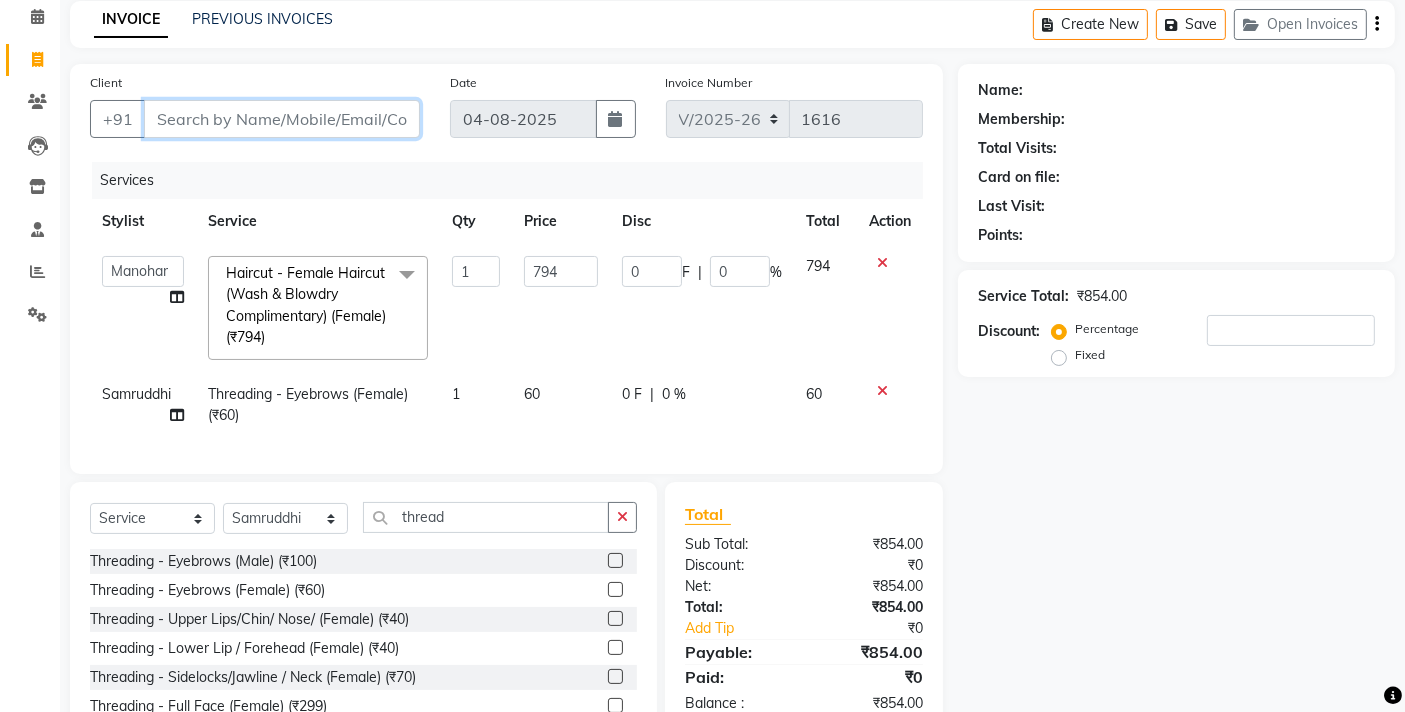 click on "Client" at bounding box center (282, 119) 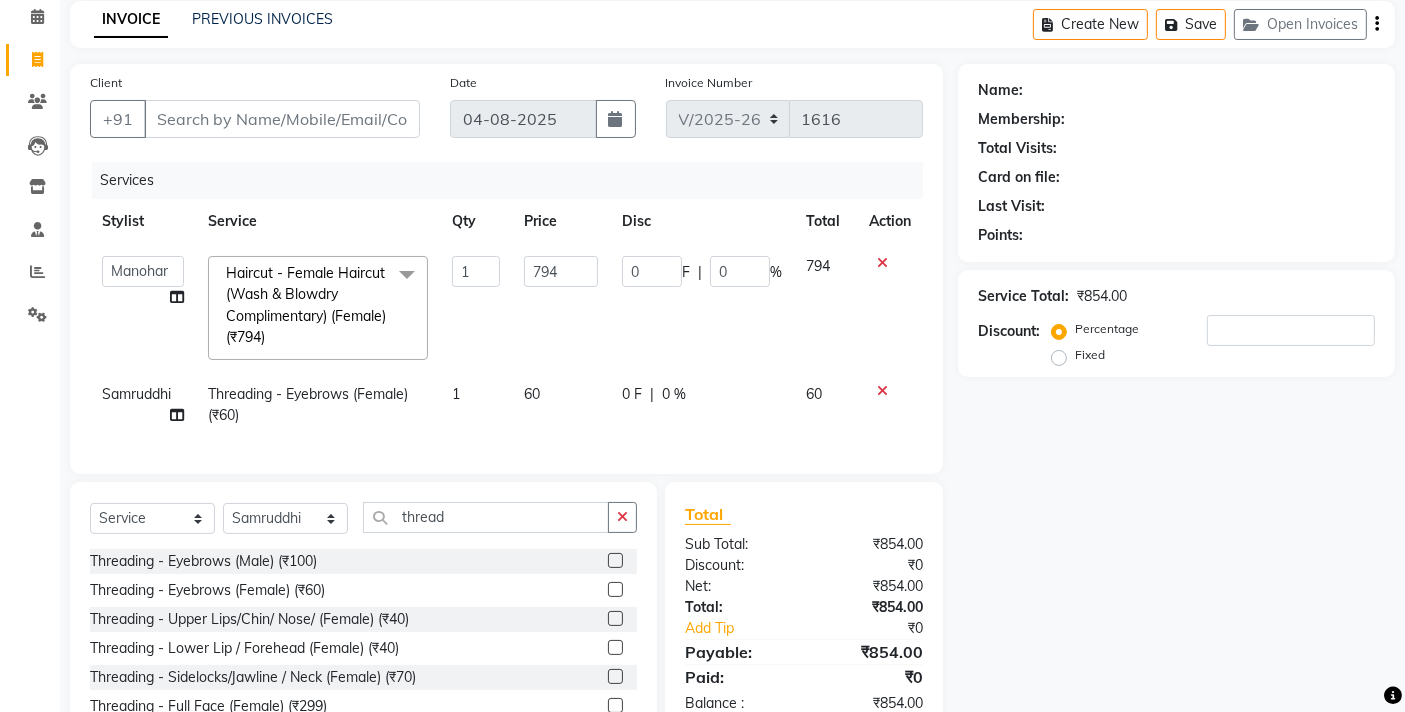 click 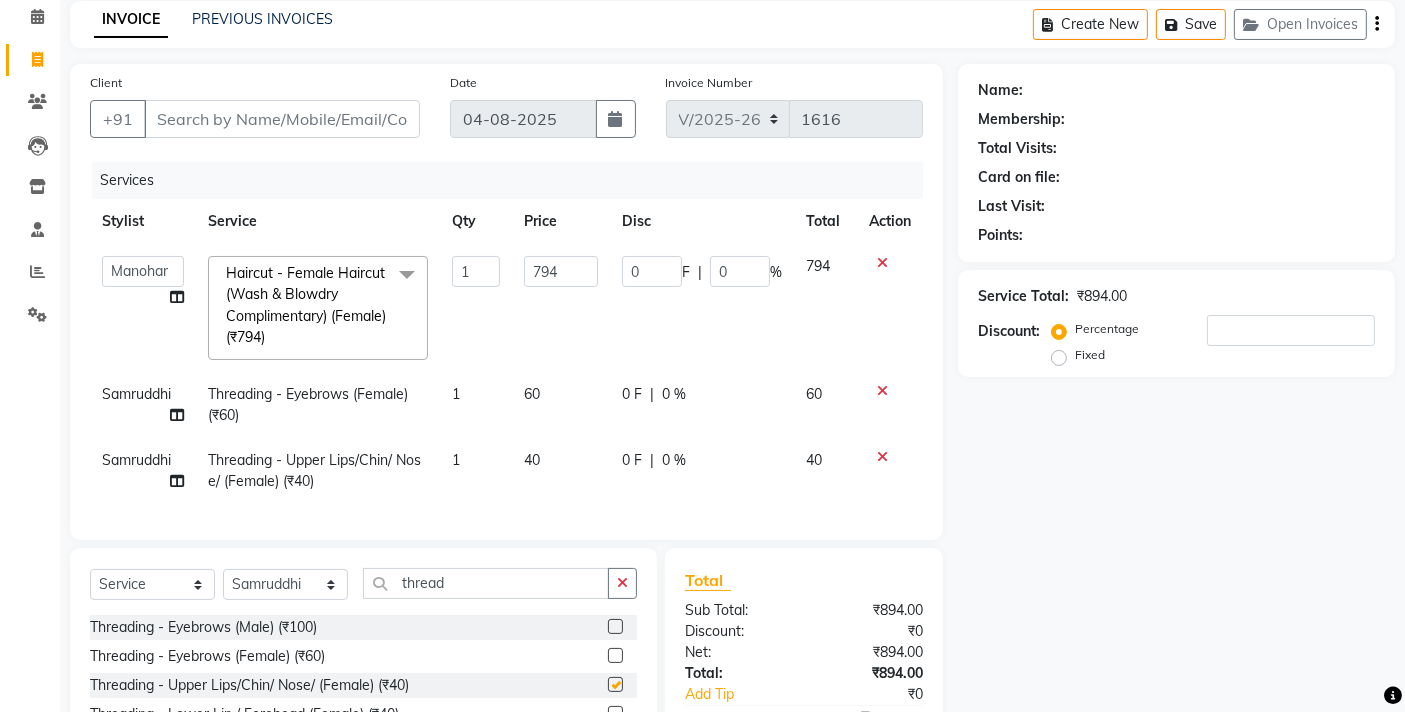 checkbox on "false" 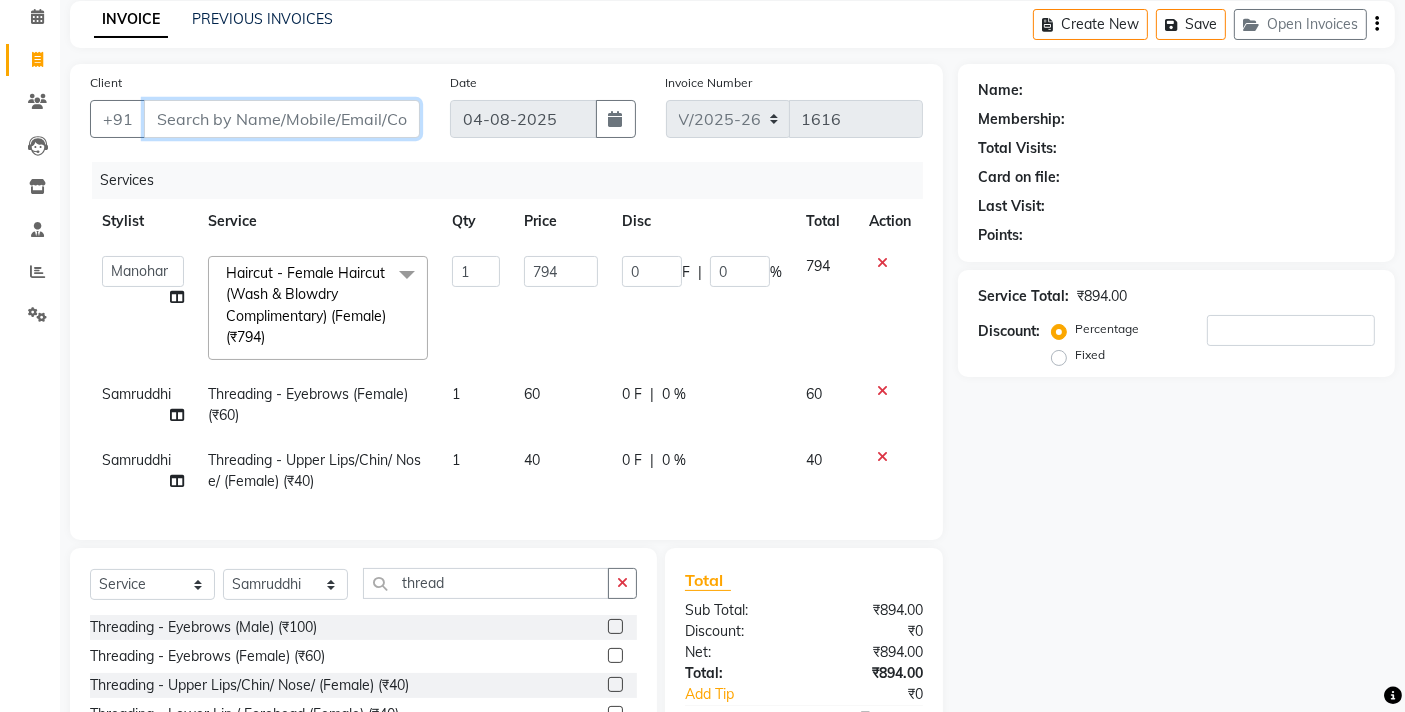 click on "Client" at bounding box center [282, 119] 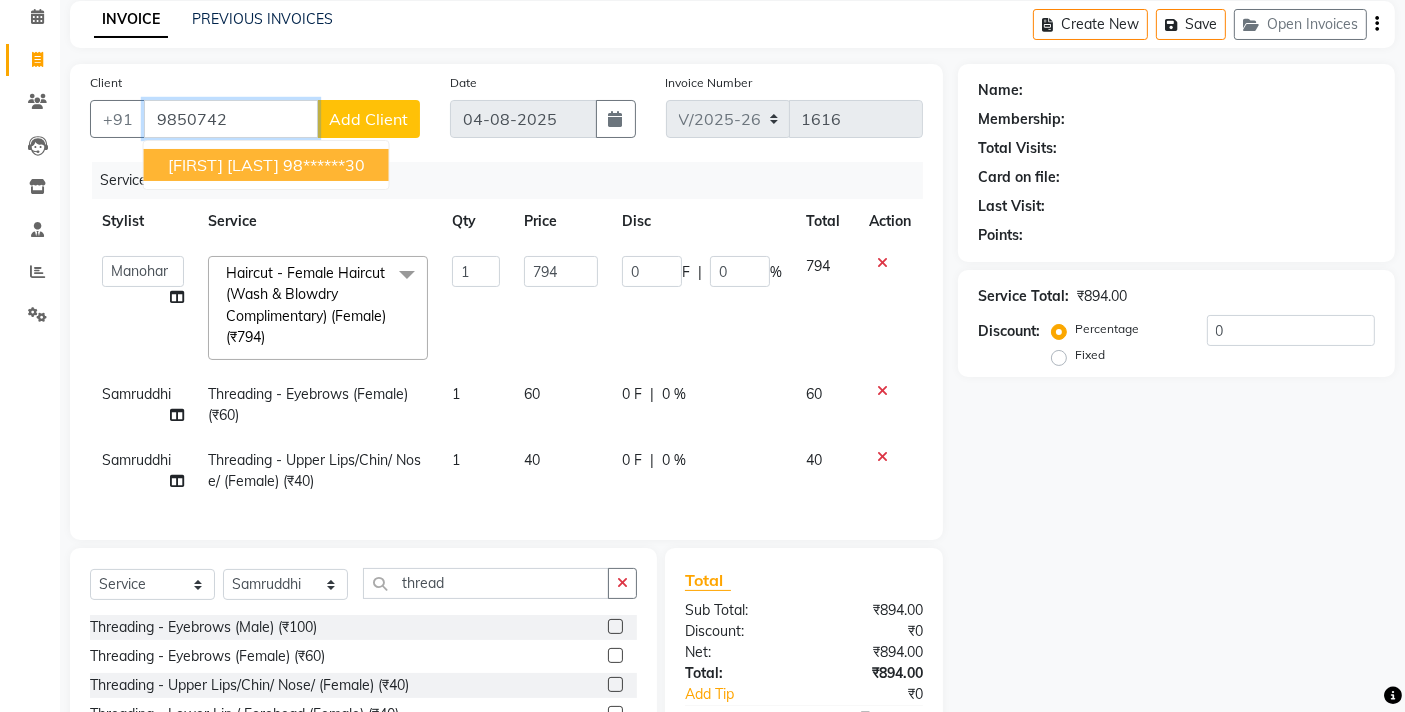 click on "98******30" at bounding box center [324, 165] 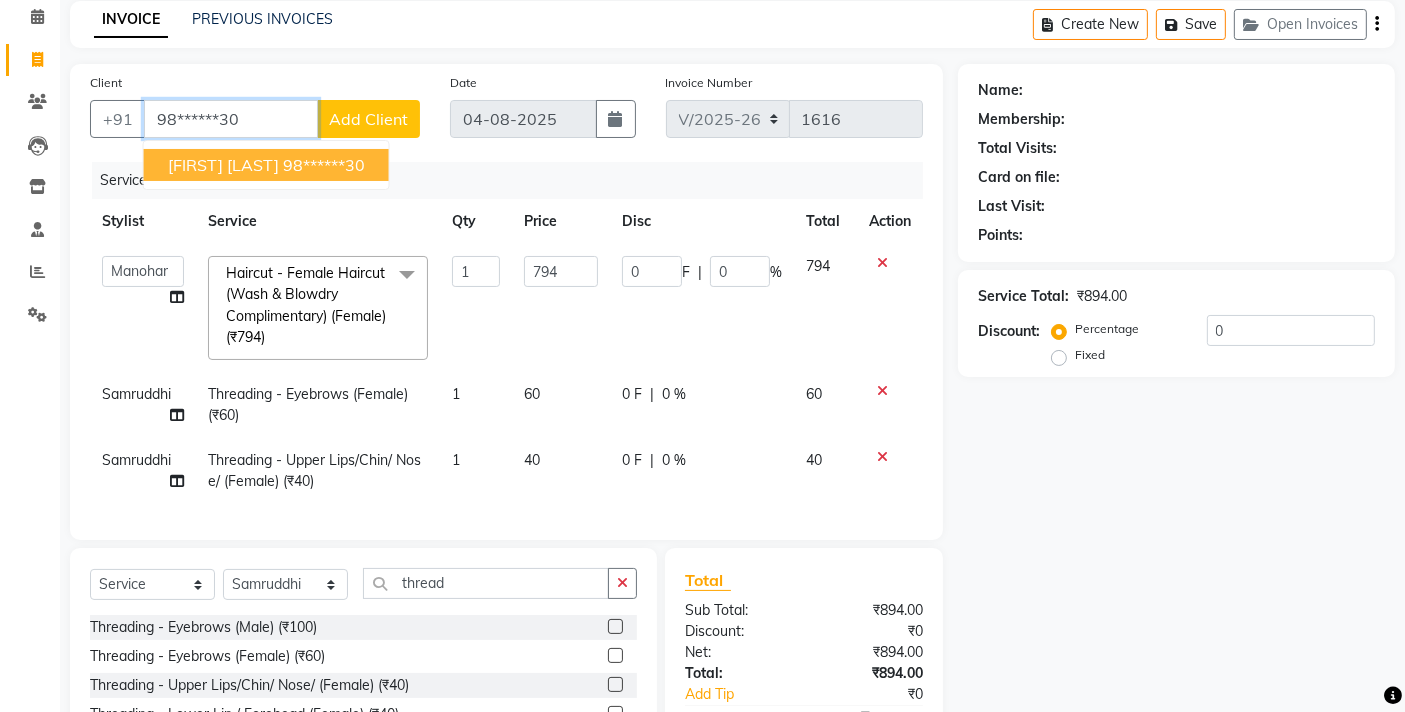 type on "98******30" 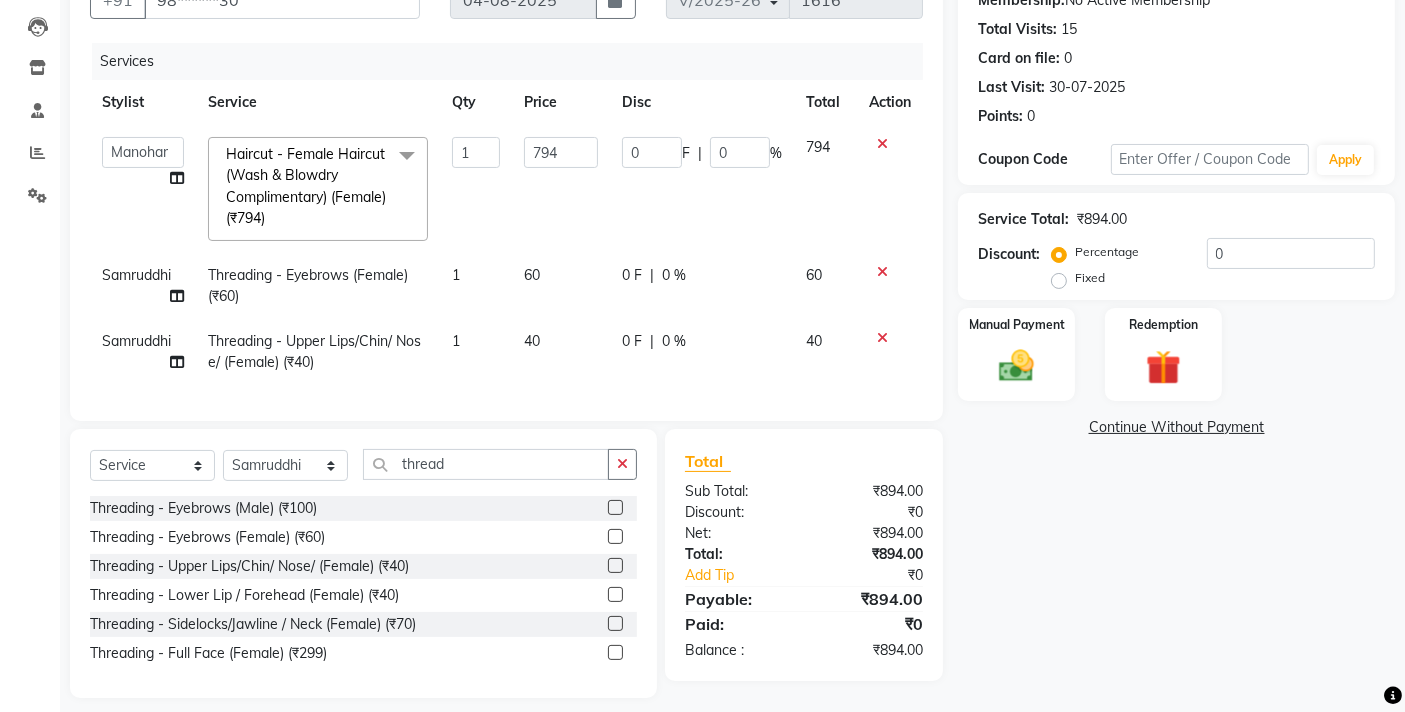 scroll, scrollTop: 236, scrollLeft: 0, axis: vertical 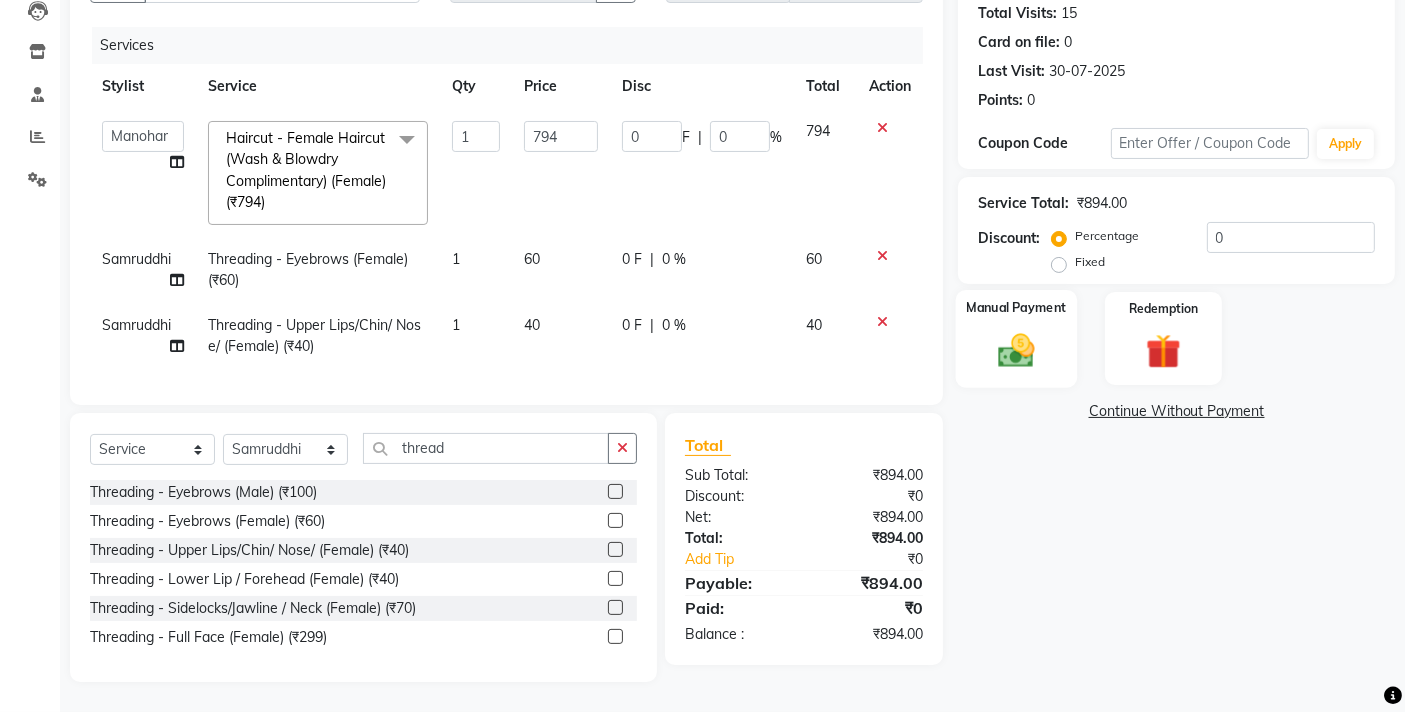 click 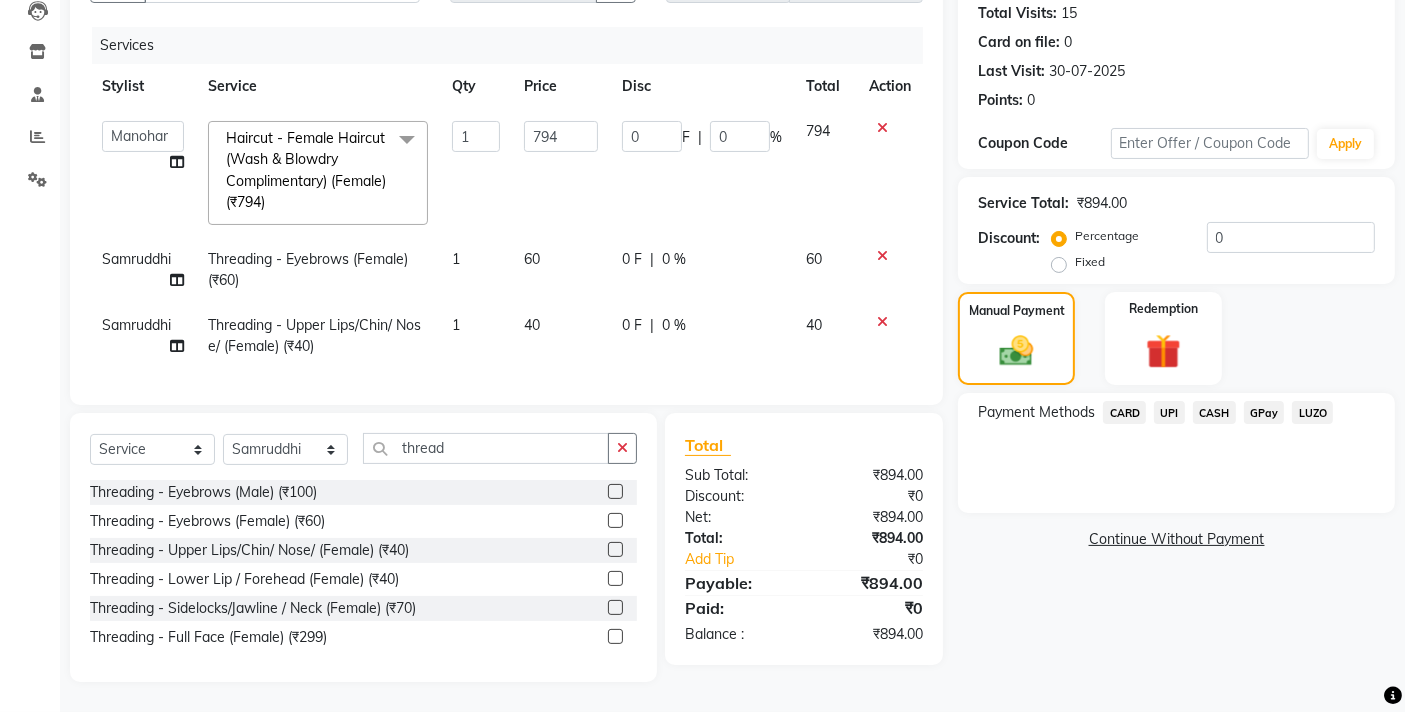 click on "CASH" 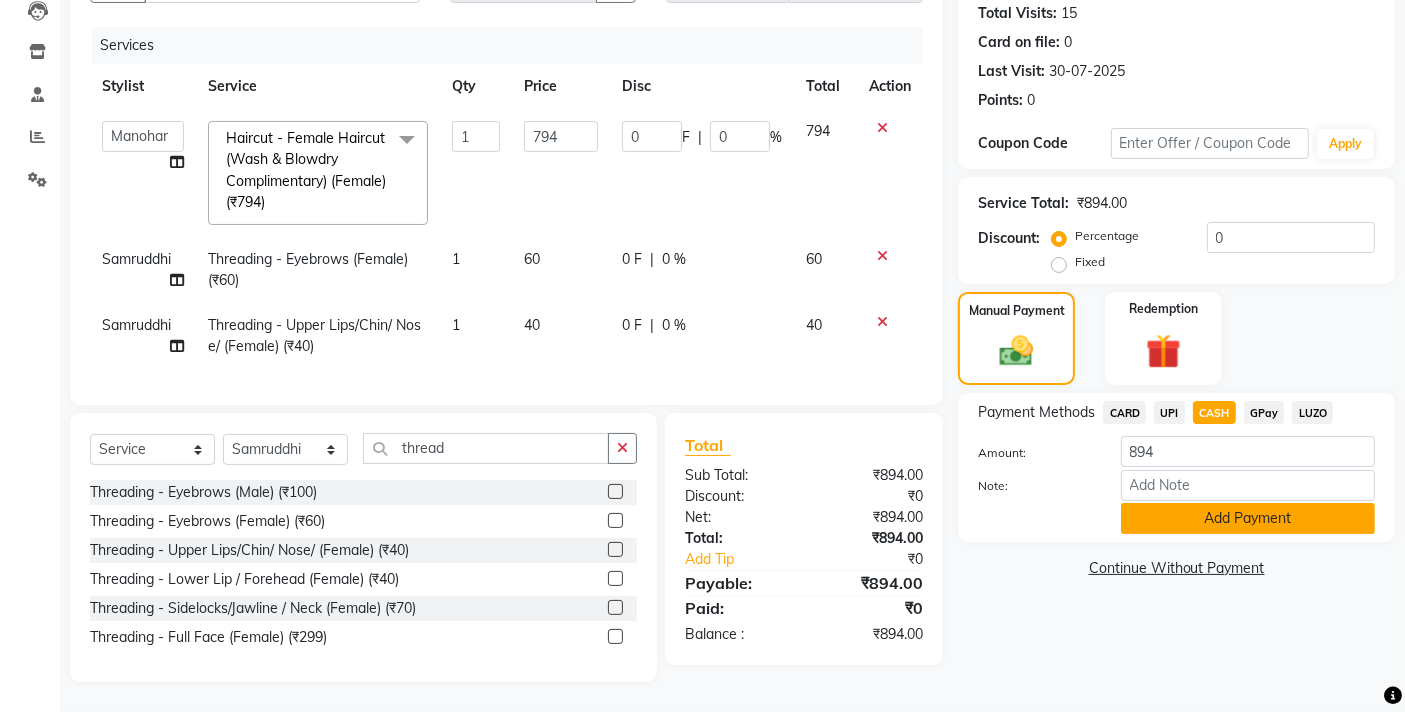 click on "Add Payment" 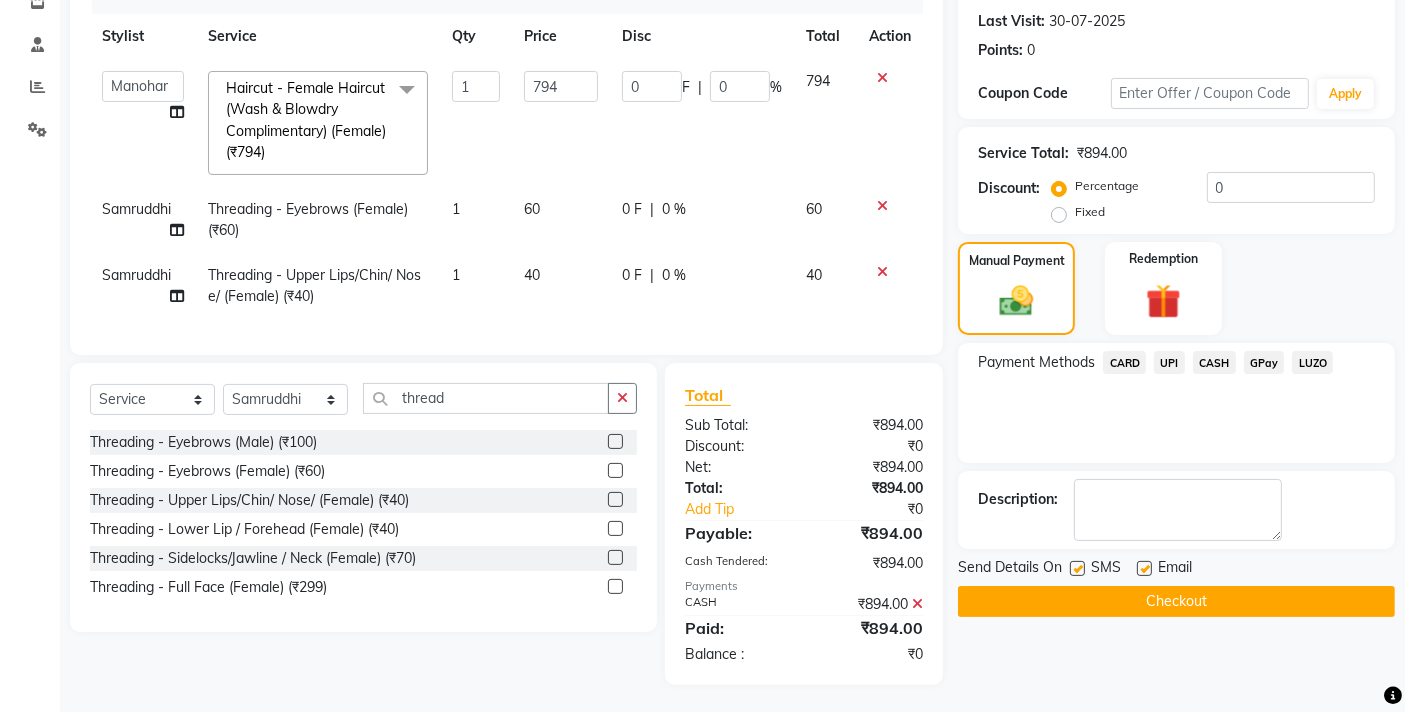 scroll, scrollTop: 289, scrollLeft: 0, axis: vertical 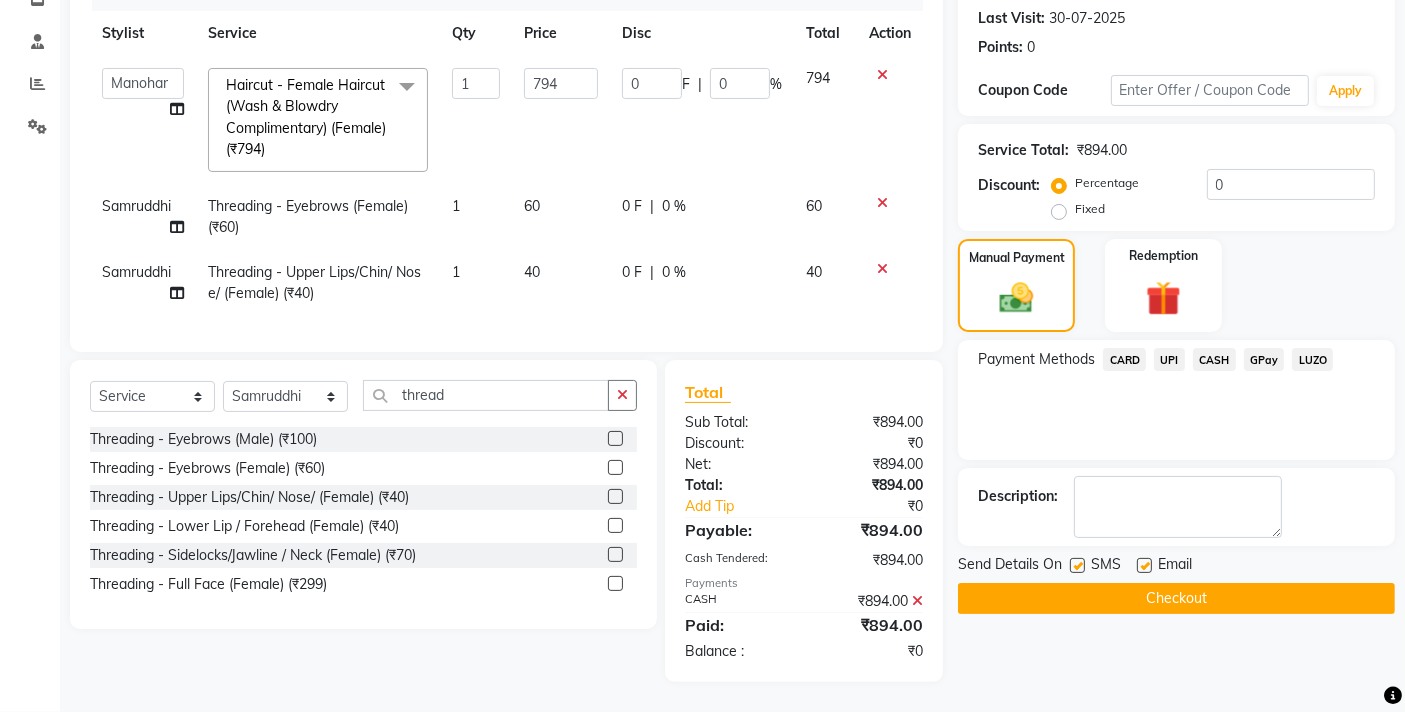 click on "Checkout" 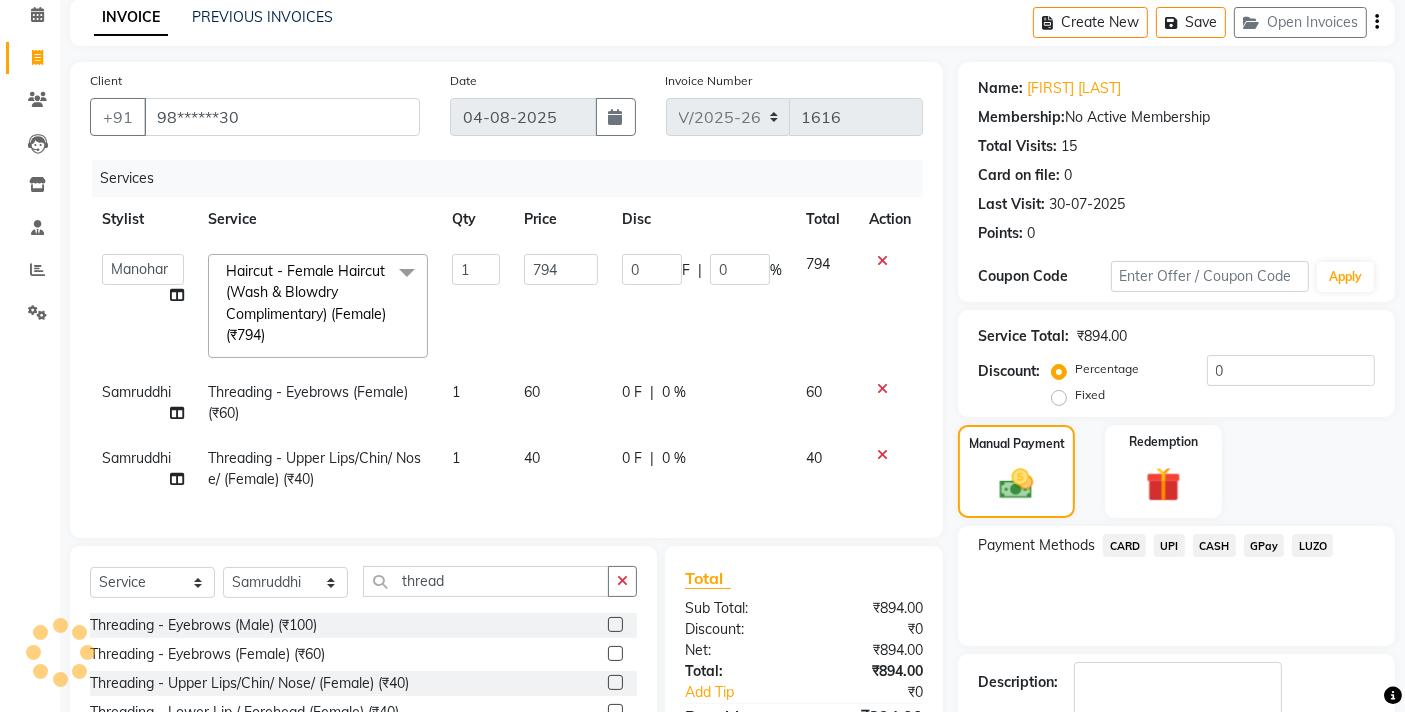 scroll, scrollTop: 0, scrollLeft: 0, axis: both 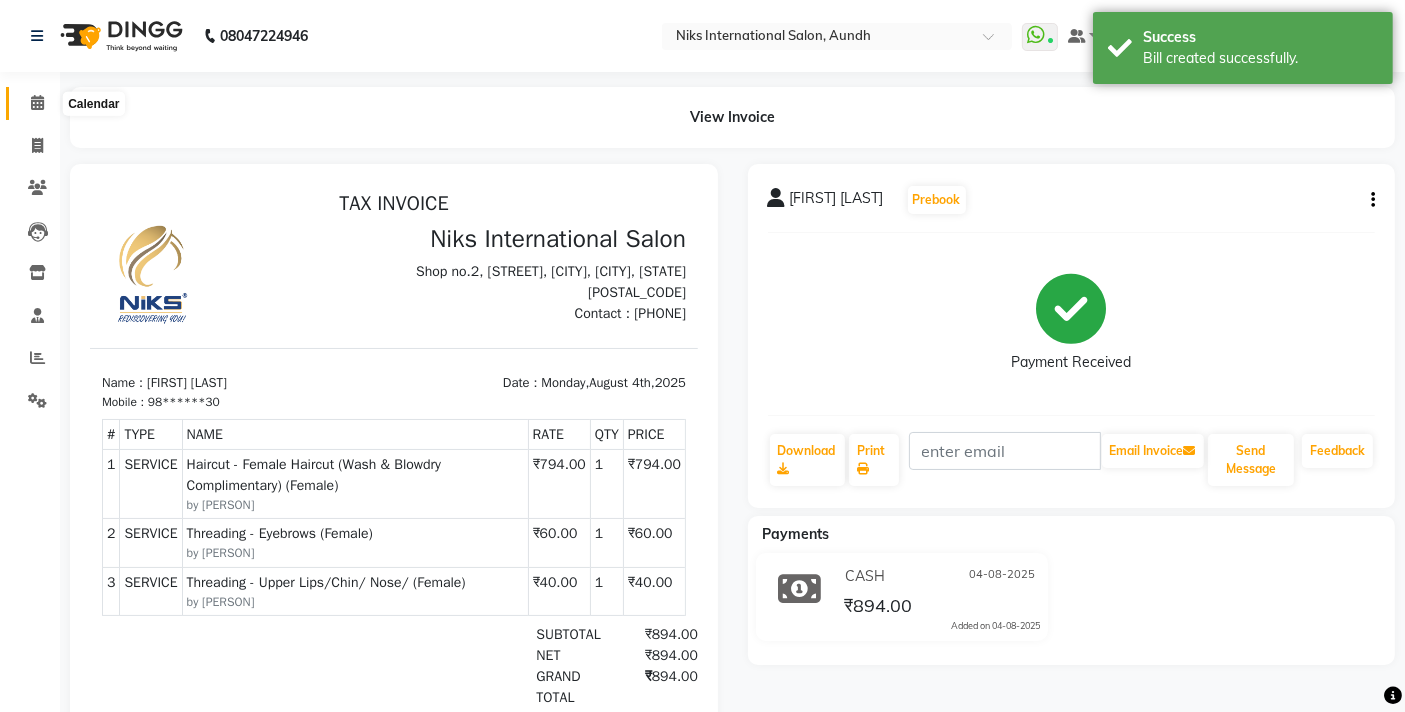 click 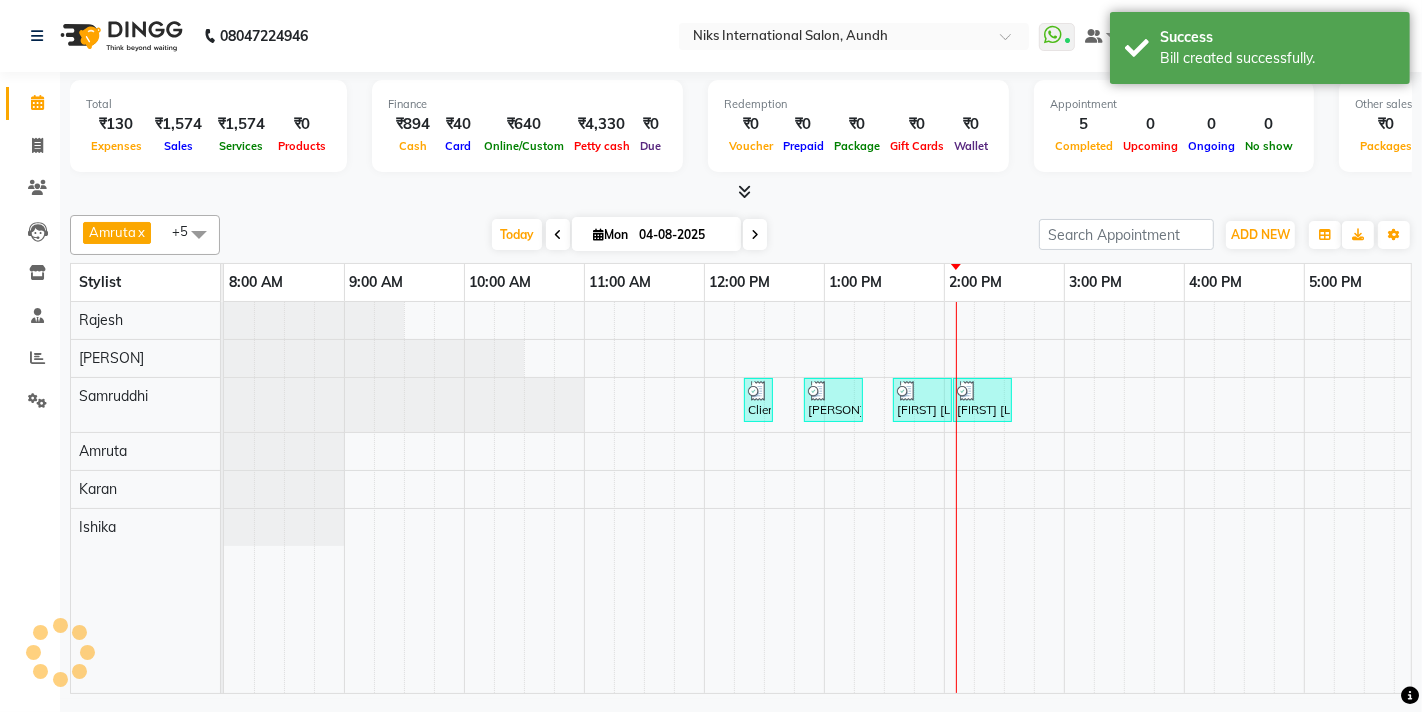 scroll, scrollTop: 0, scrollLeft: 611, axis: horizontal 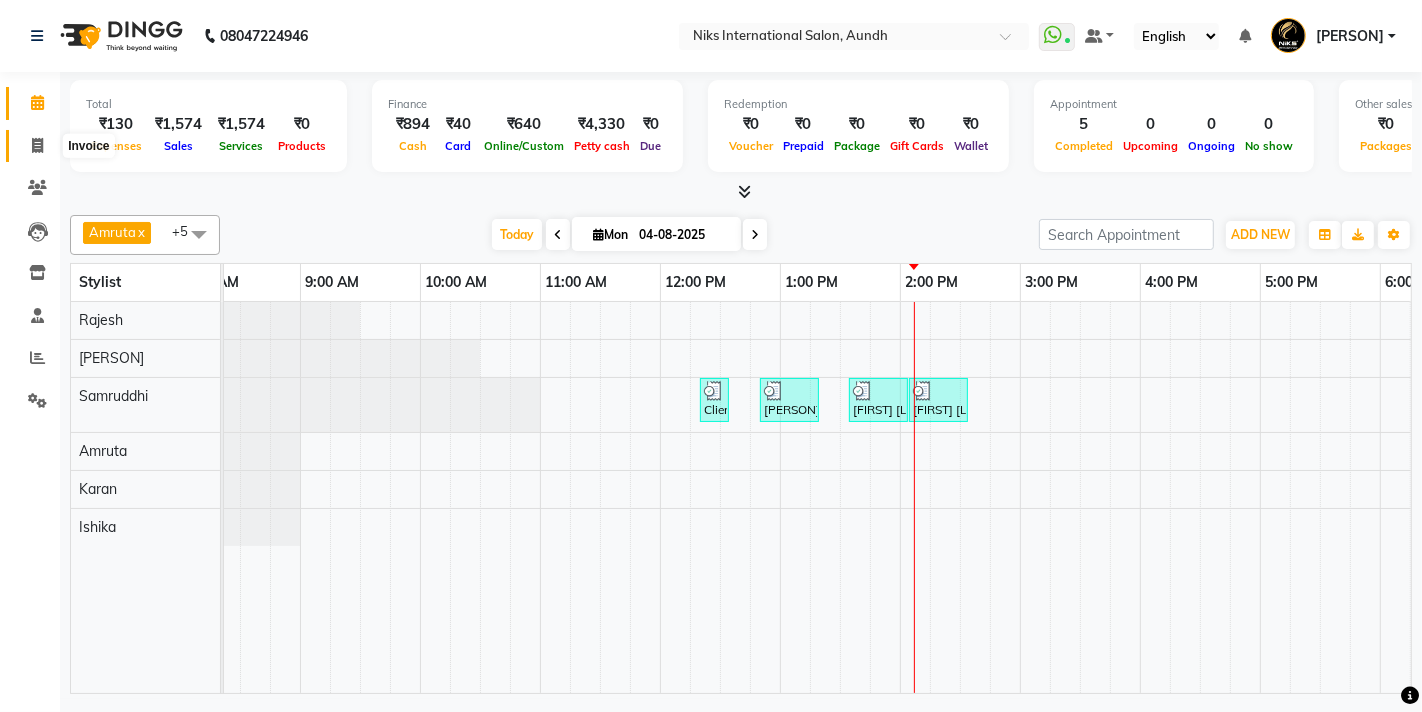 click 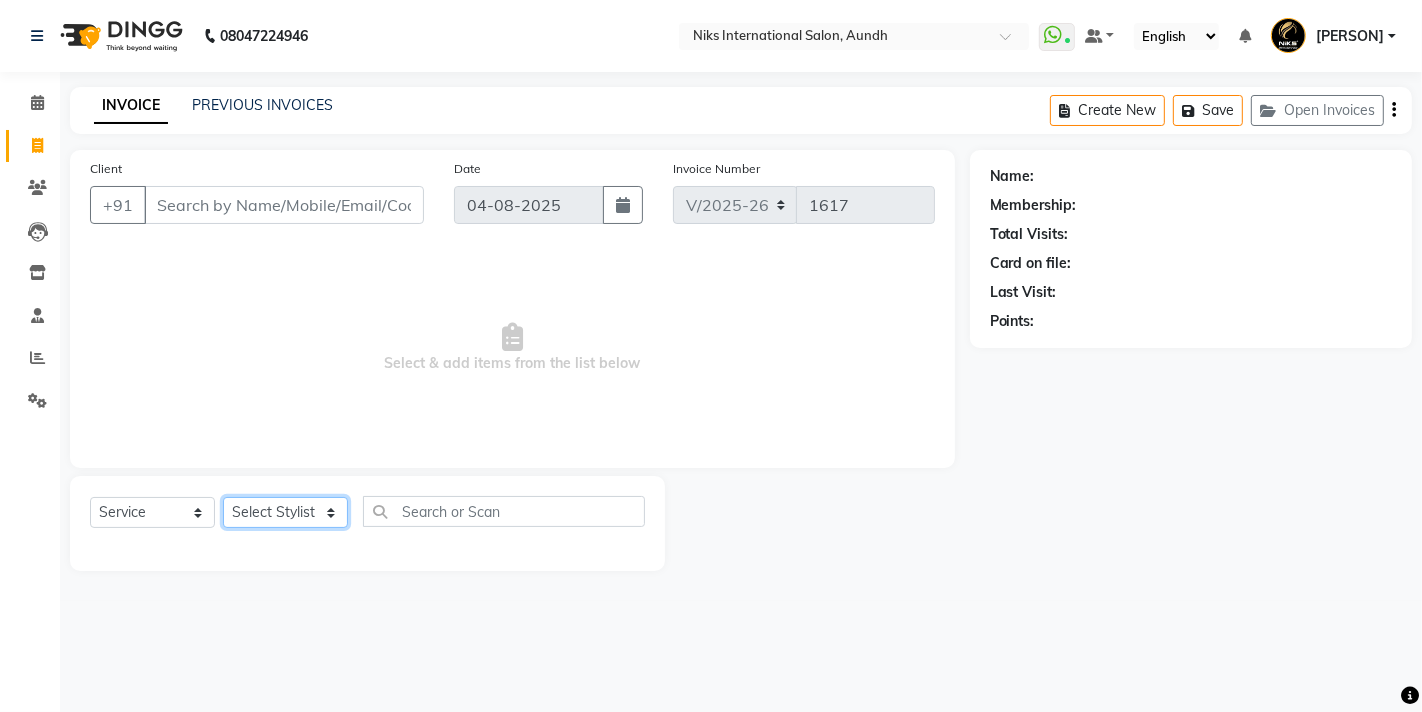 click on "Select Stylist Amruta Aundh Niks Ishika Jiya Karan Komal Mahhi Manohar Rajesh Samruddhi Shabana Siddharth Soham" 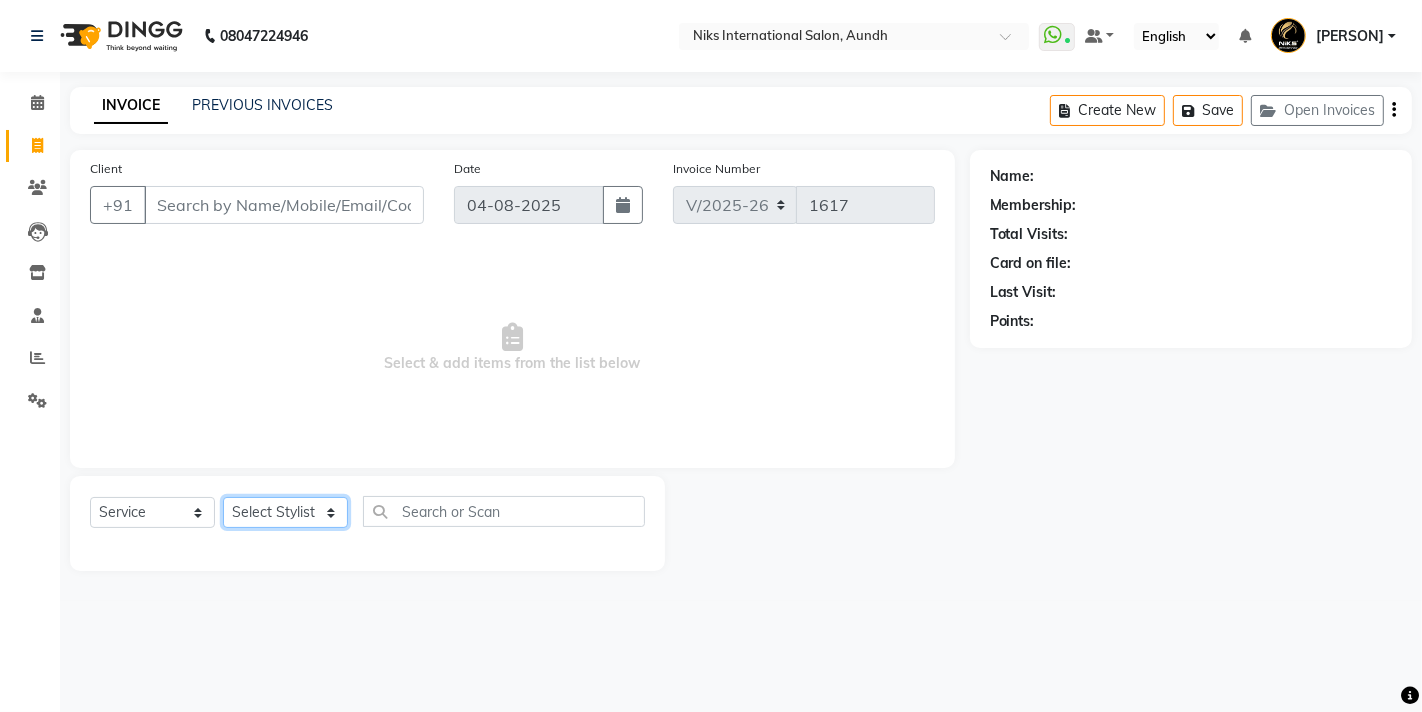 select on "22944" 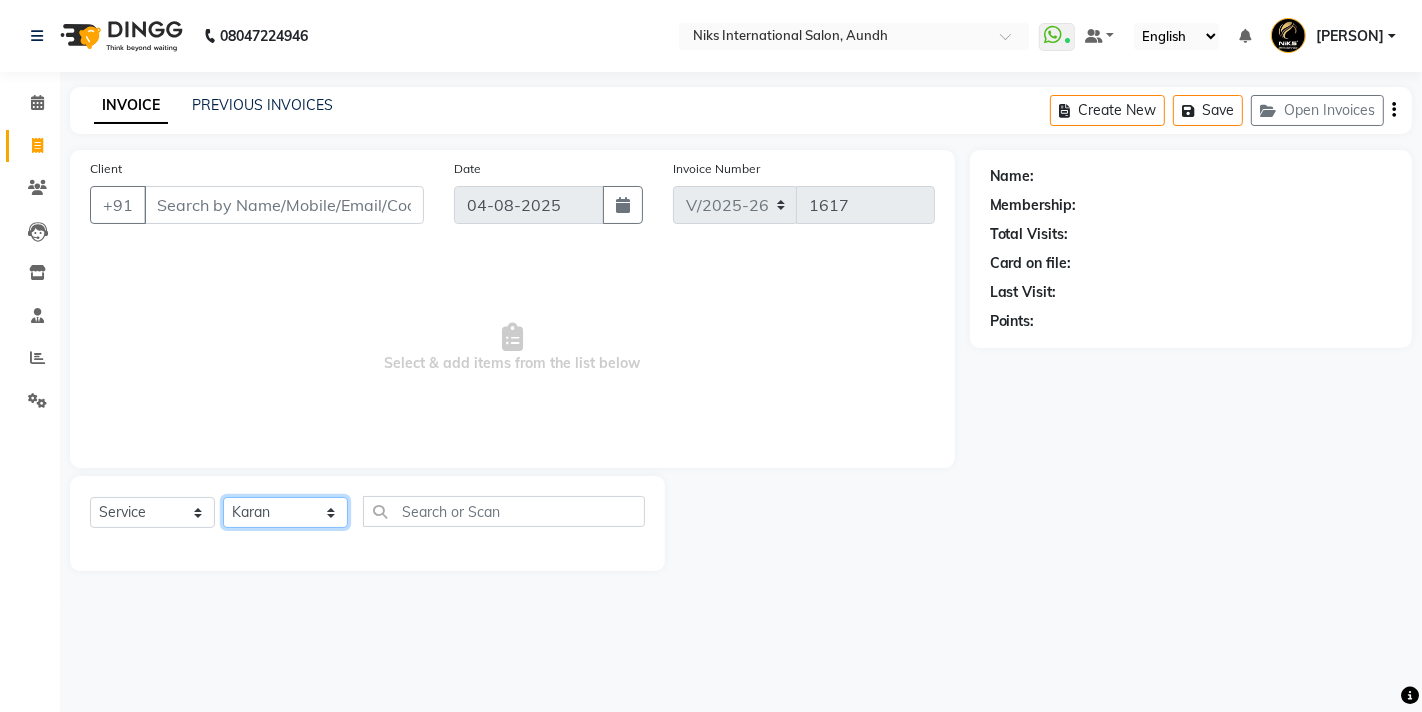 click on "Select Stylist Amruta Aundh Niks Ishika Jiya Karan Komal Mahhi Manohar Rajesh Samruddhi Shabana Siddharth Soham" 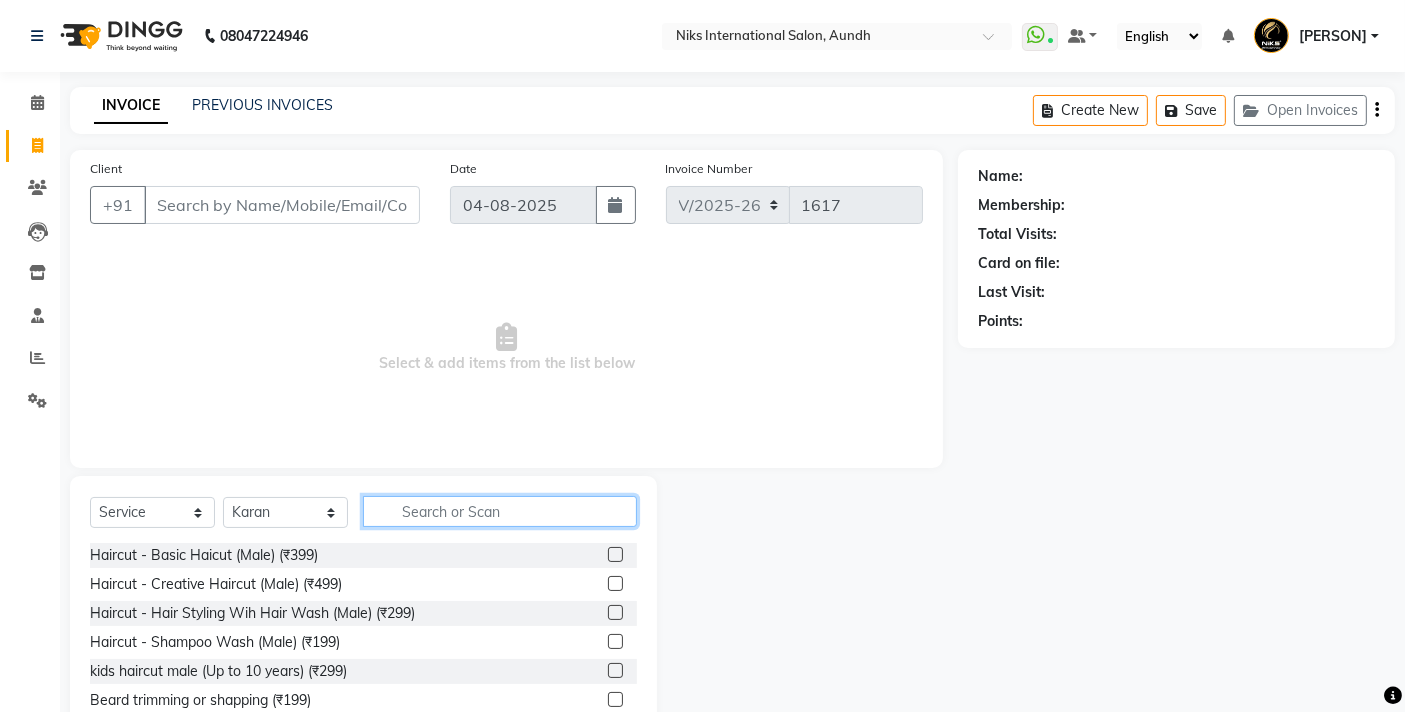 click 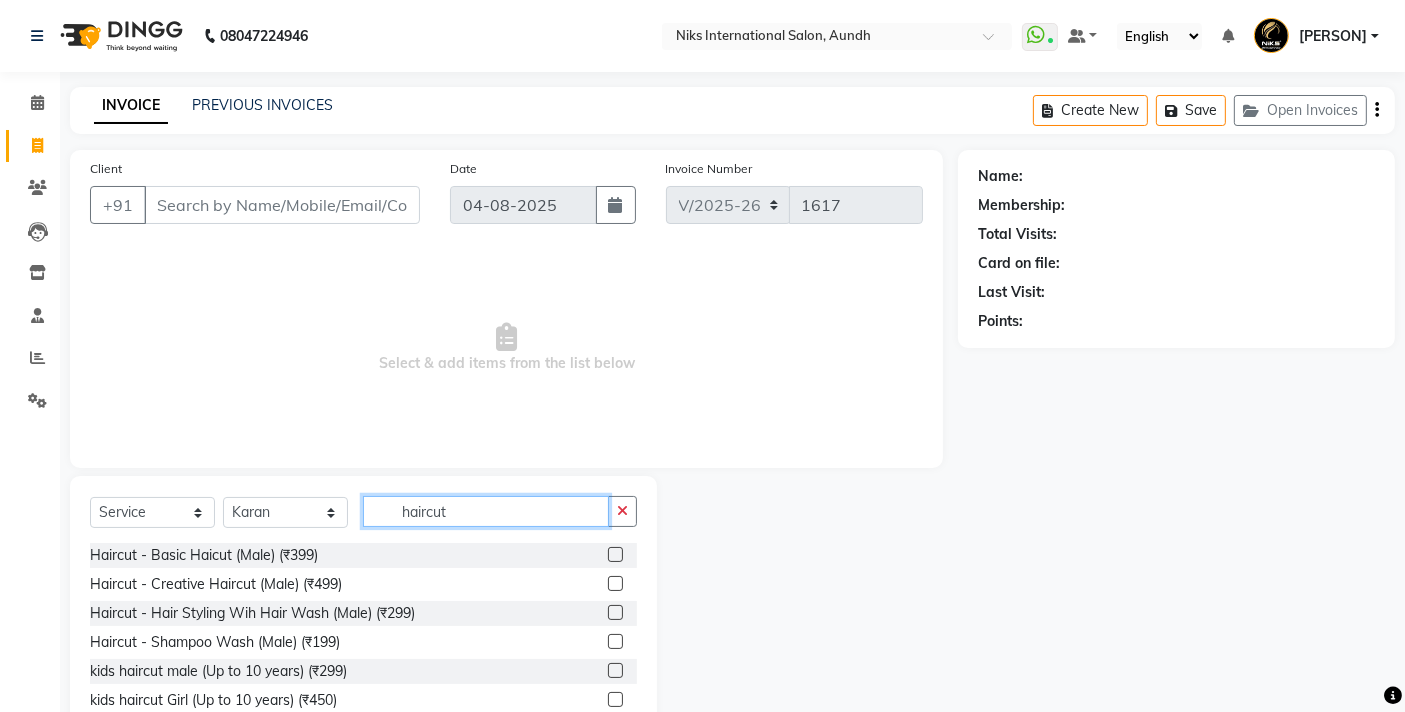 scroll, scrollTop: 88, scrollLeft: 0, axis: vertical 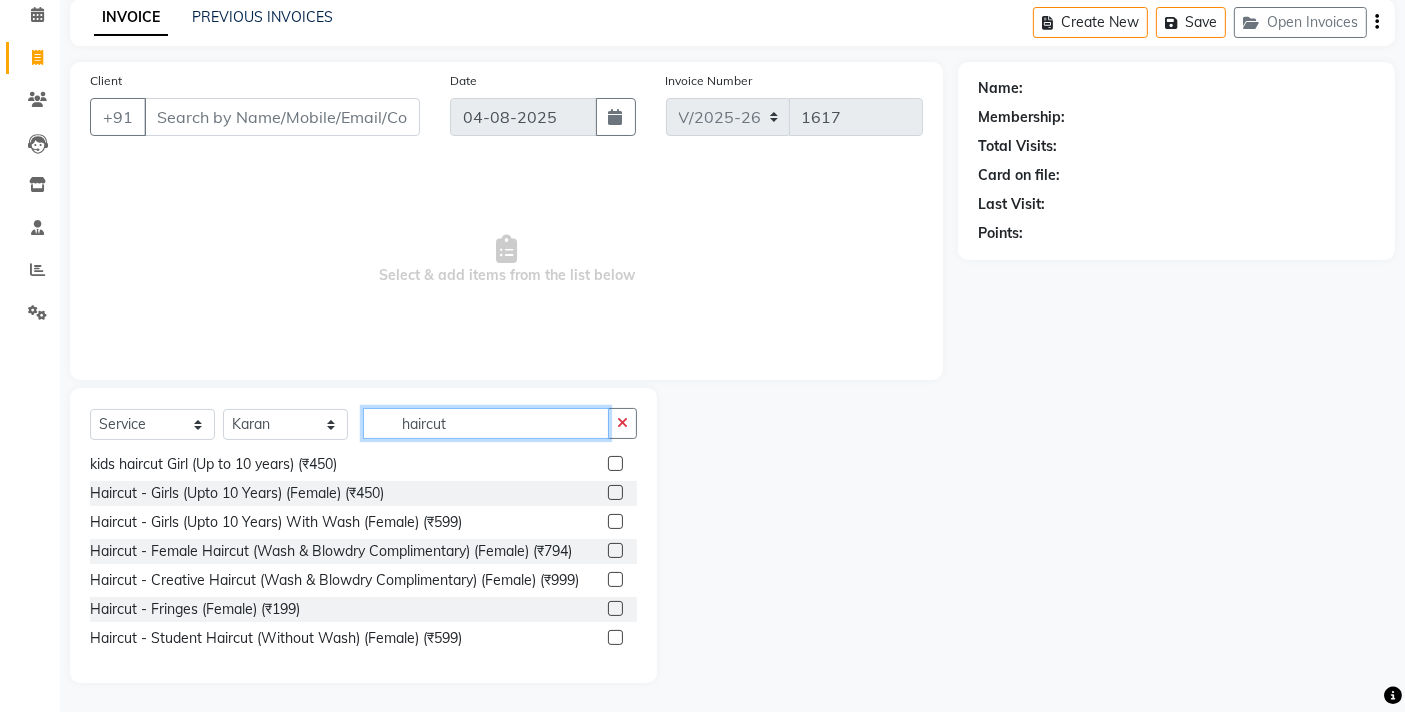 type on "haircut" 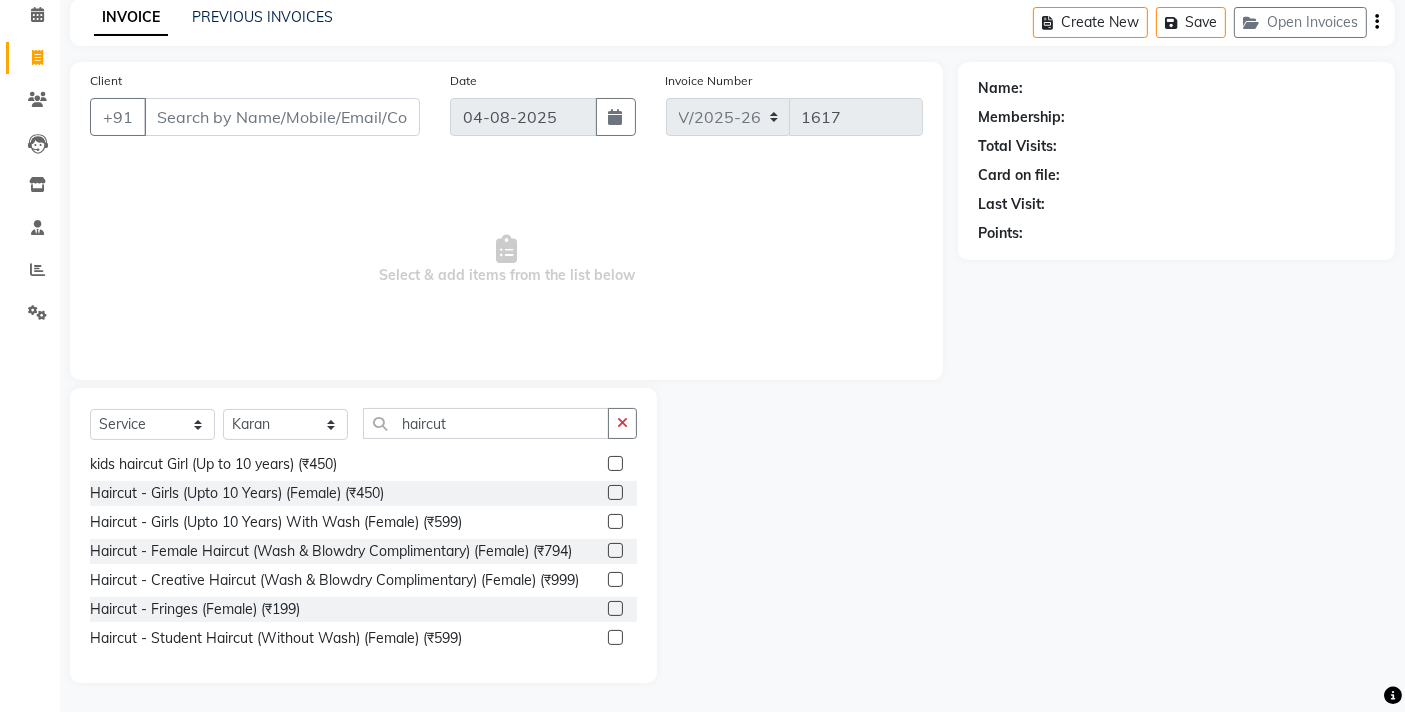 click 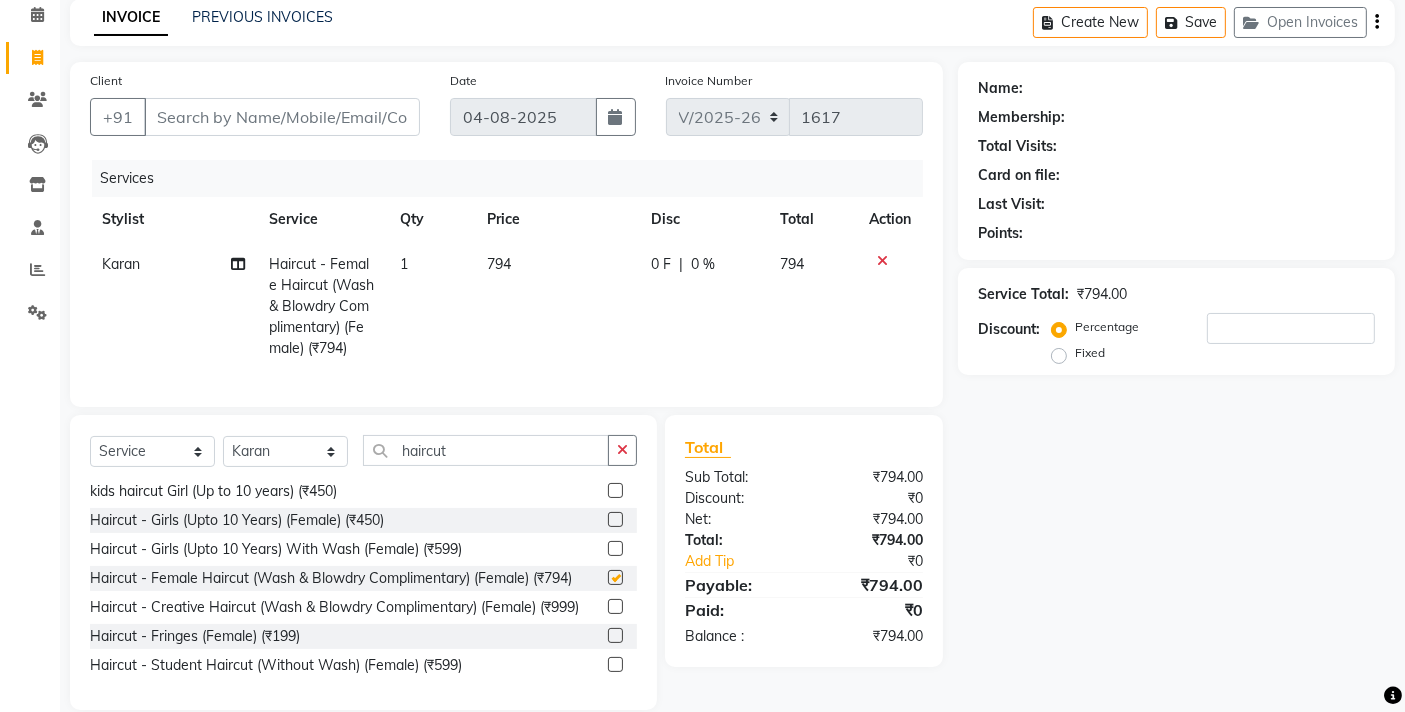 checkbox on "false" 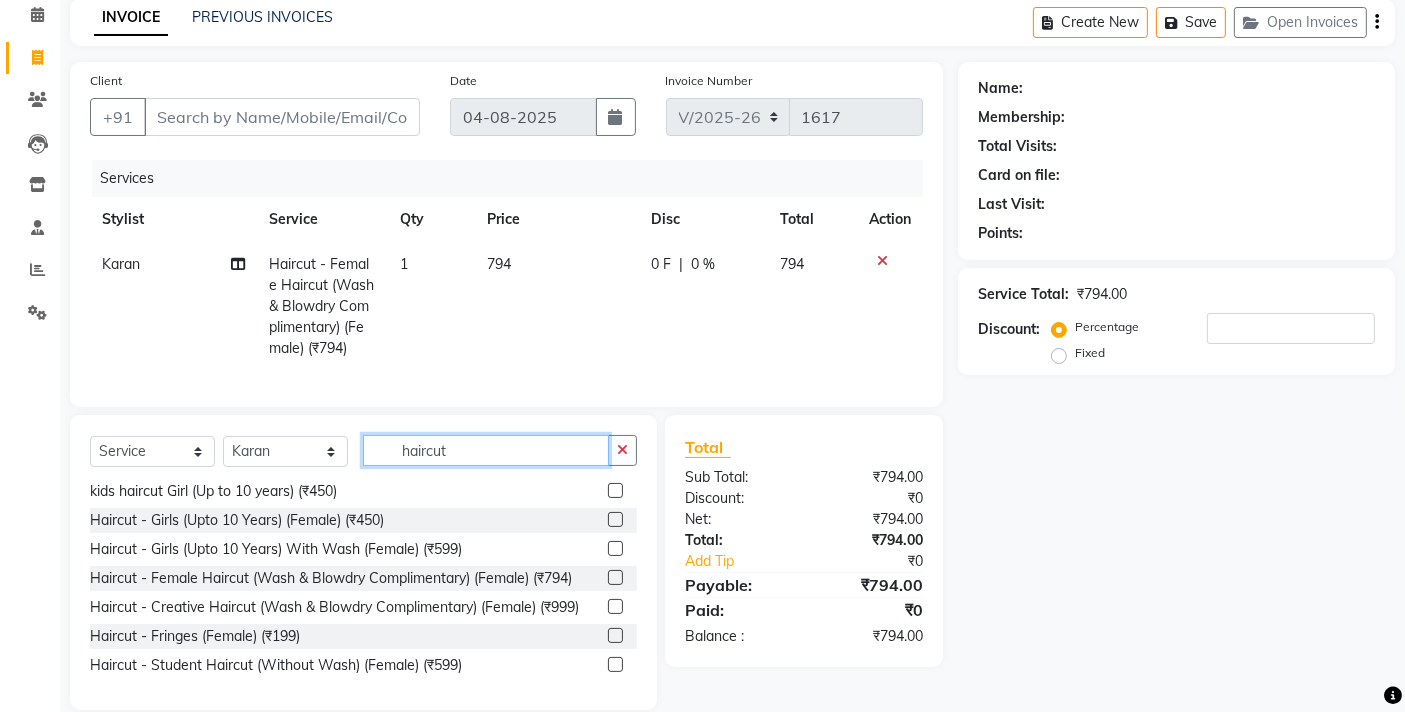 click on "haircut" 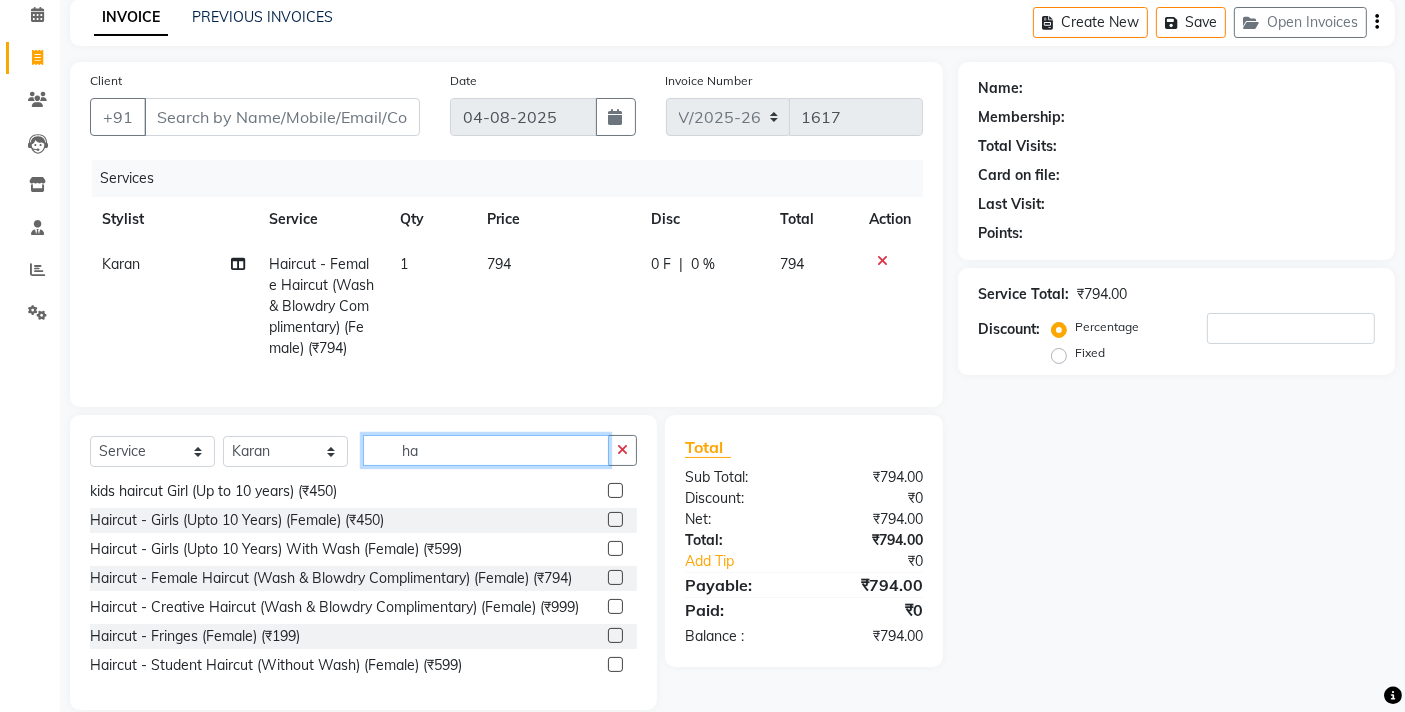 type on "h" 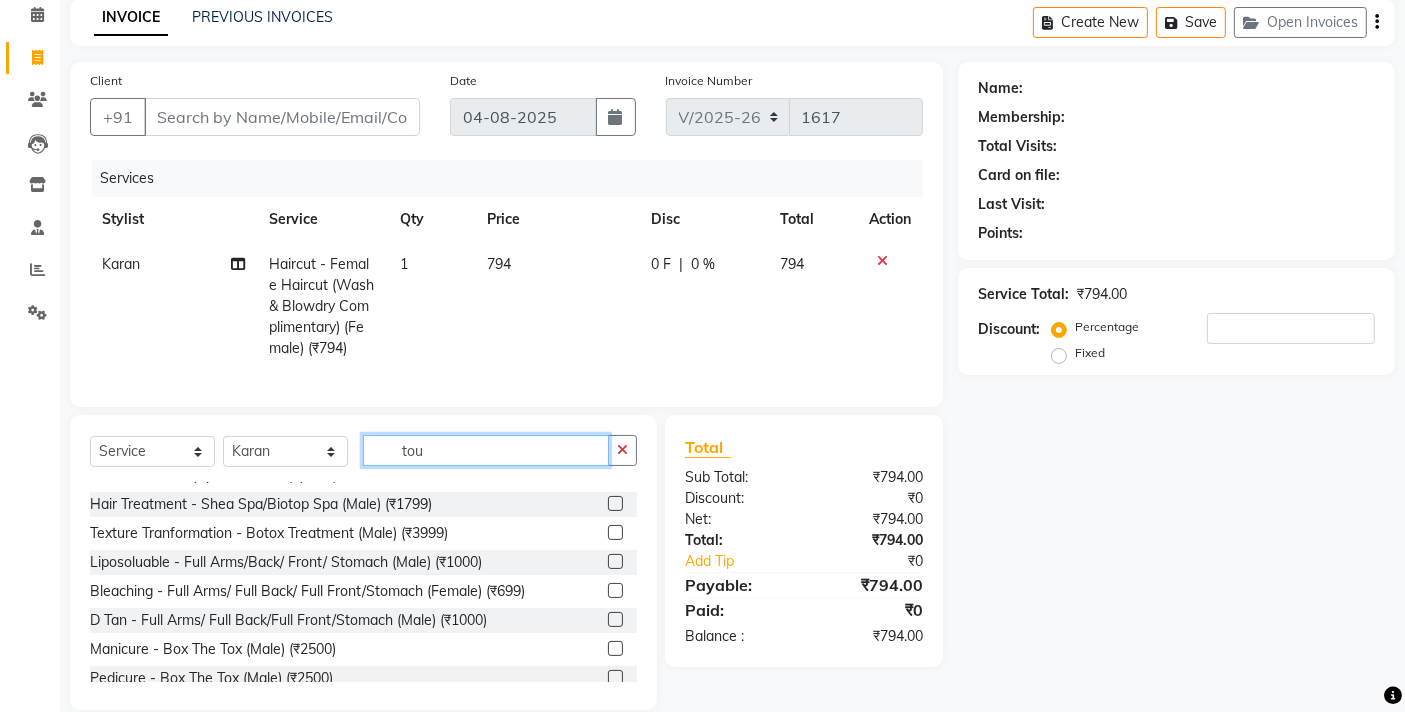 scroll, scrollTop: 0, scrollLeft: 0, axis: both 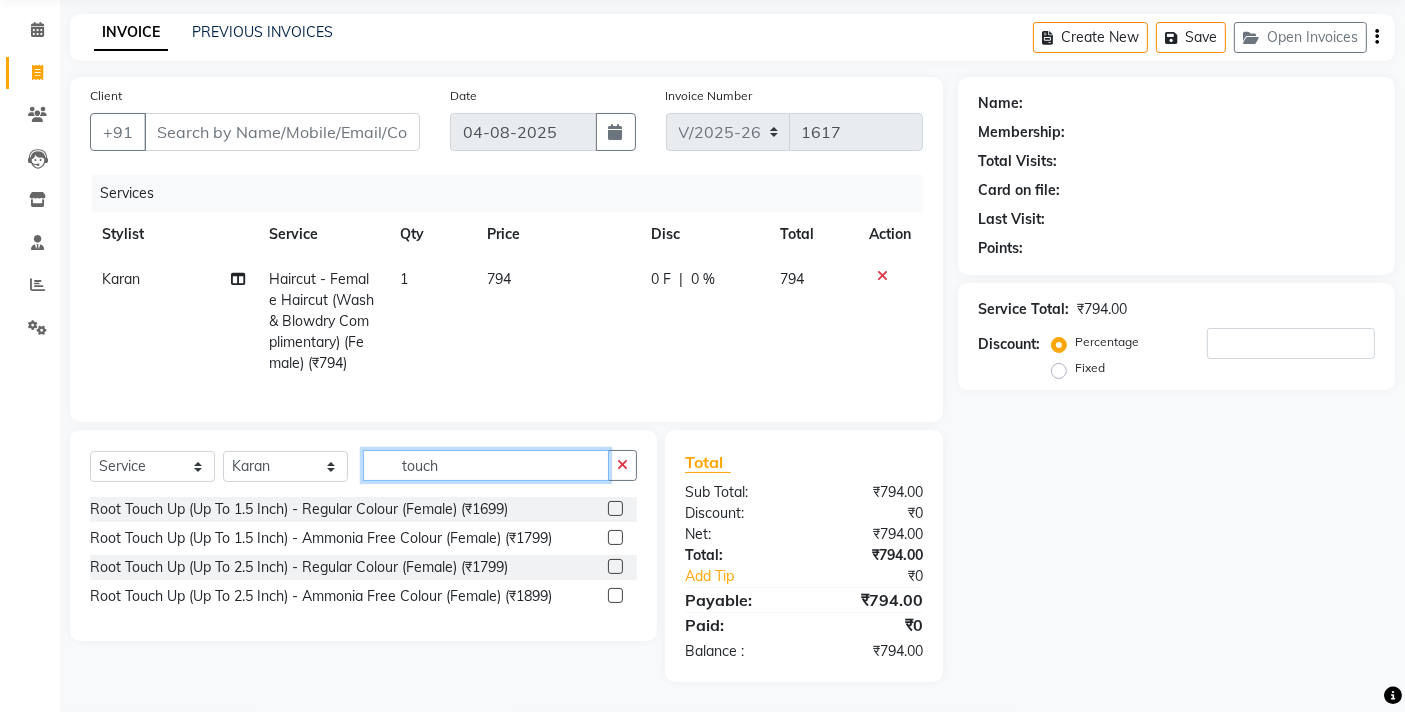 type on "touch" 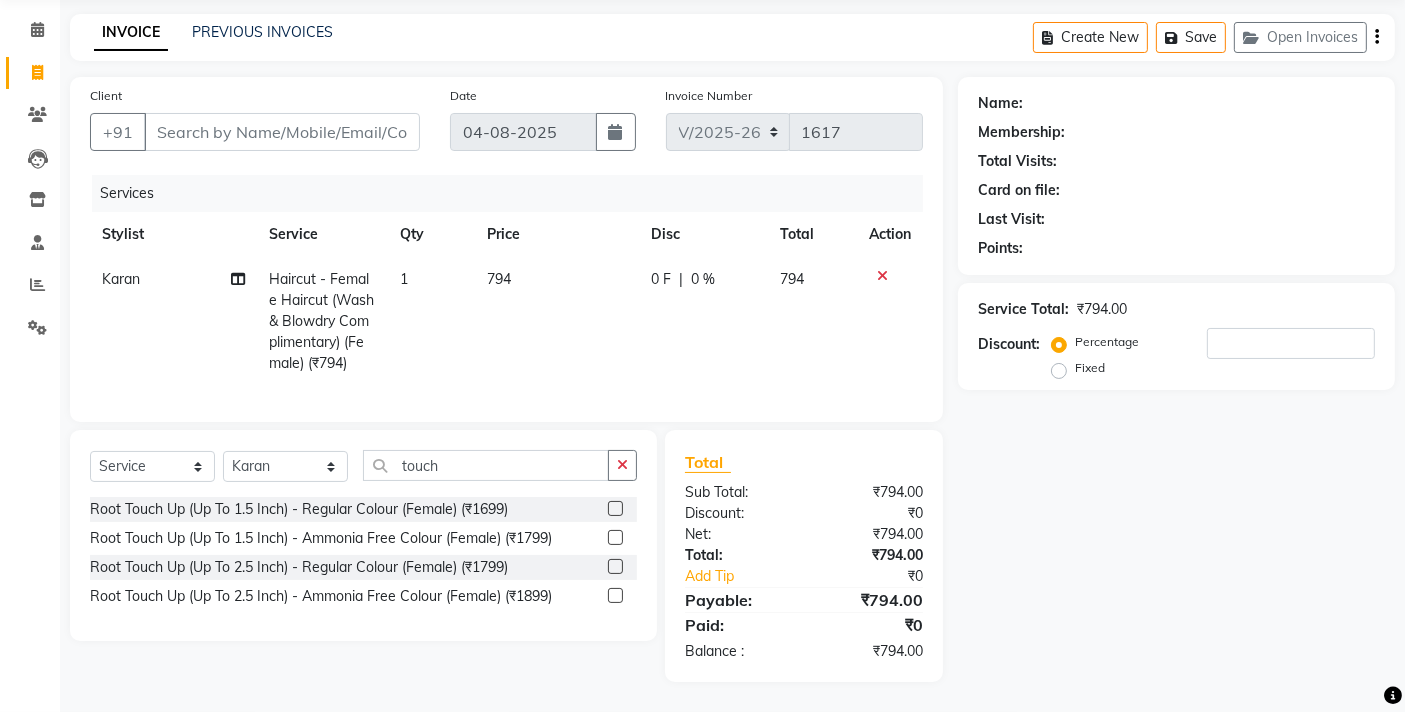 click 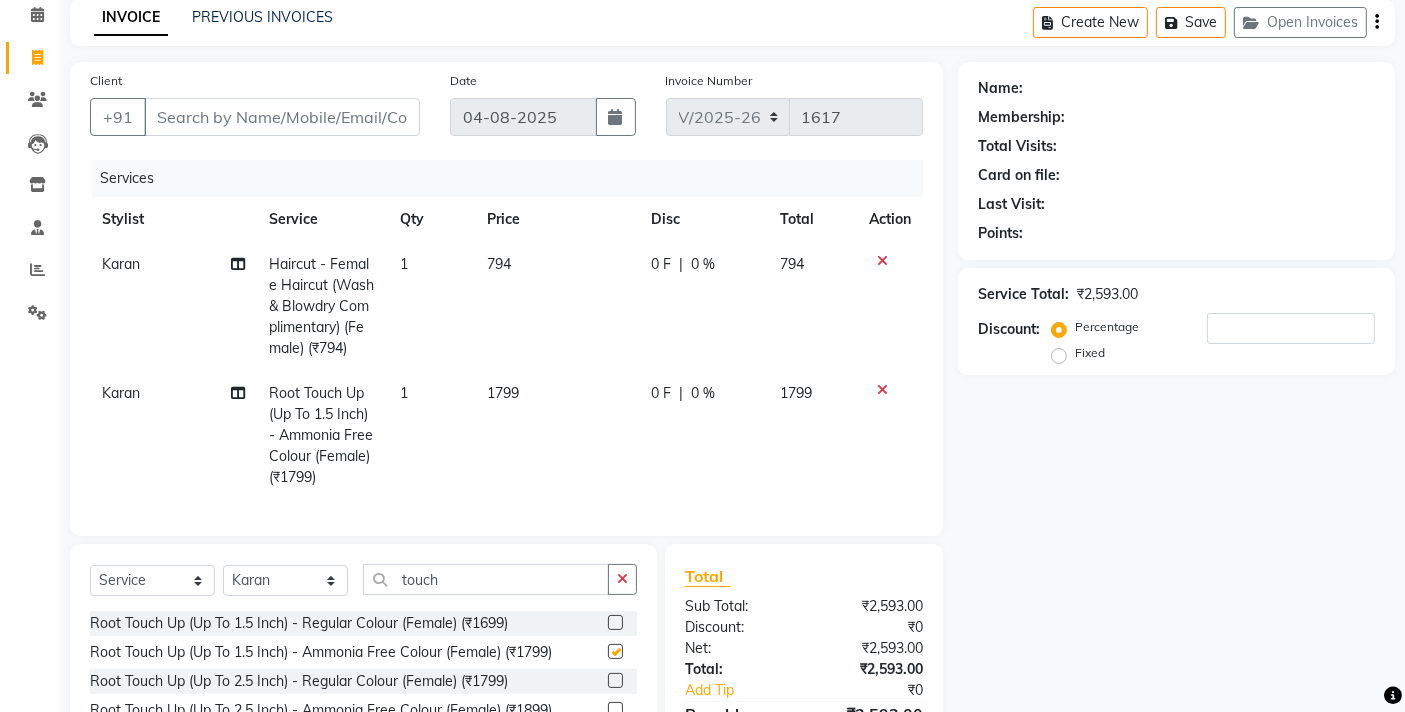 checkbox on "false" 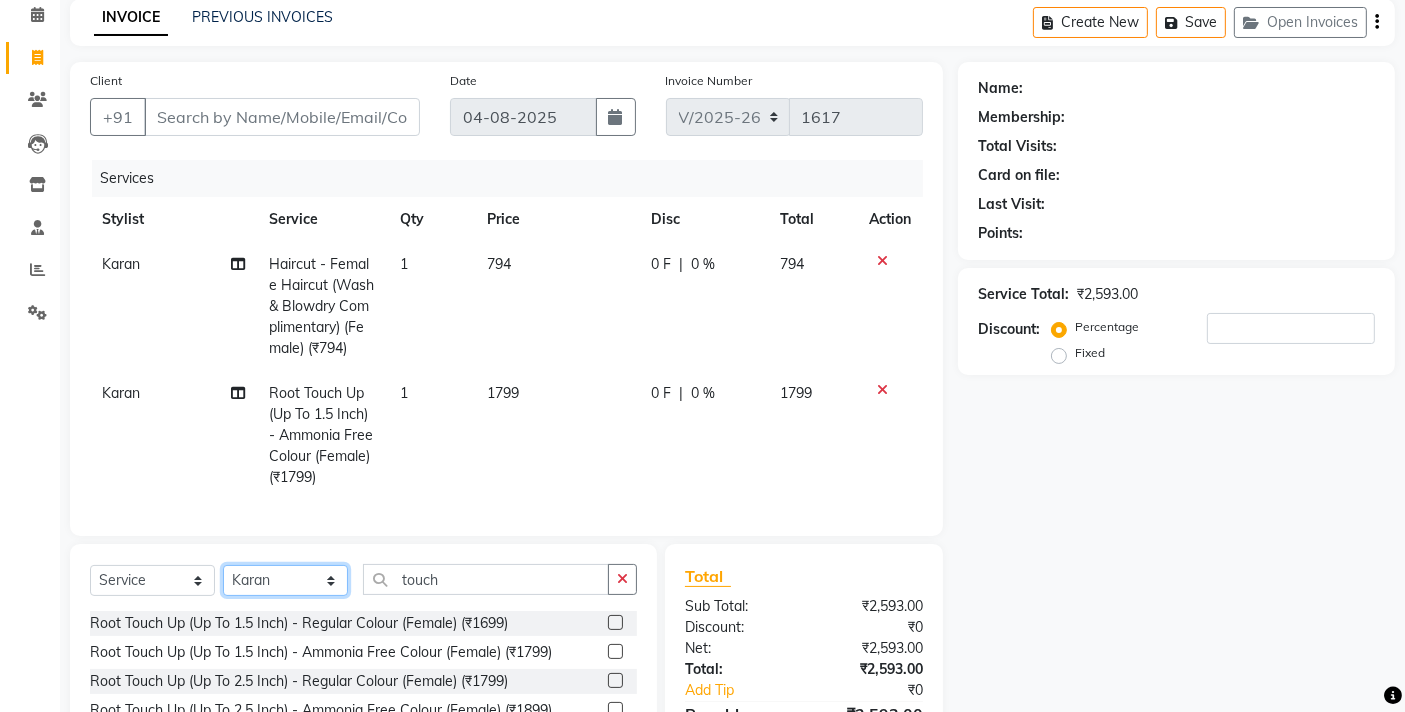 click on "Select Stylist Amruta Aundh Niks Ishika Jiya Karan Komal Mahhi Manohar Rajesh Samruddhi Shabana Siddharth Soham" 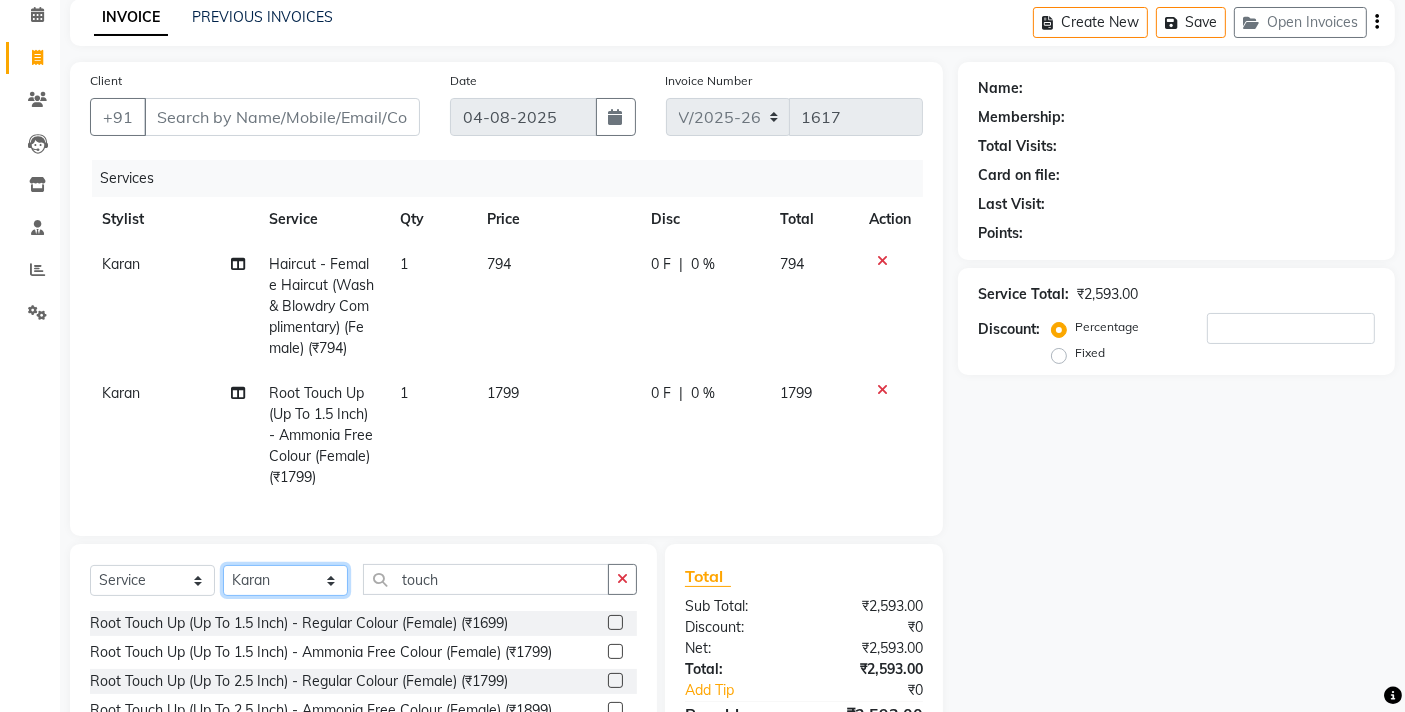 select on "17526" 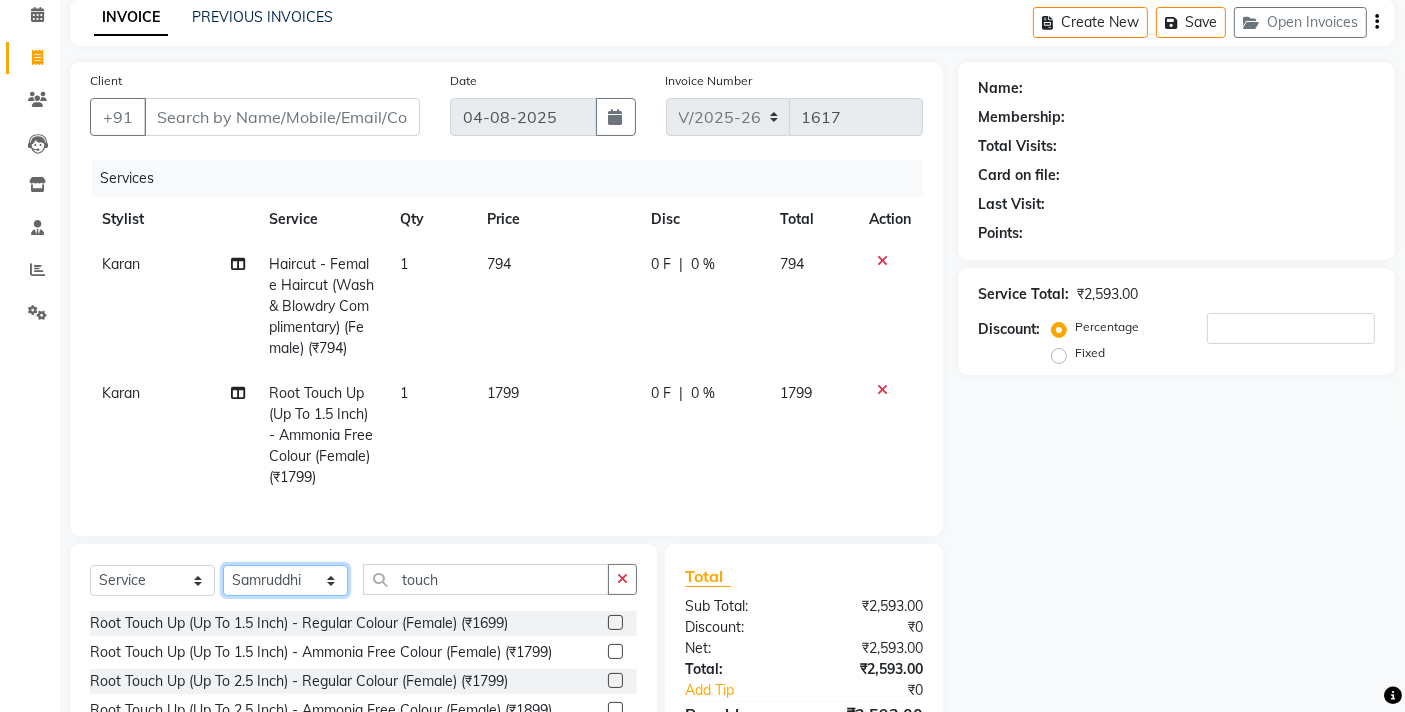 click on "Select Stylist Amruta Aundh Niks Ishika Jiya Karan Komal Mahhi Manohar Rajesh Samruddhi Shabana Siddharth Soham" 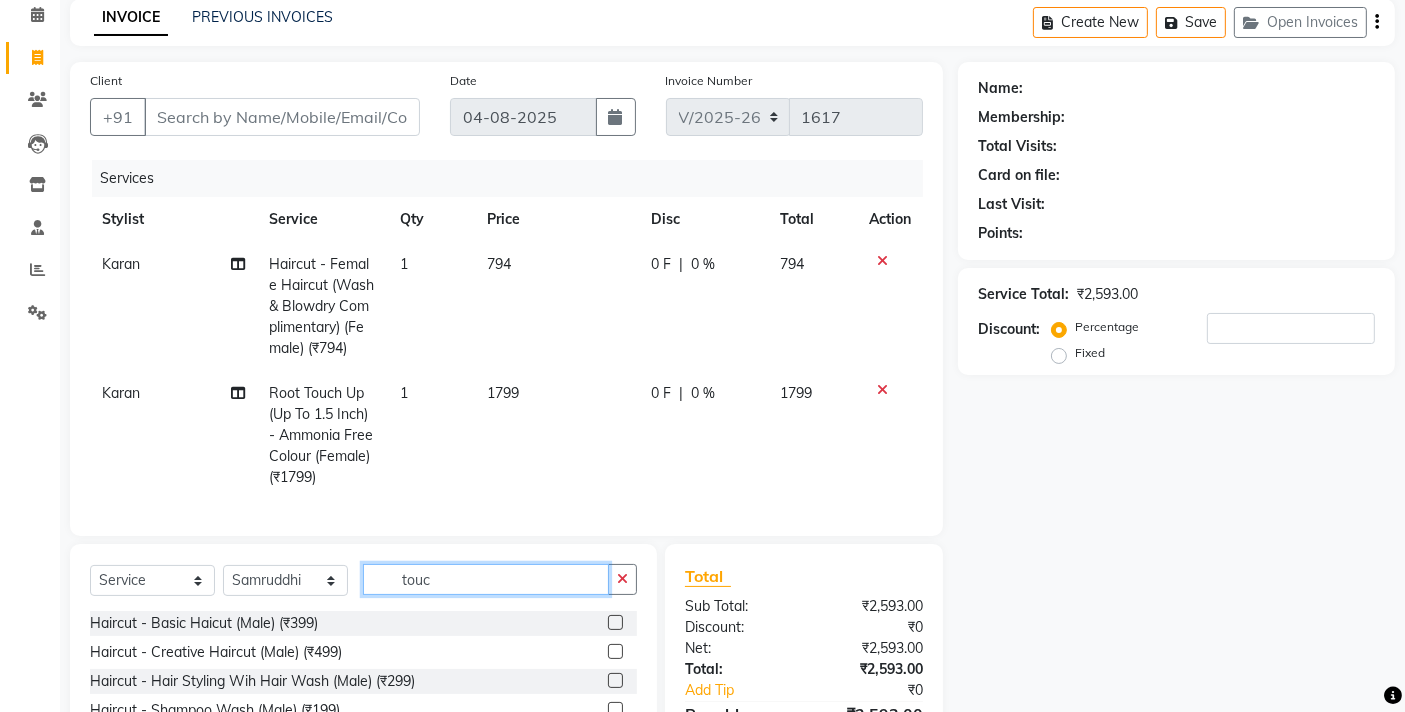 click on "touc" 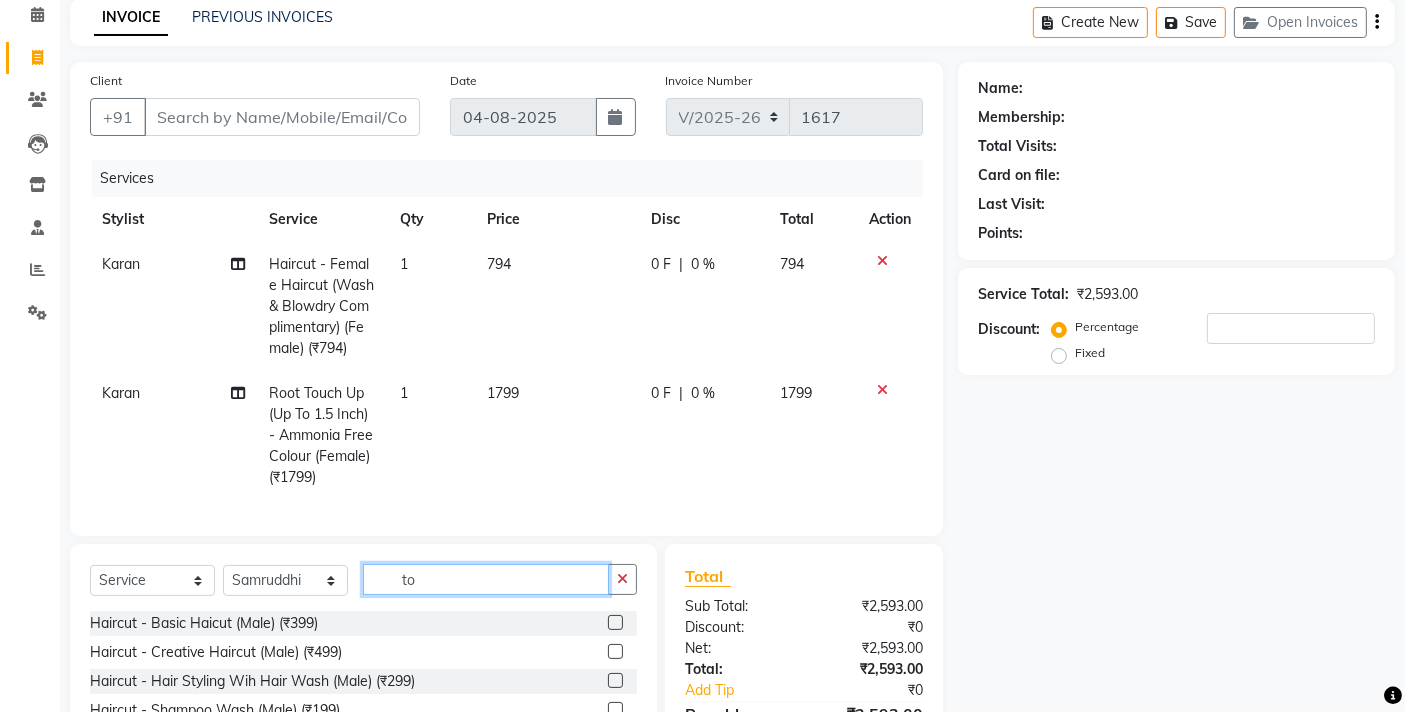 type on "t" 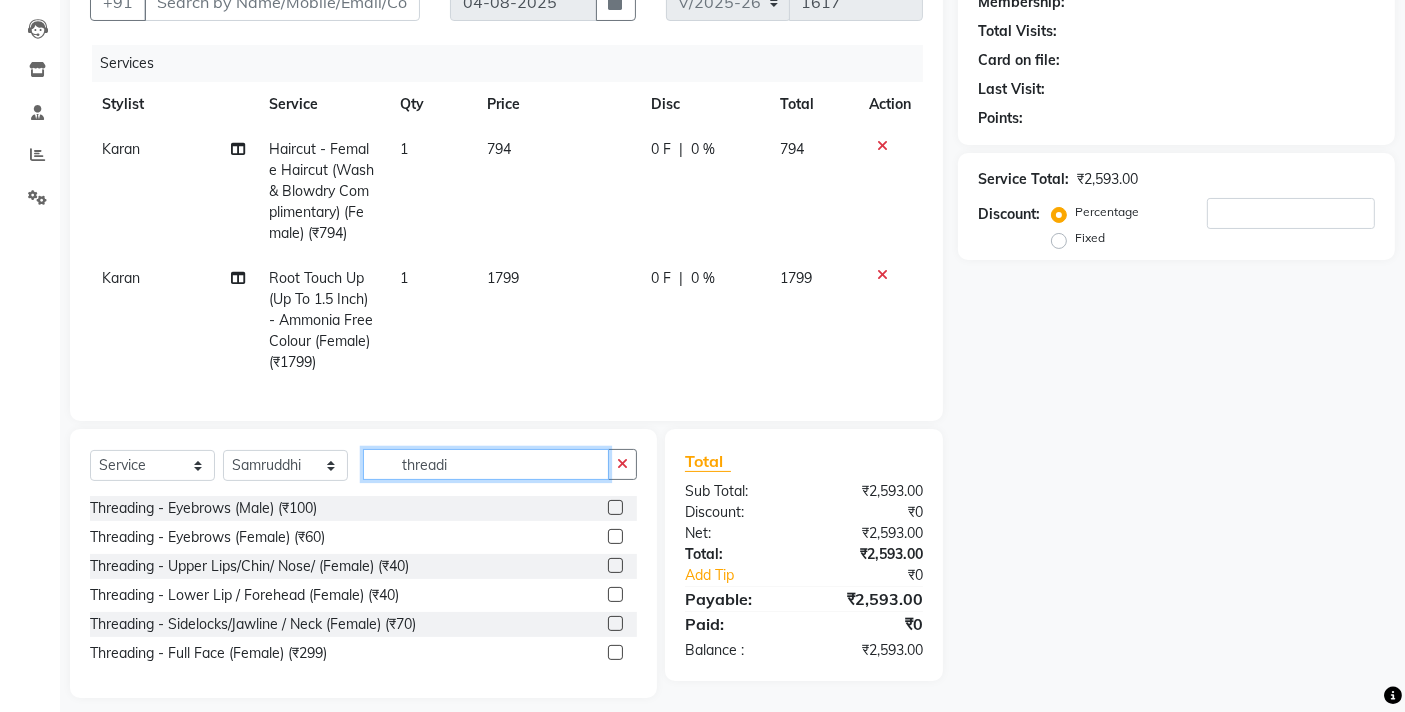 scroll, scrollTop: 234, scrollLeft: 0, axis: vertical 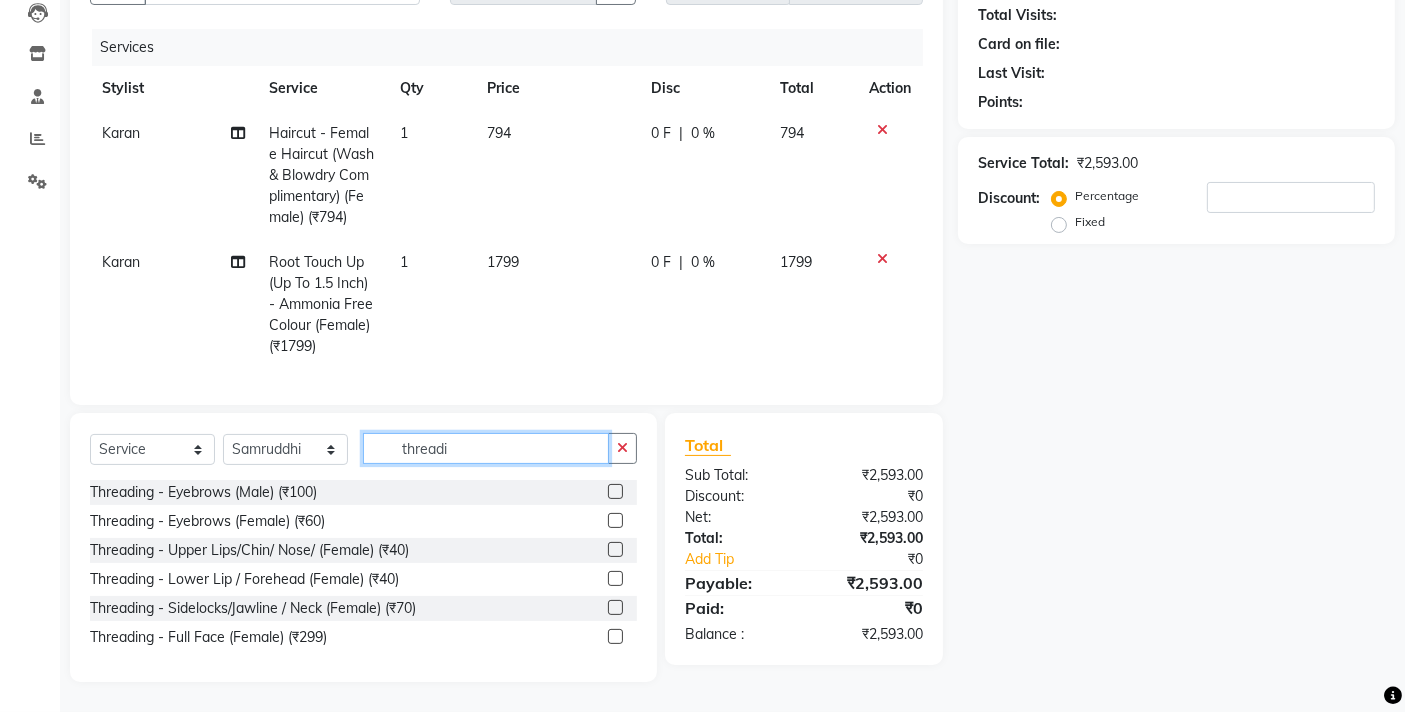 type on "threadi" 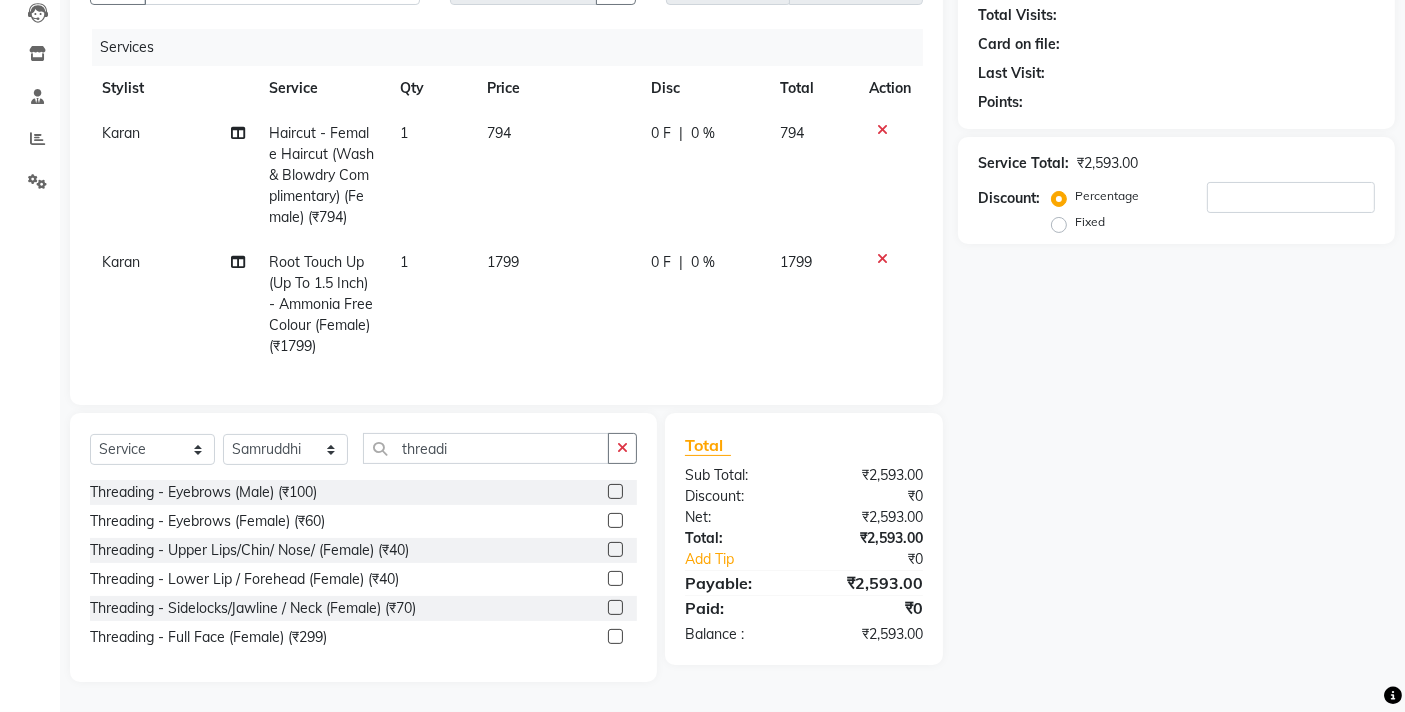 click 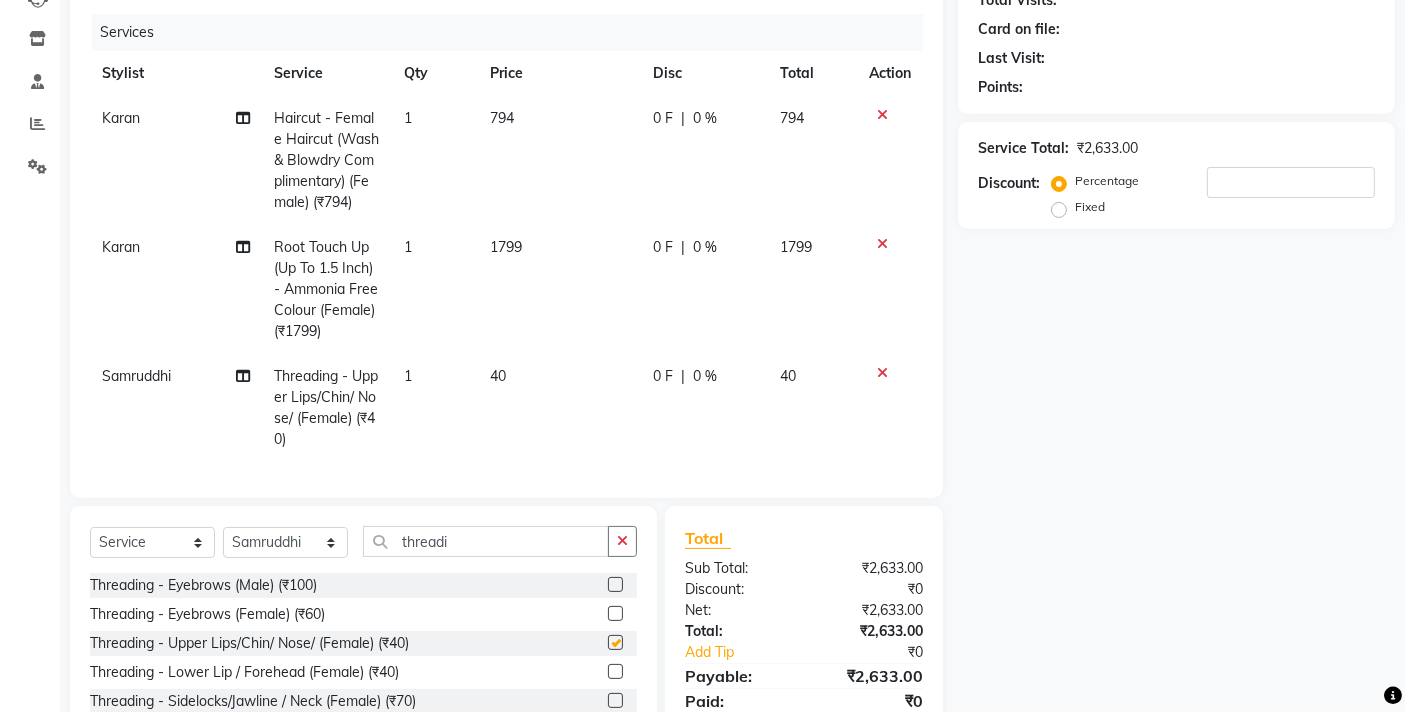 checkbox on "false" 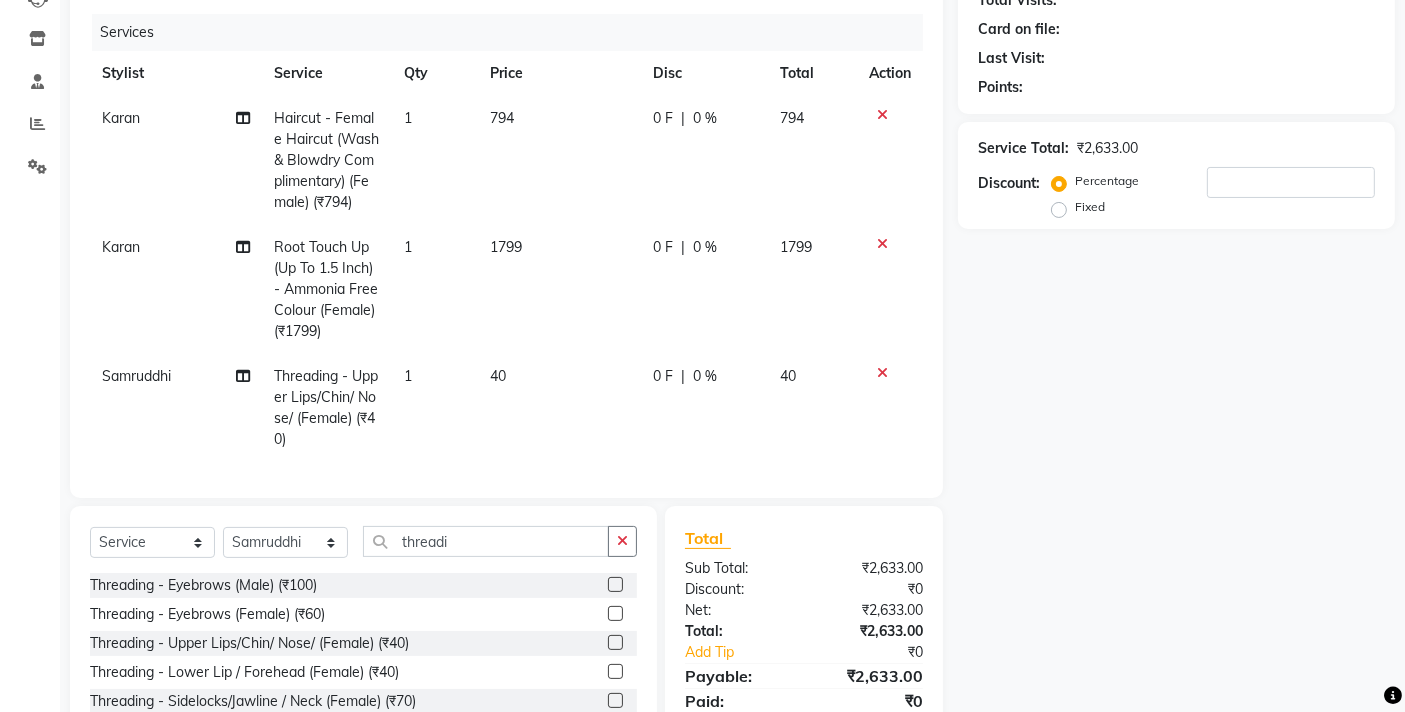 click 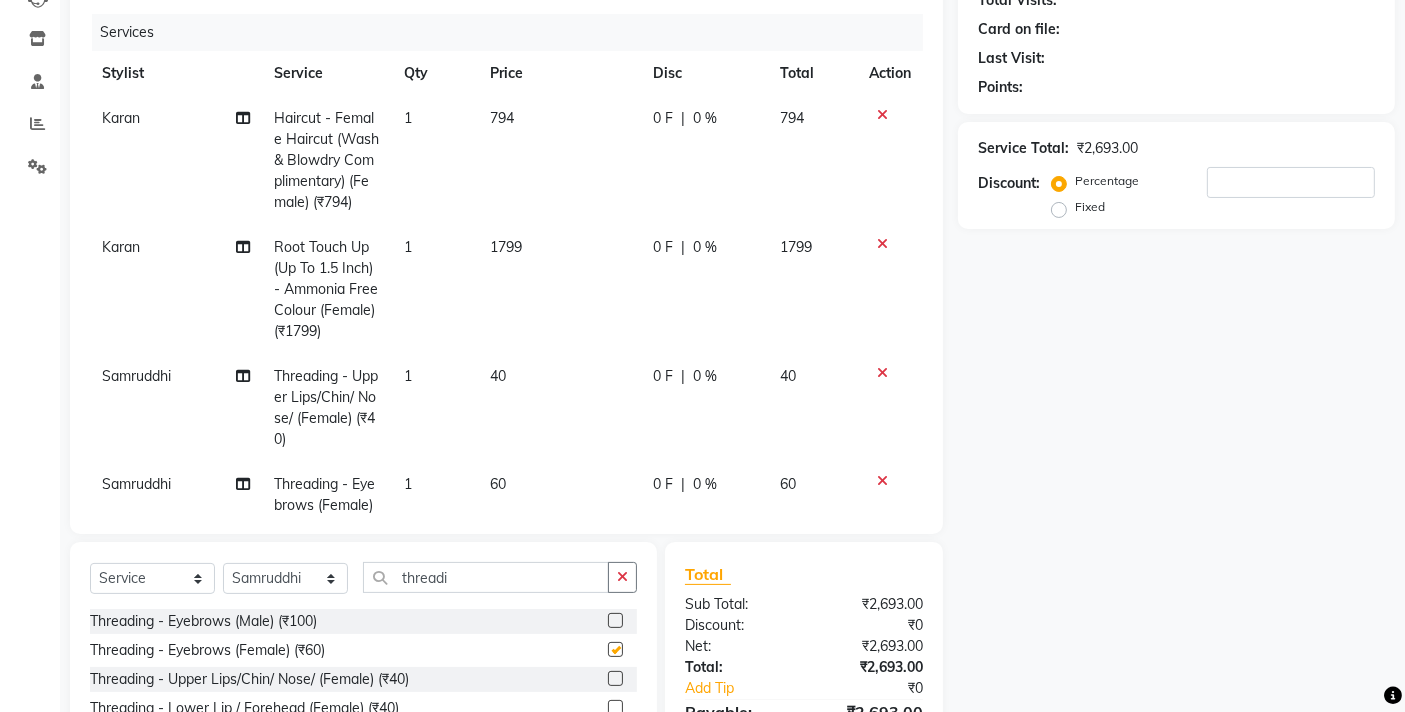 checkbox on "false" 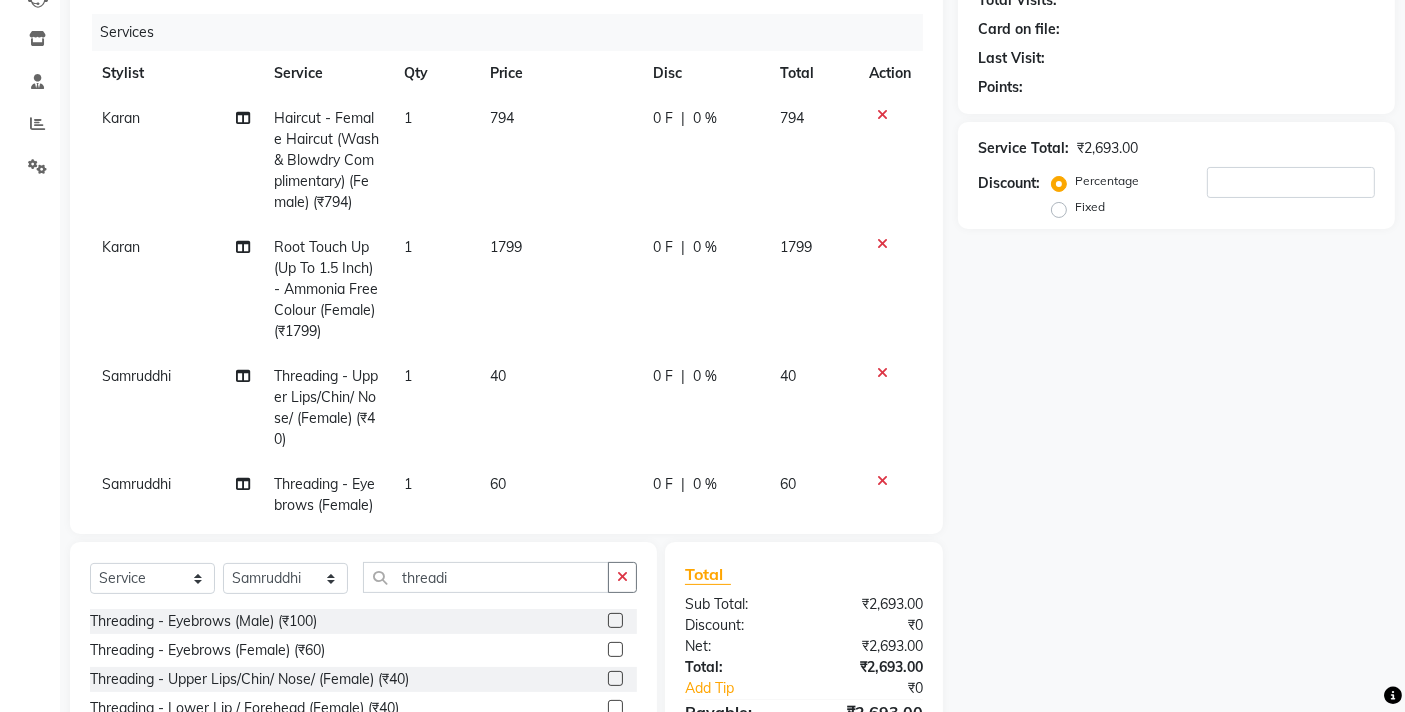 click 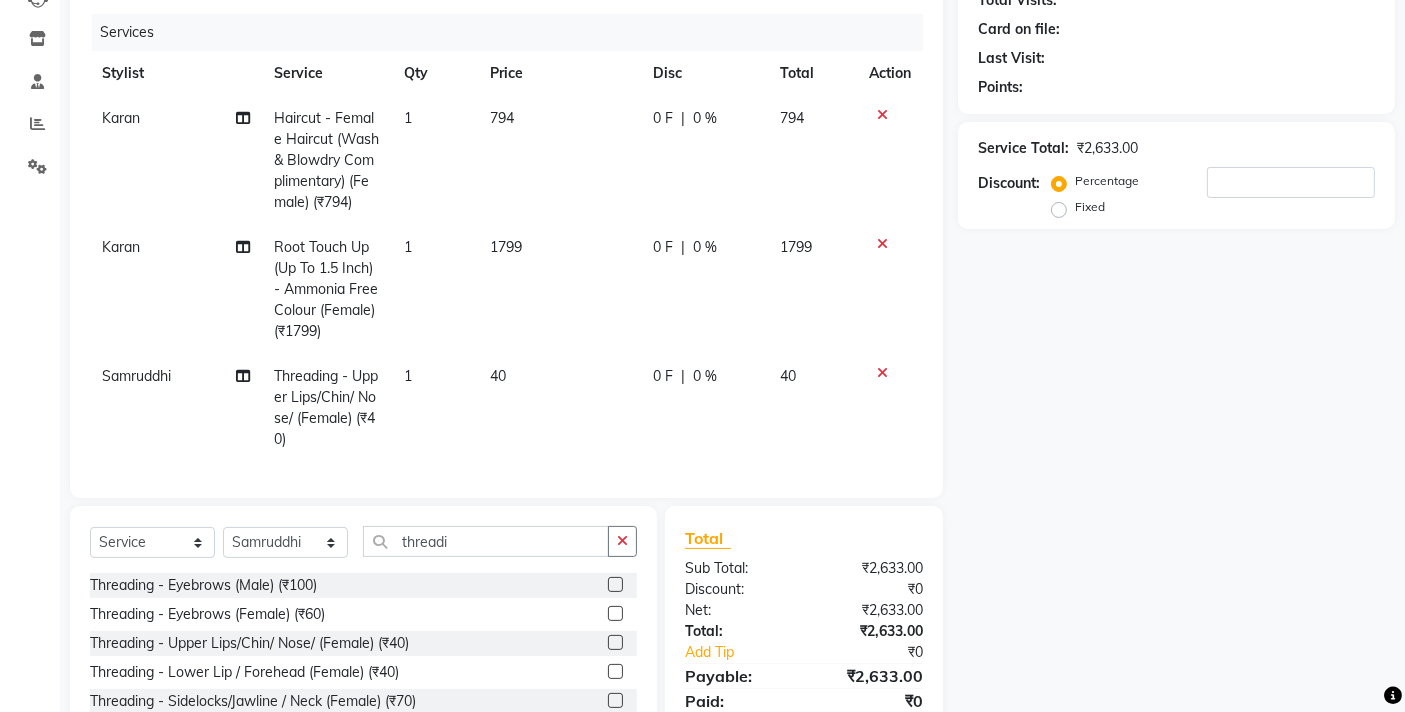 click on "1" 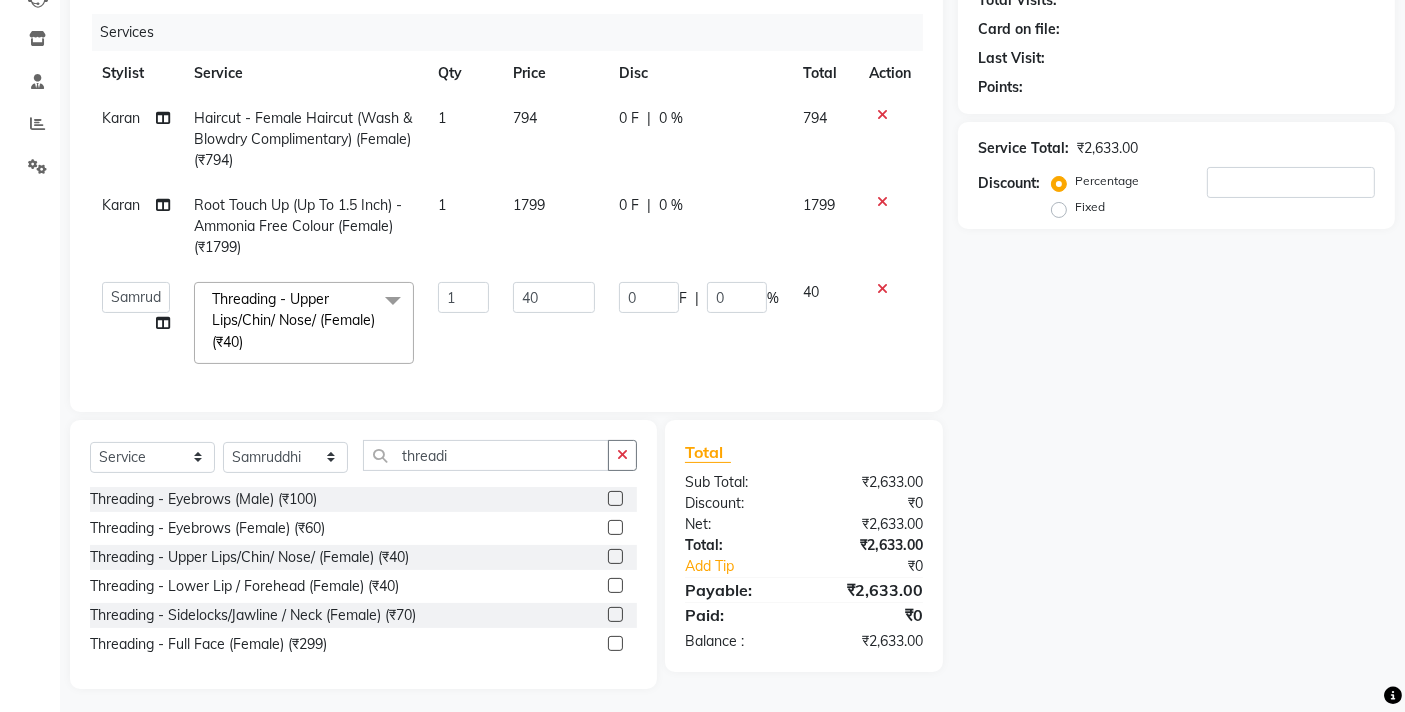 click on "Threading - Upper Lips/Chin/ Nose/ (Female) (₹40)  x Haircut - Basic Haicut (Male) (₹399) Haircut - Creative Haircut (Male) (₹499) Haircut - Hair Styling Wih Hair Wash  (Male) (₹299) Haircut - Shampoo Wash  (Male) (₹199) kids haircut male (Up to 10 years) (₹299) Beard trimming or shapping (₹199) kids haircut Girl (Up to 10 years) (₹450) Head Massage  - Aroma Oil Dandruff/ Hair Fall Oil (Male) (₹699) Head Massage  - Head Massage With Steam (Male) (₹899) Head Massage  - Aroma Oil Dandruff/ Hair Fall Oil (Female) (₹799) Head Massage  - Head Massage With Steam (Female) (₹999) Hair Treatment  - Loreal Hair Spa (Male) (₹999) Hair Treatment  - Protein Hair Spa (Male) (₹1499) Hair Treatment  - Shea Spa/Biotop Spa (Male) (₹1799) Hair Treatment  - Fibre Plex / Ola Plex (Male) (₹200) Hair Treatment  - Dandruff Control Treatment  (Male) (₹1799) Hair Treatment  - Root Deep Hair Fall Control Treatment  (Male) (₹1799) Hair Colour - Moustache (Male) (₹199) Only wash (₹150)" 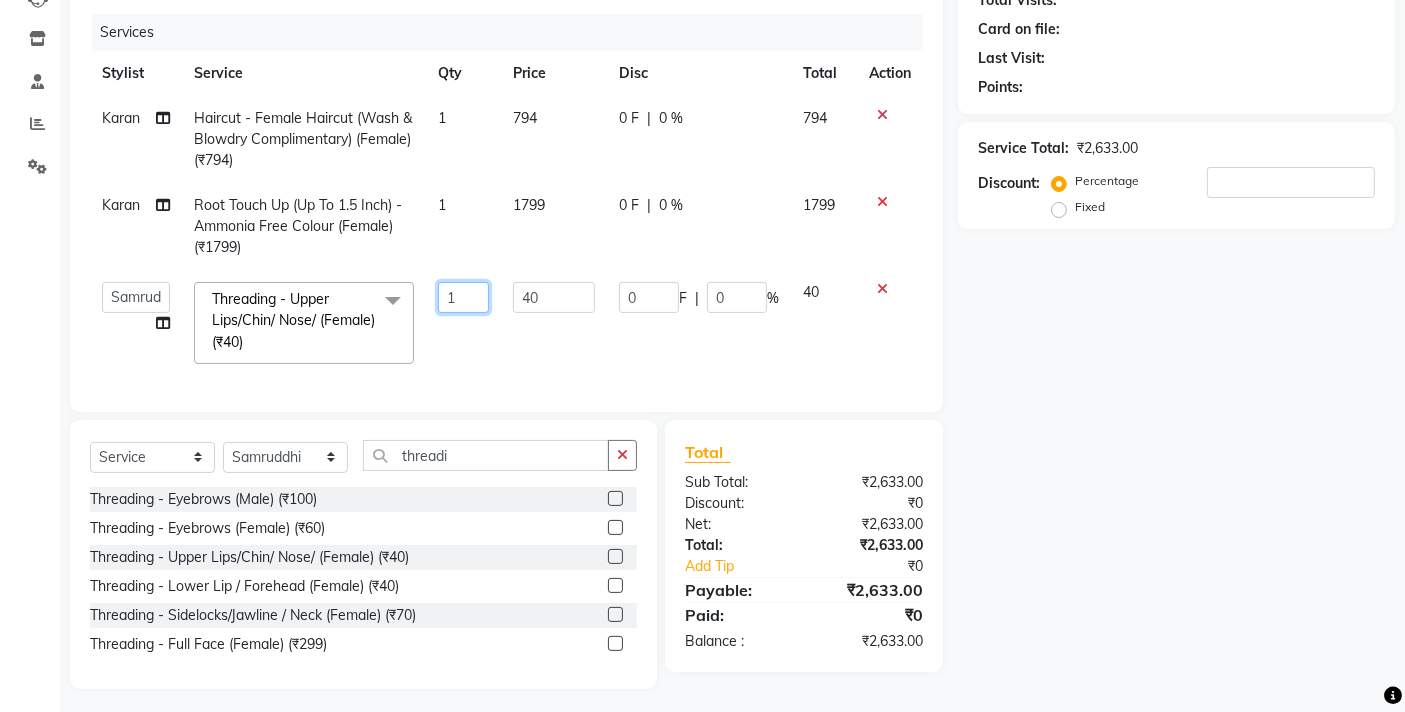 click on "1" 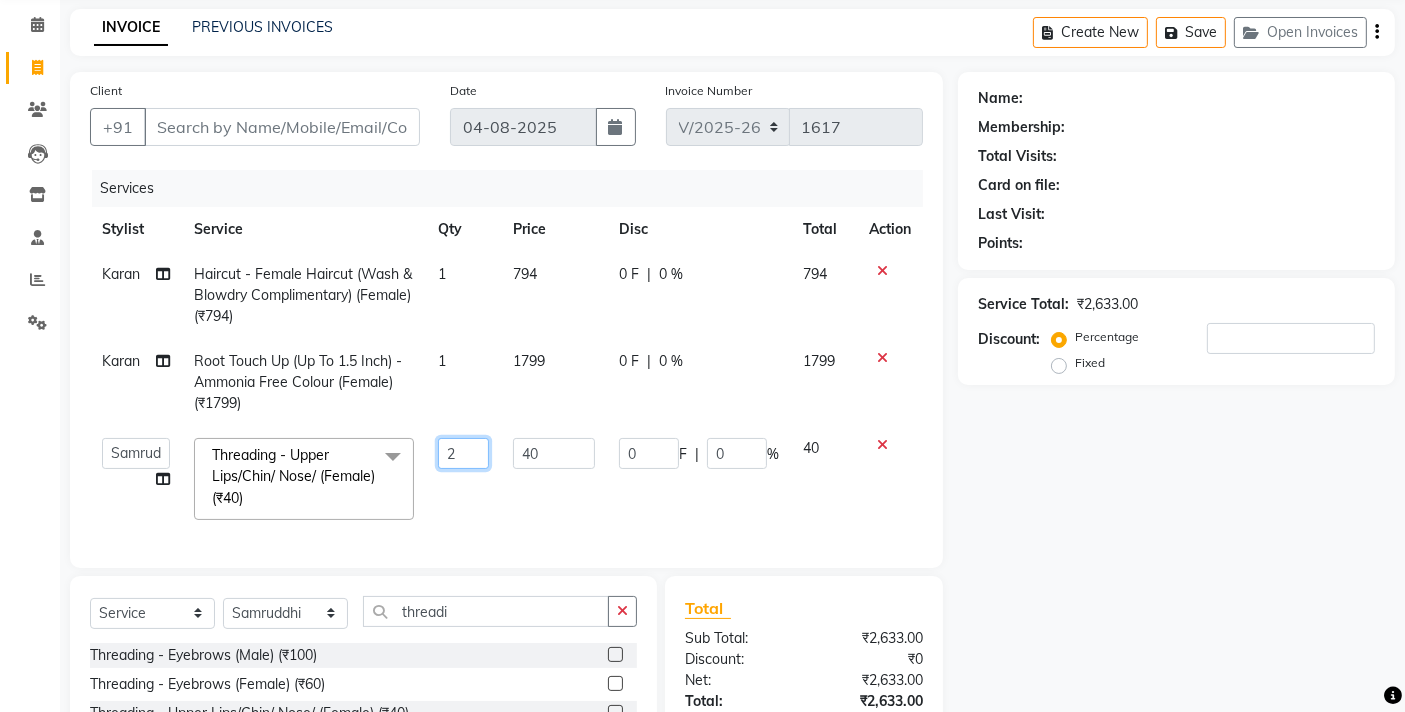 scroll, scrollTop: 0, scrollLeft: 0, axis: both 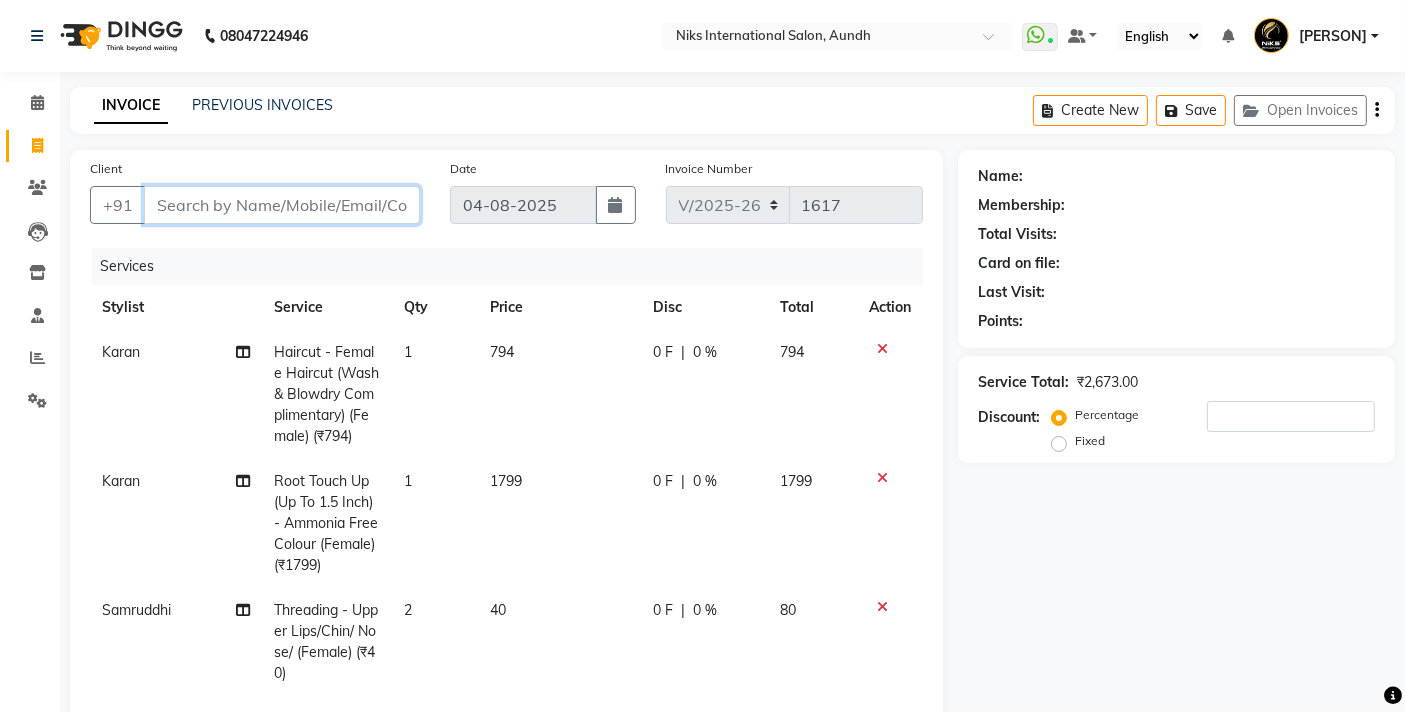 click on "Client" at bounding box center [282, 205] 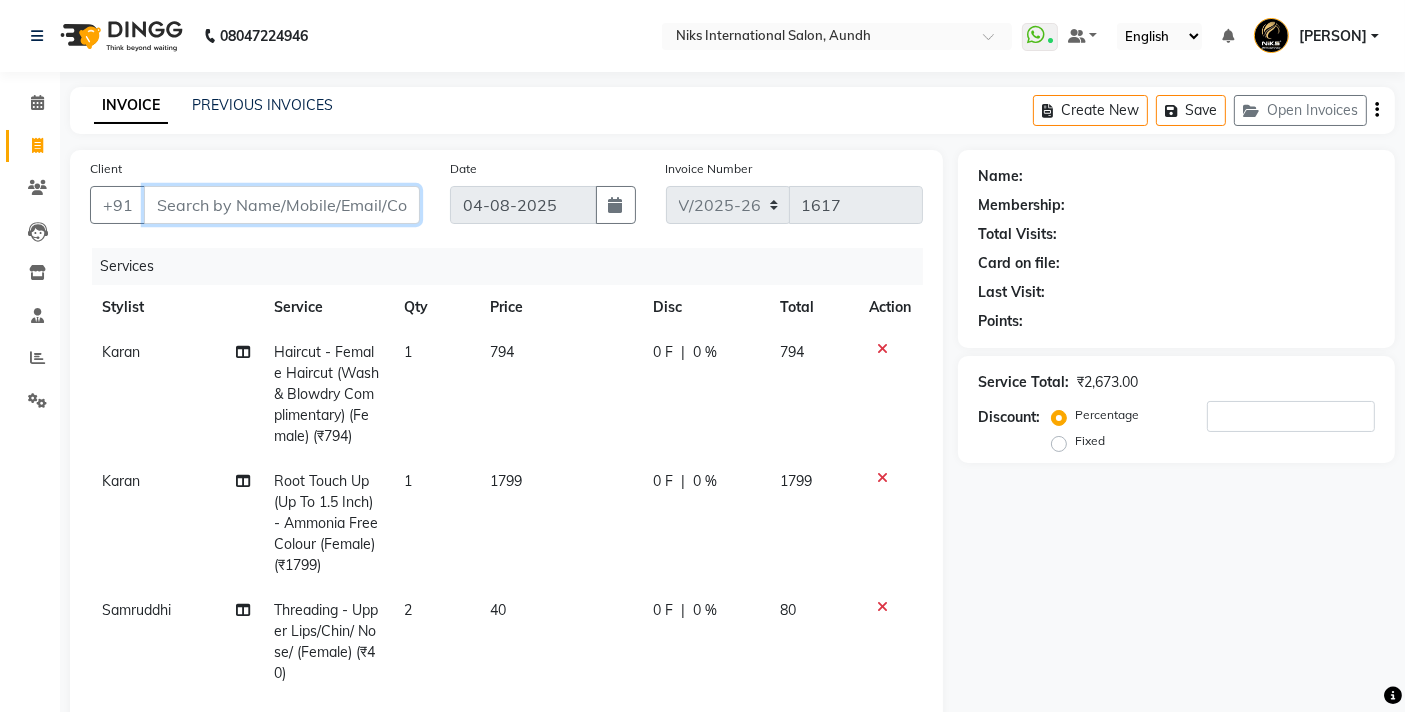 type on "7" 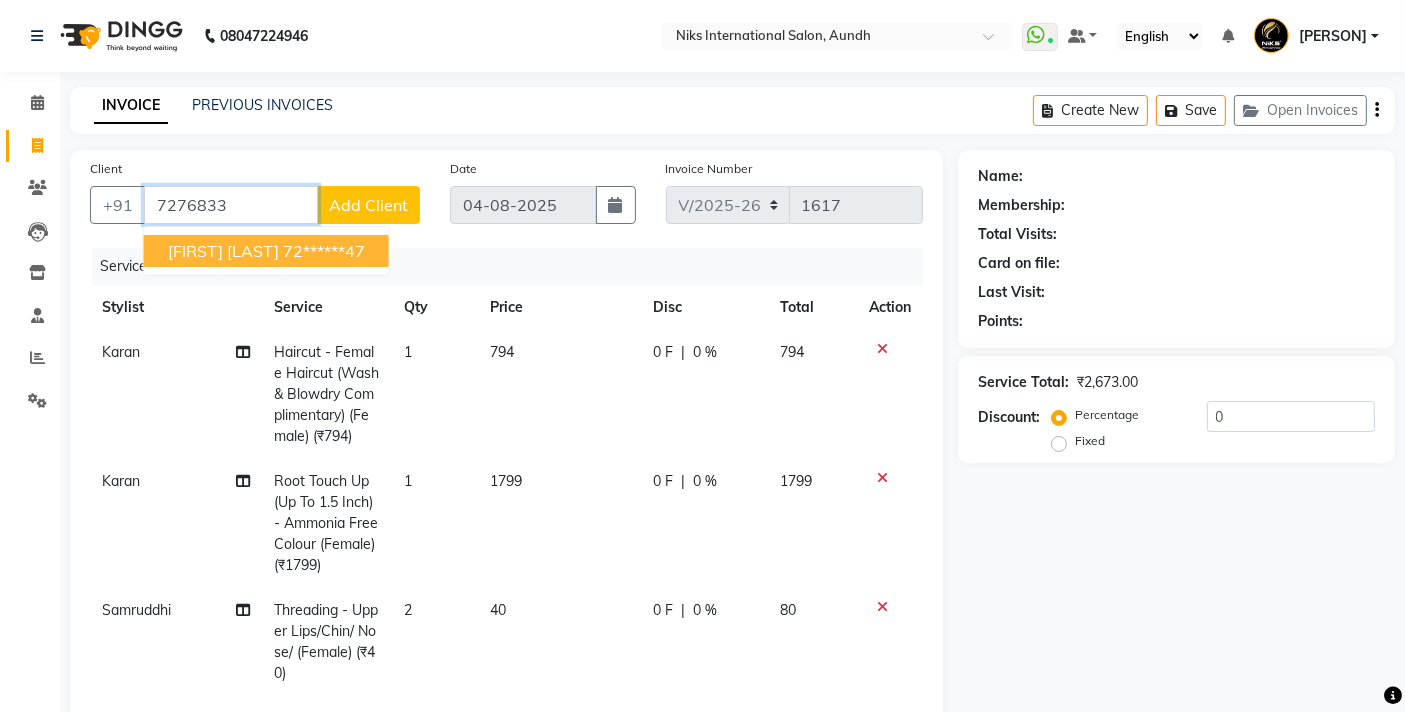 click on "Ekta Chaturvedi  72******47" at bounding box center (266, 251) 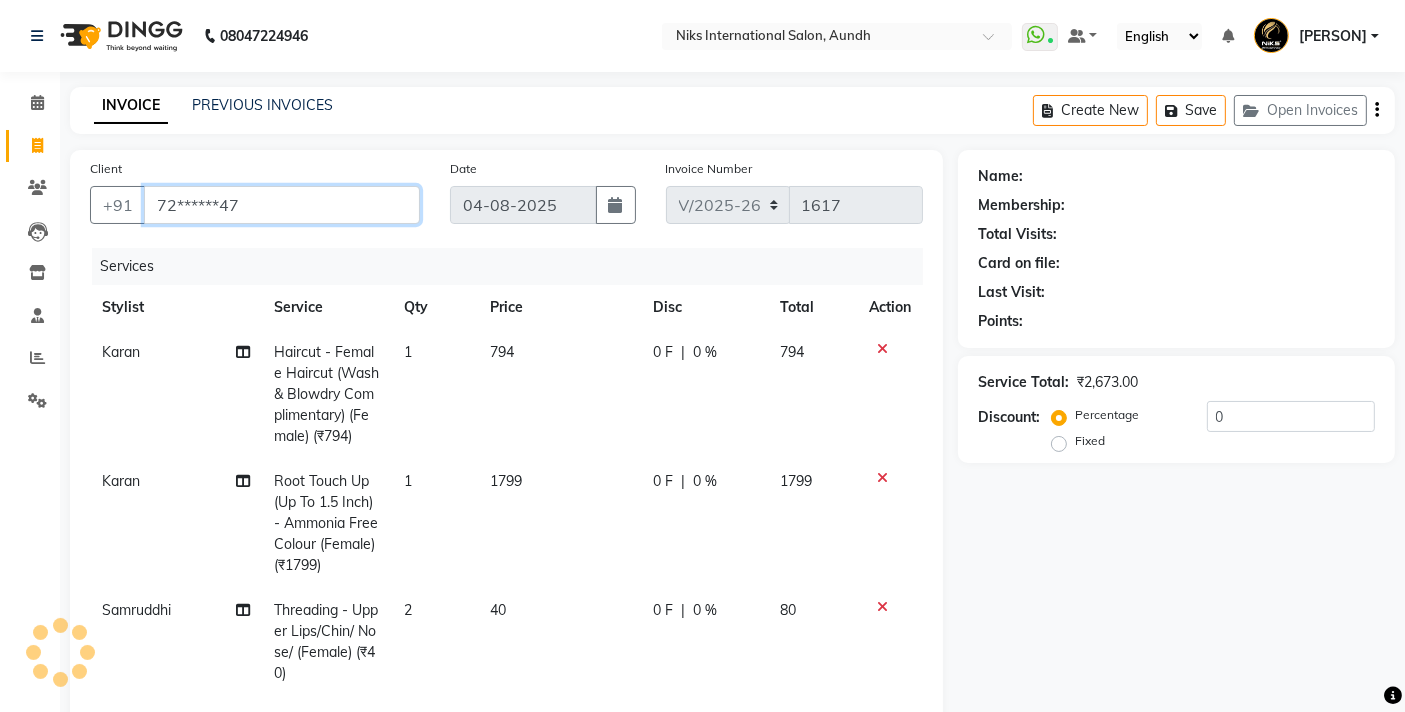 type on "72******47" 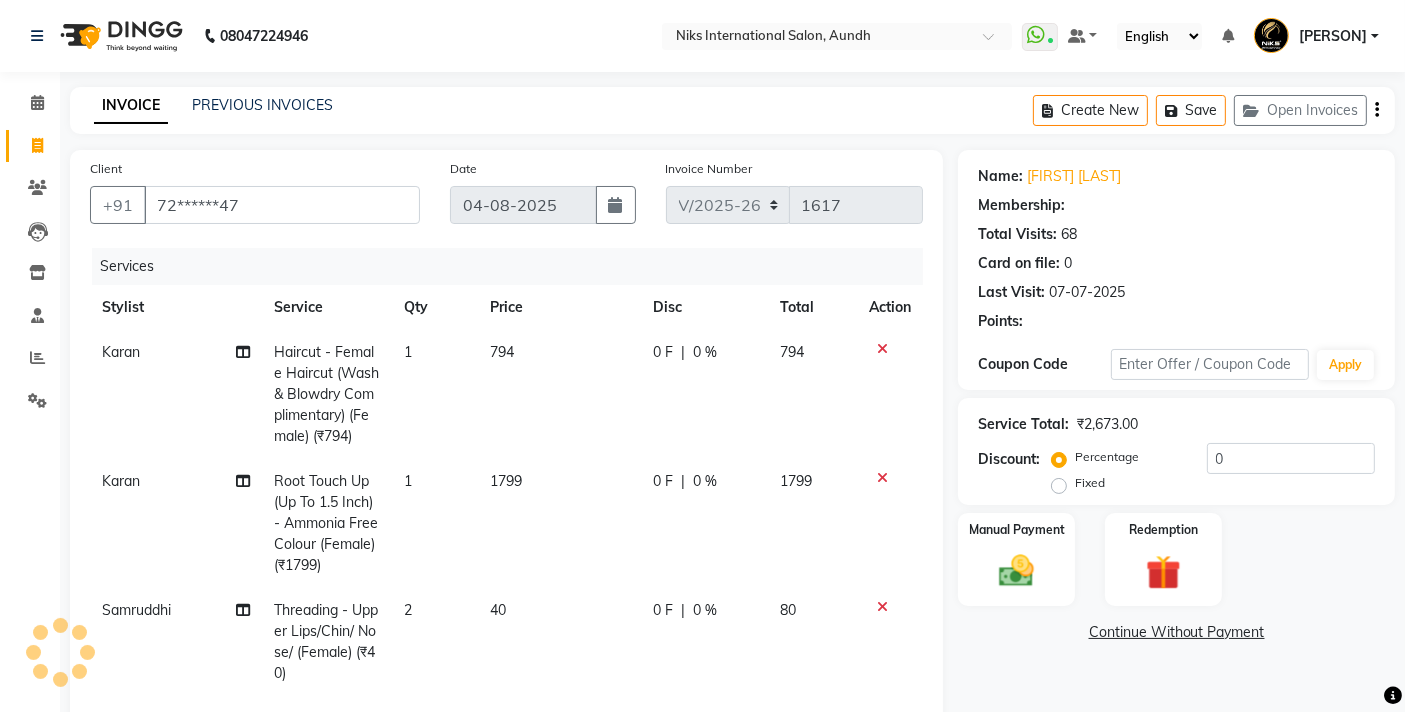 select on "1: Object" 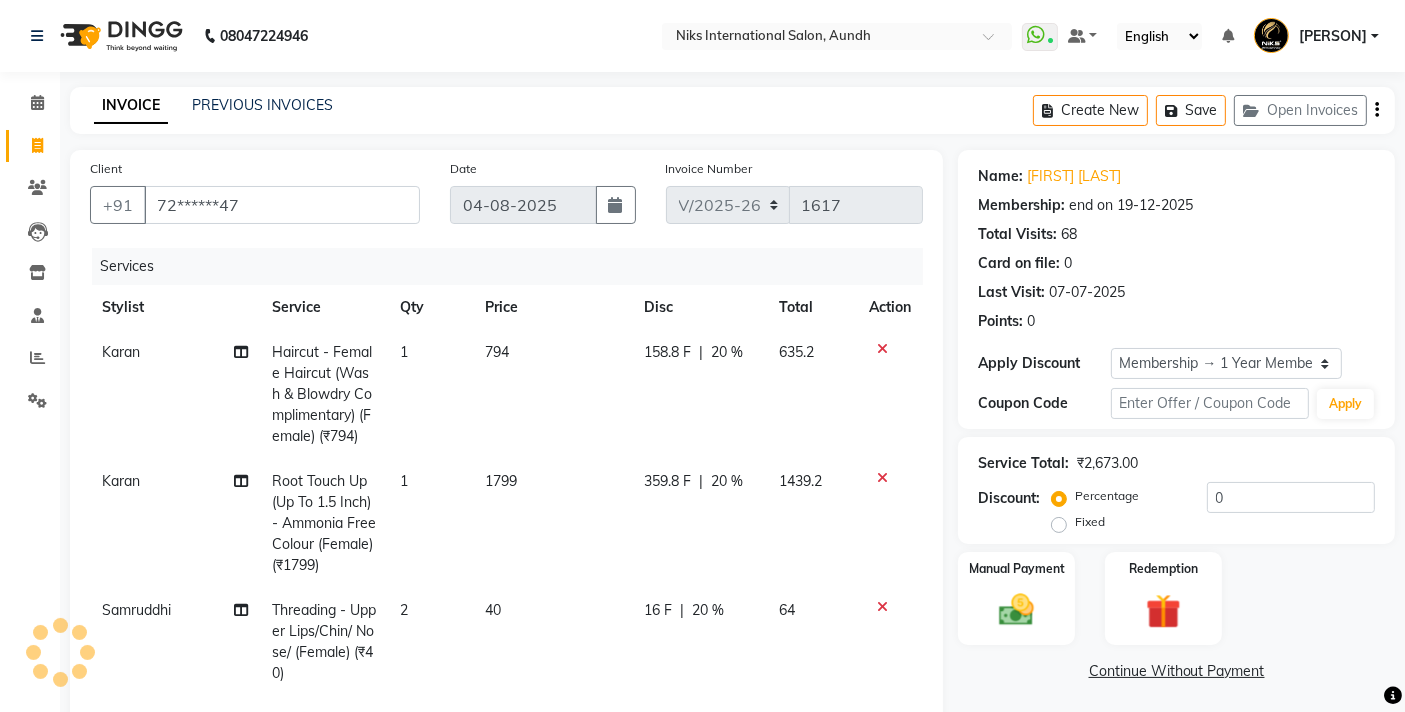 type on "20" 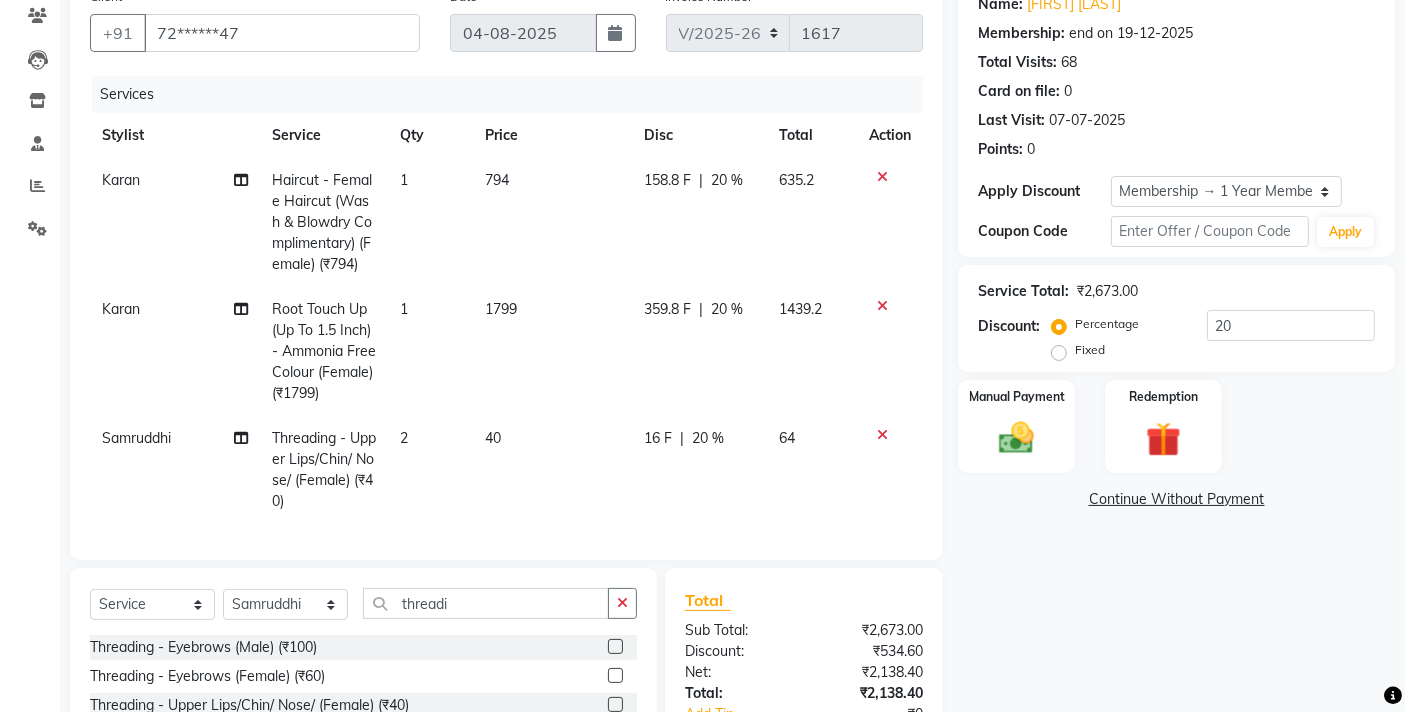 scroll, scrollTop: 342, scrollLeft: 0, axis: vertical 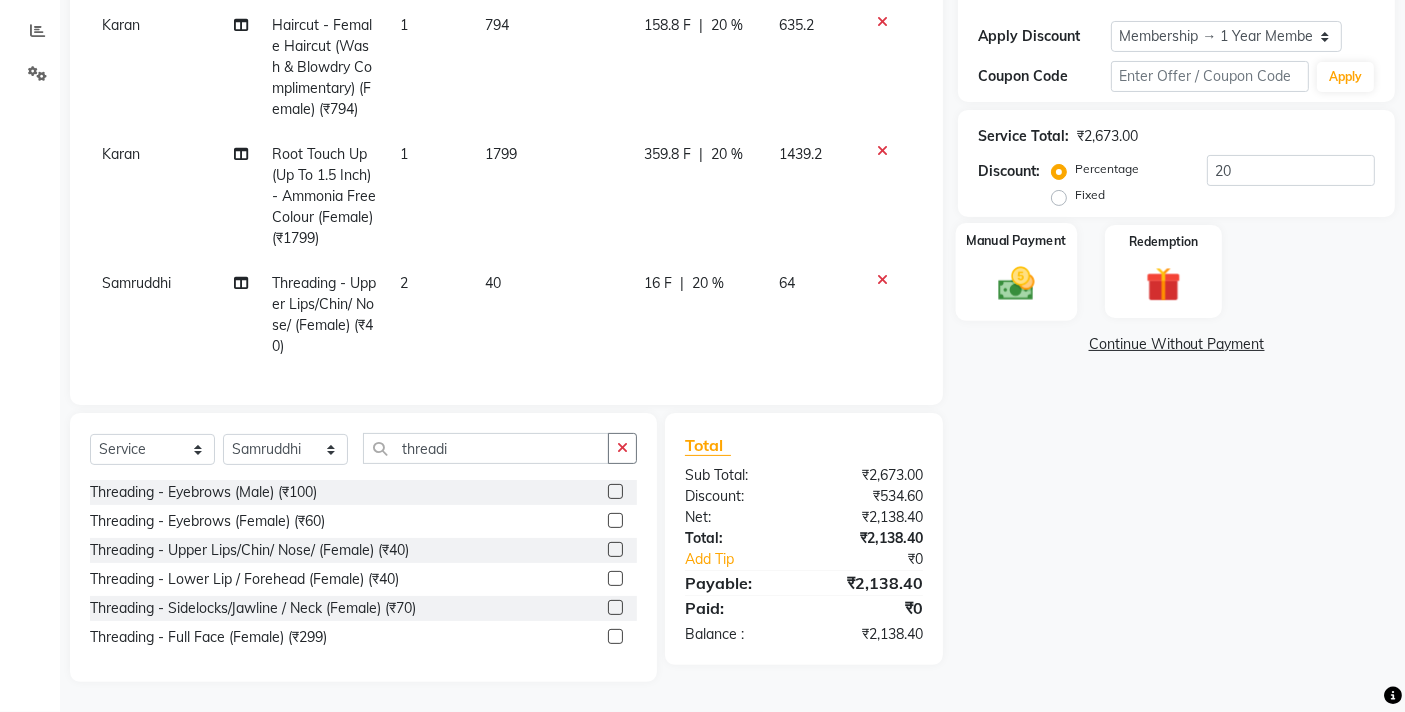 click 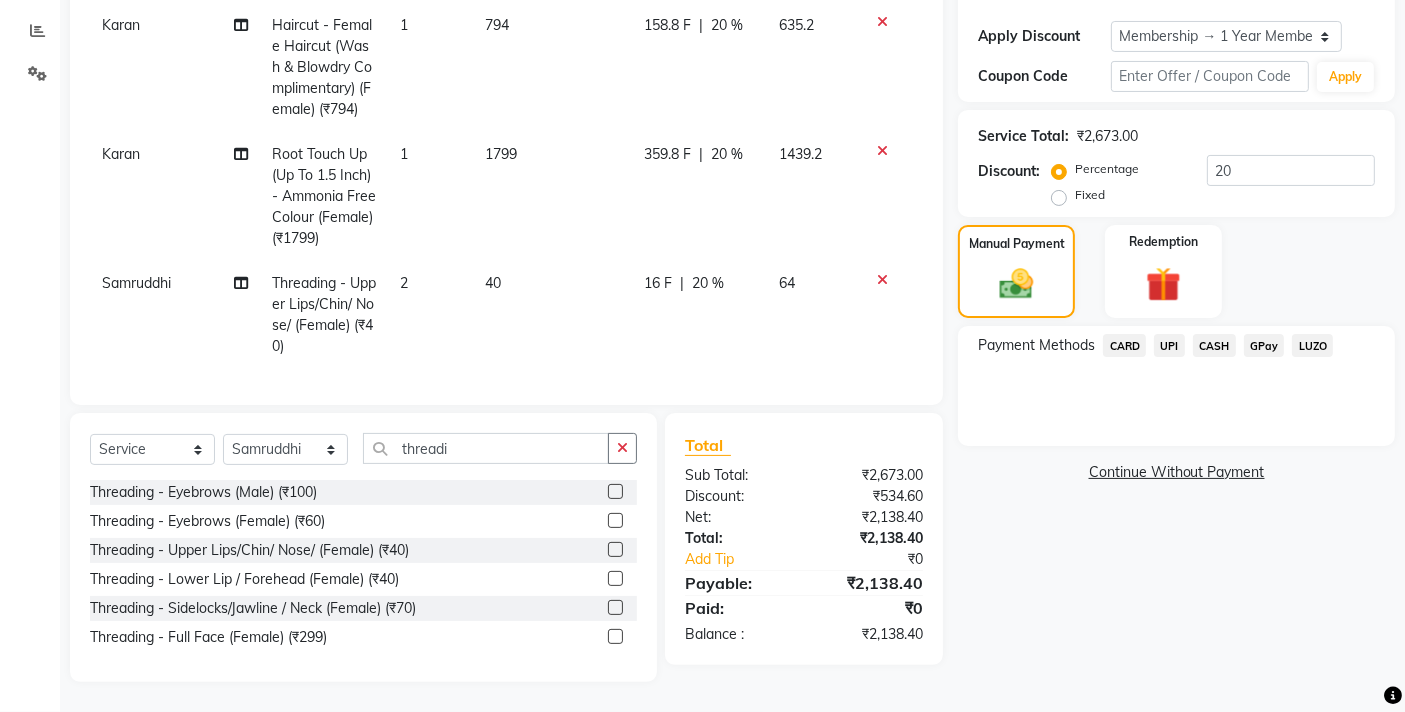 click on "CARD" 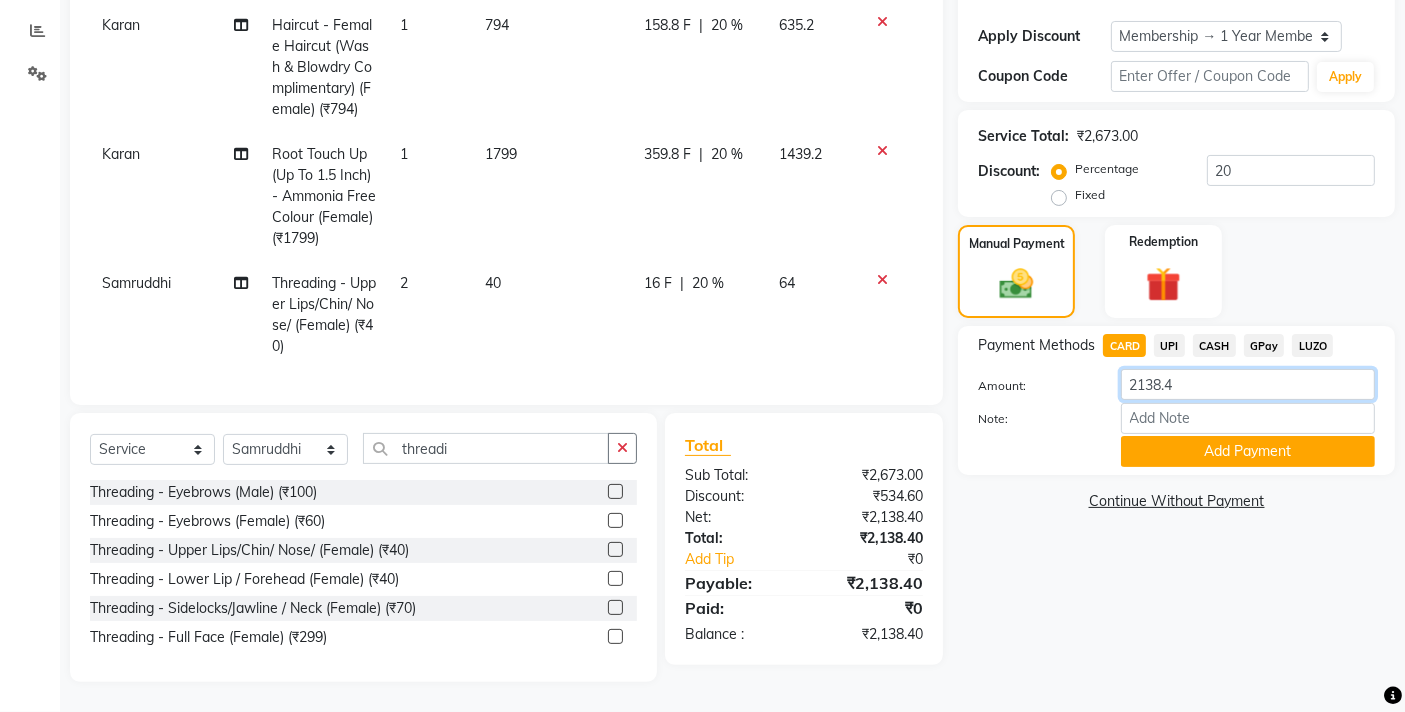 click on "2138.4" 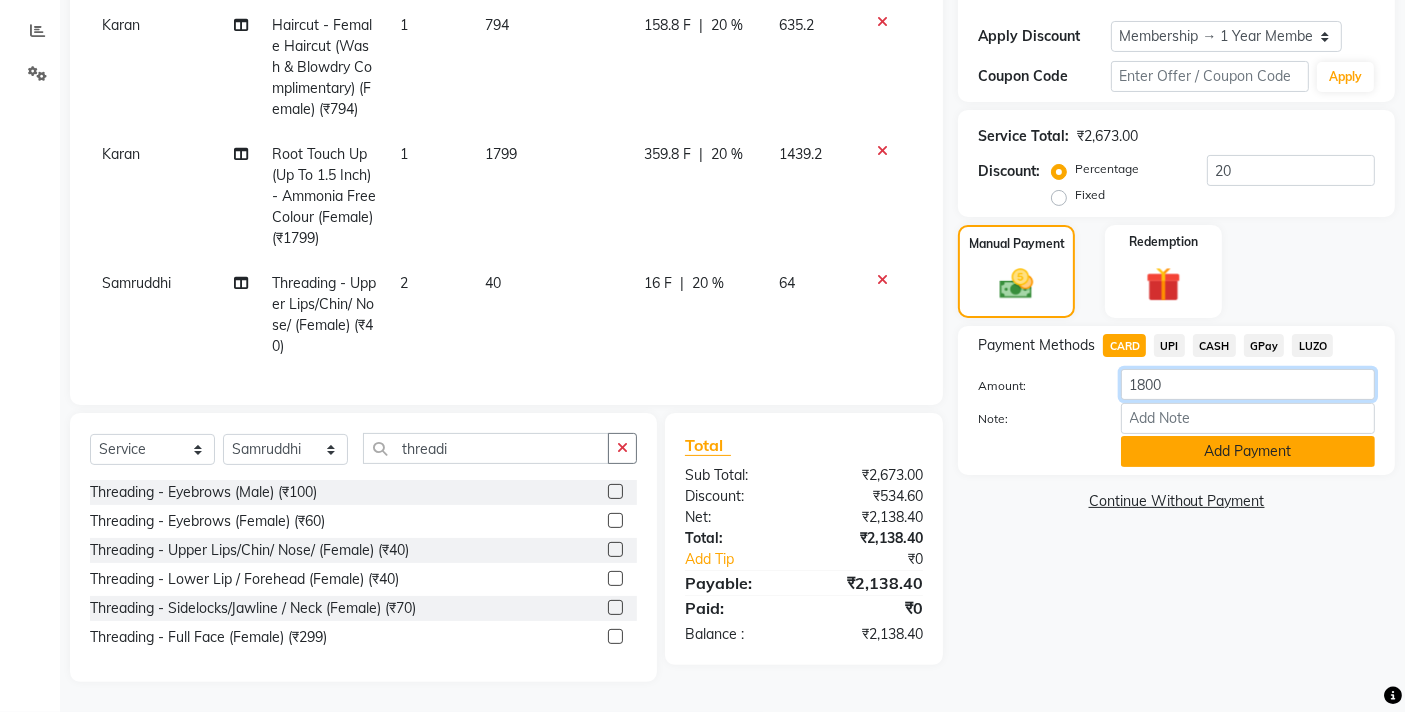 type on "1800" 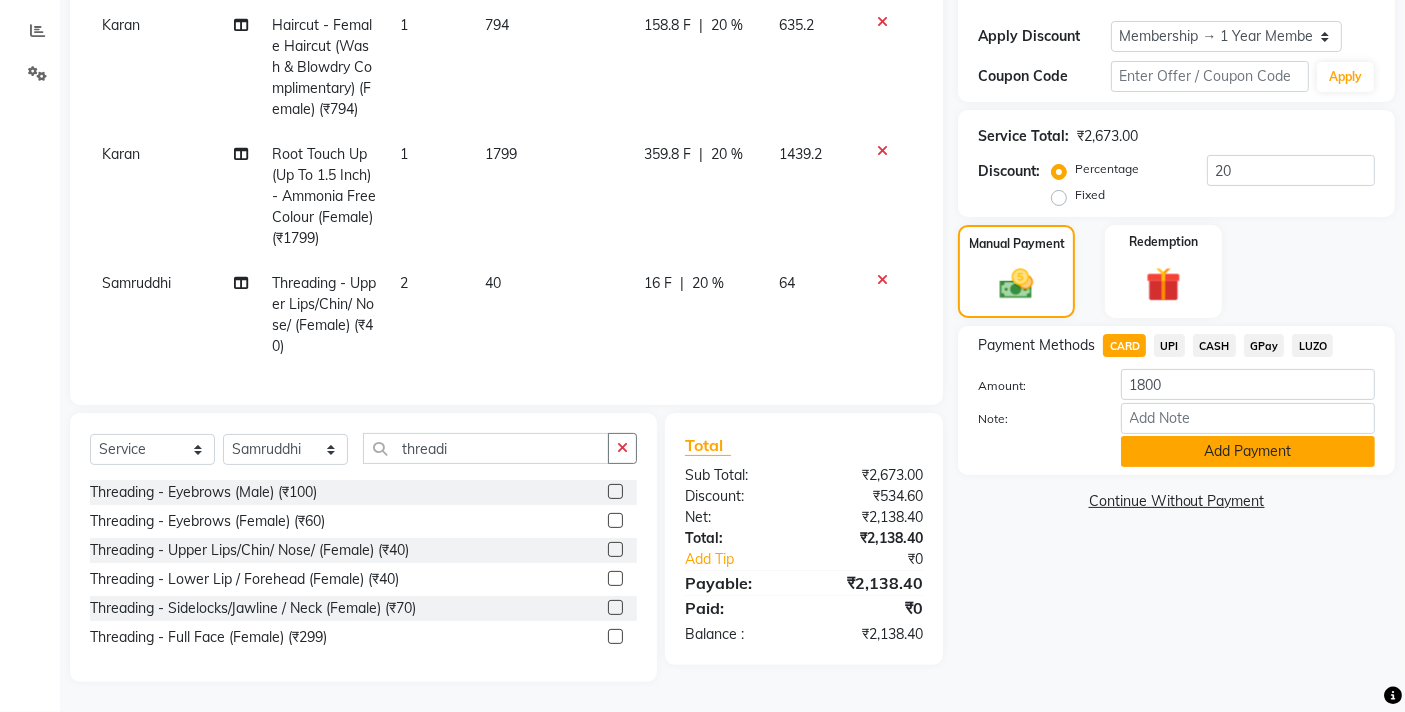 click on "Add Payment" 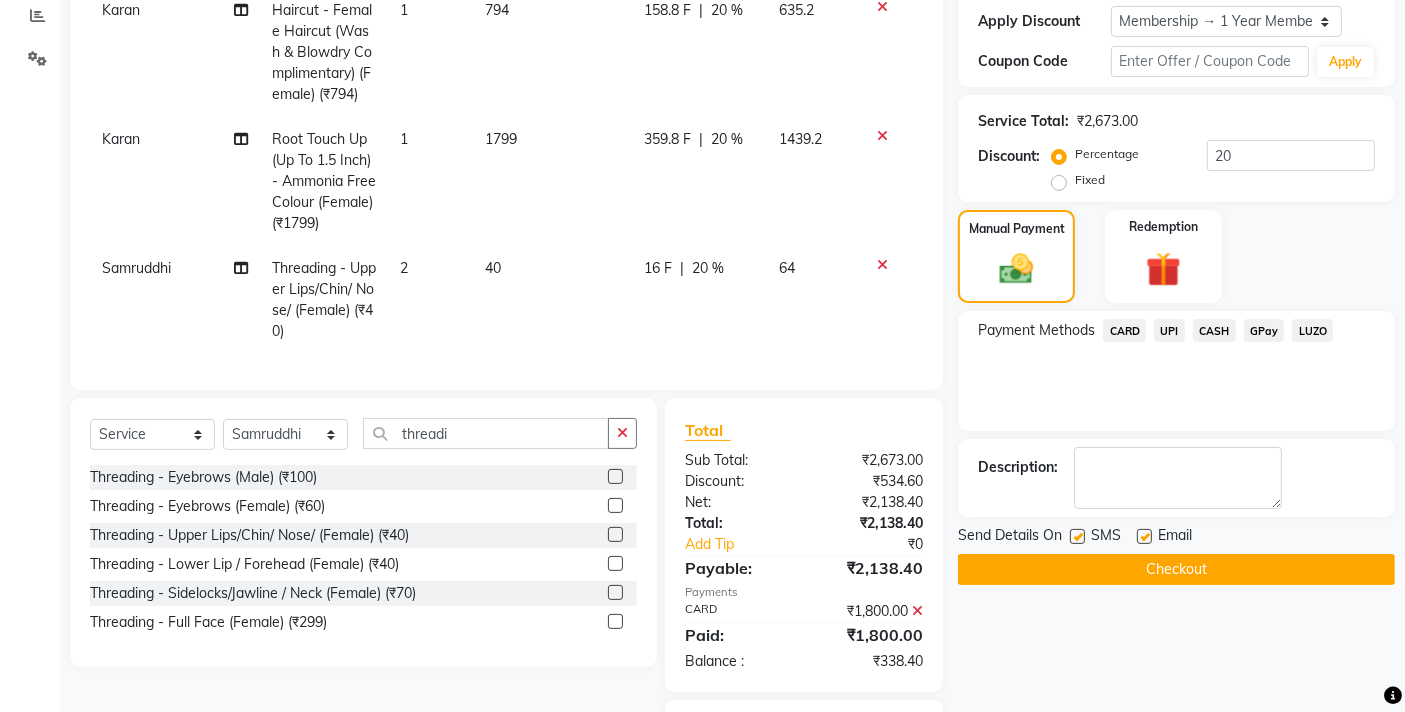 click on "UPI" 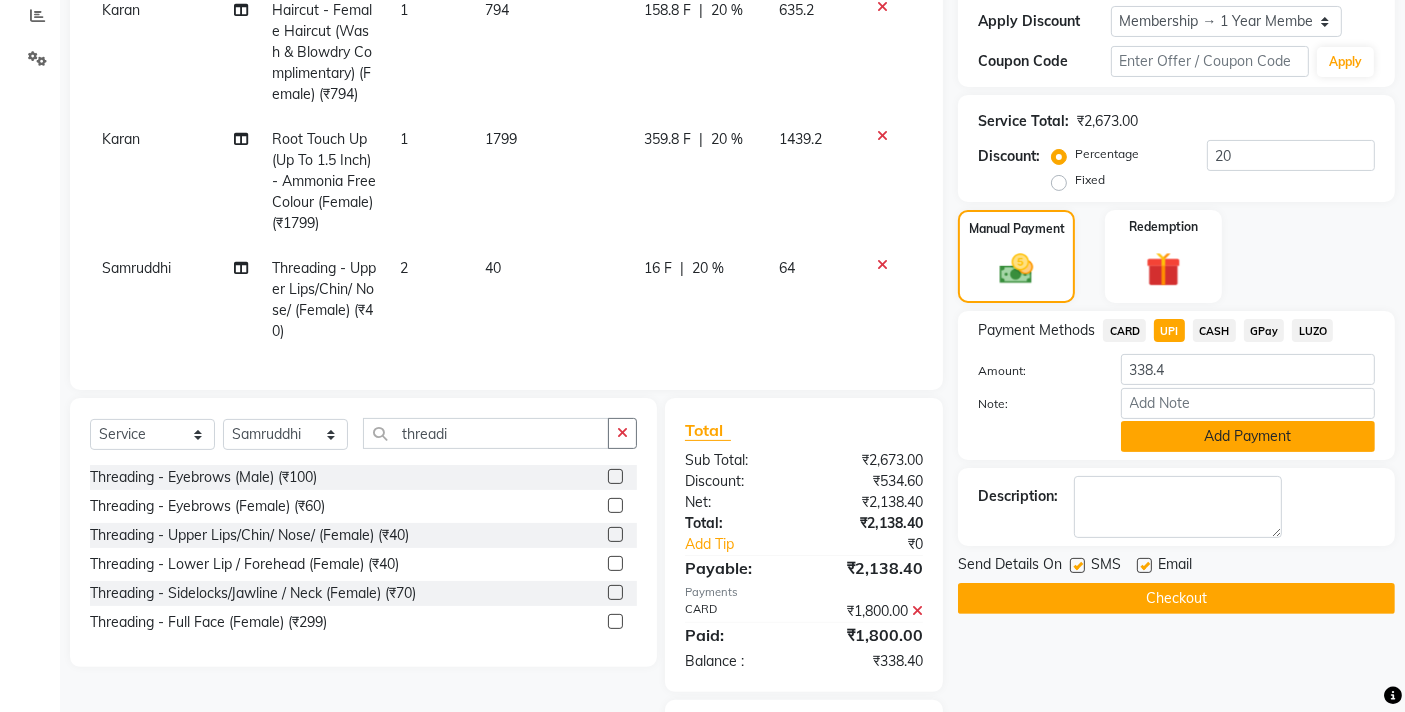 click on "Add Payment" 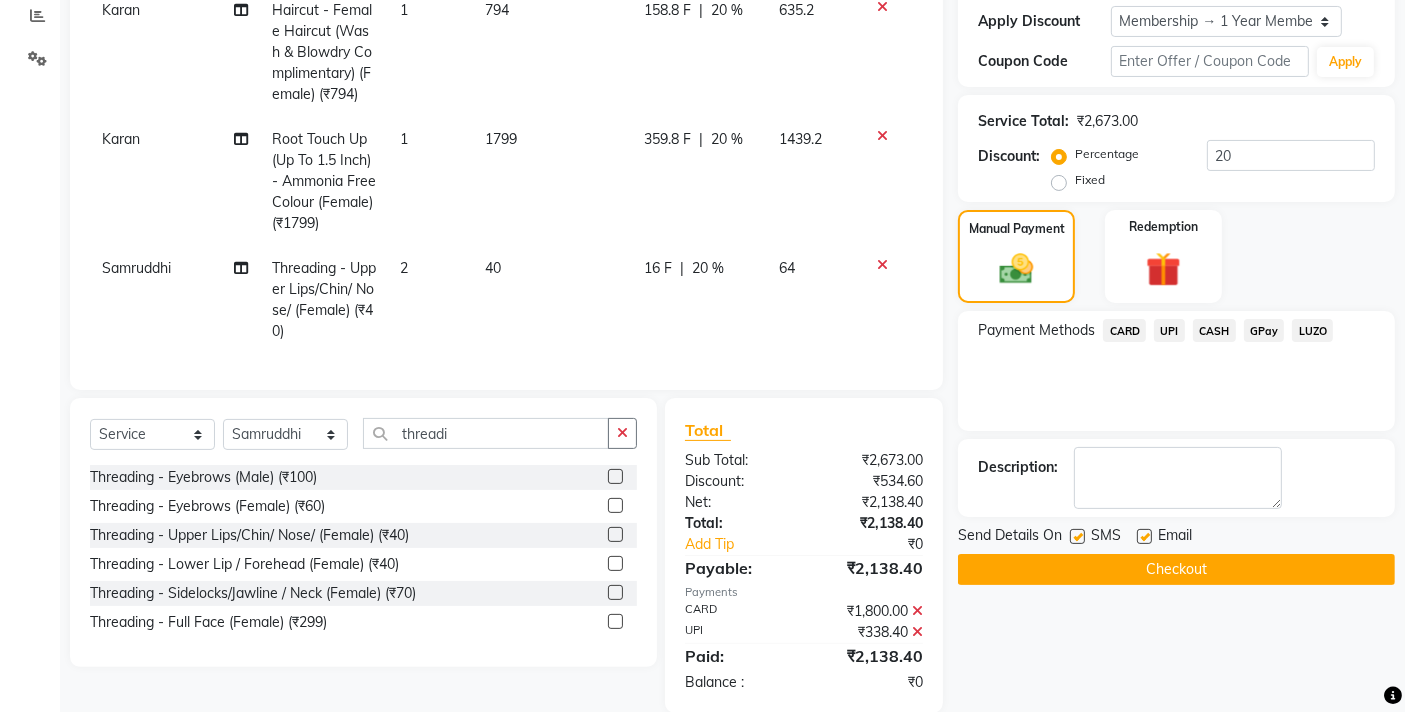click on "Checkout" 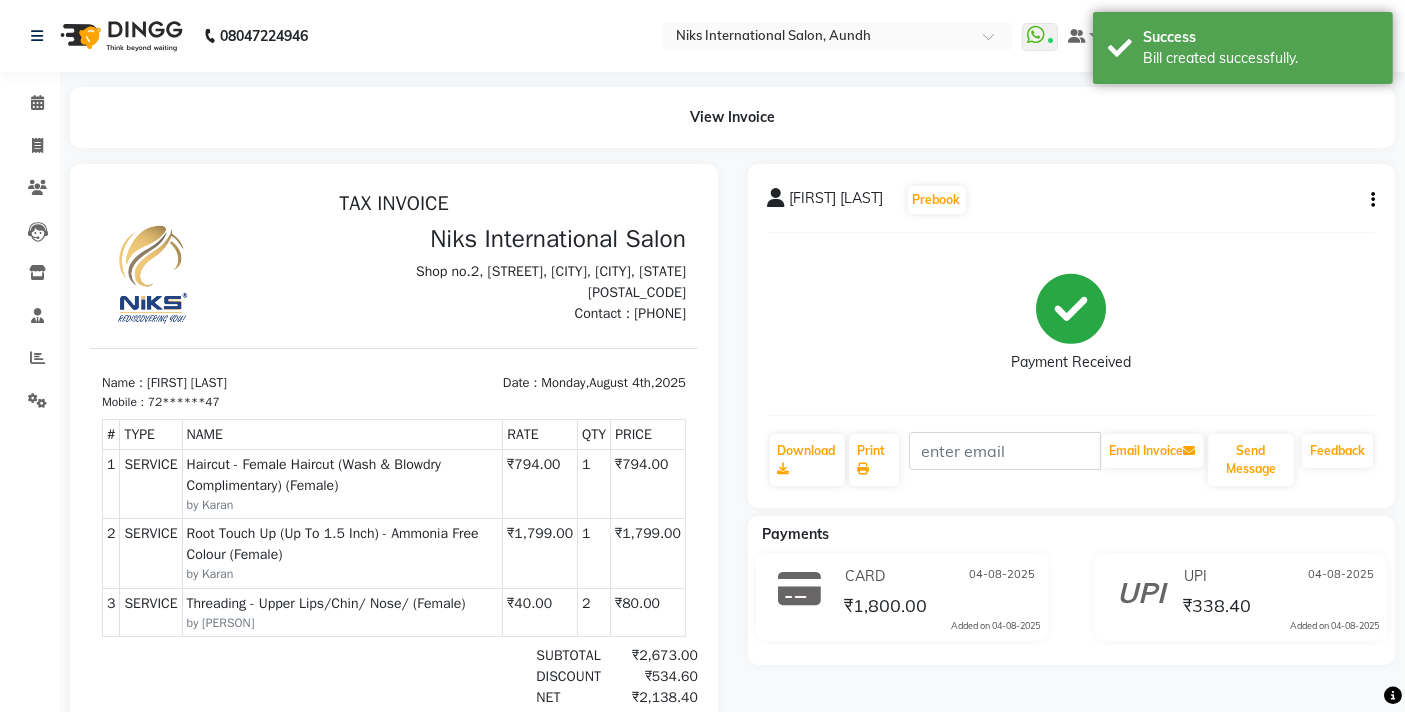 scroll, scrollTop: 0, scrollLeft: 0, axis: both 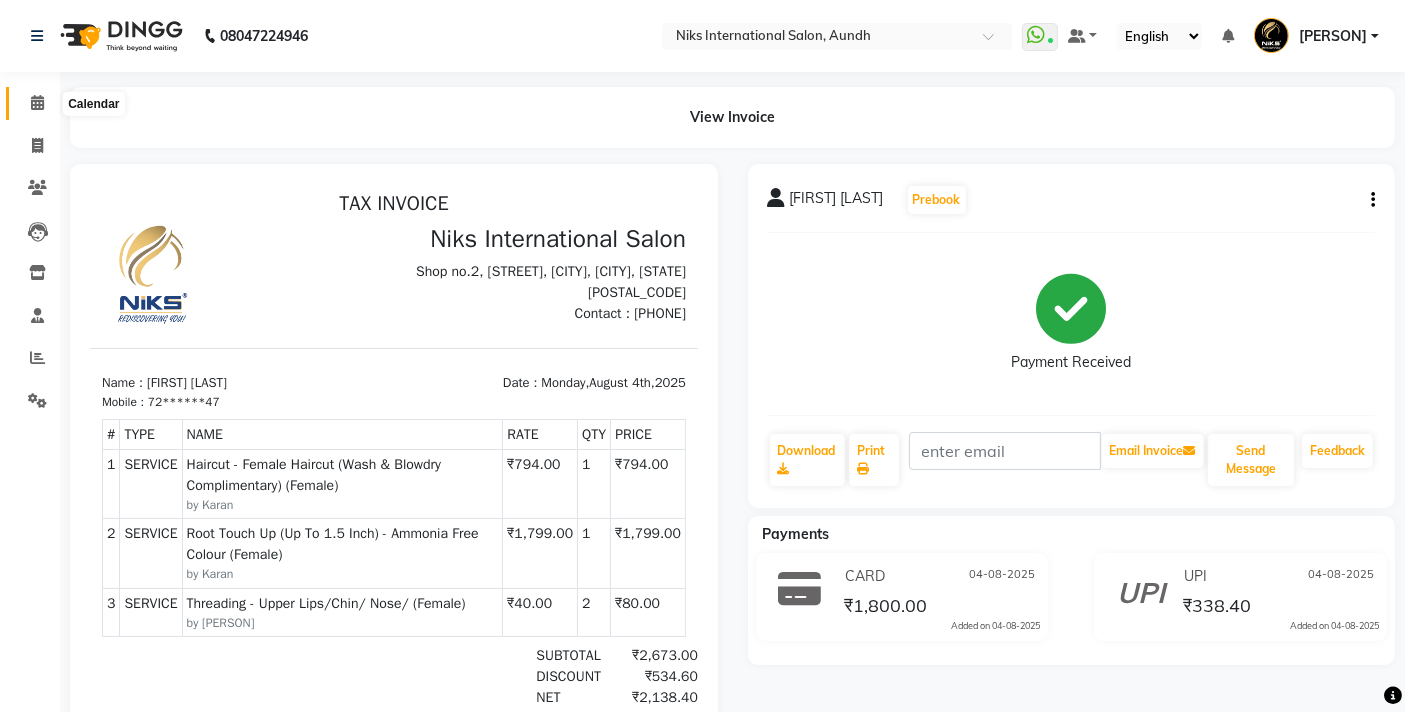 click 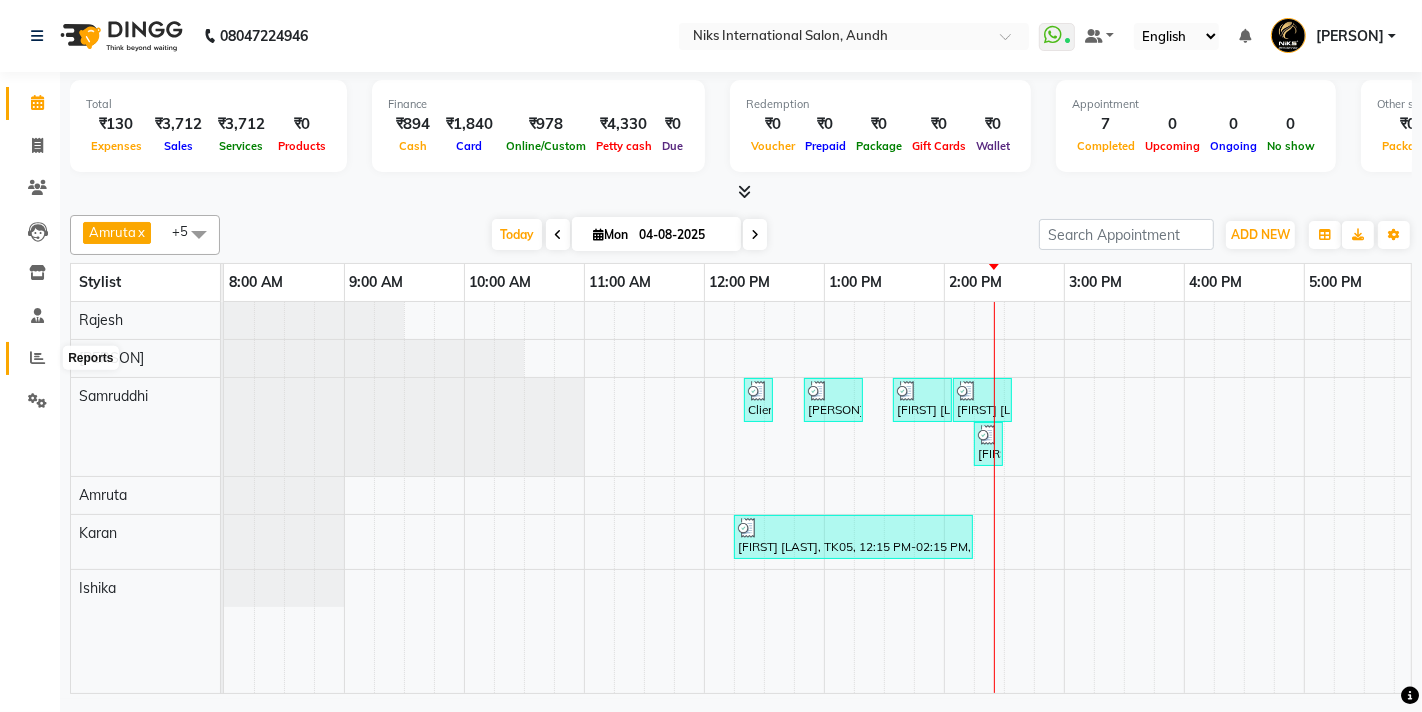 click 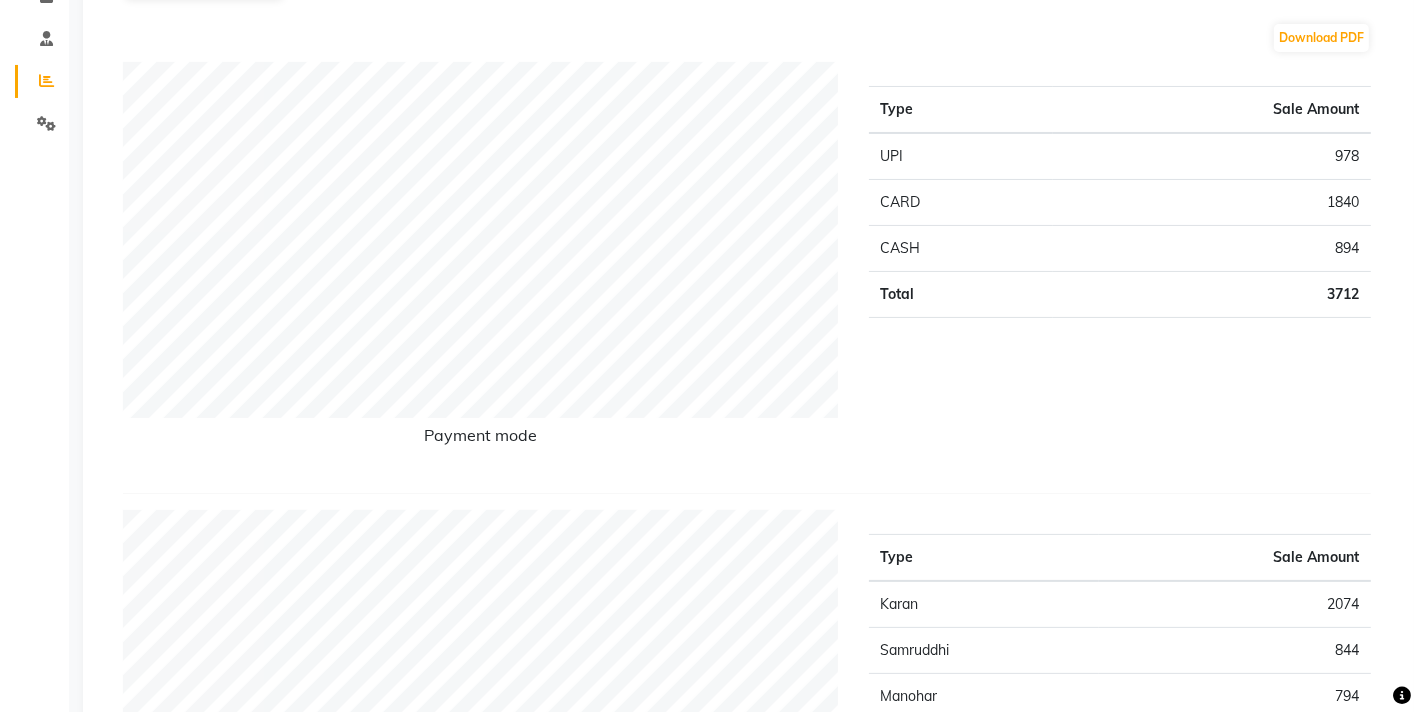 scroll, scrollTop: 0, scrollLeft: 0, axis: both 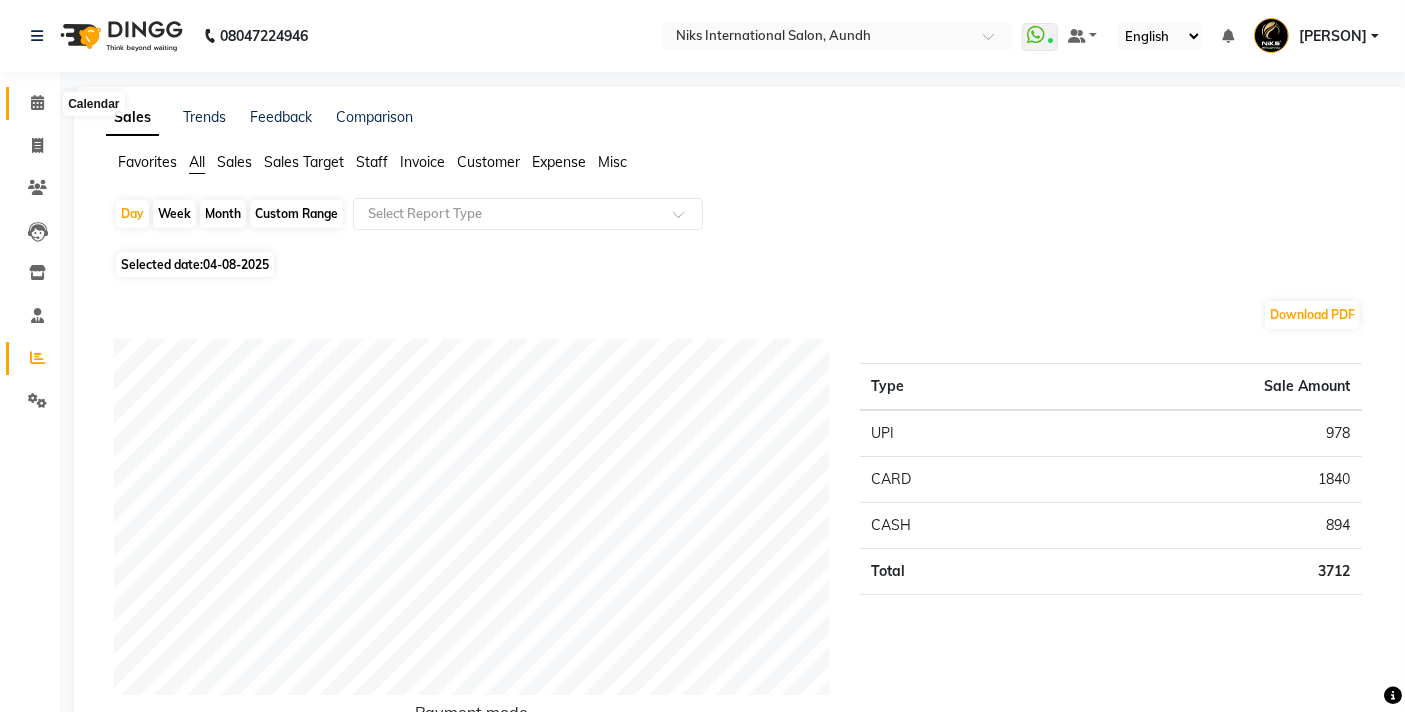 click 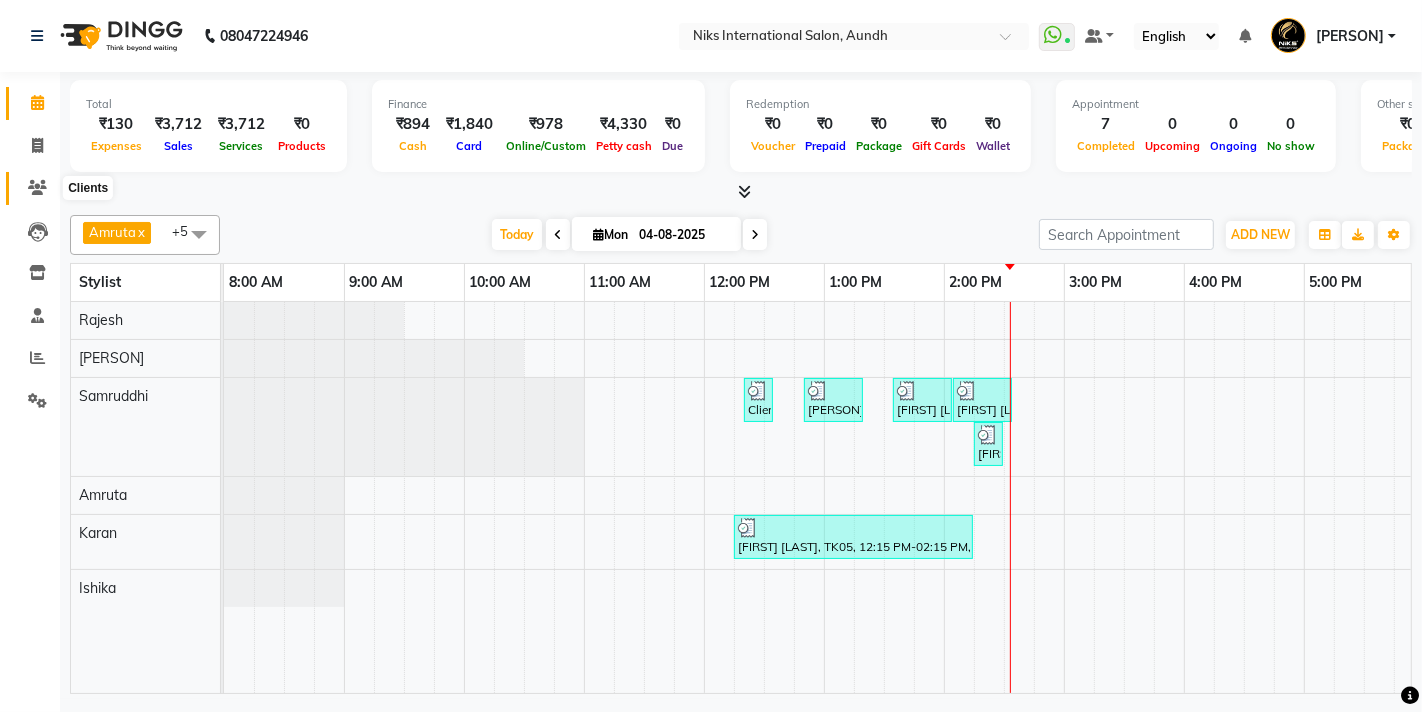 click 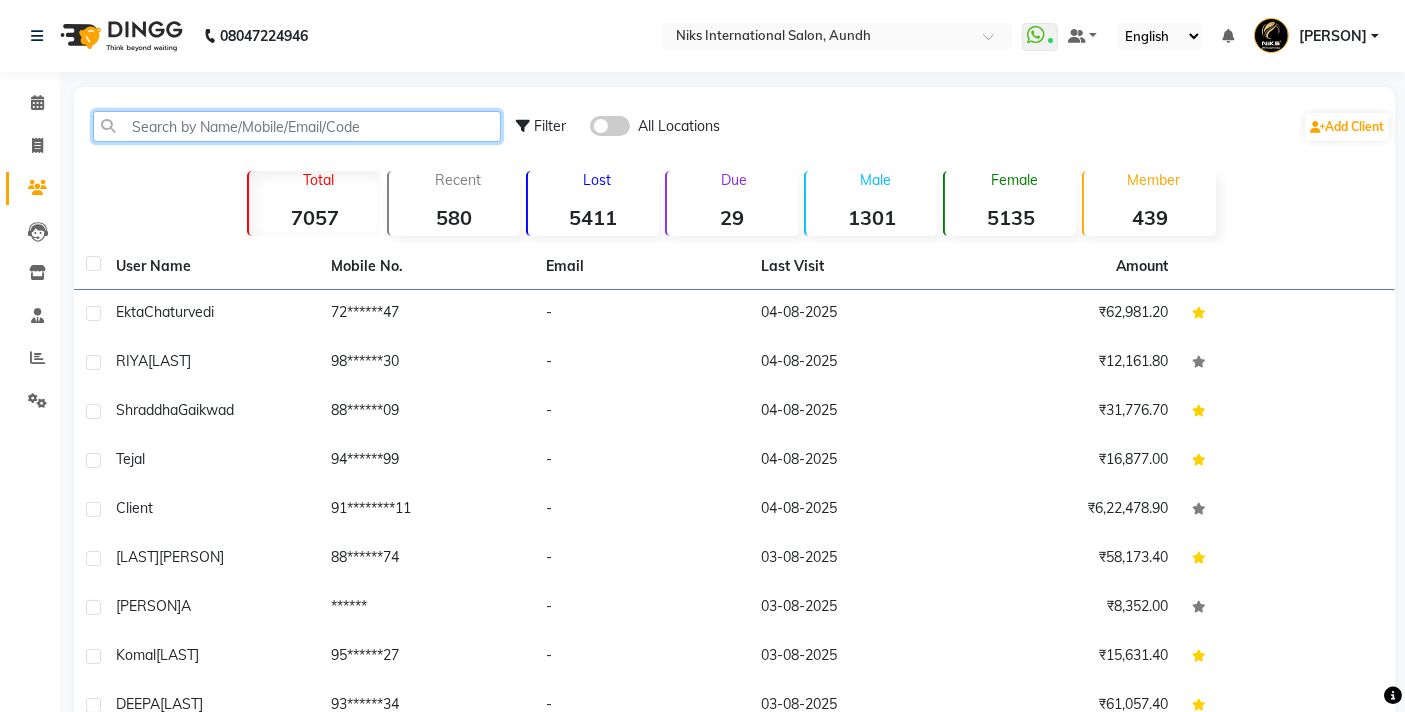 click 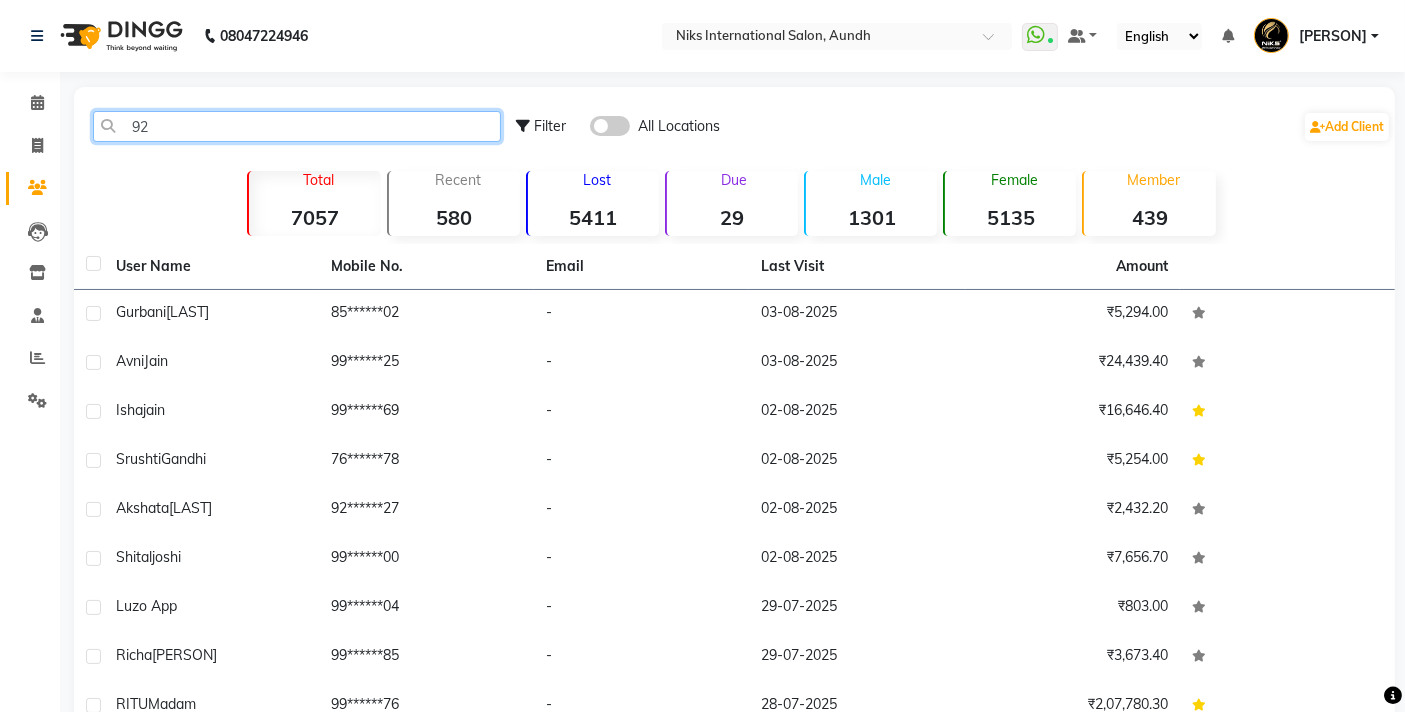 type on "9" 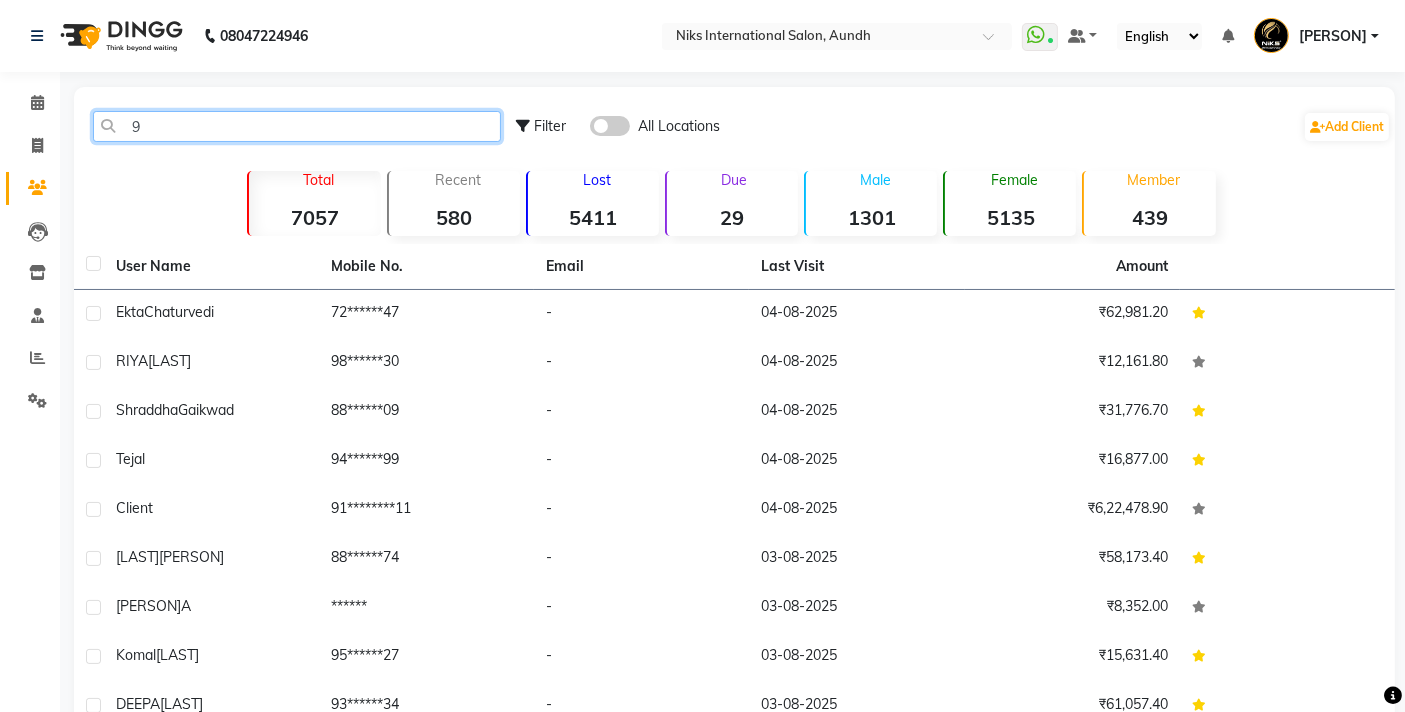 type 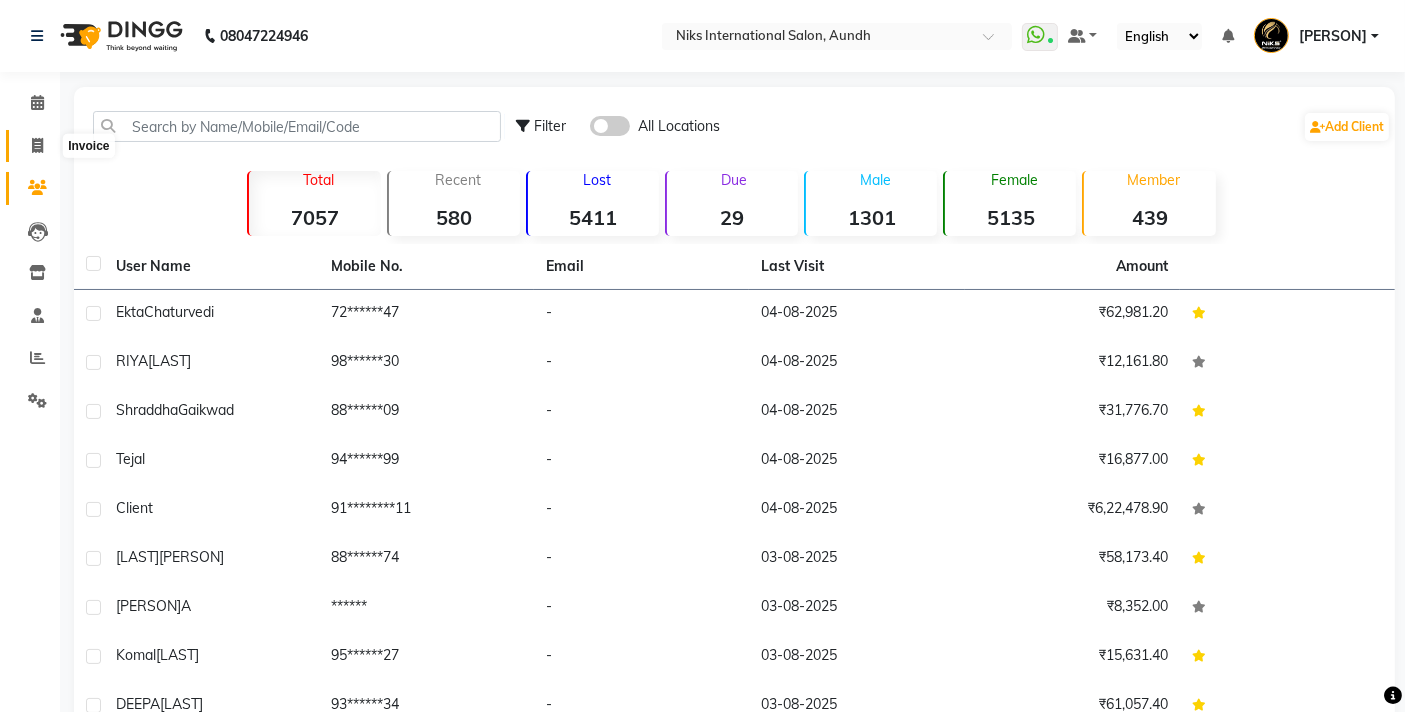 click 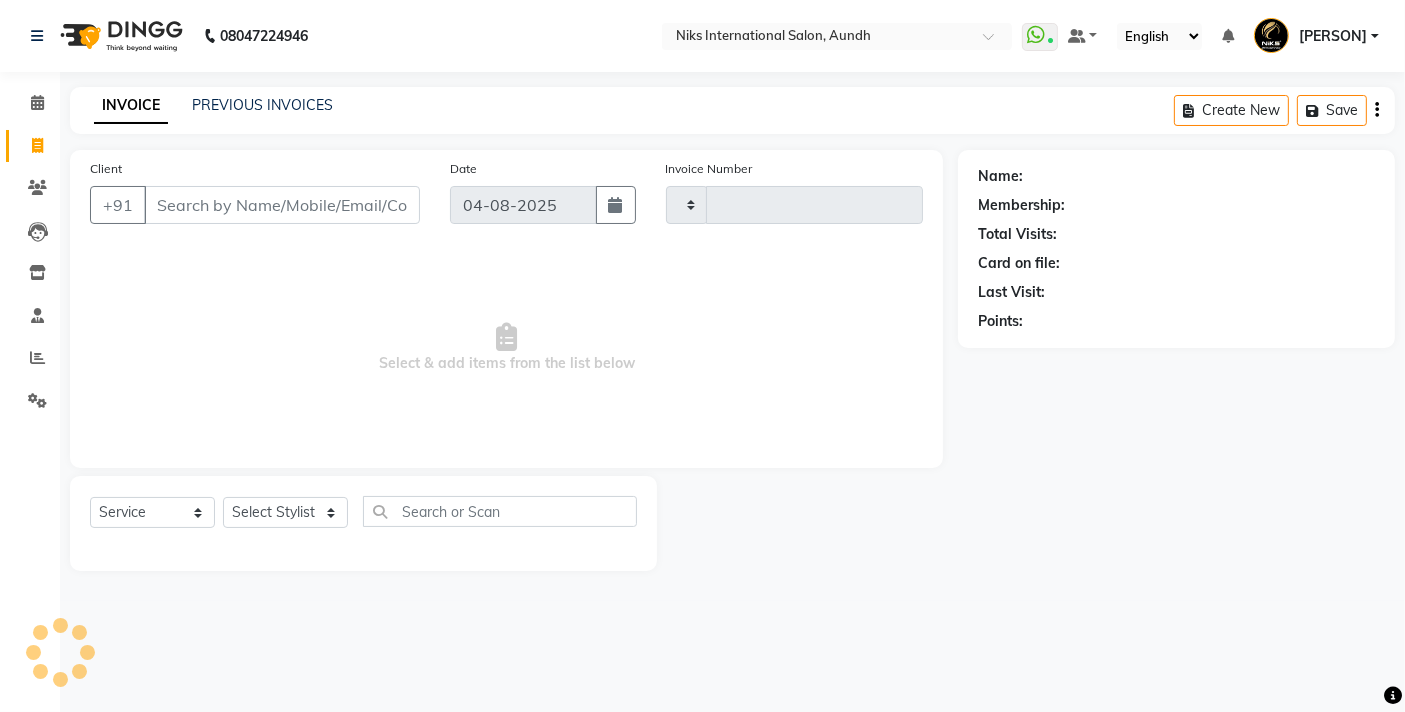 type on "1618" 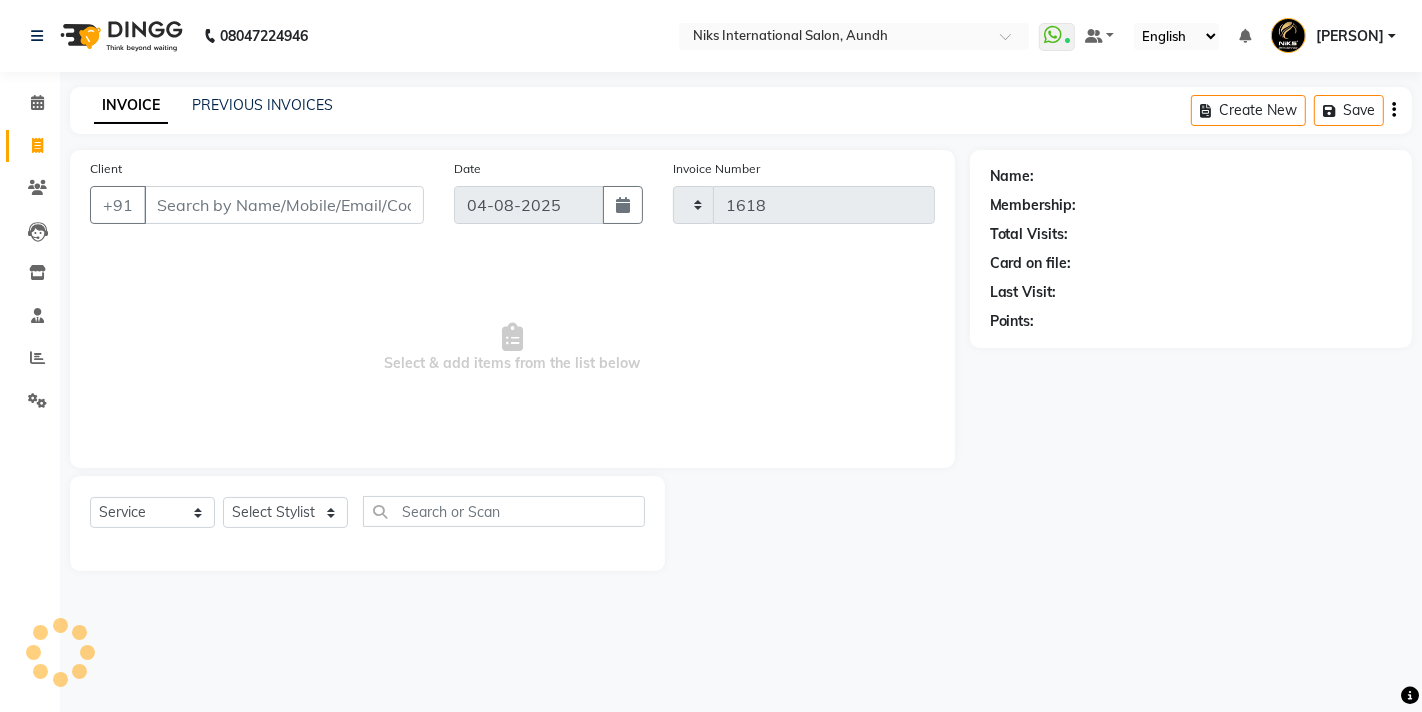 select on "6" 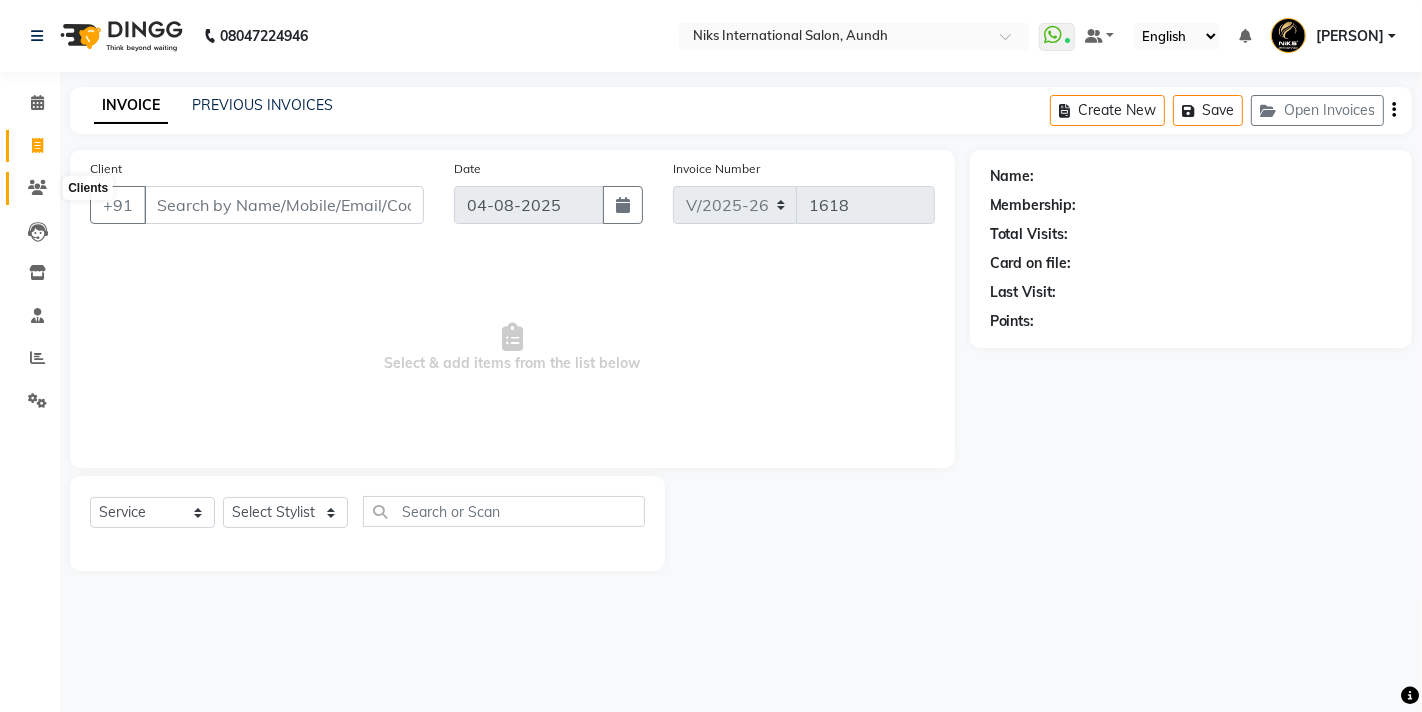 click 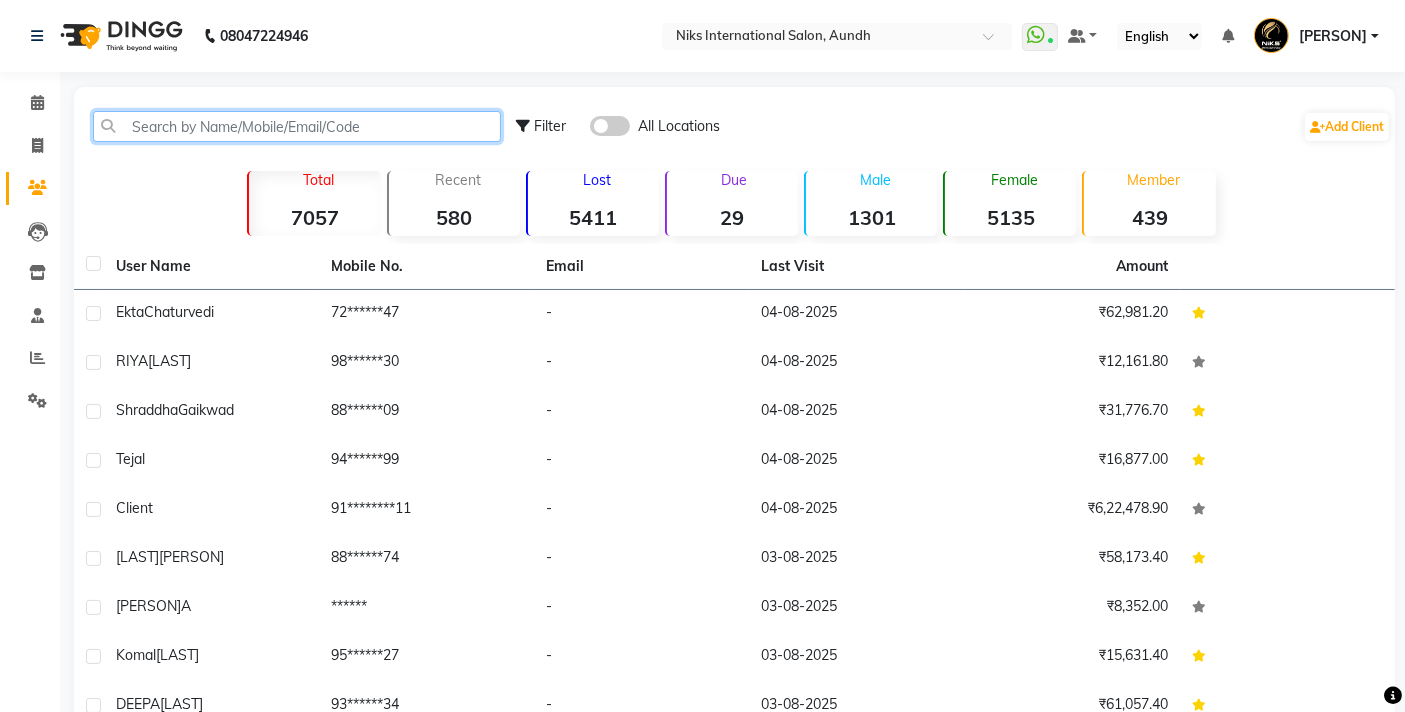 click 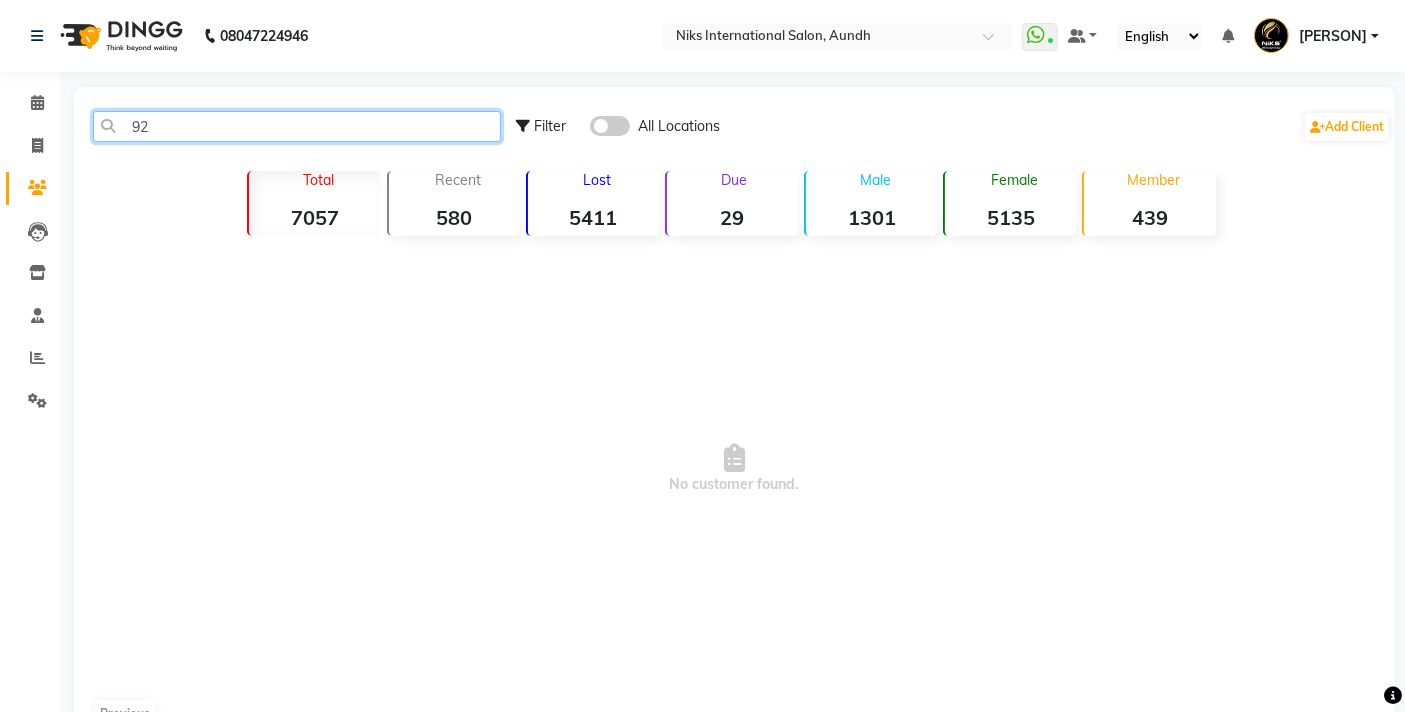 type on "9" 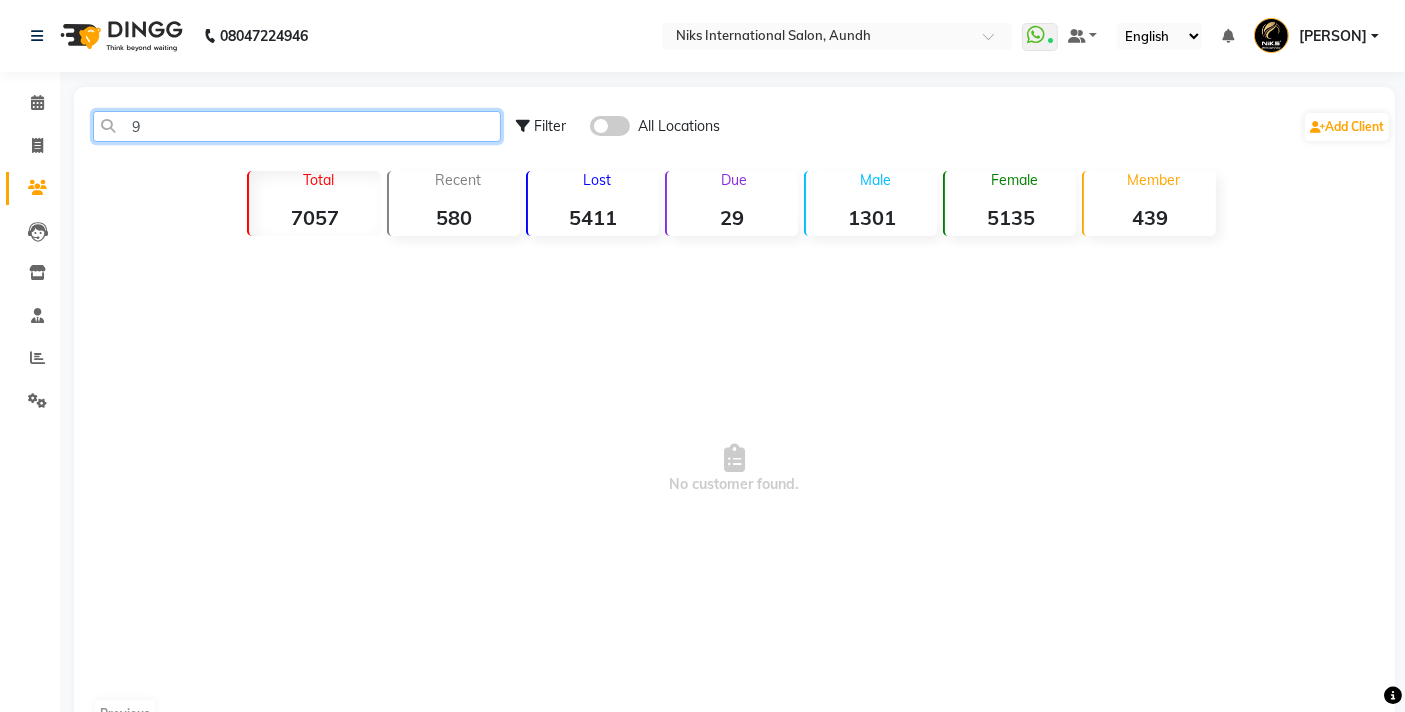 type 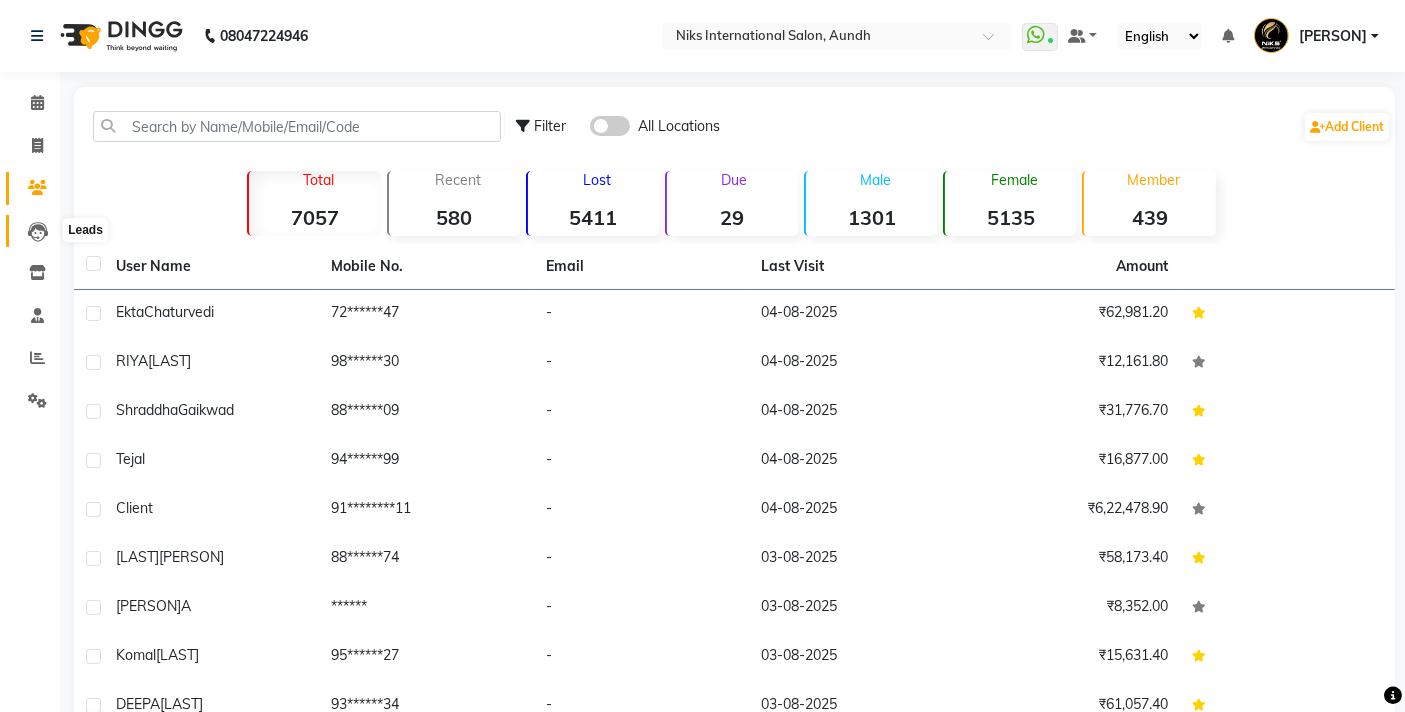 click 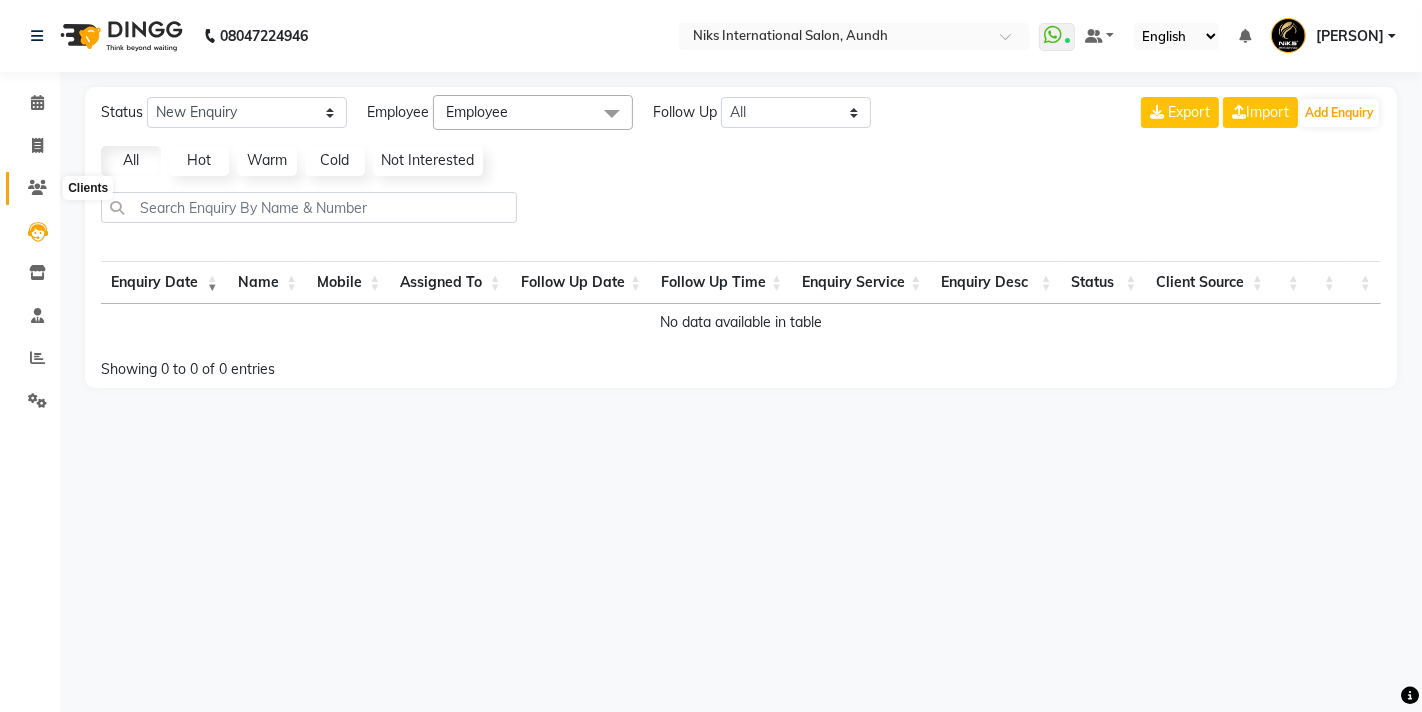 click 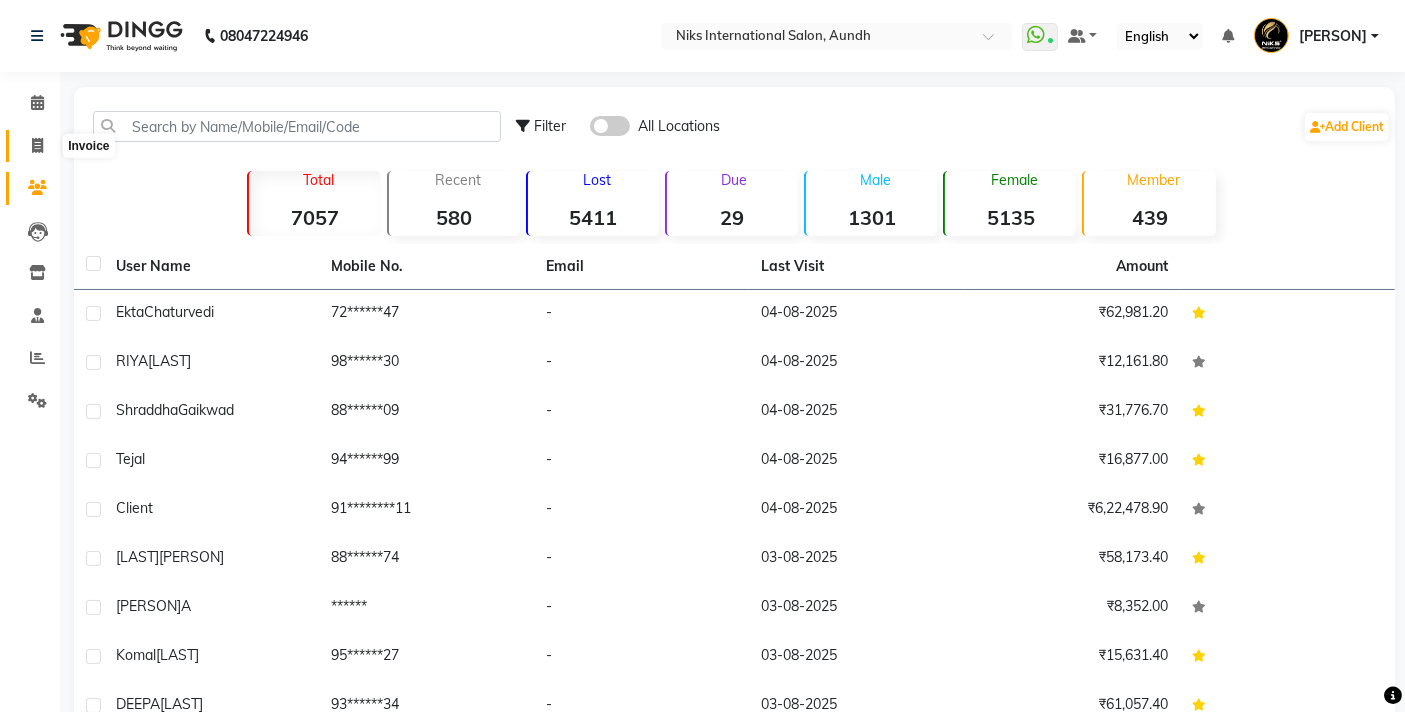 click 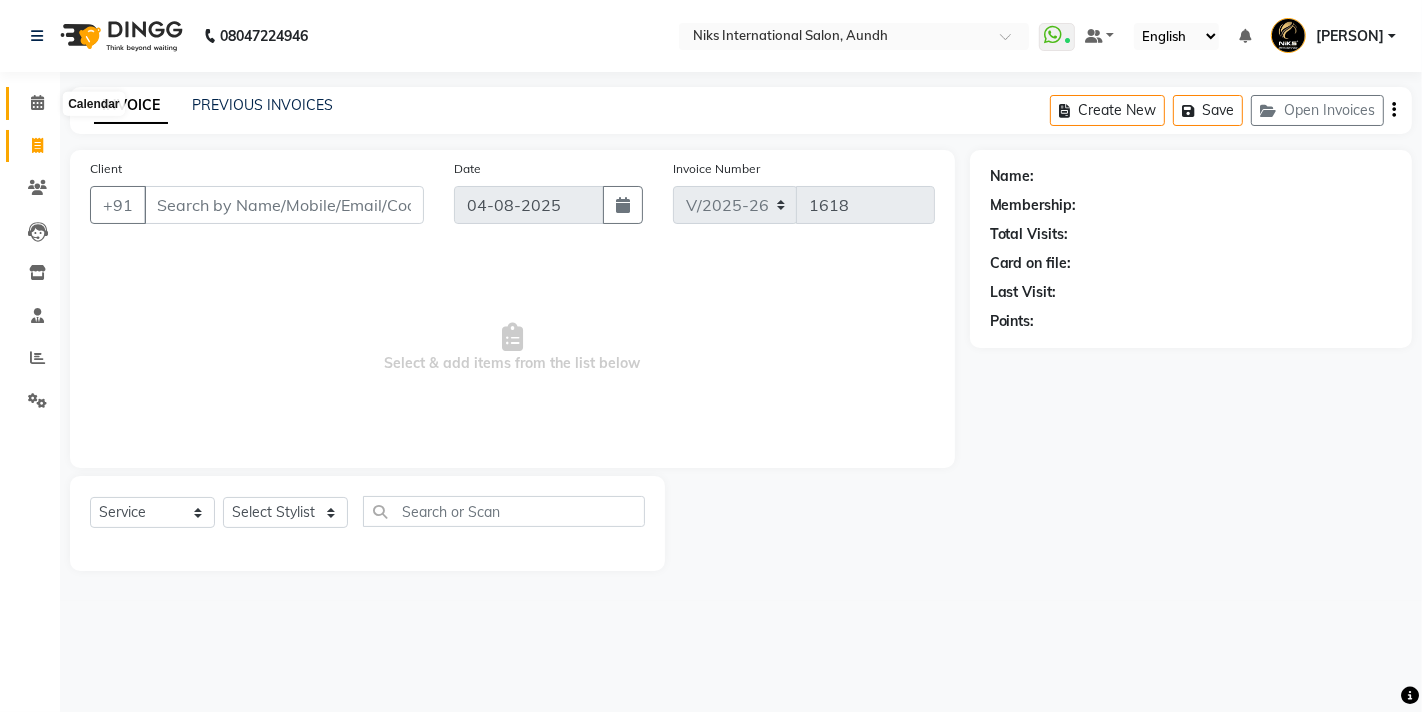 click 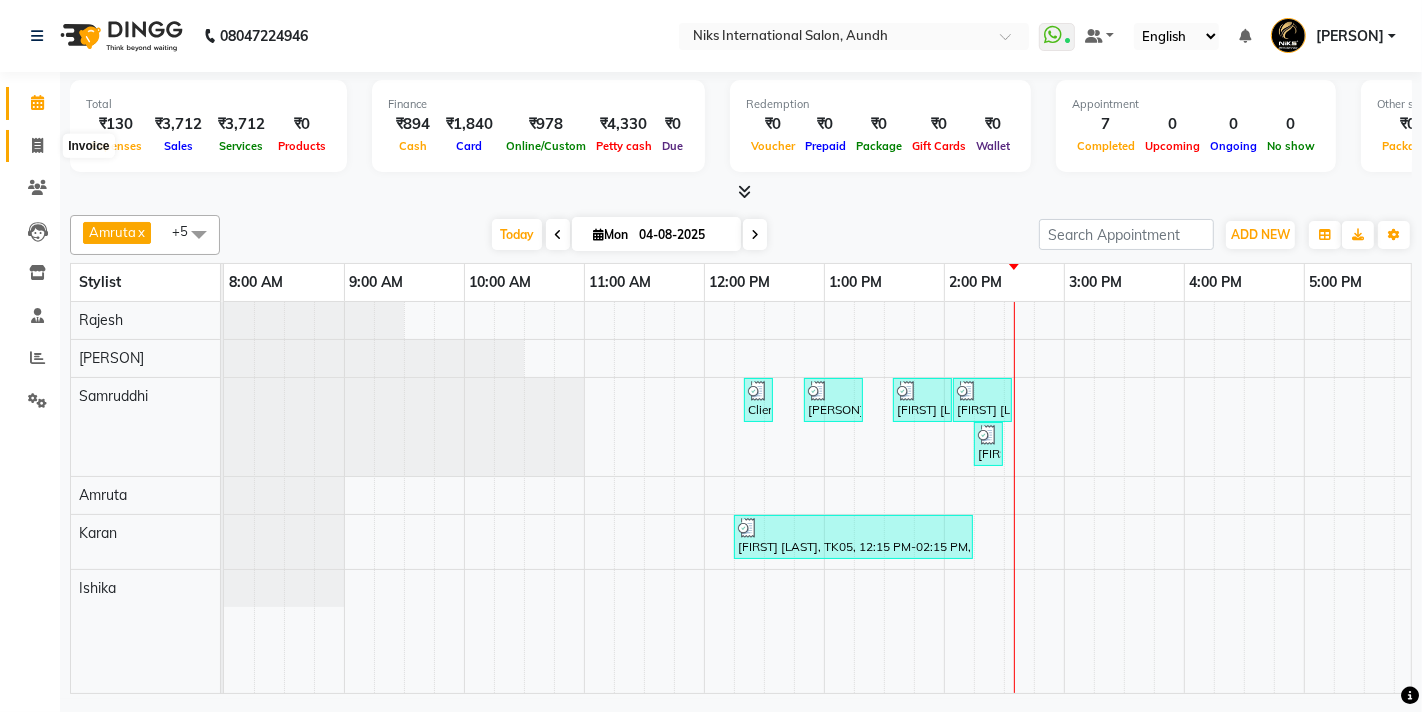 click 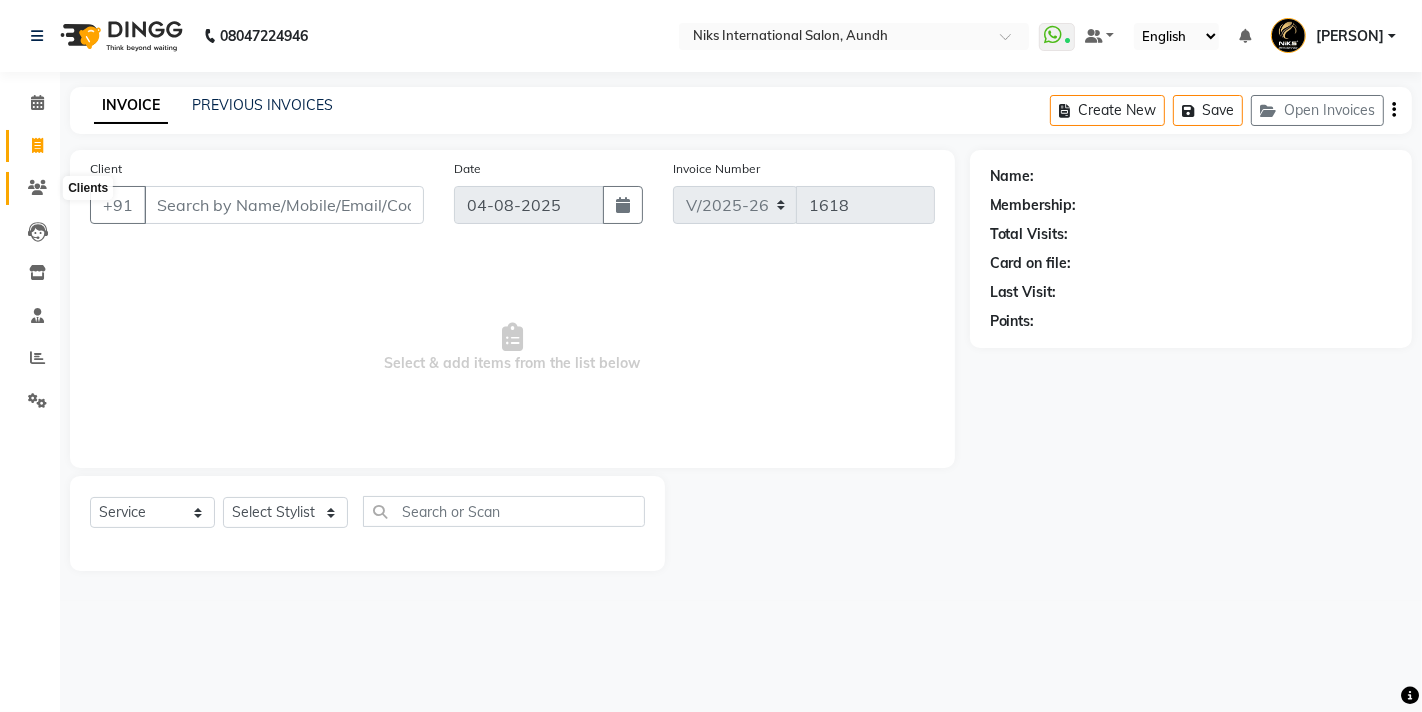 click 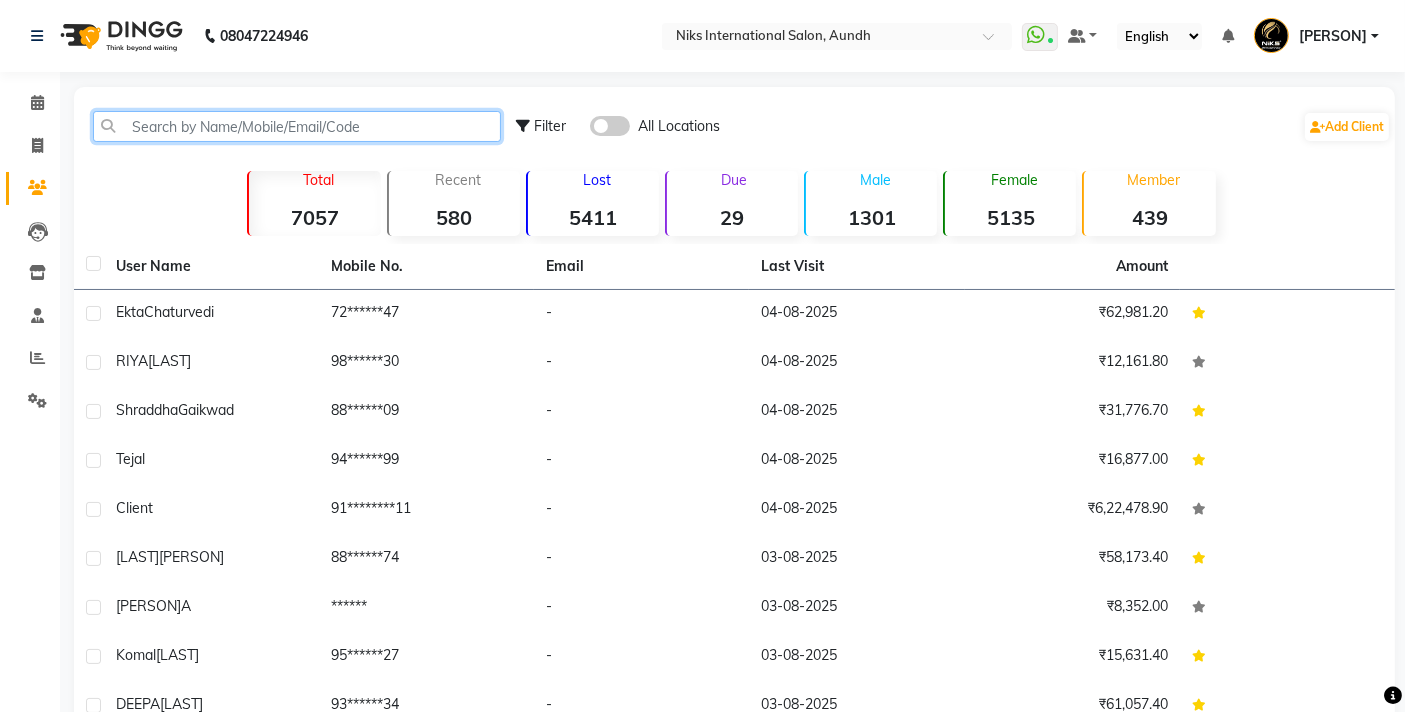 click 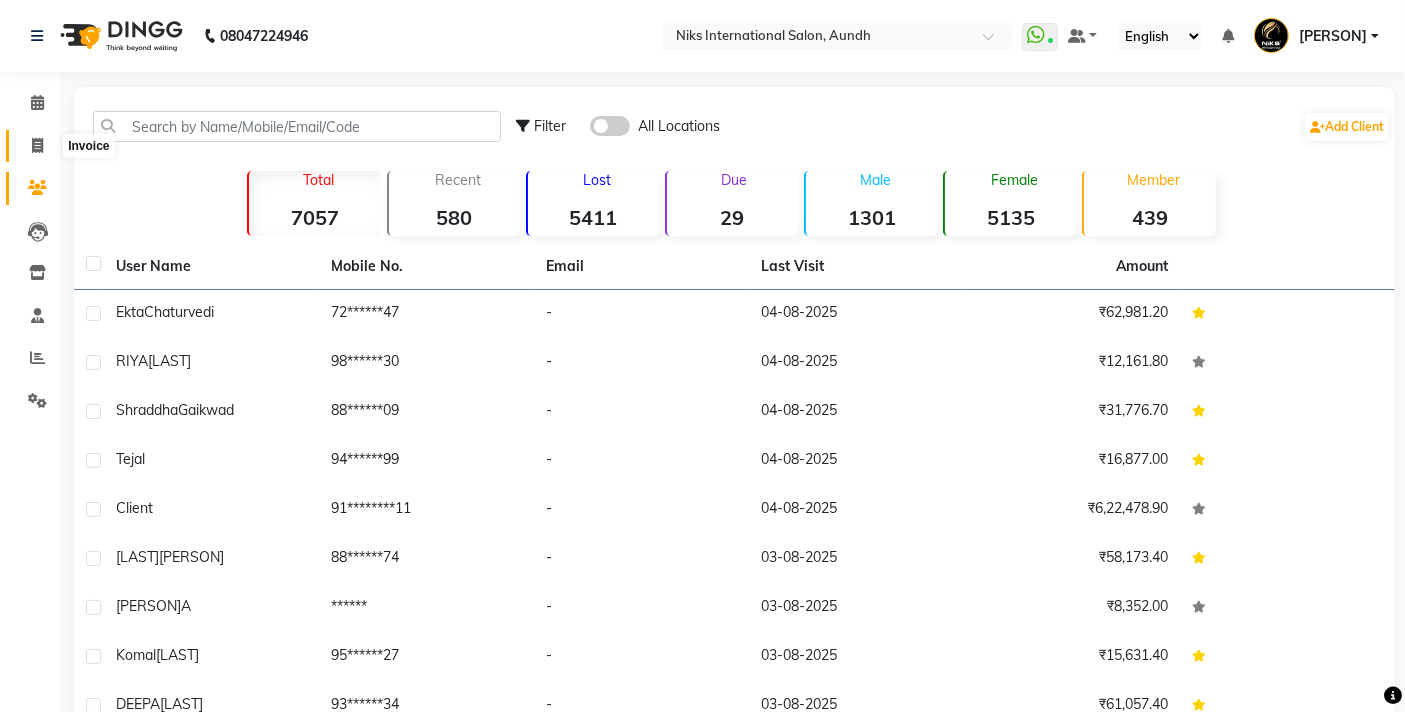 click 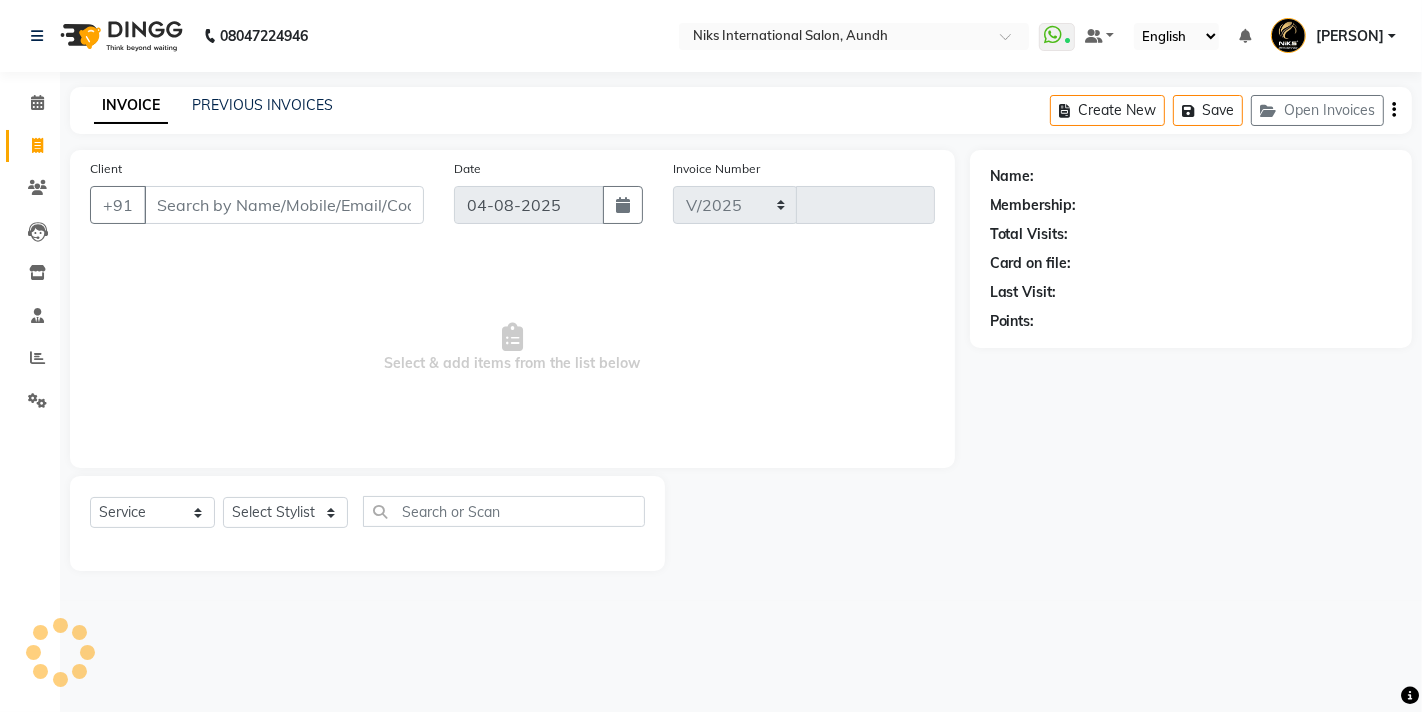 select on "6" 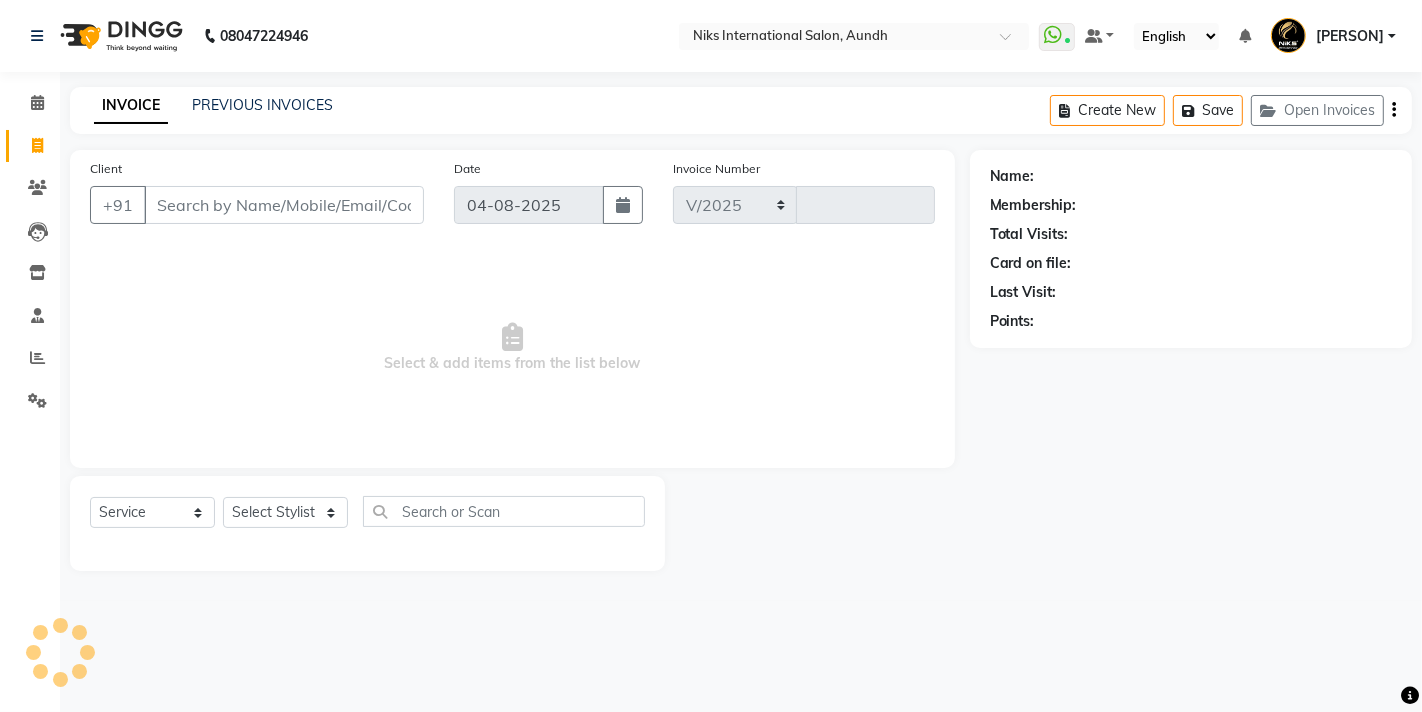 type on "1618" 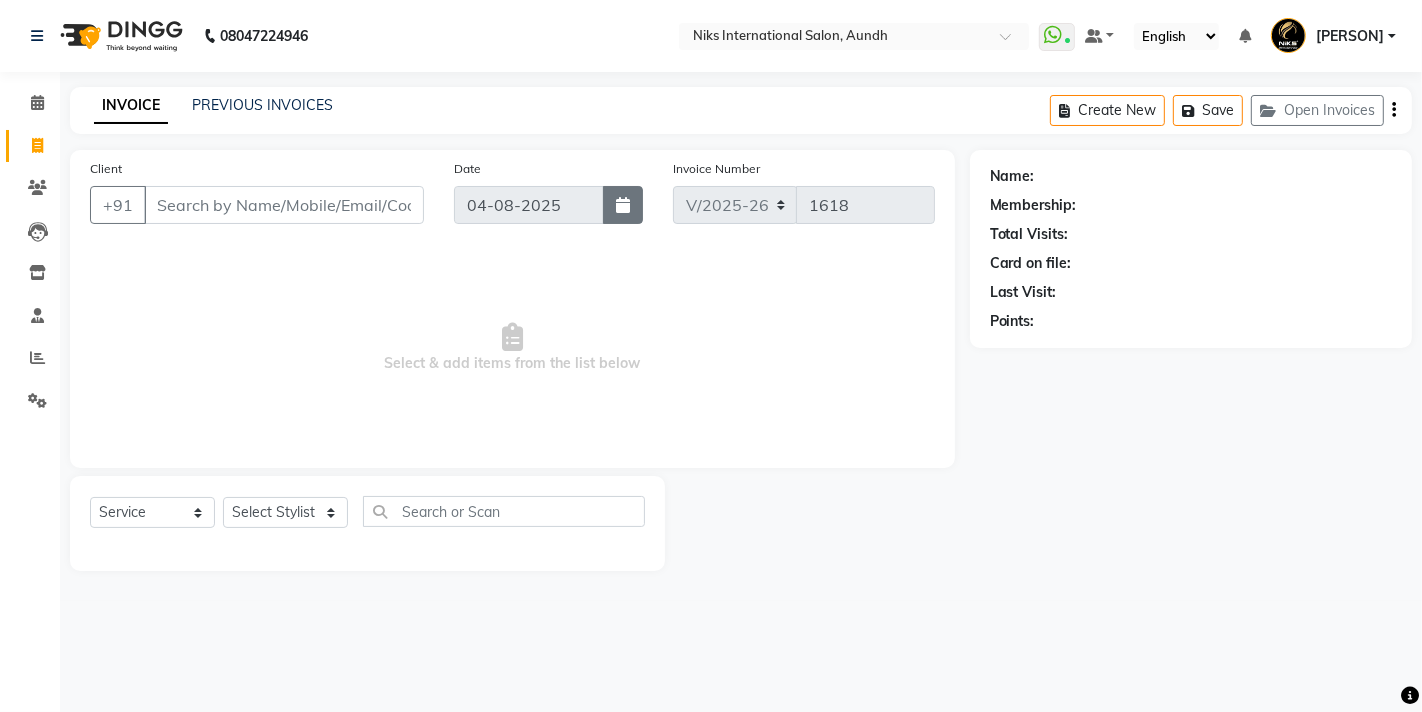 click 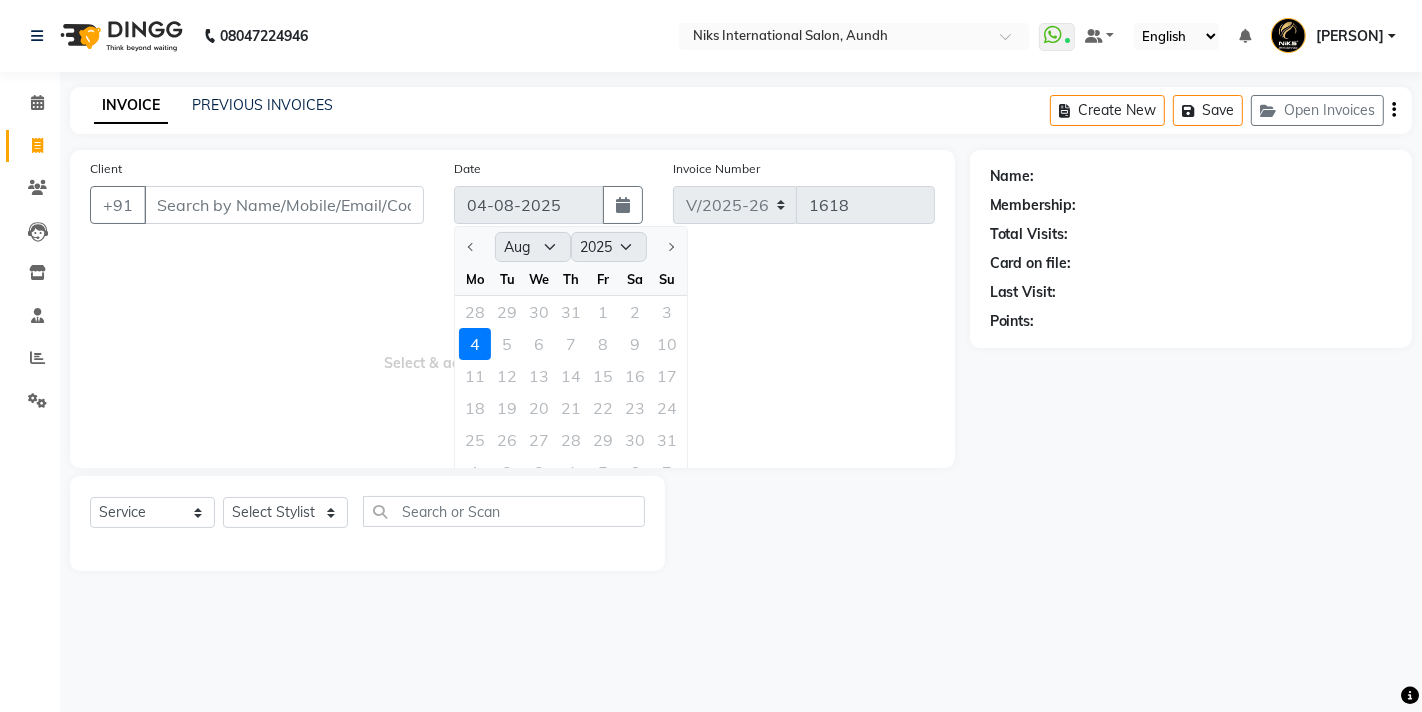 click 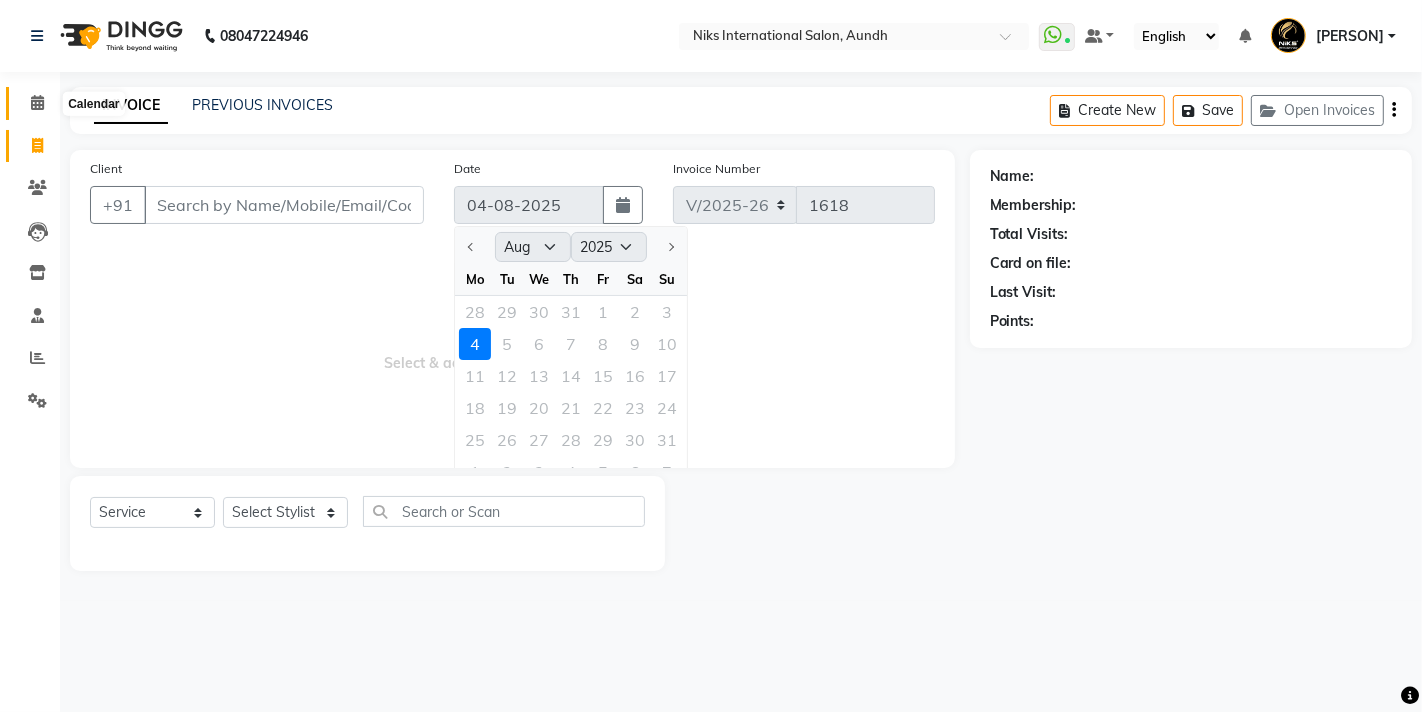click 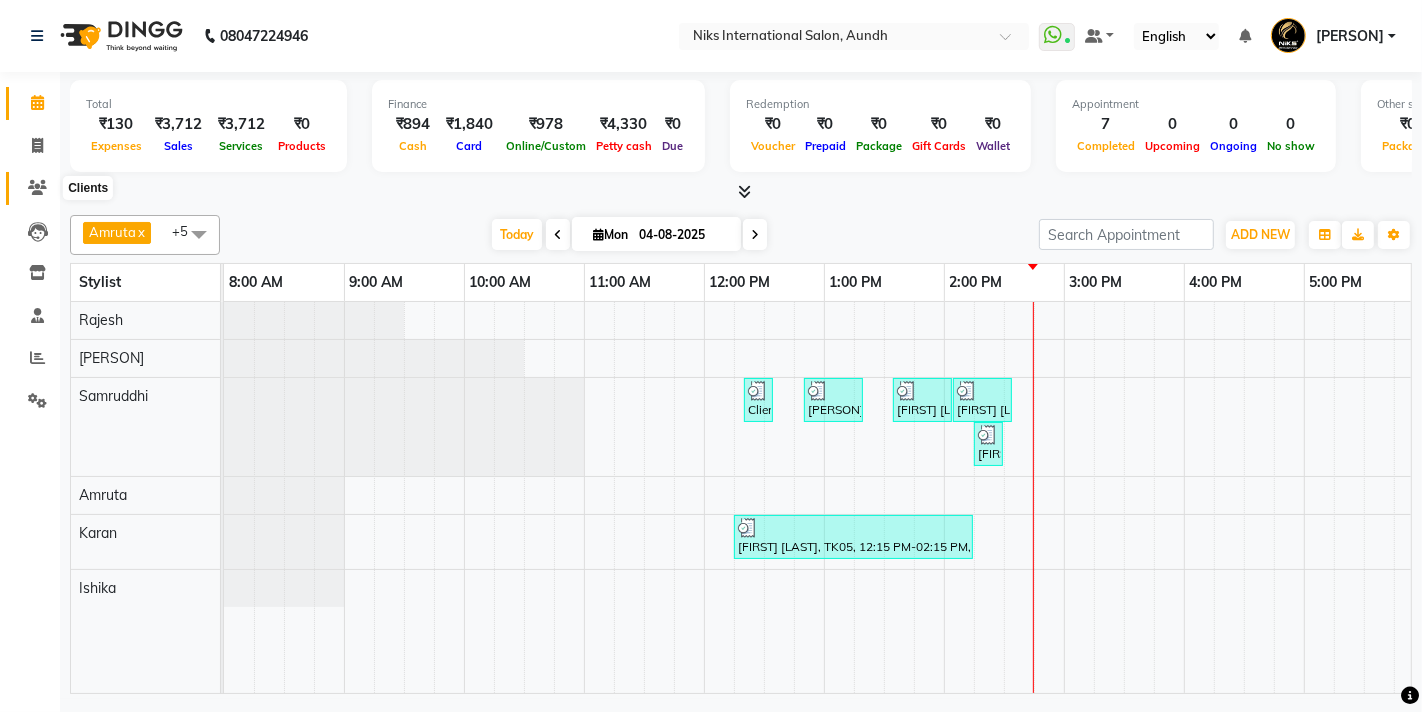click 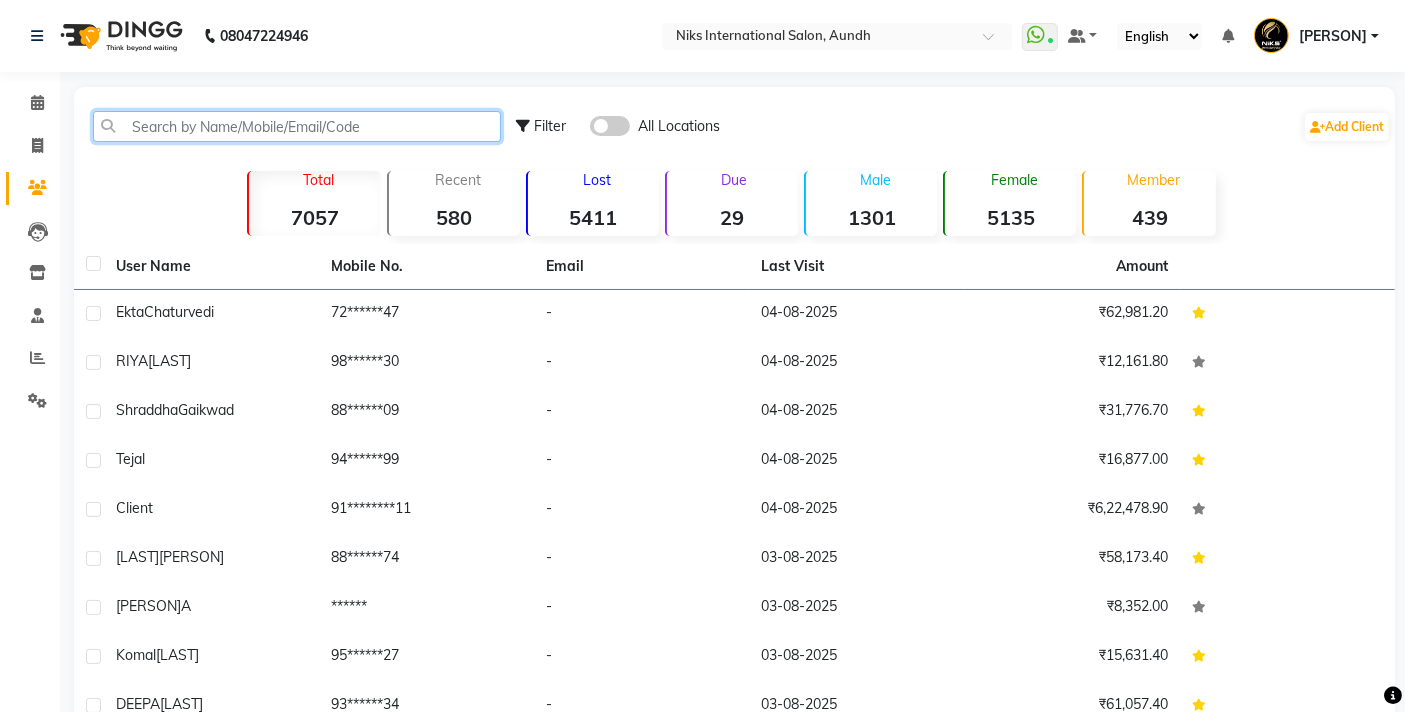 click 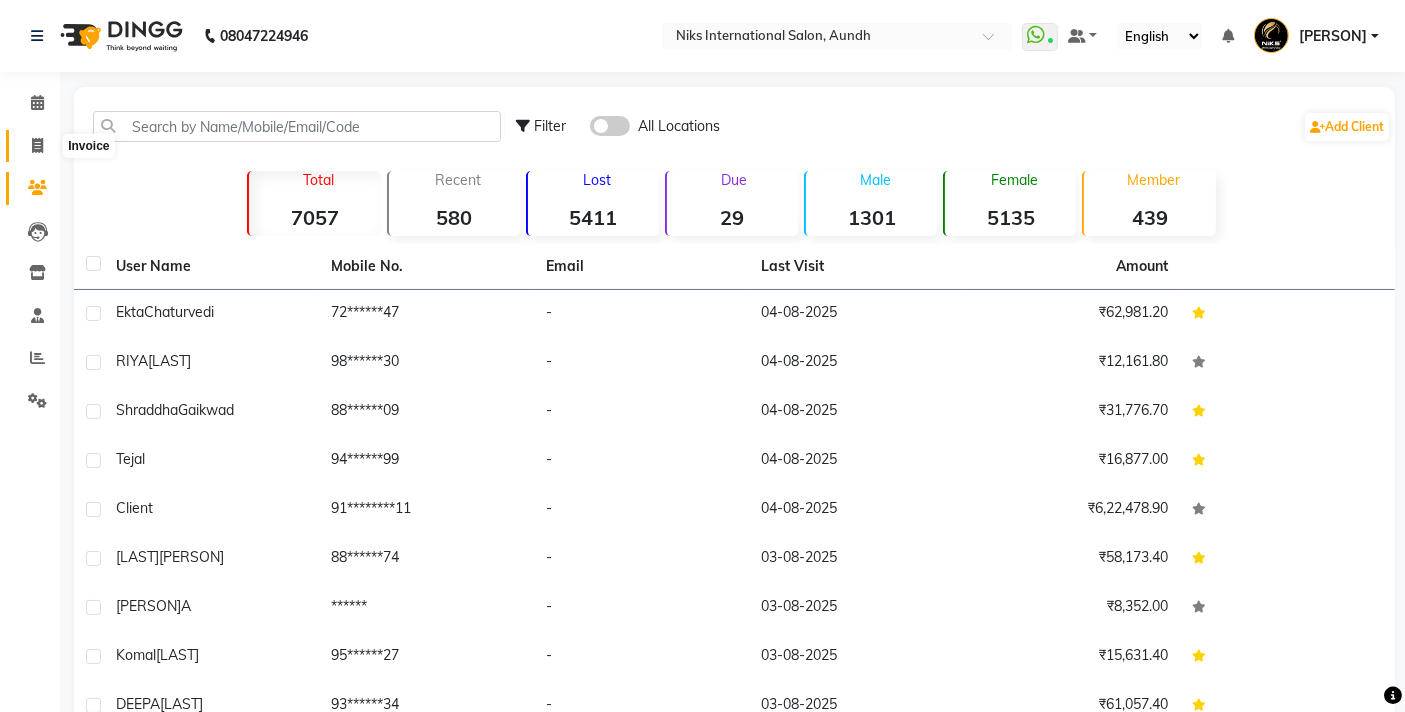 click 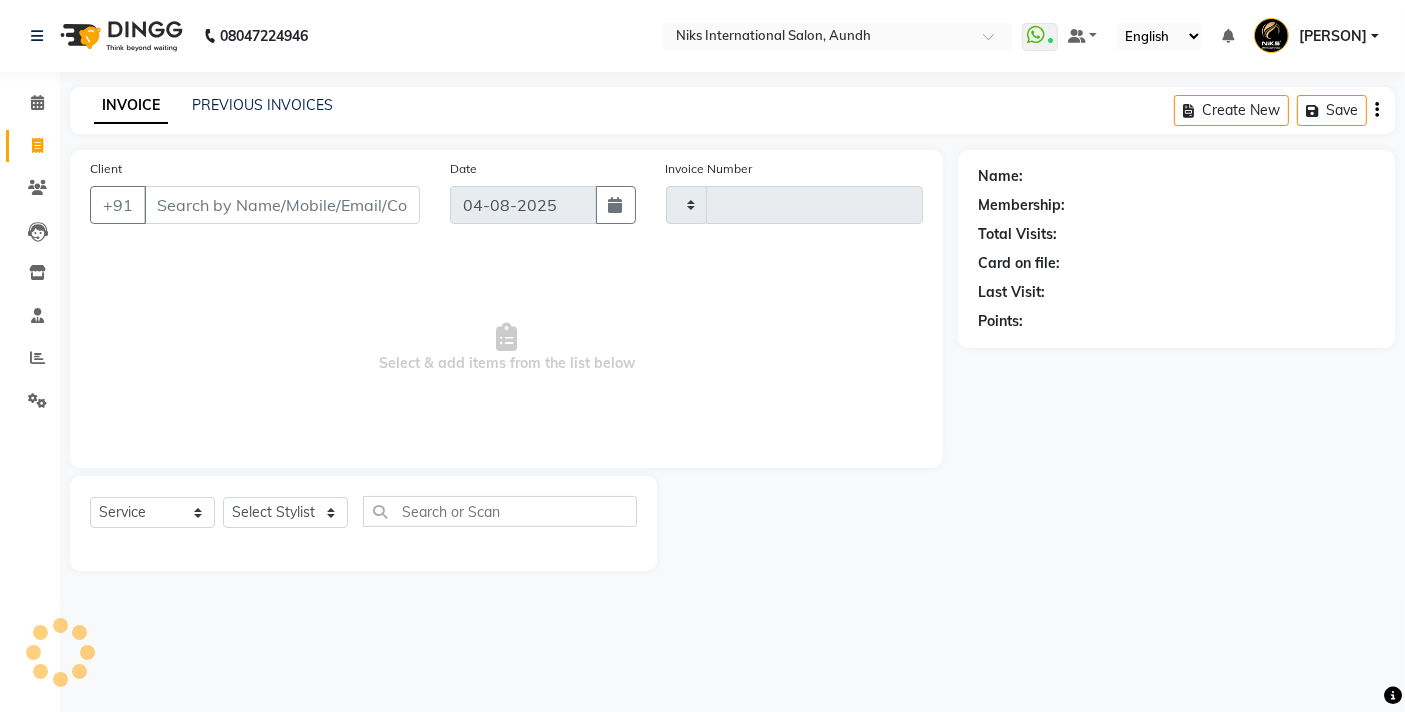 type on "1618" 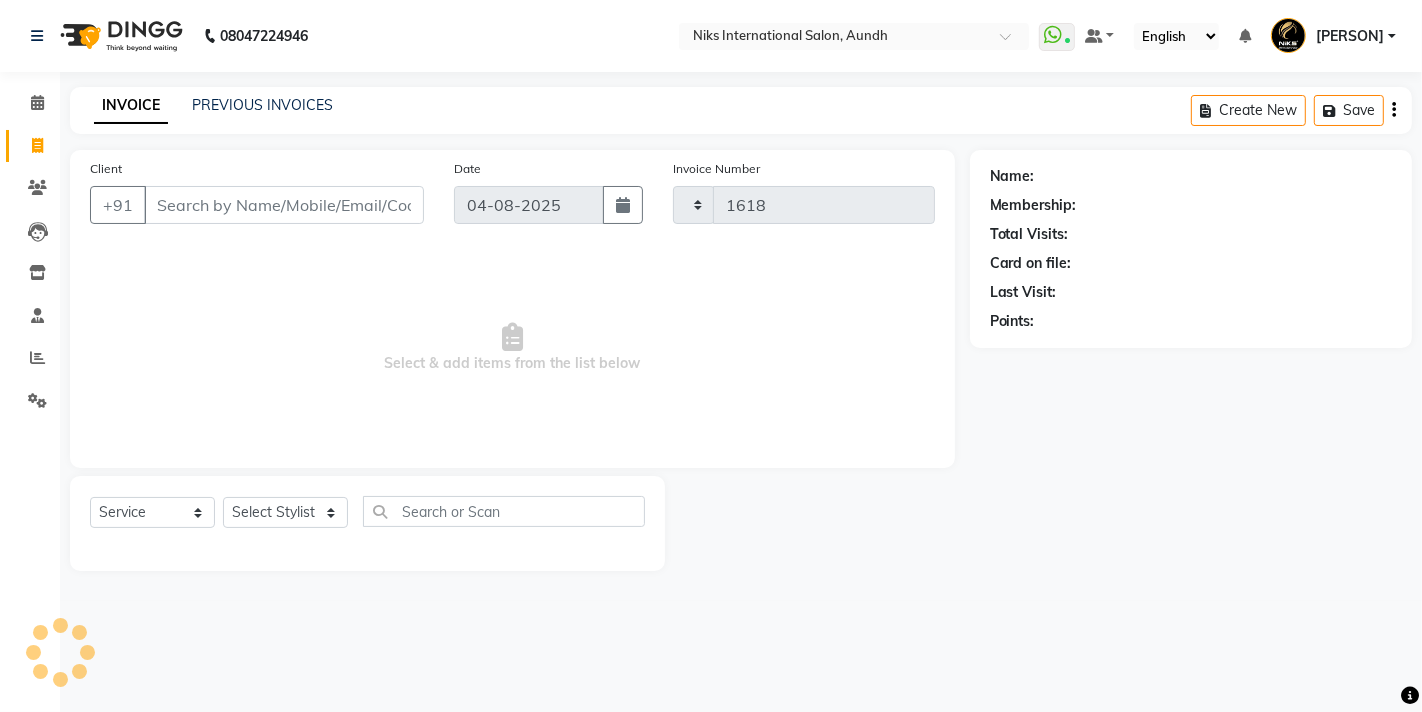 select on "6" 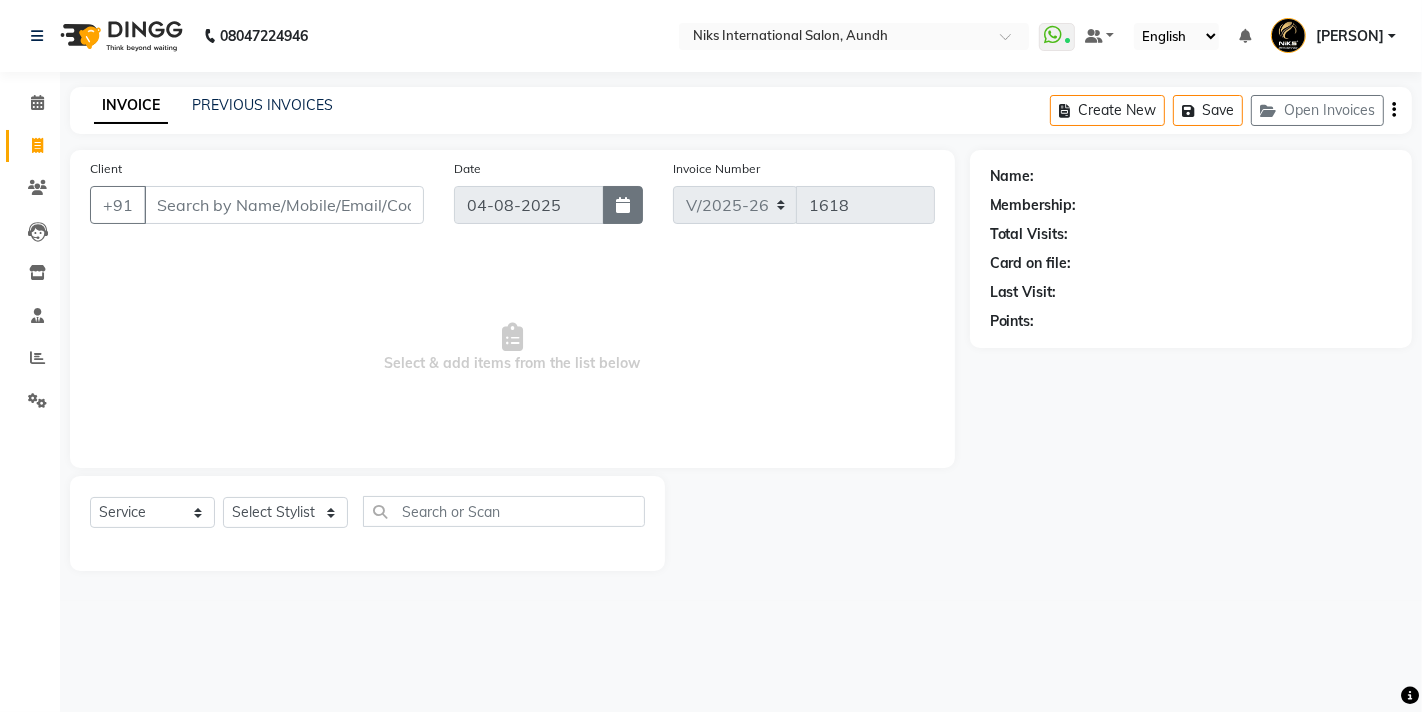 click 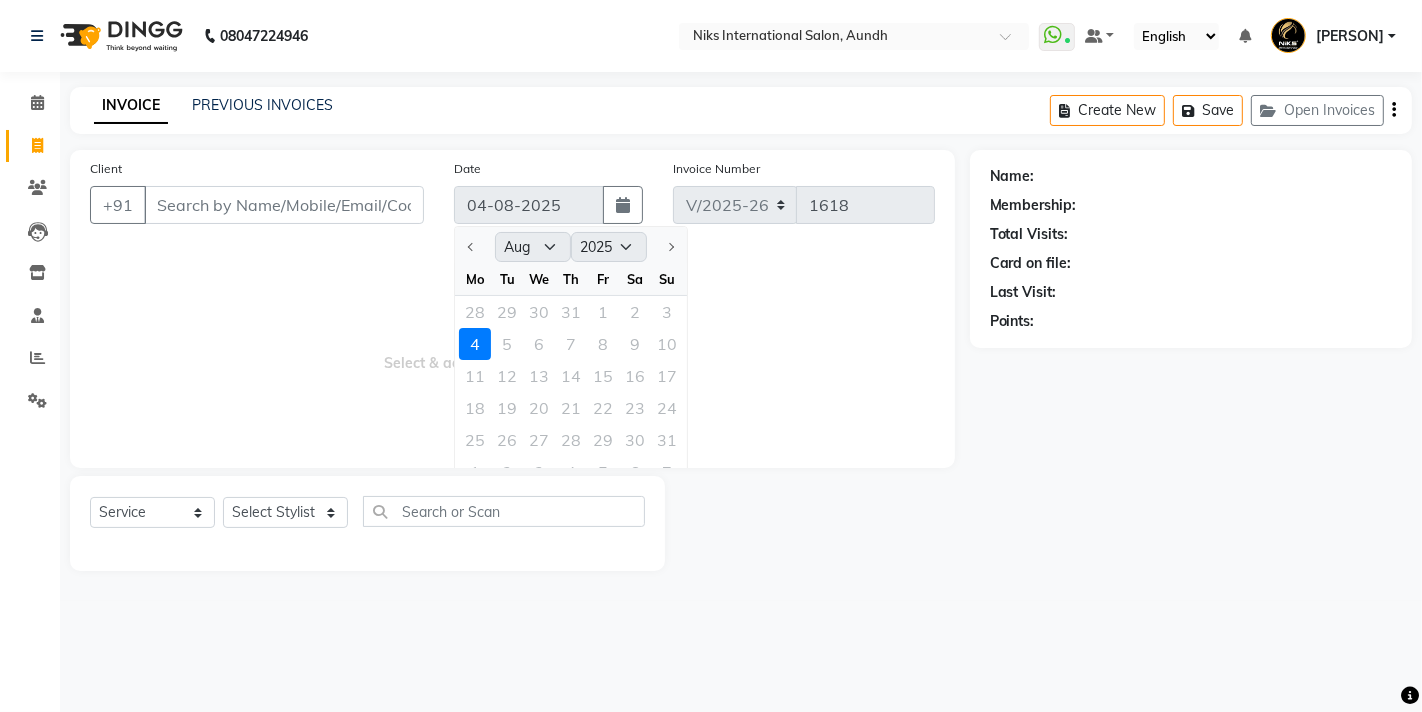 click 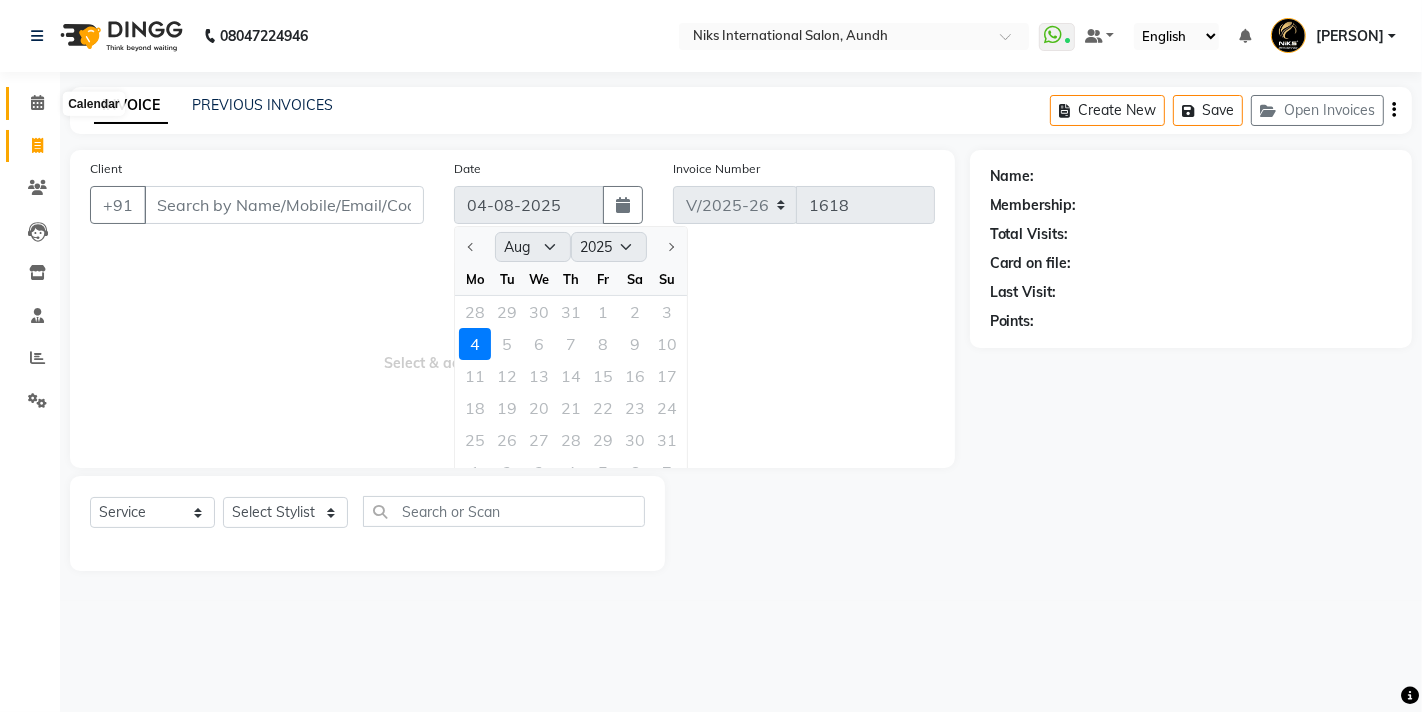click 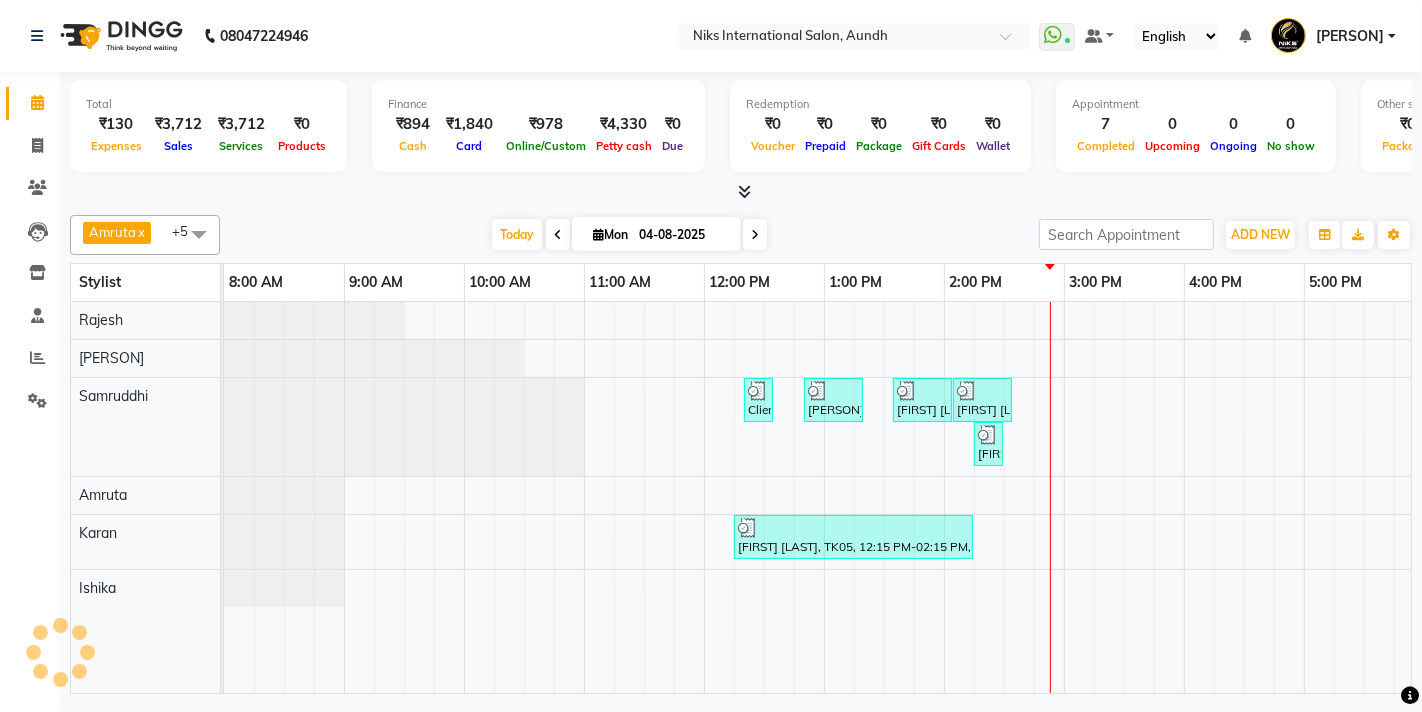 scroll, scrollTop: 0, scrollLeft: 0, axis: both 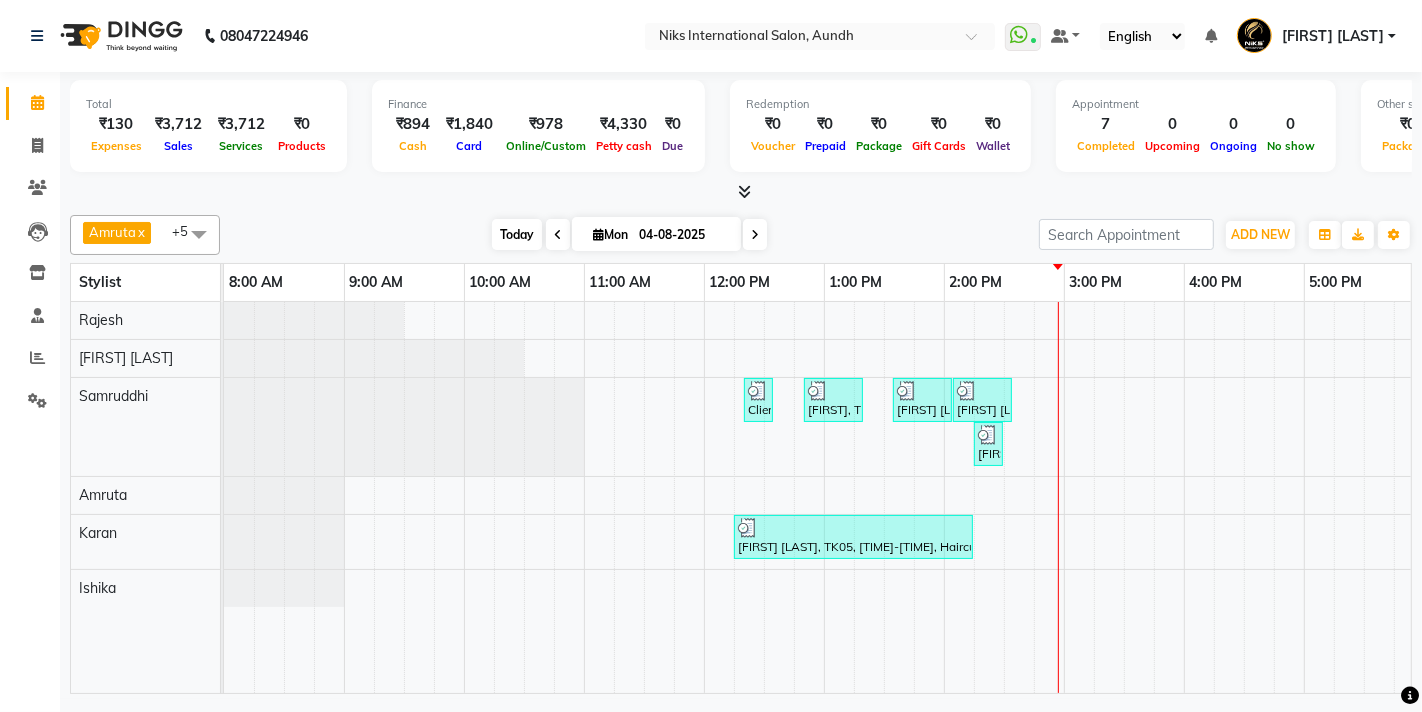 click on "Today" at bounding box center (517, 234) 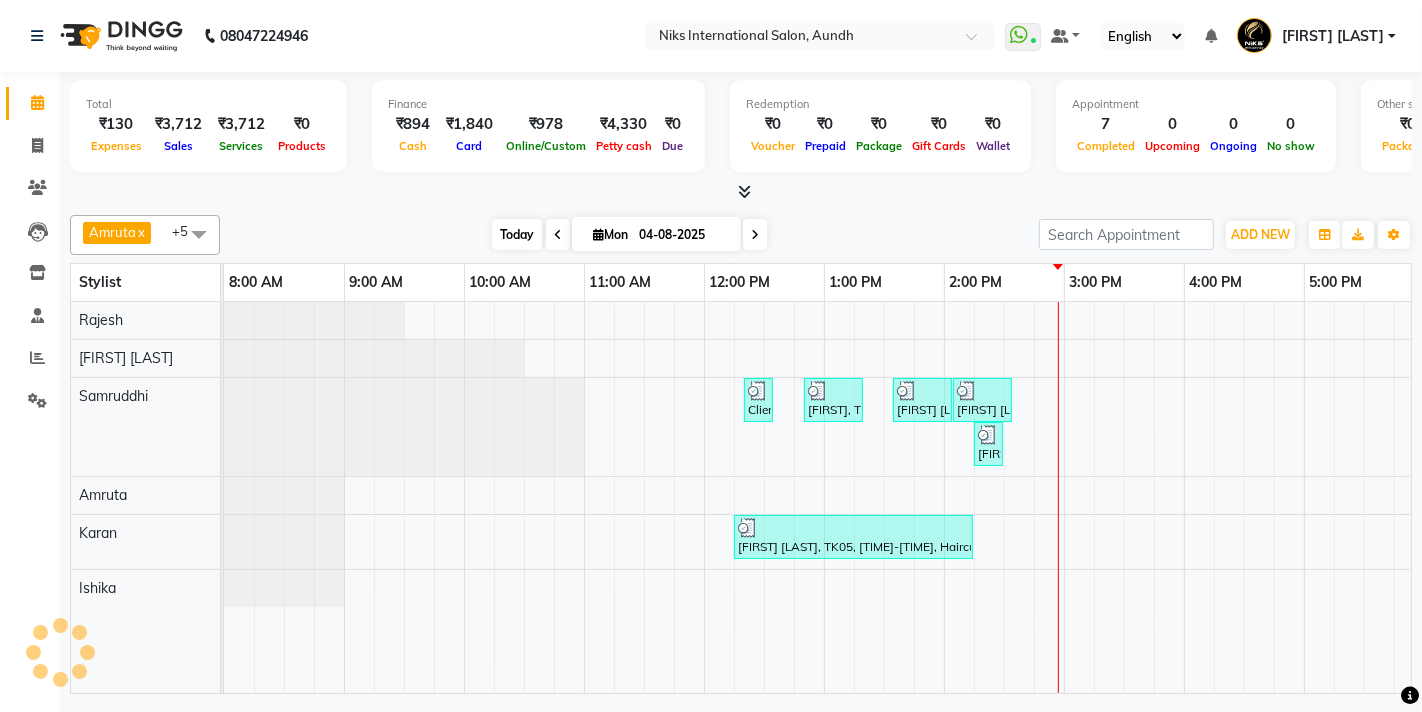 scroll, scrollTop: 0, scrollLeft: 611, axis: horizontal 